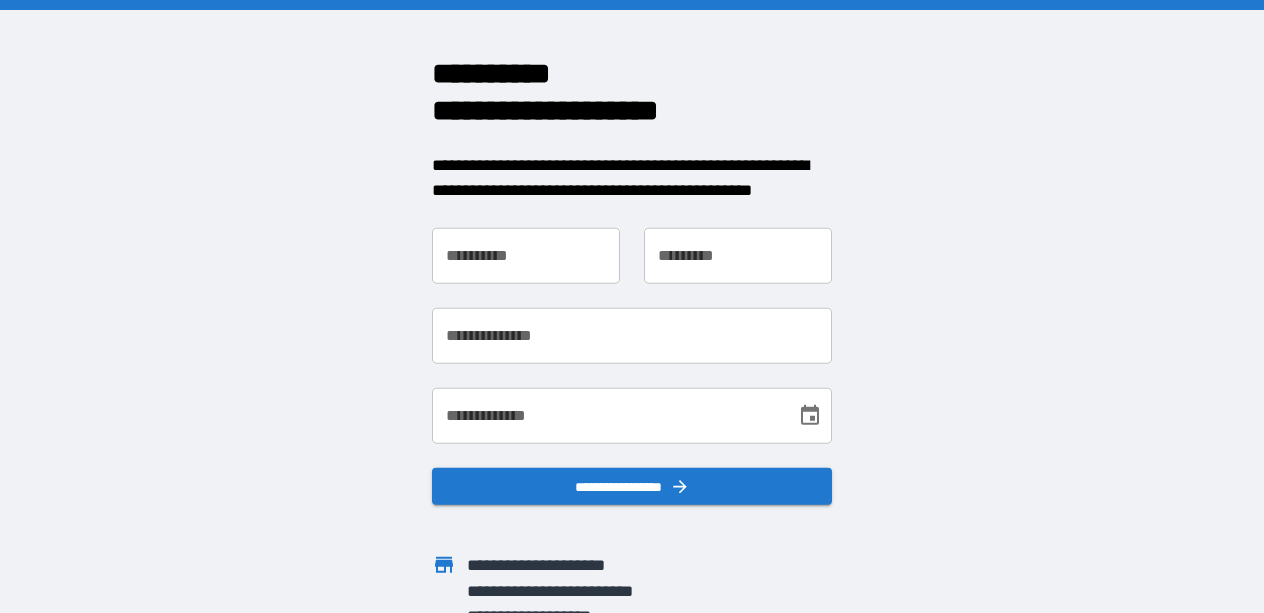 scroll, scrollTop: 0, scrollLeft: 0, axis: both 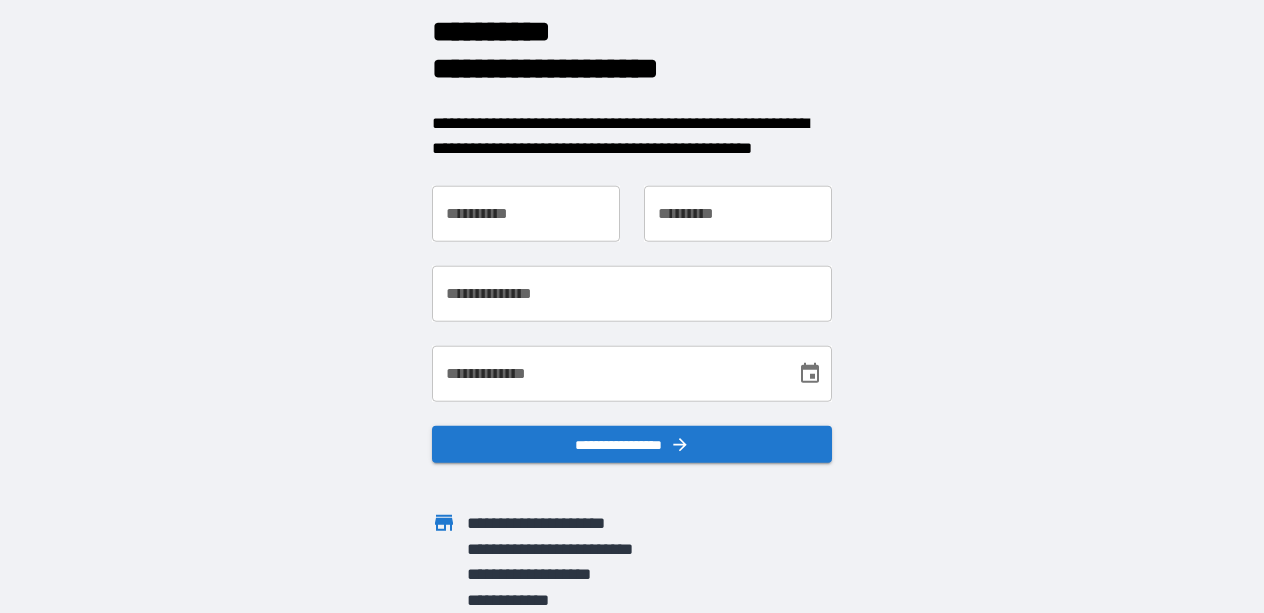 click on "**********" at bounding box center (526, 213) 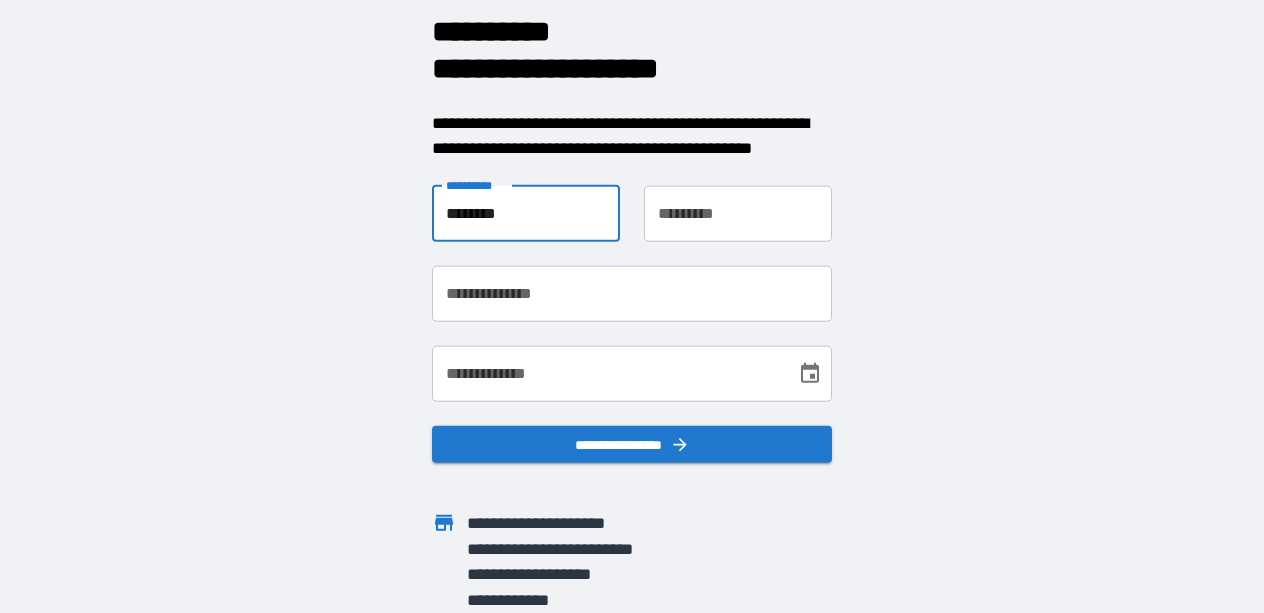 type on "********" 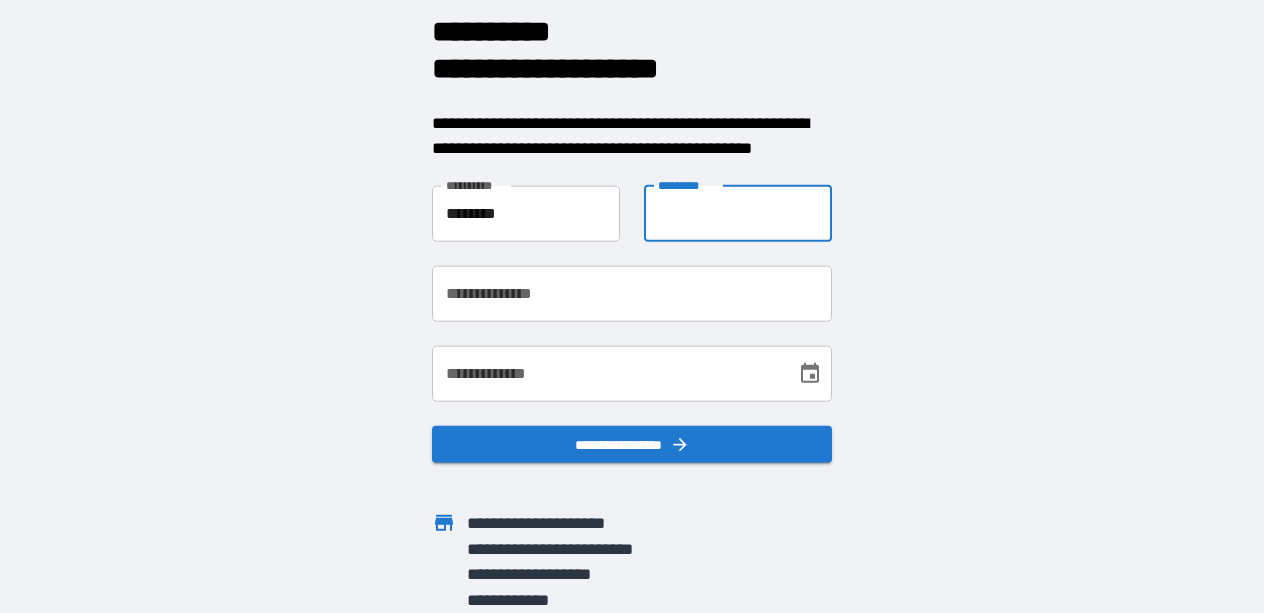 click on "**********" at bounding box center [738, 213] 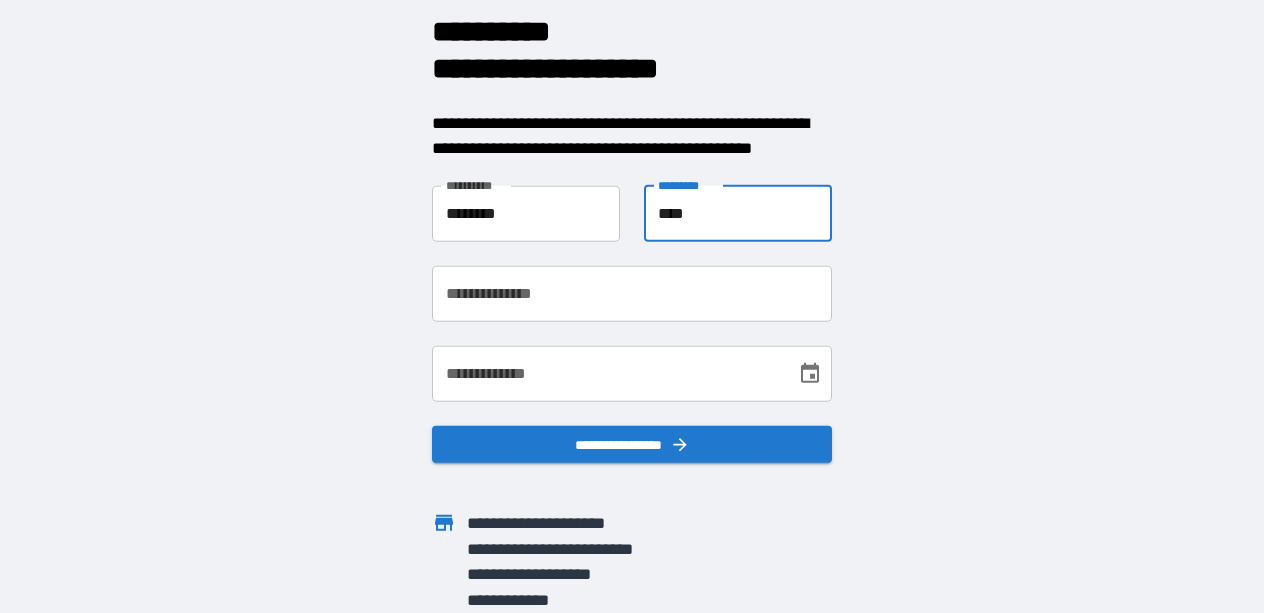 type on "****" 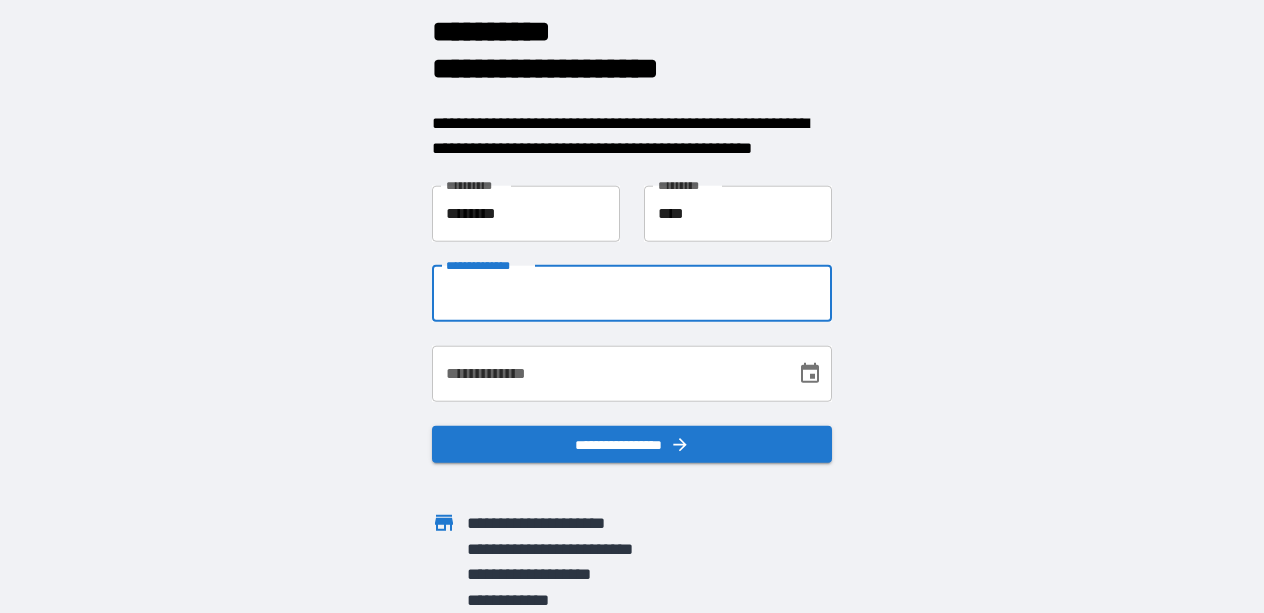 click on "**********" at bounding box center (632, 293) 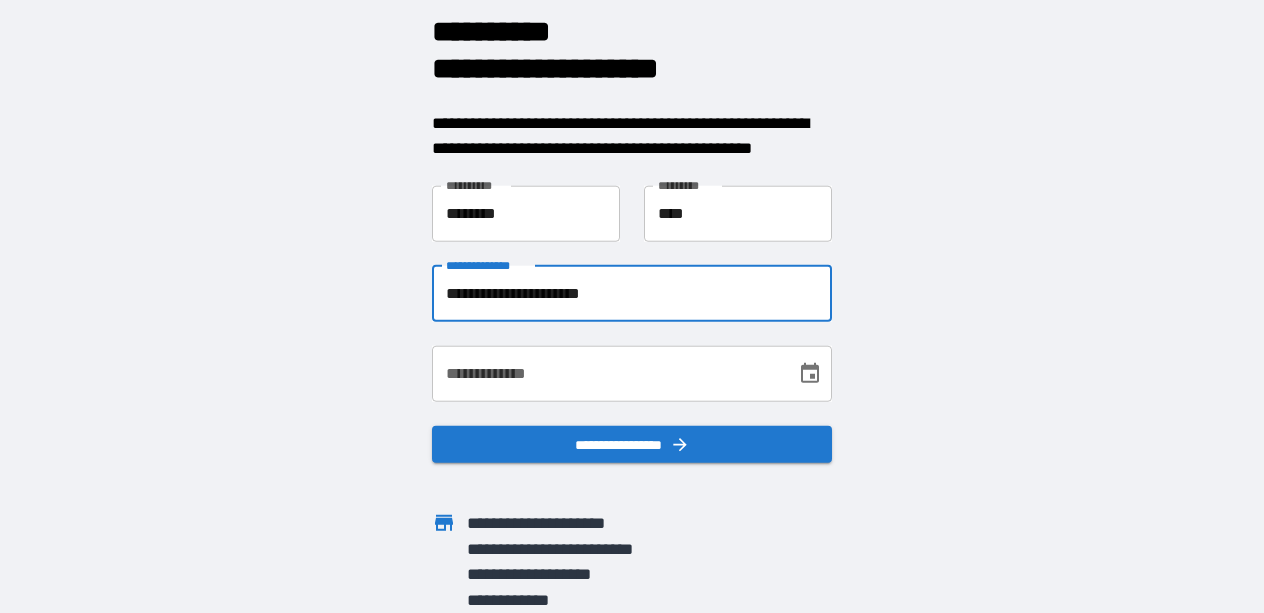 type on "**********" 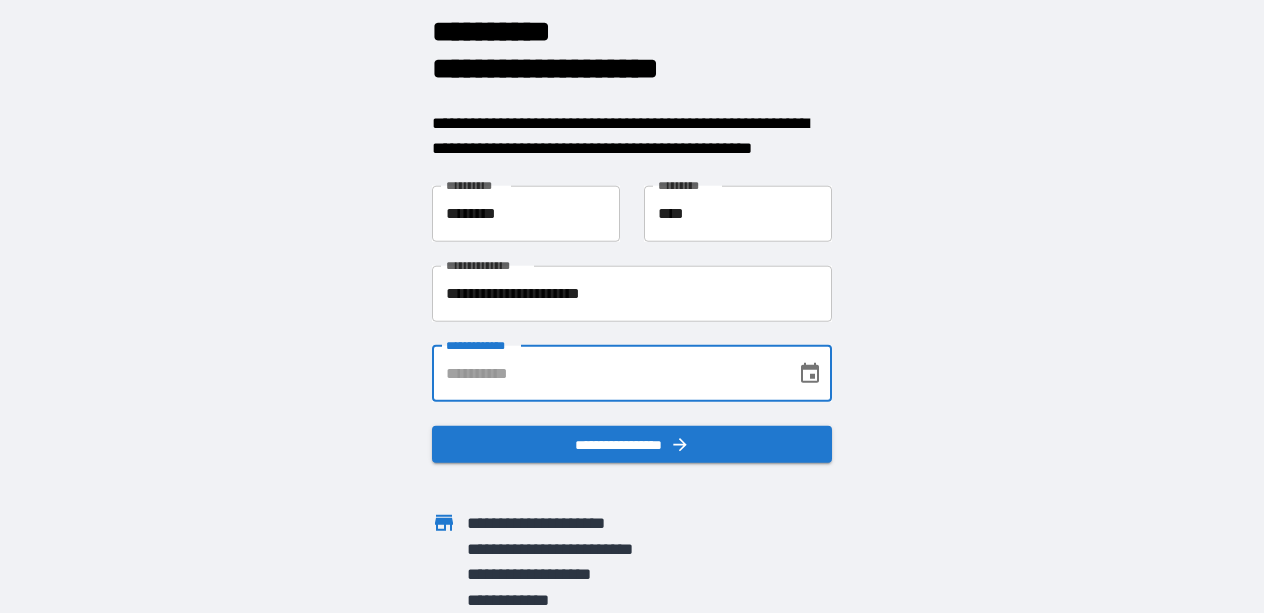 click on "**********" at bounding box center [607, 373] 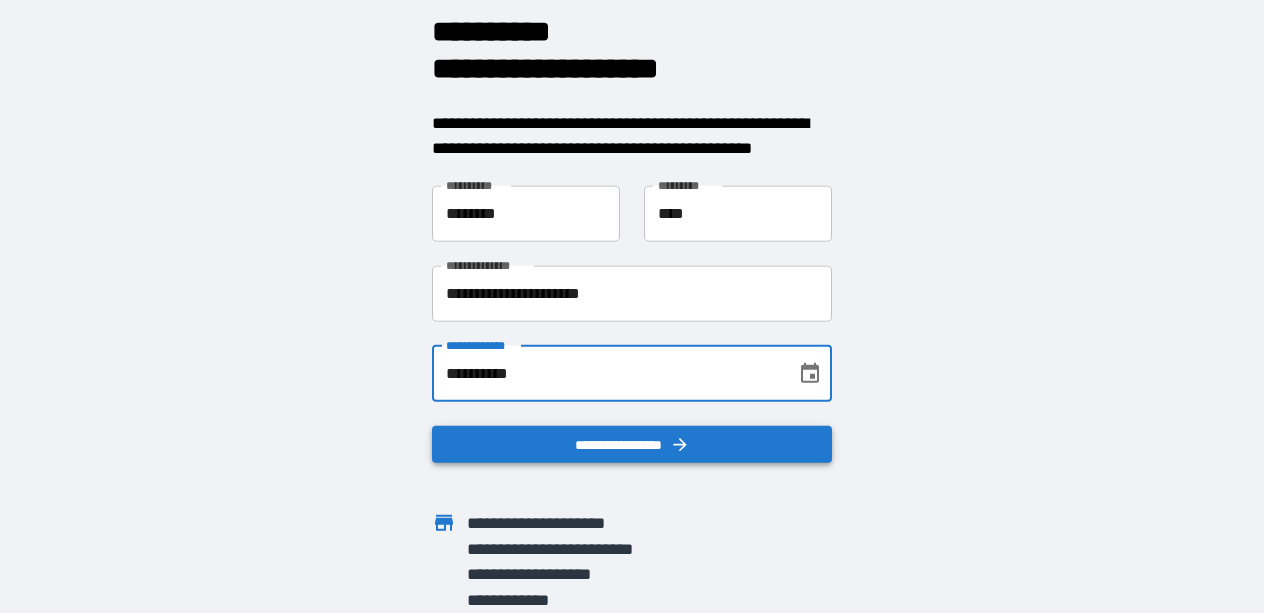 type on "**********" 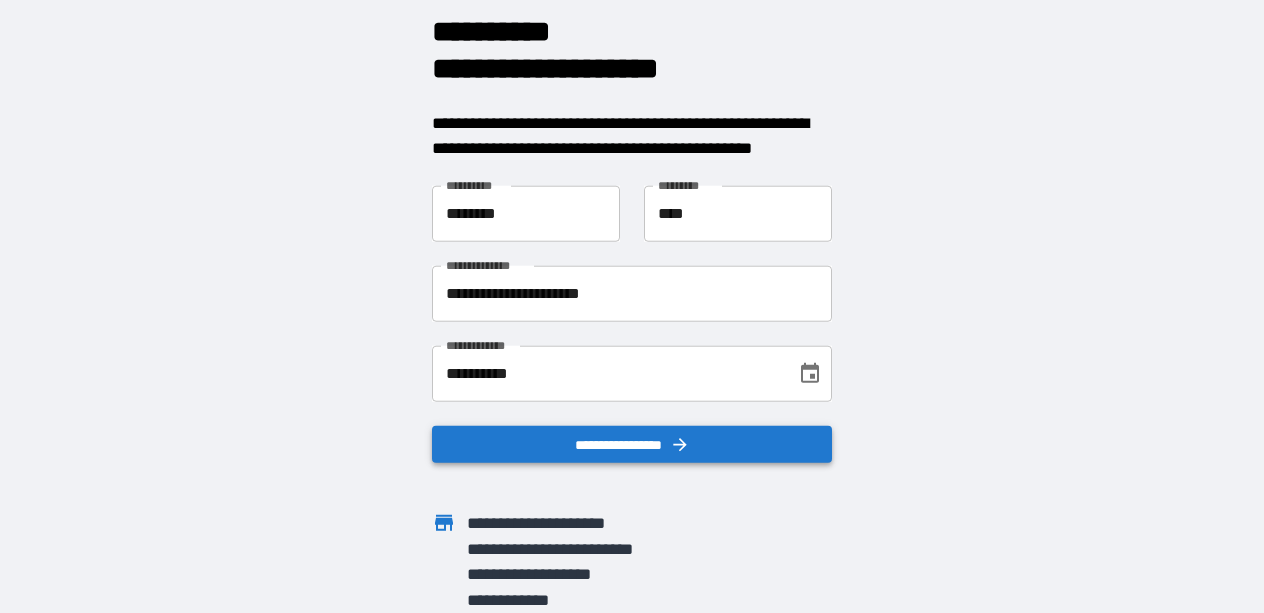 scroll, scrollTop: 0, scrollLeft: 0, axis: both 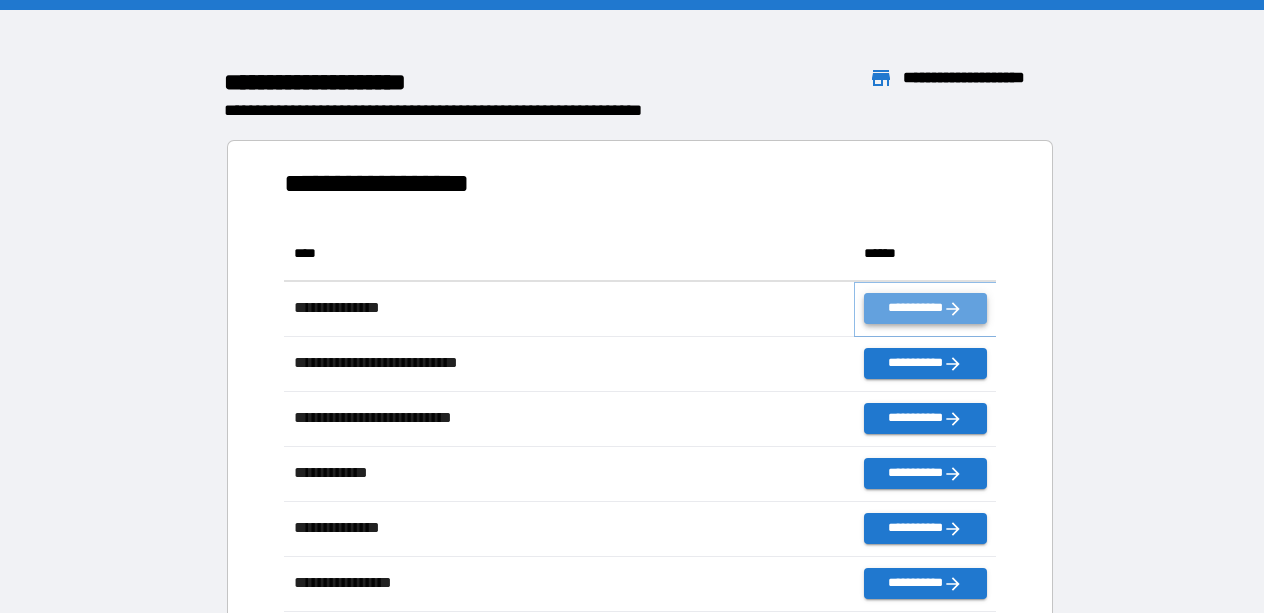 click on "**********" at bounding box center [925, 308] 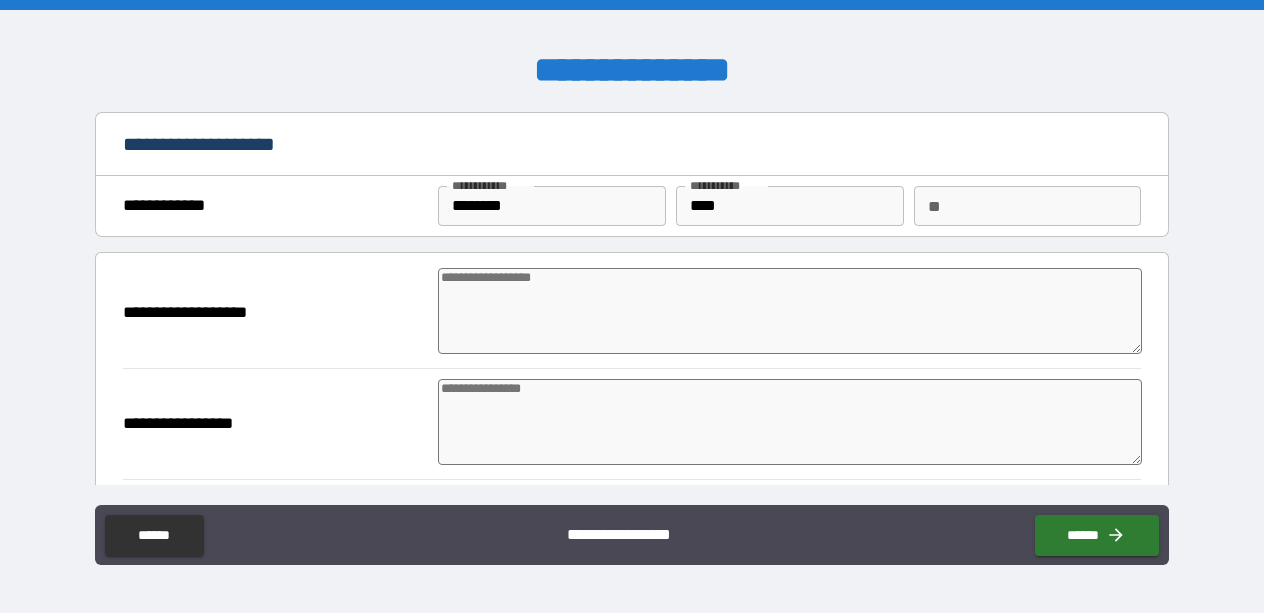 type on "*" 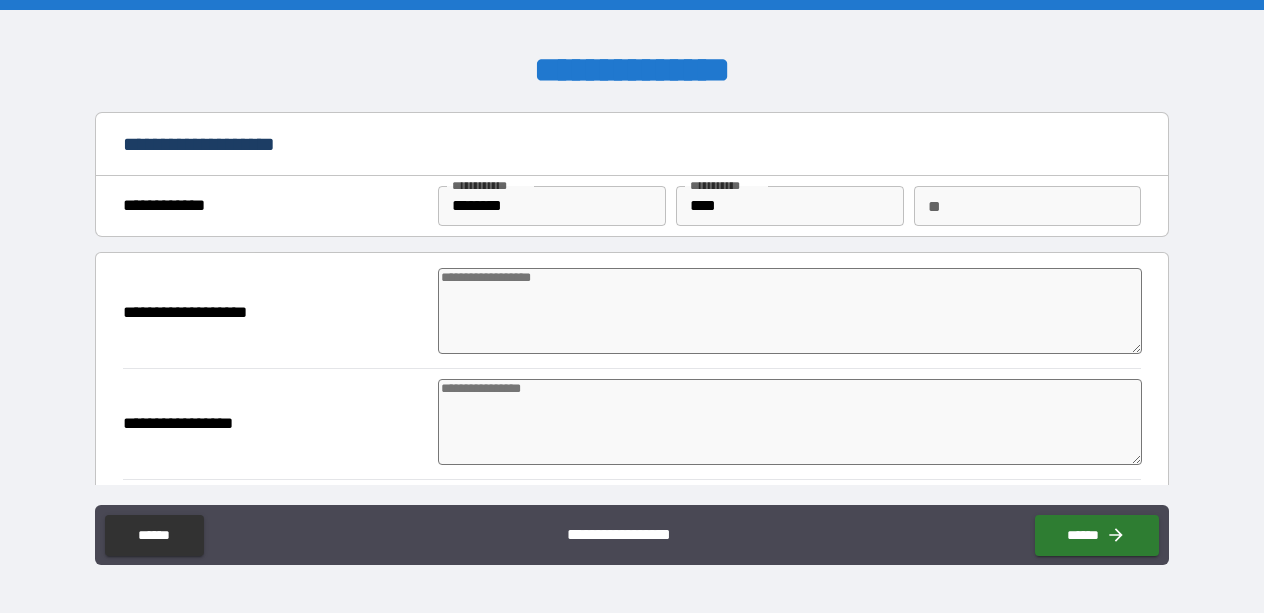 type on "*" 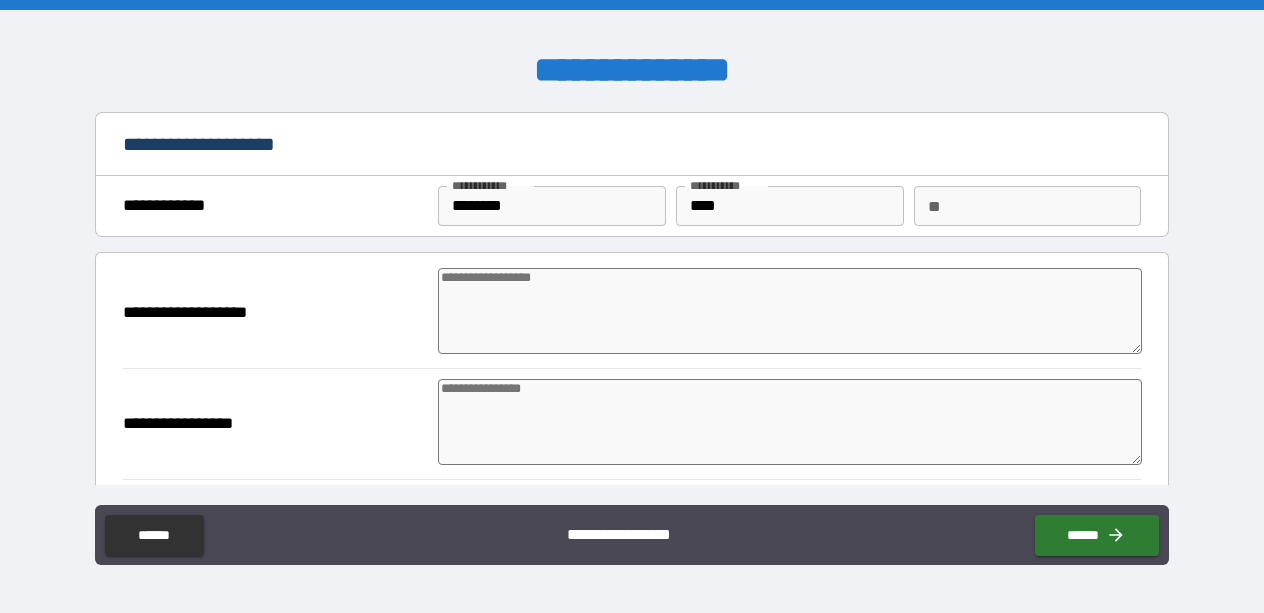 type on "*" 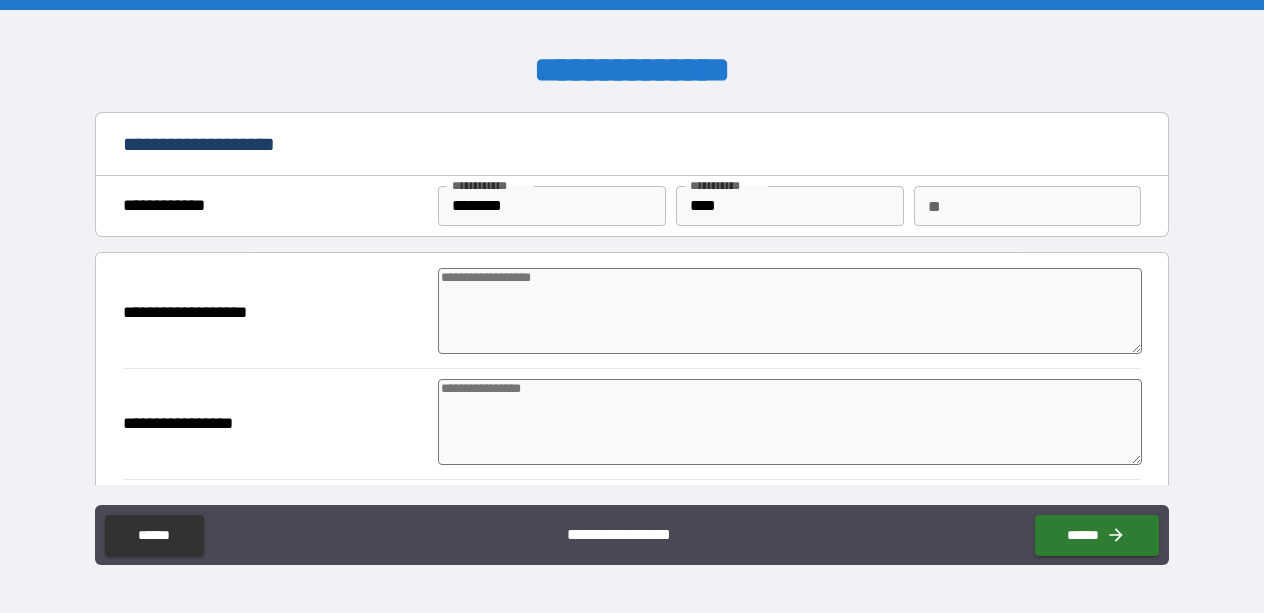 type on "*" 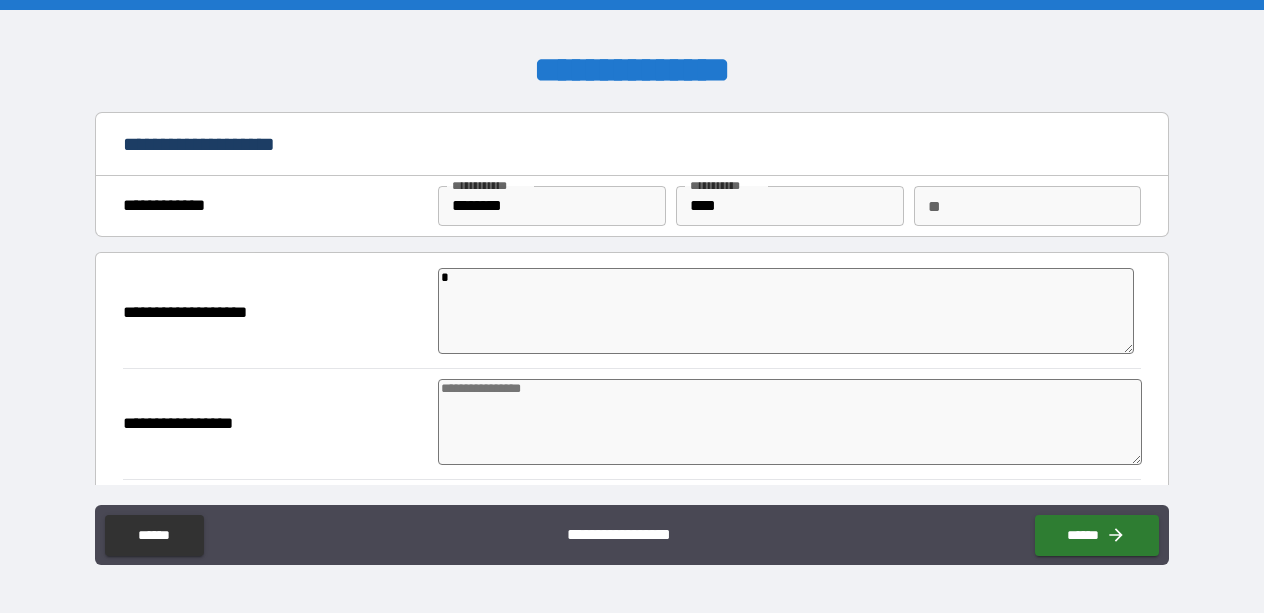 type on "**" 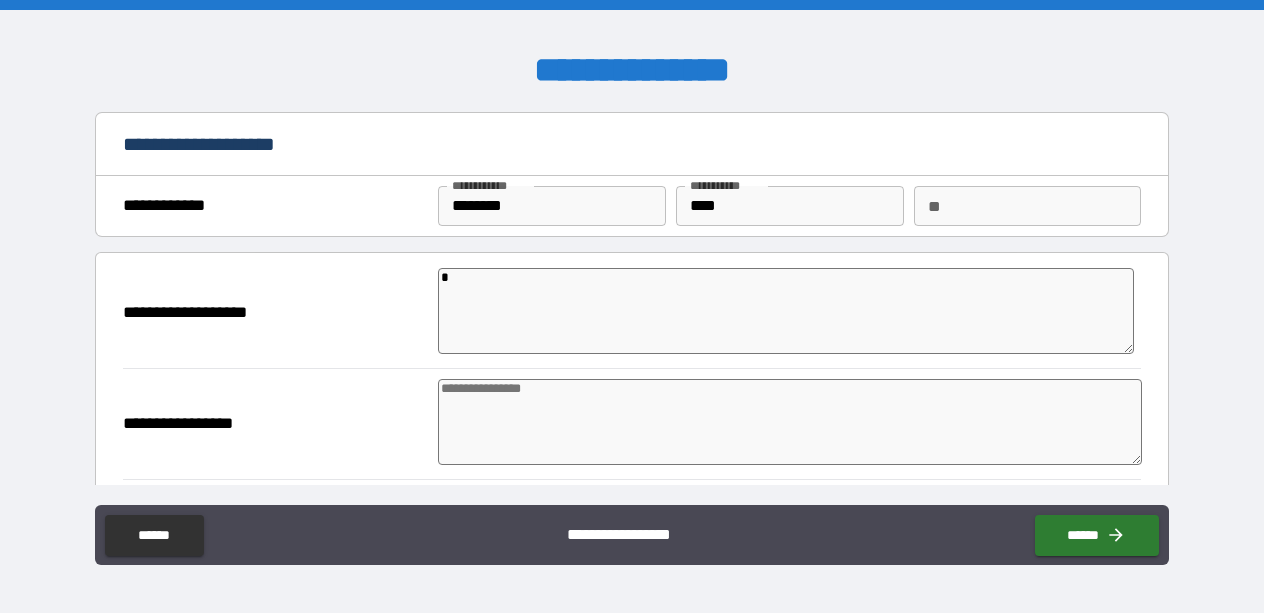 type on "*" 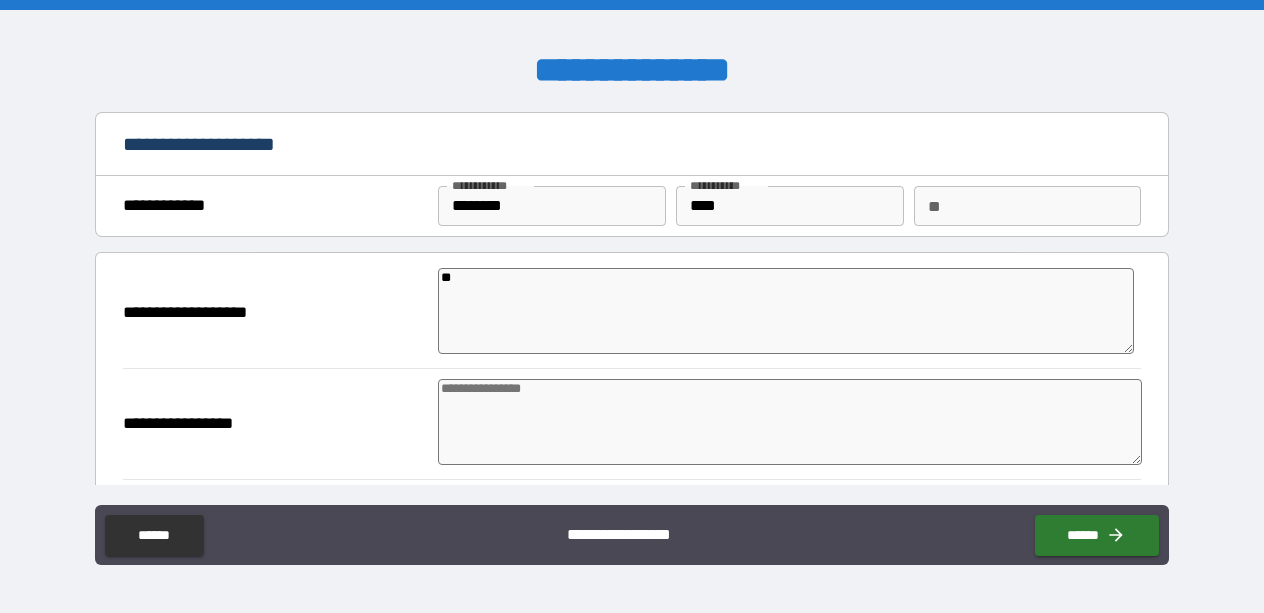 type on "*" 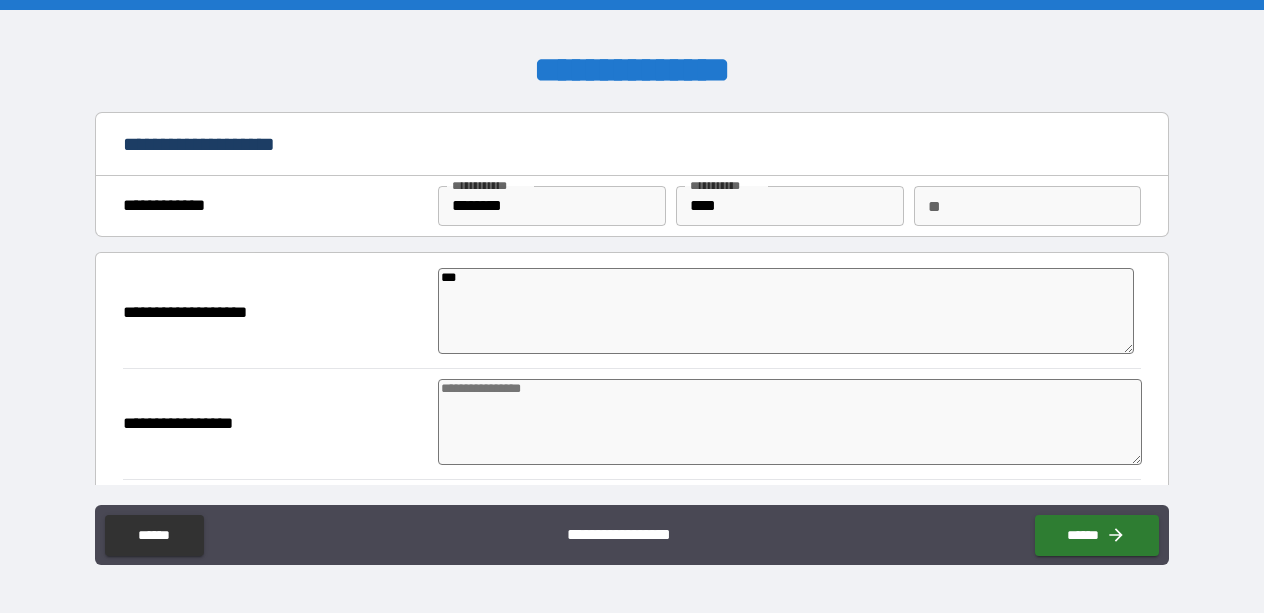 type on "*" 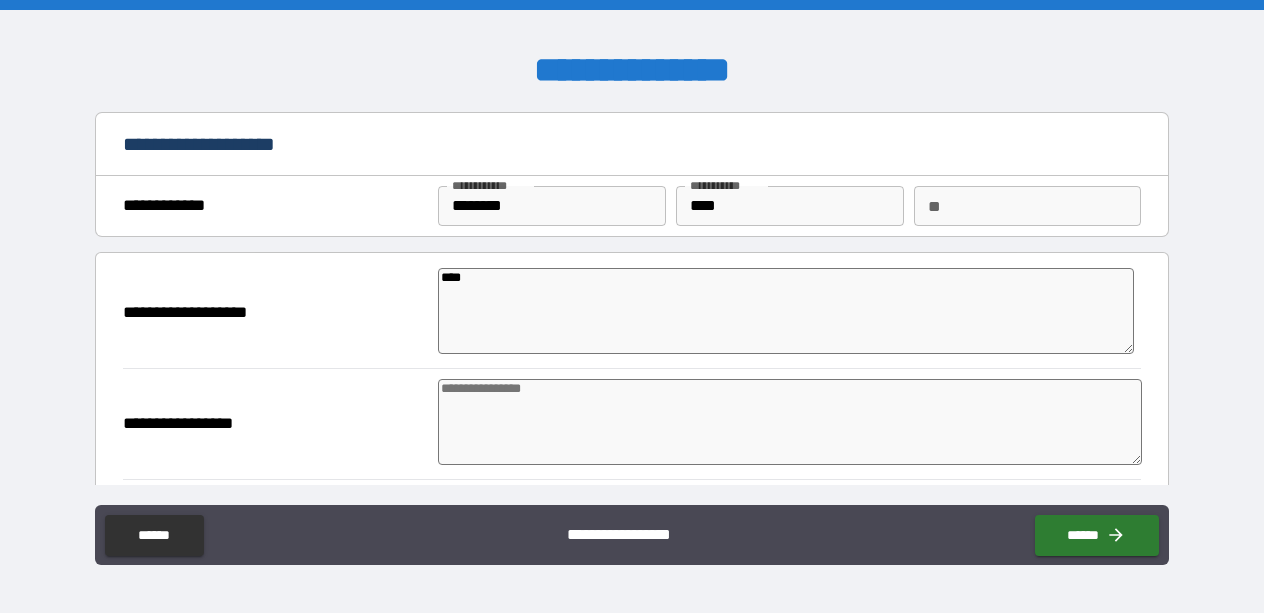 type on "*" 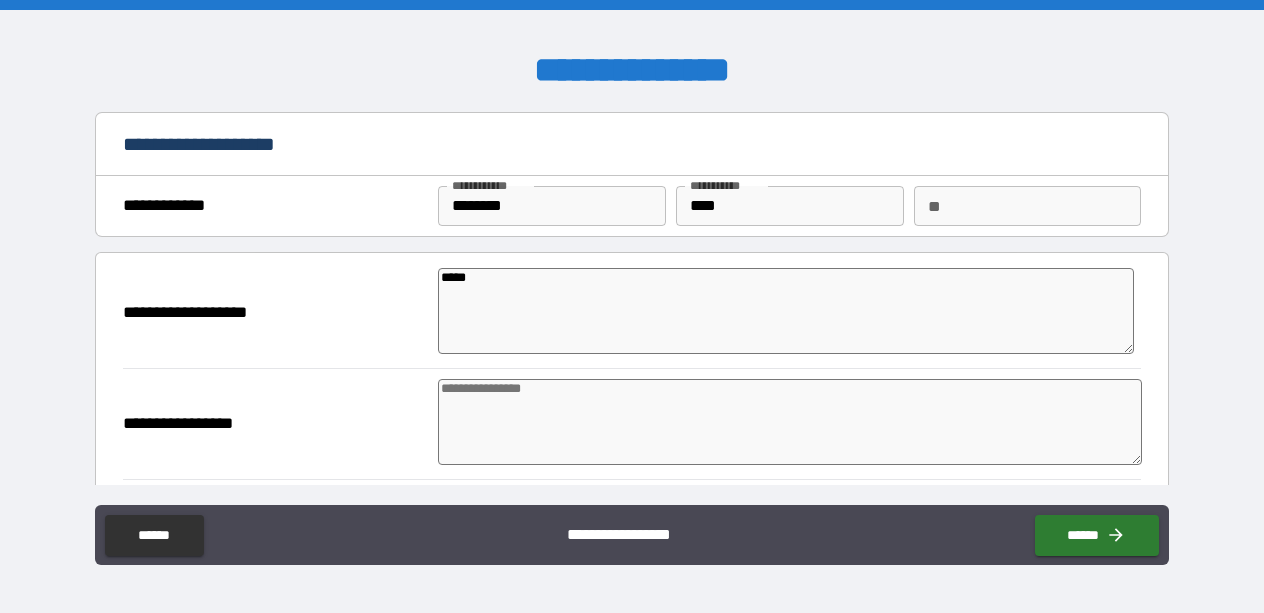 type on "******" 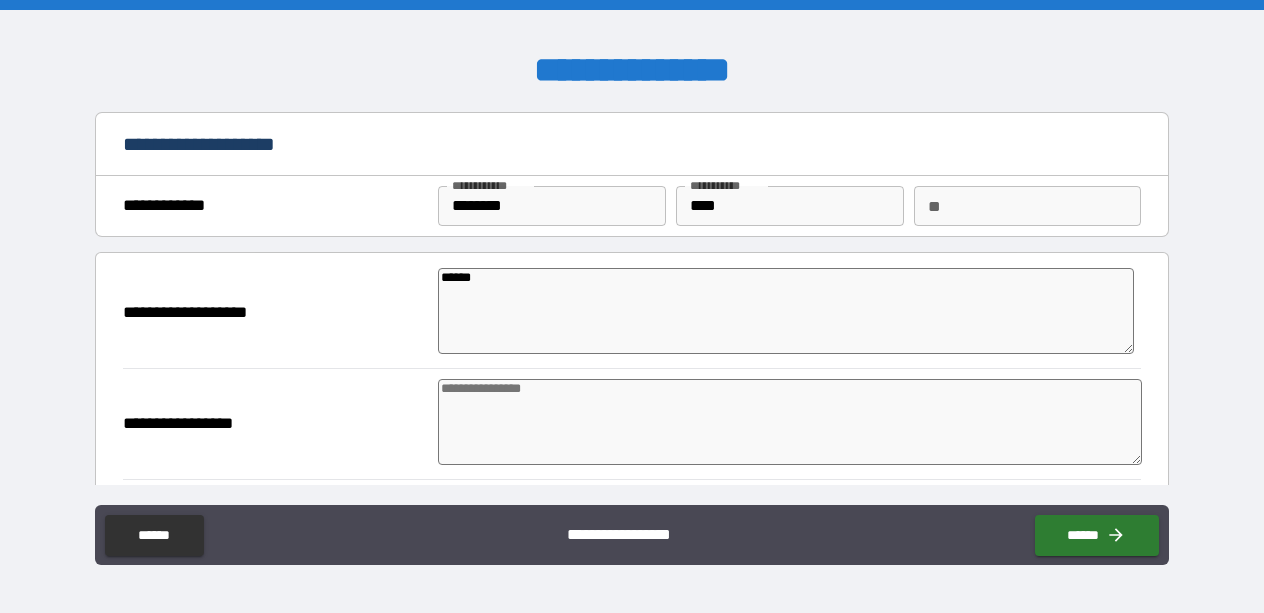 type on "*" 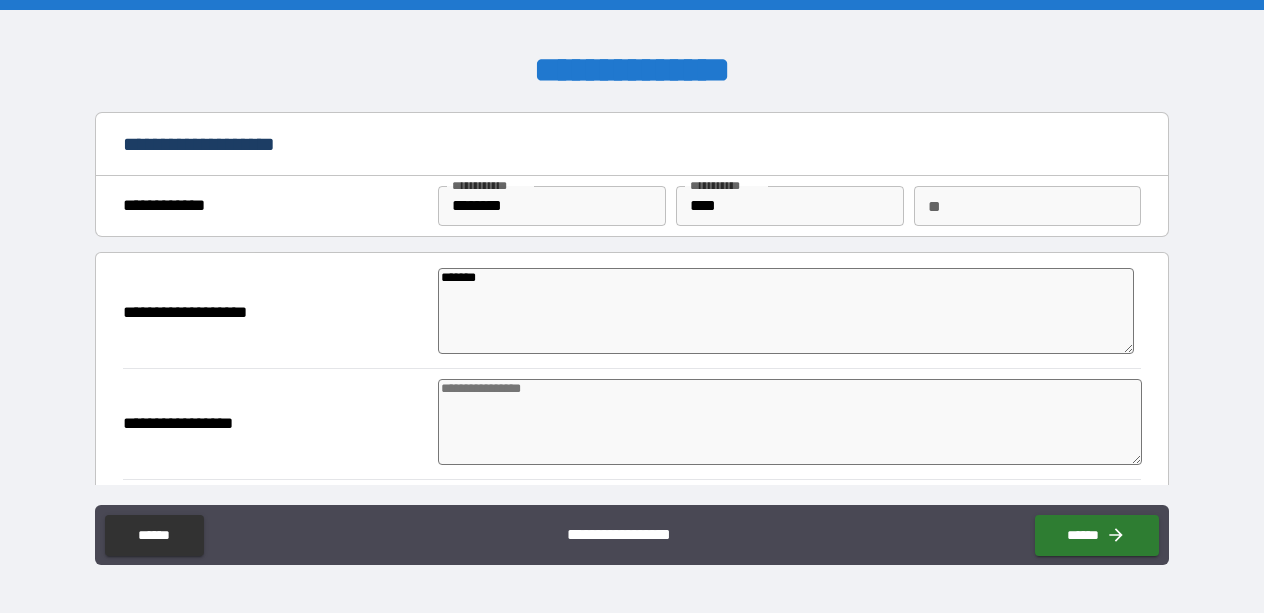 type on "*" 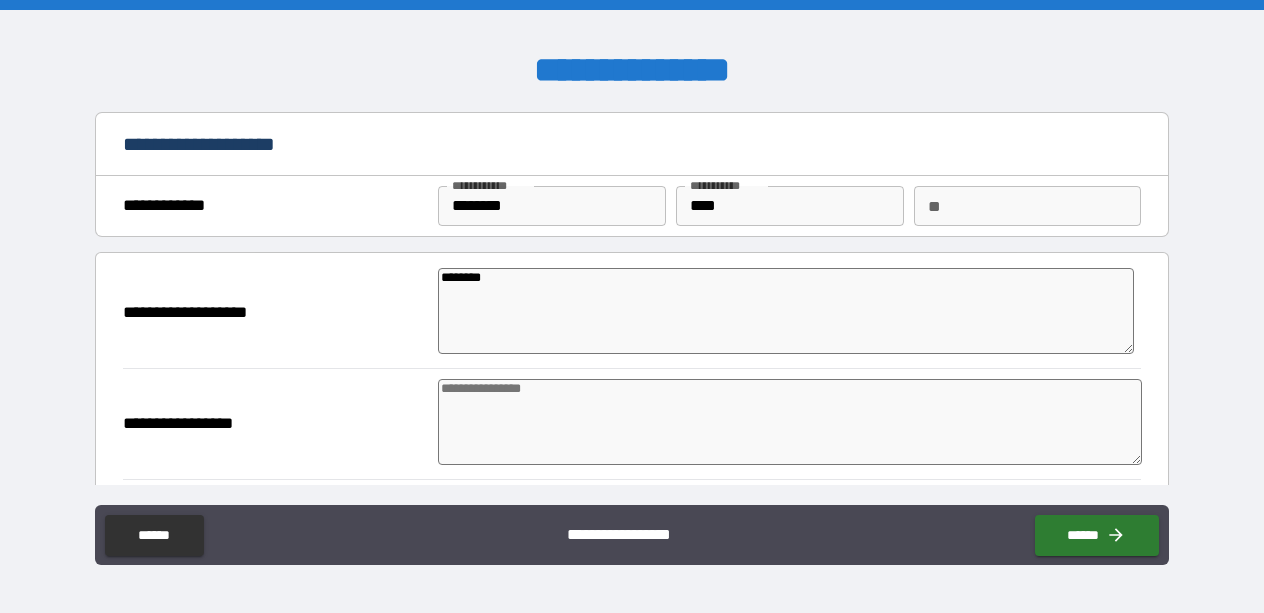 type on "*" 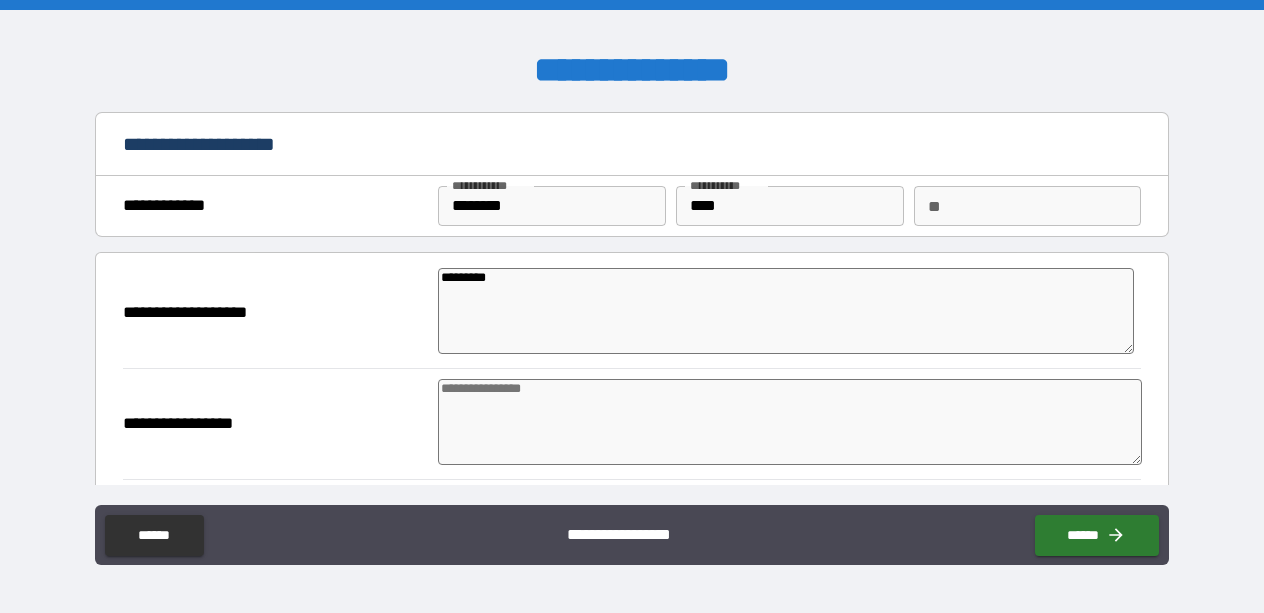 type on "**********" 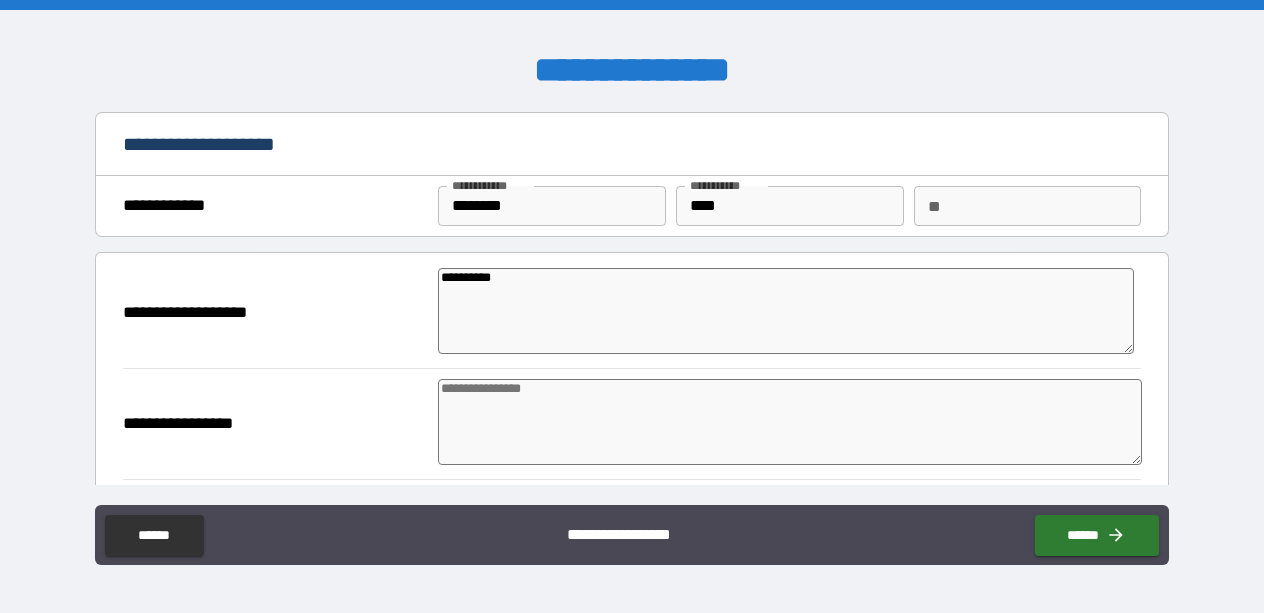 type on "*" 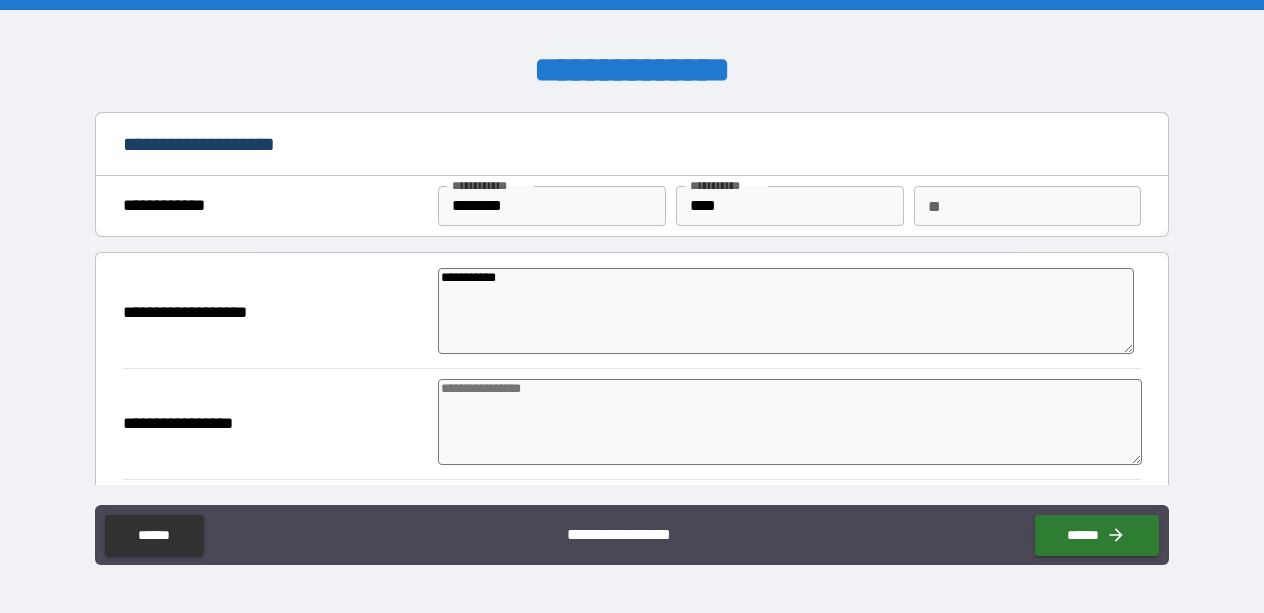 type on "*" 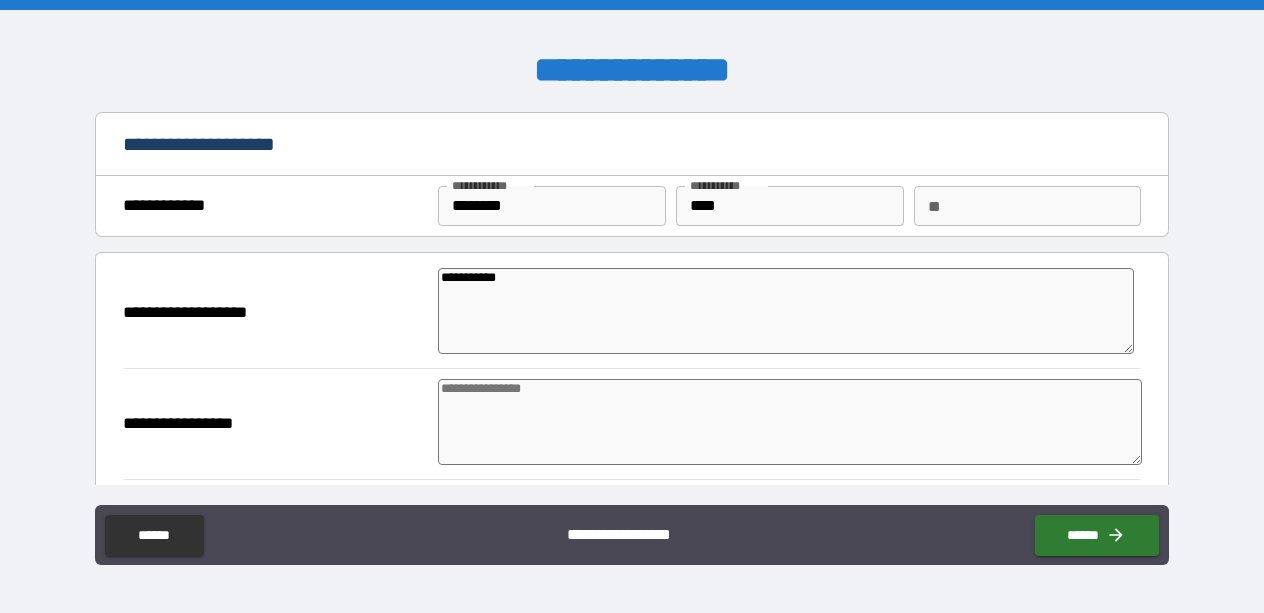 type on "**********" 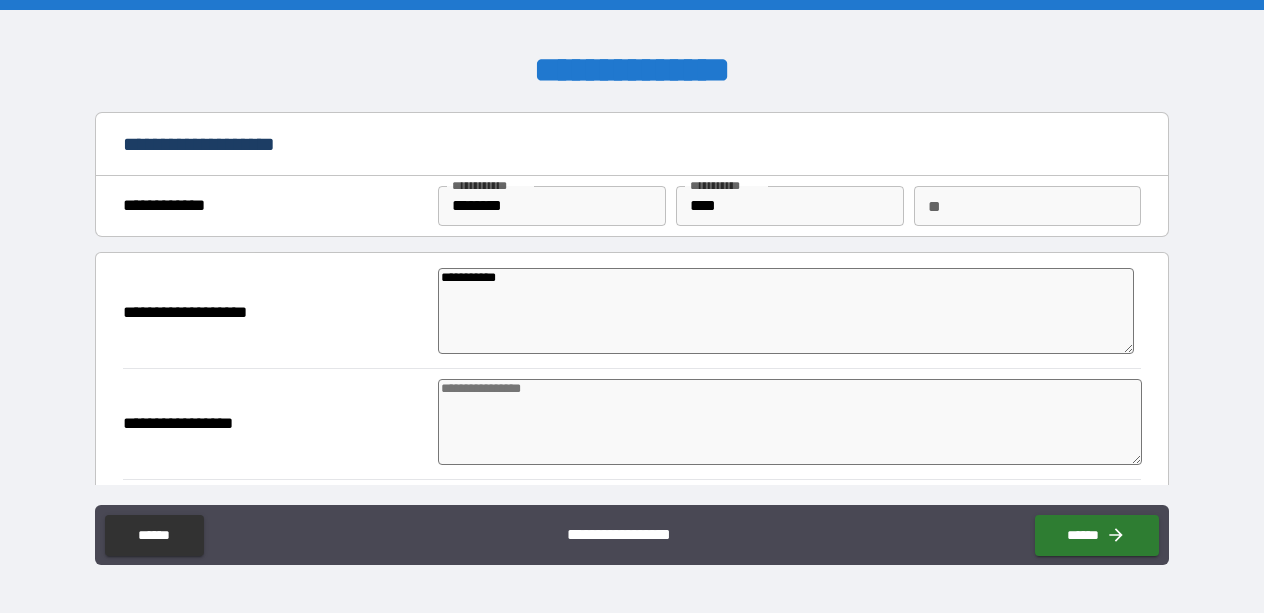 type on "*" 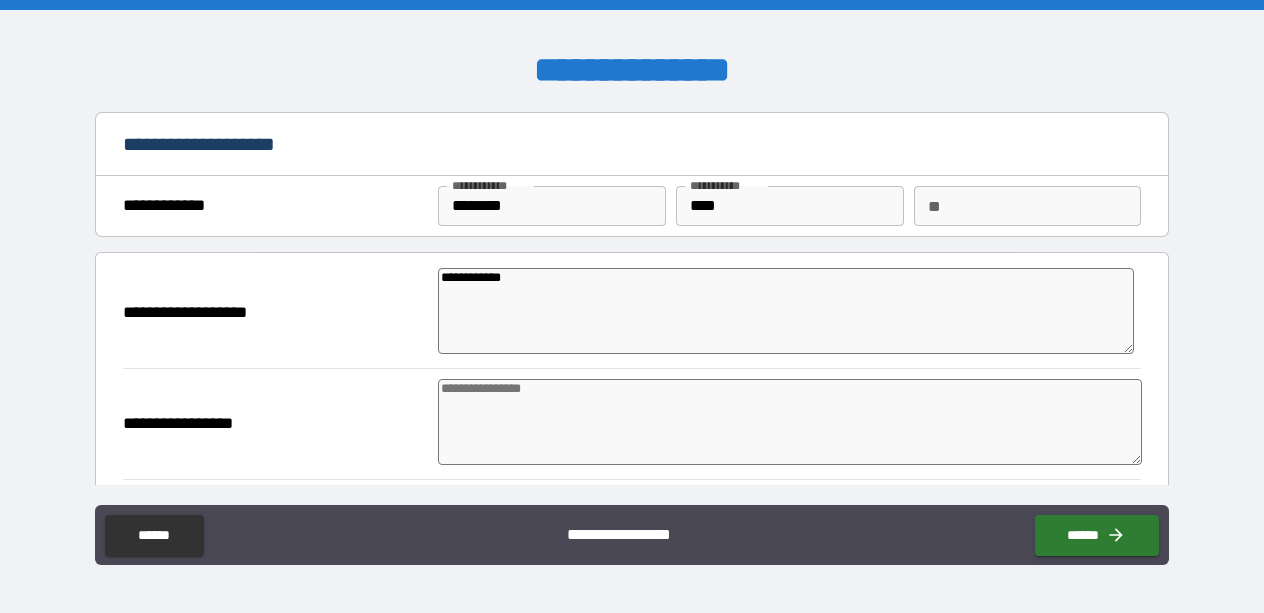 type on "*" 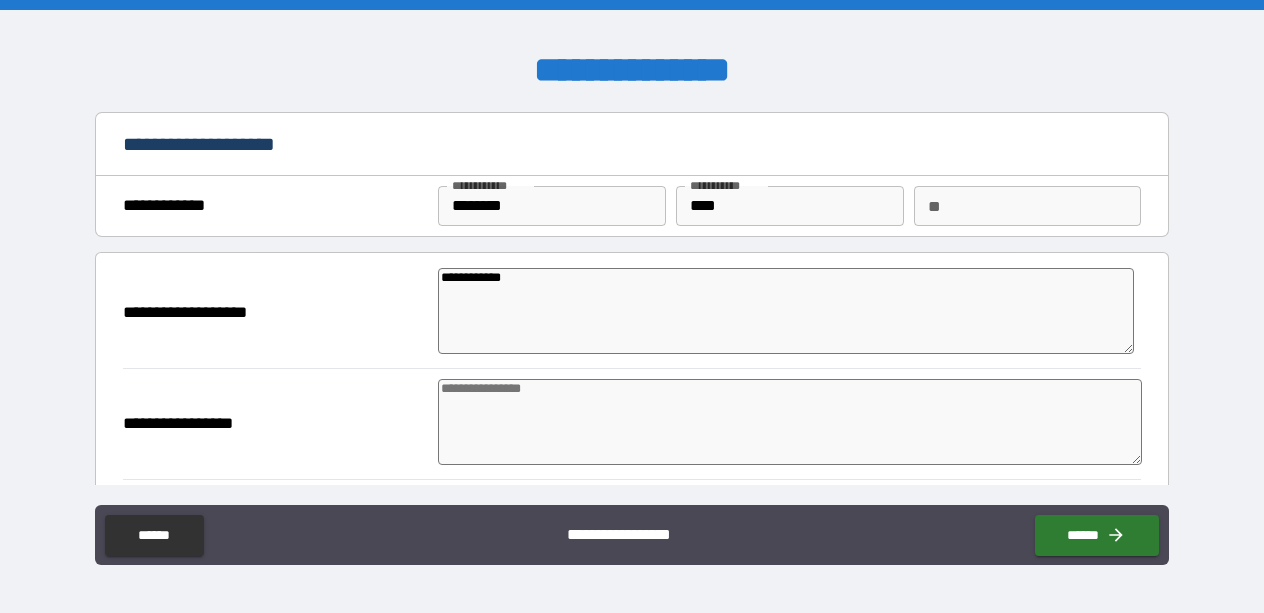 type on "*******" 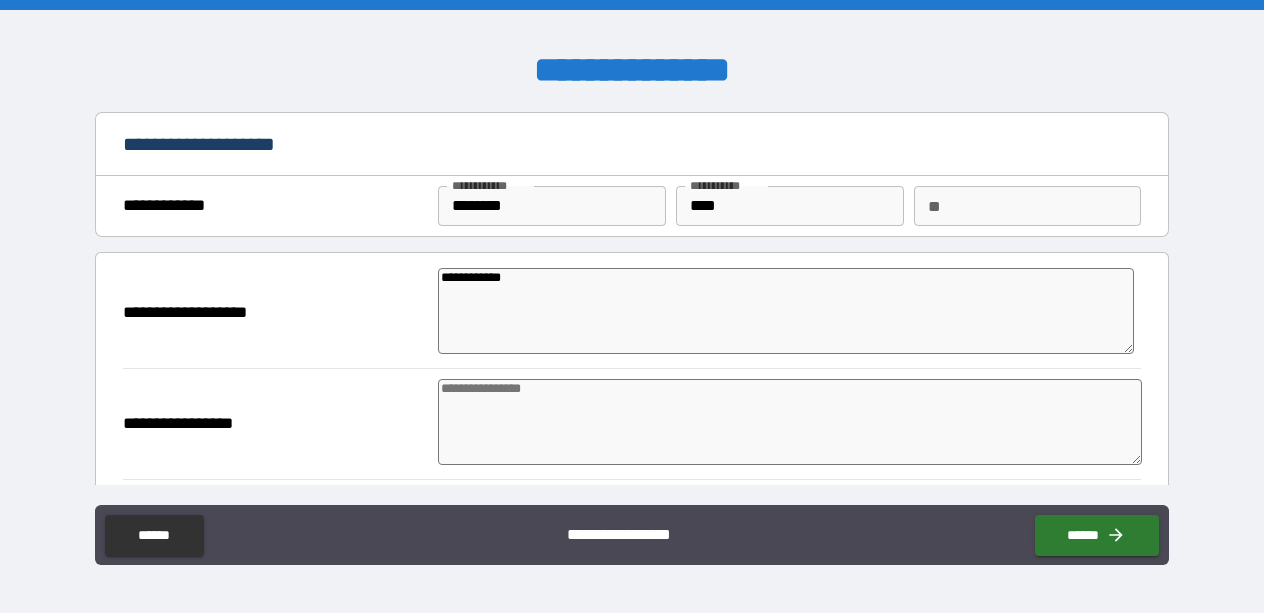 type on "*" 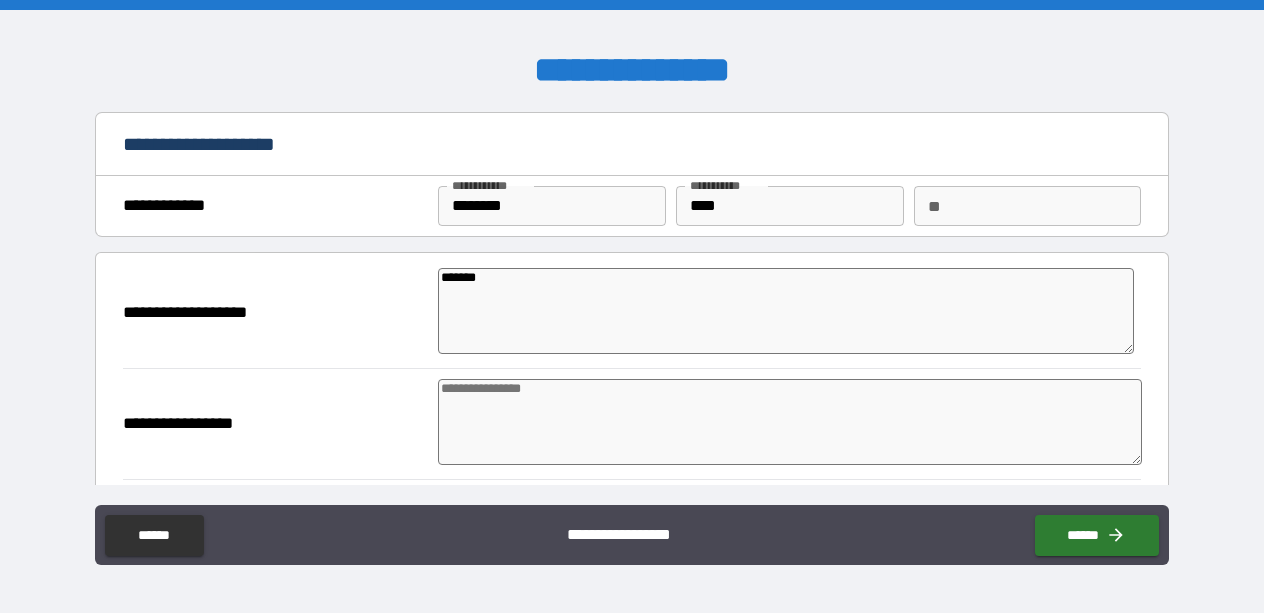 type on "*" 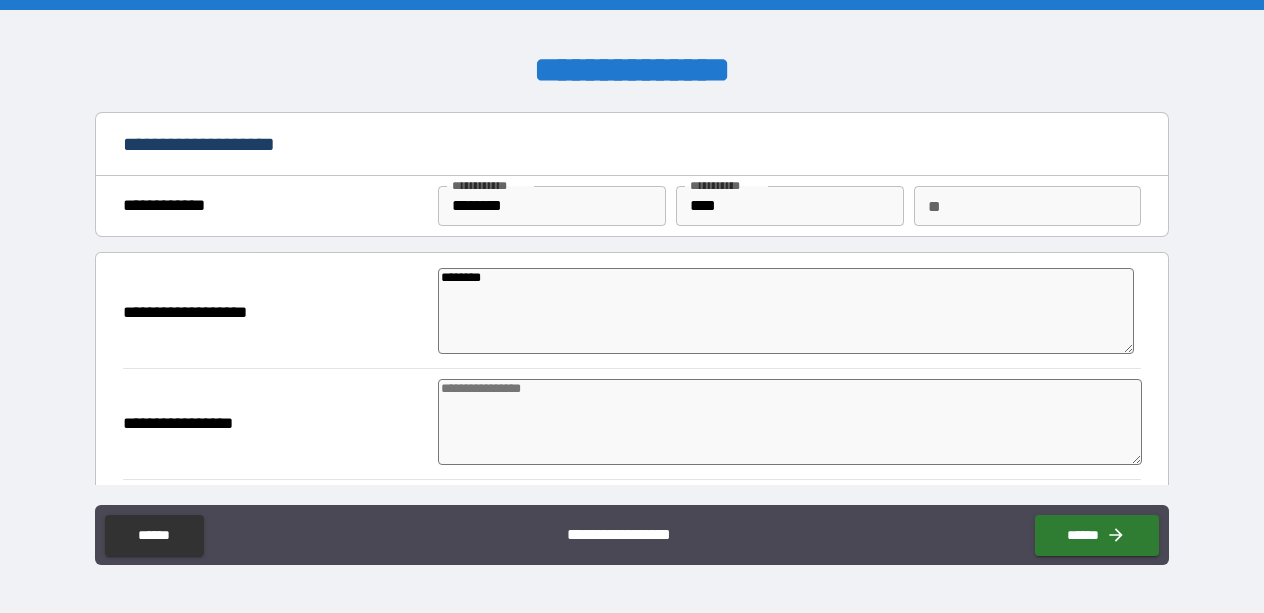 type on "*********" 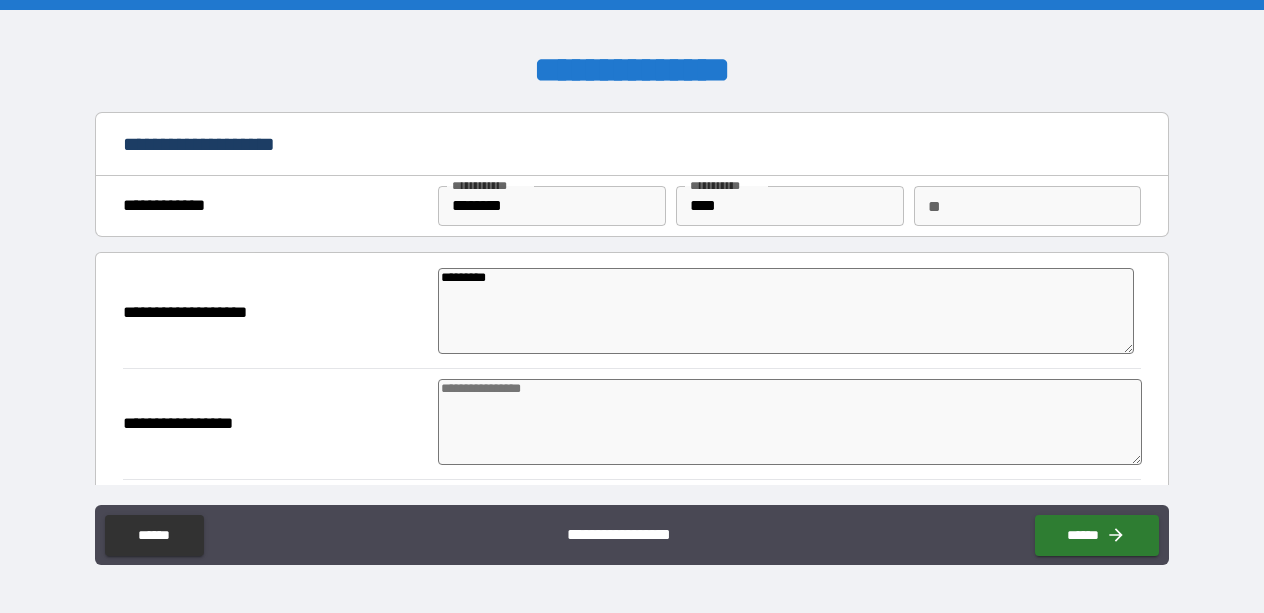 type on "*" 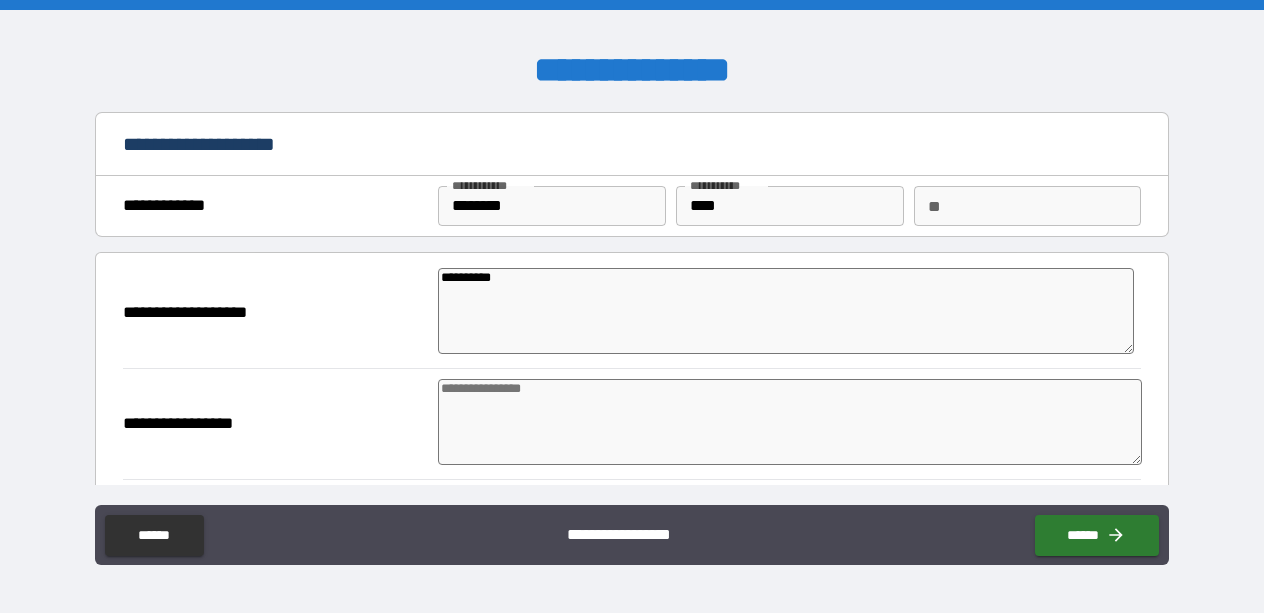 type on "*" 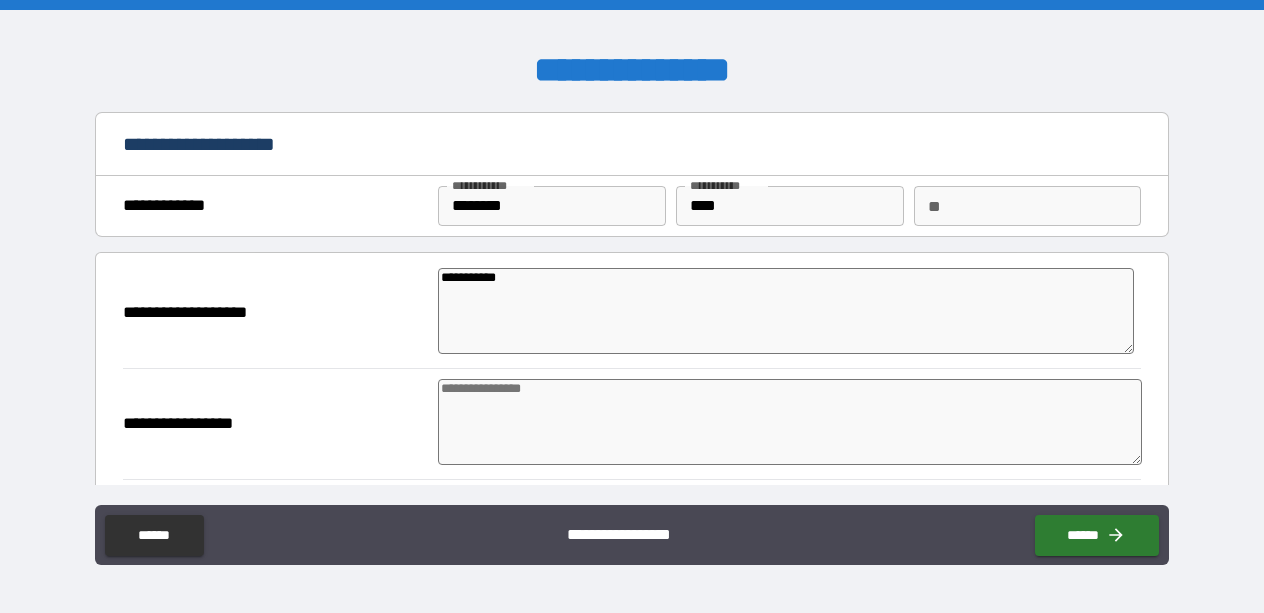 type on "**********" 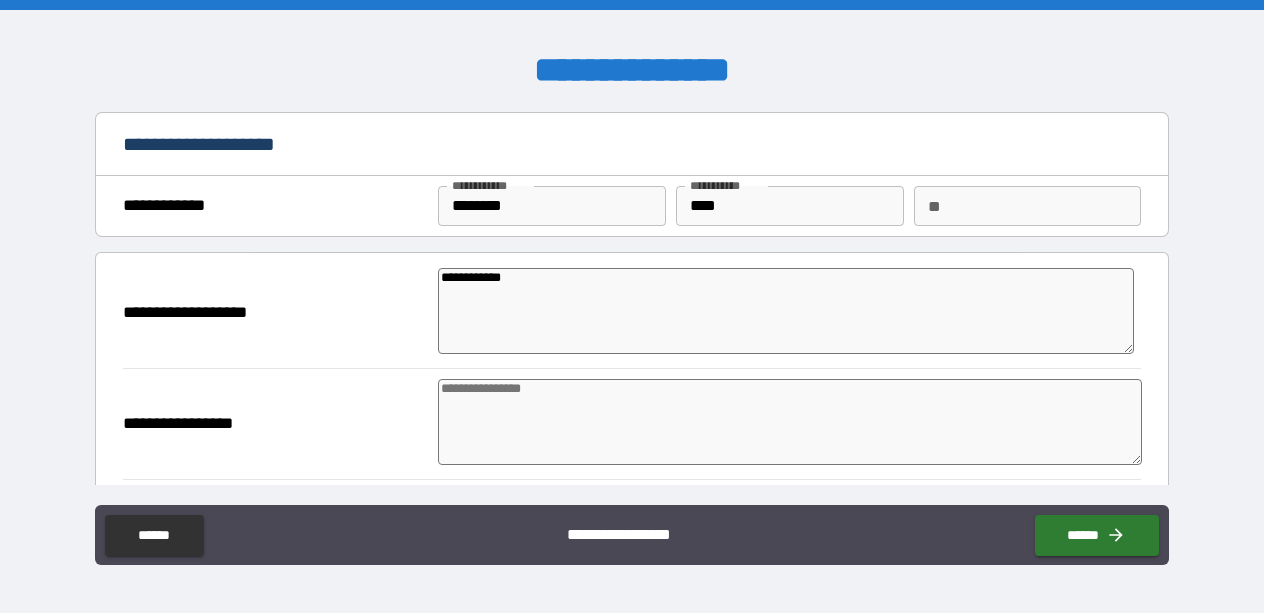 type on "*" 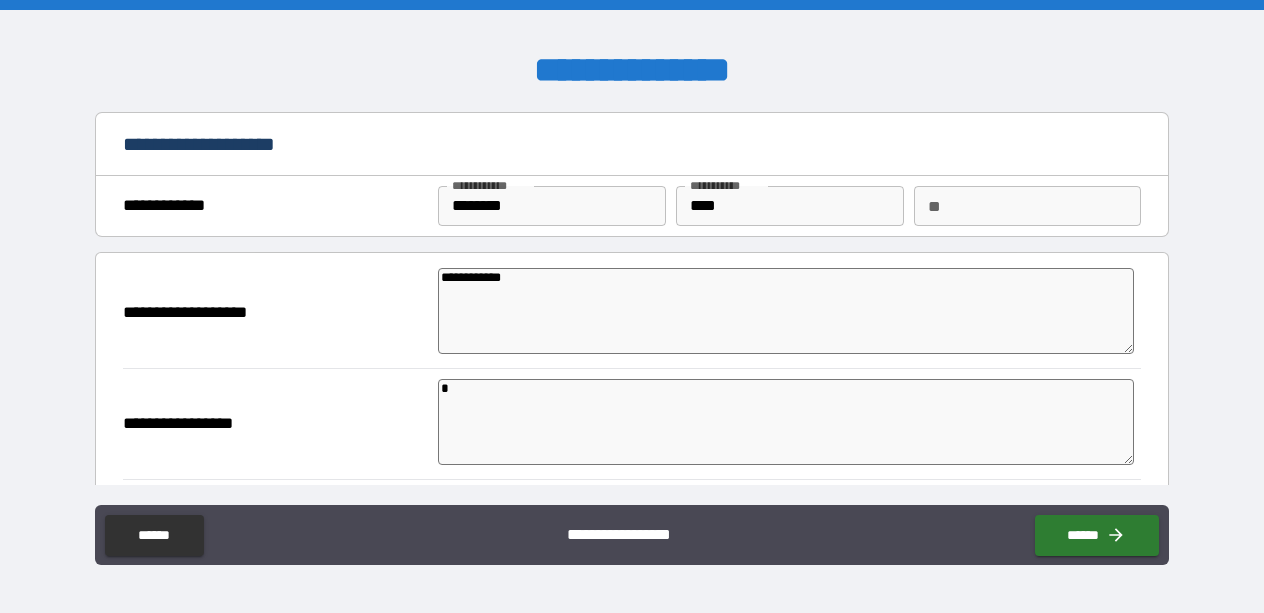 type on "*" 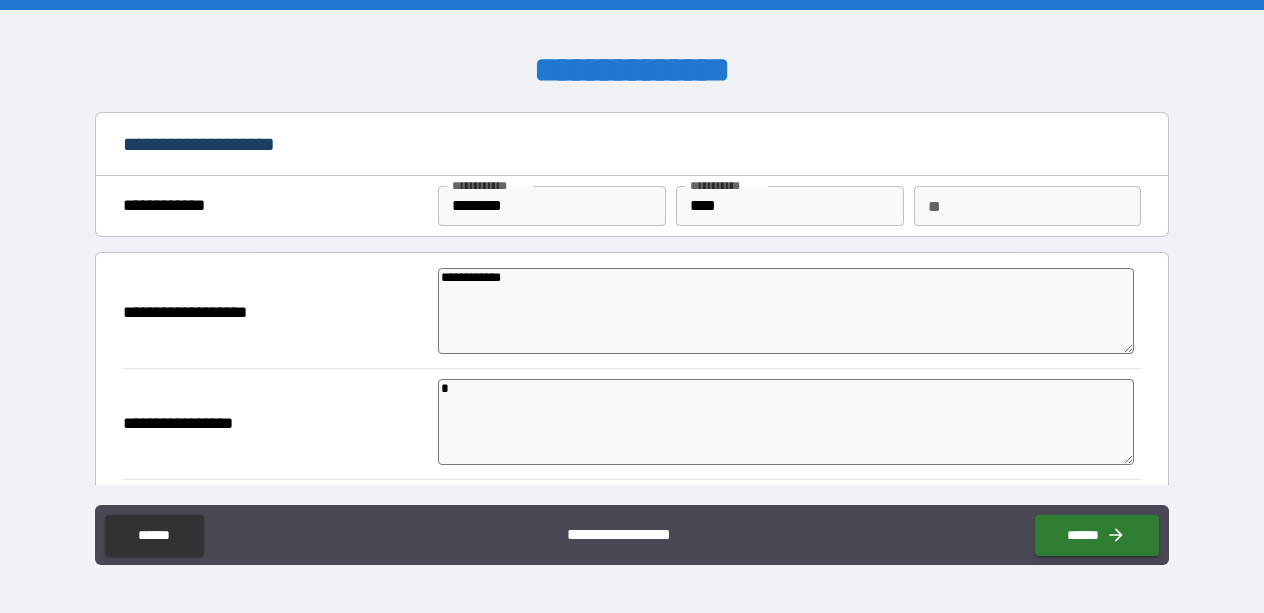 type on "*" 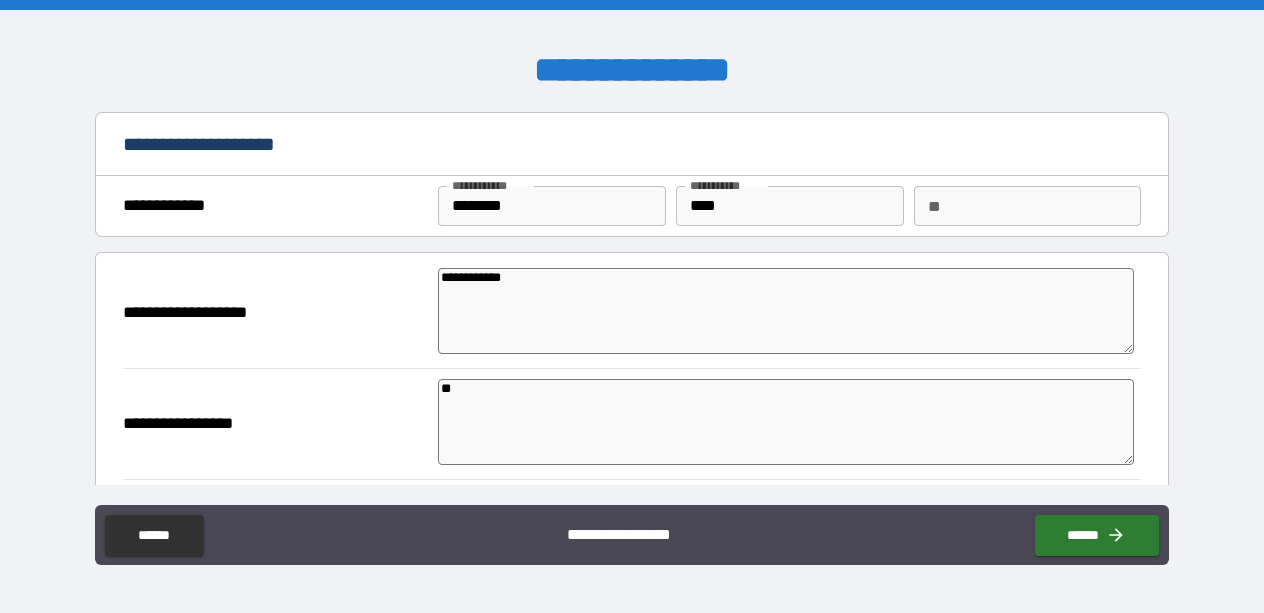 type on "*" 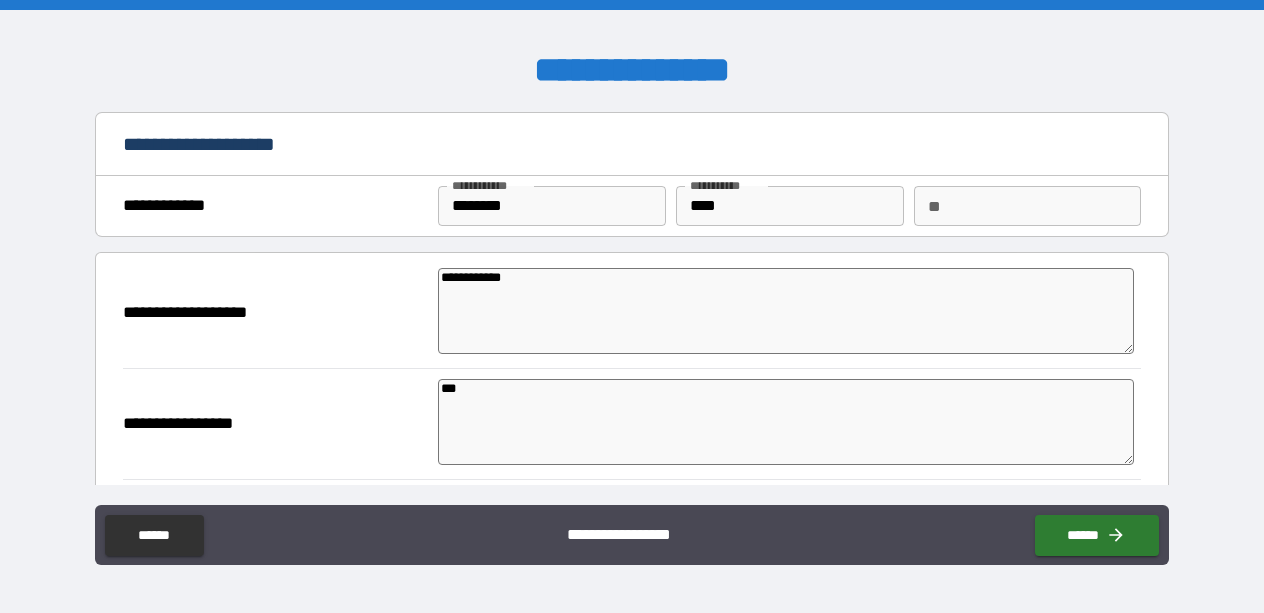 type on "*" 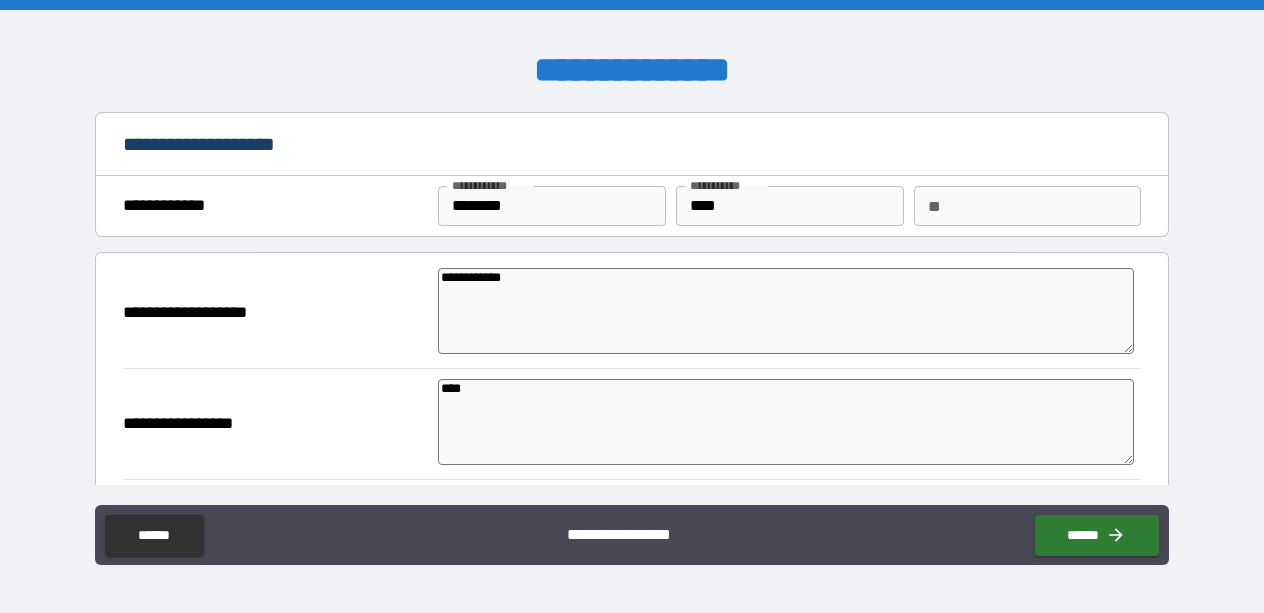 type on "*" 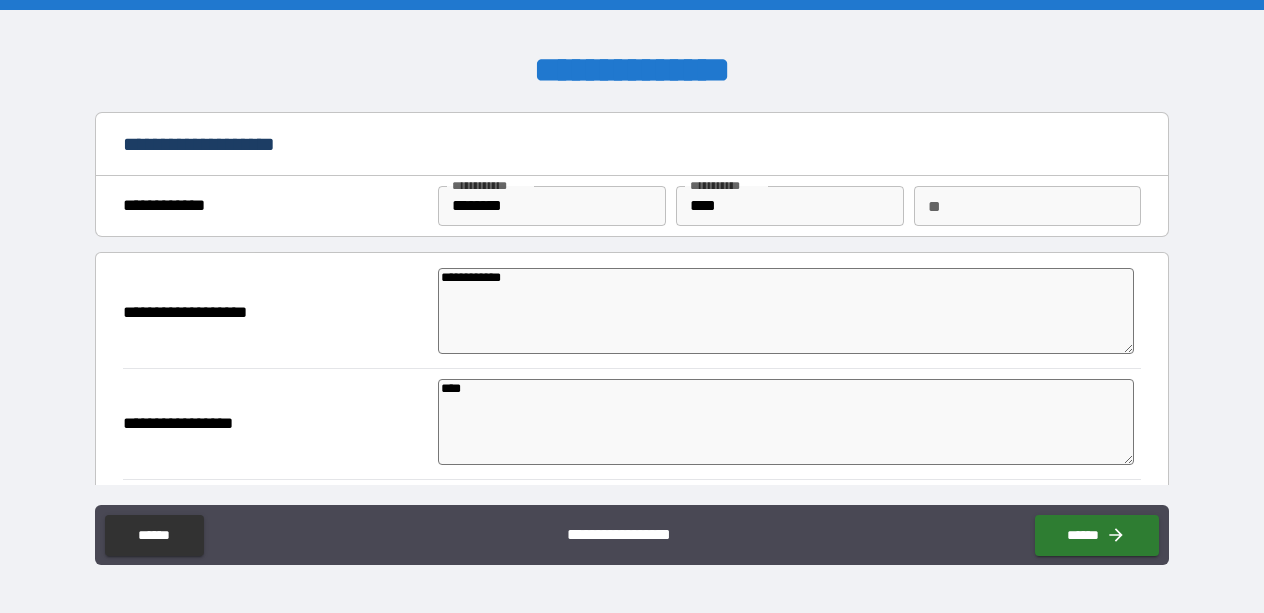 type on "***" 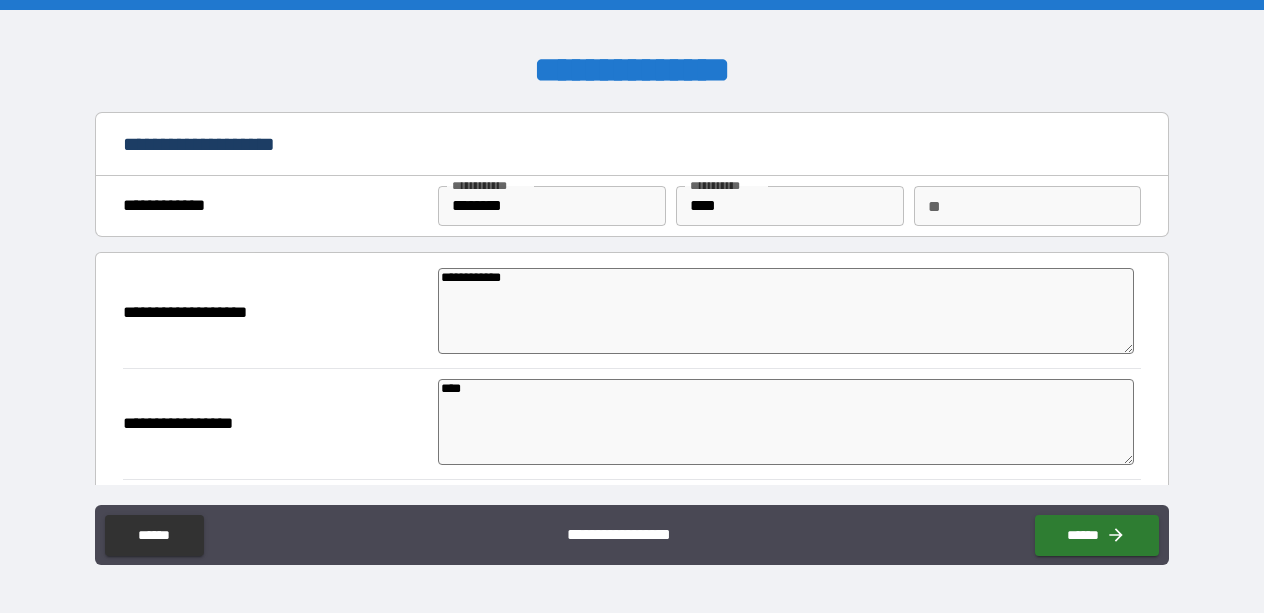 type on "*" 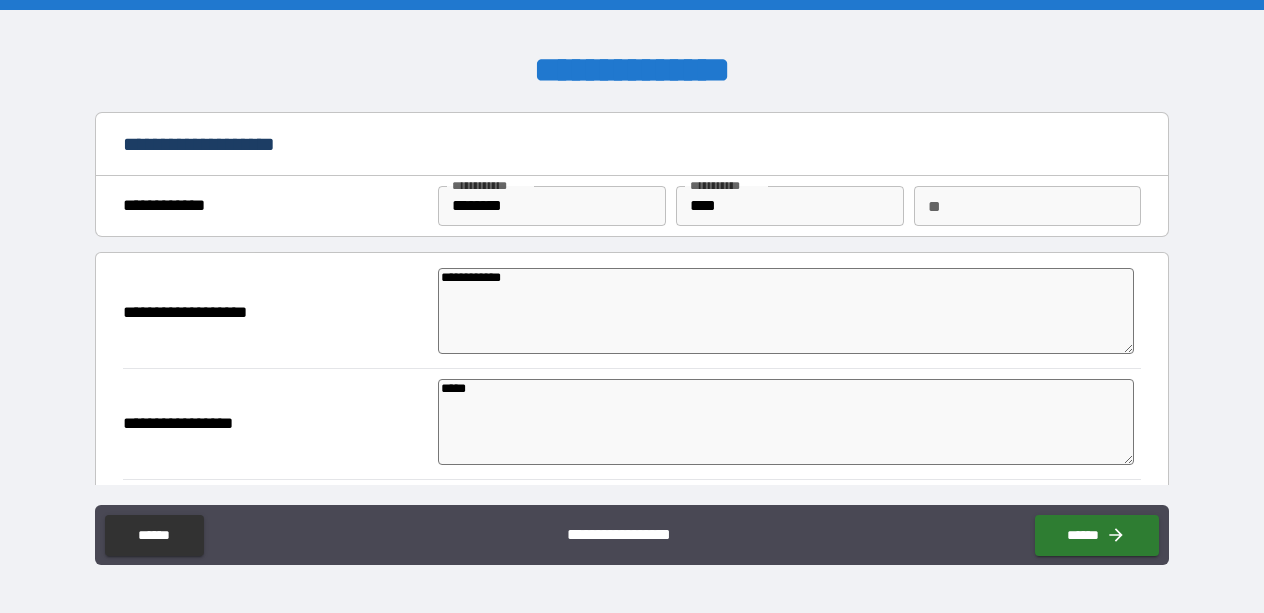 type on "*" 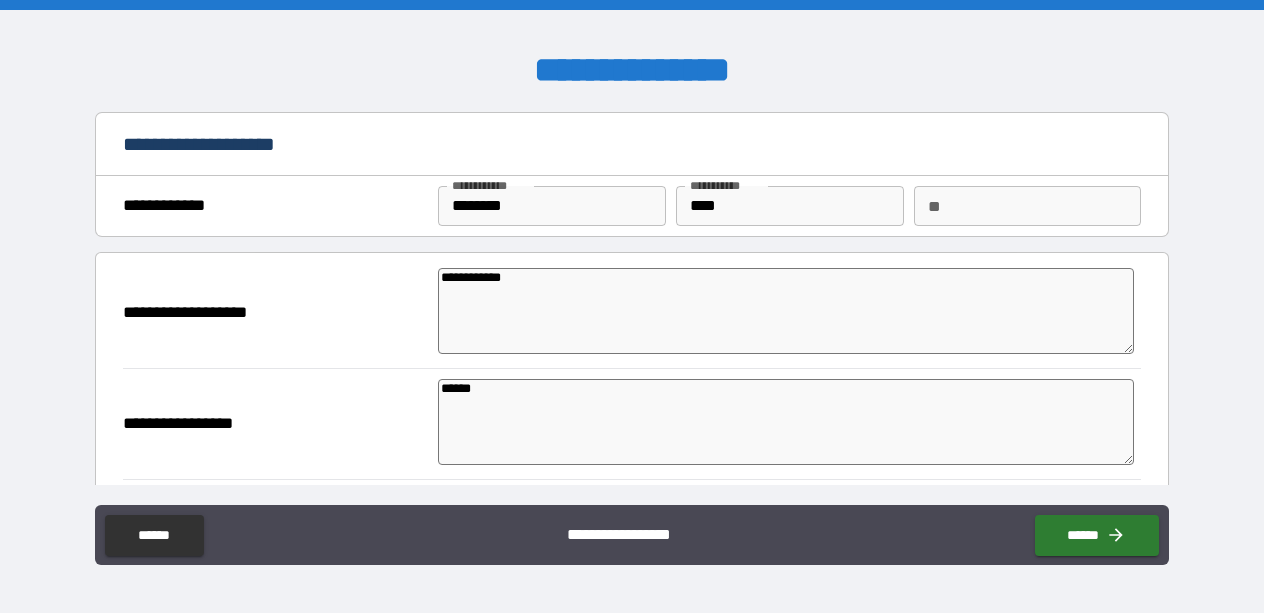 type on "*******" 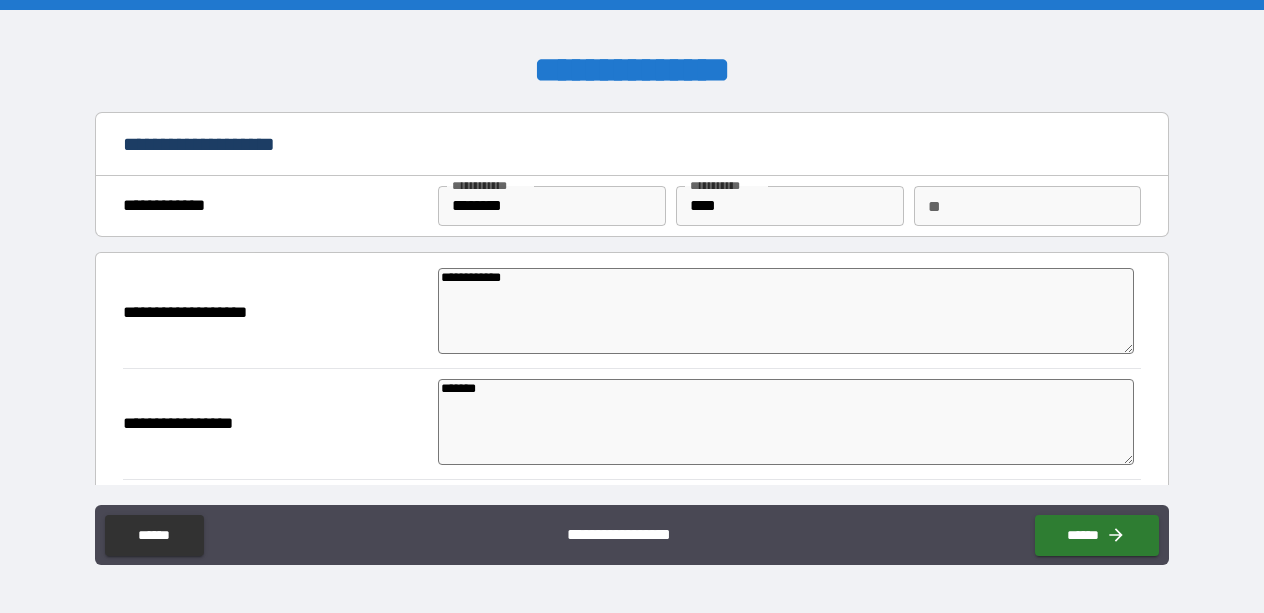 type on "*" 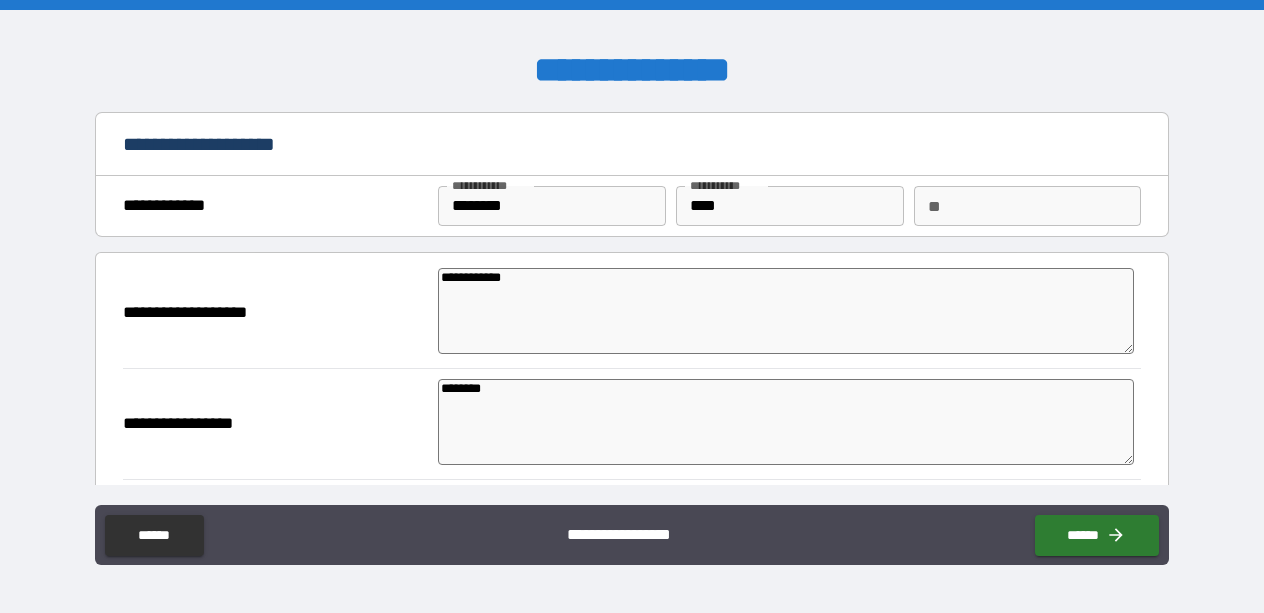 type on "*" 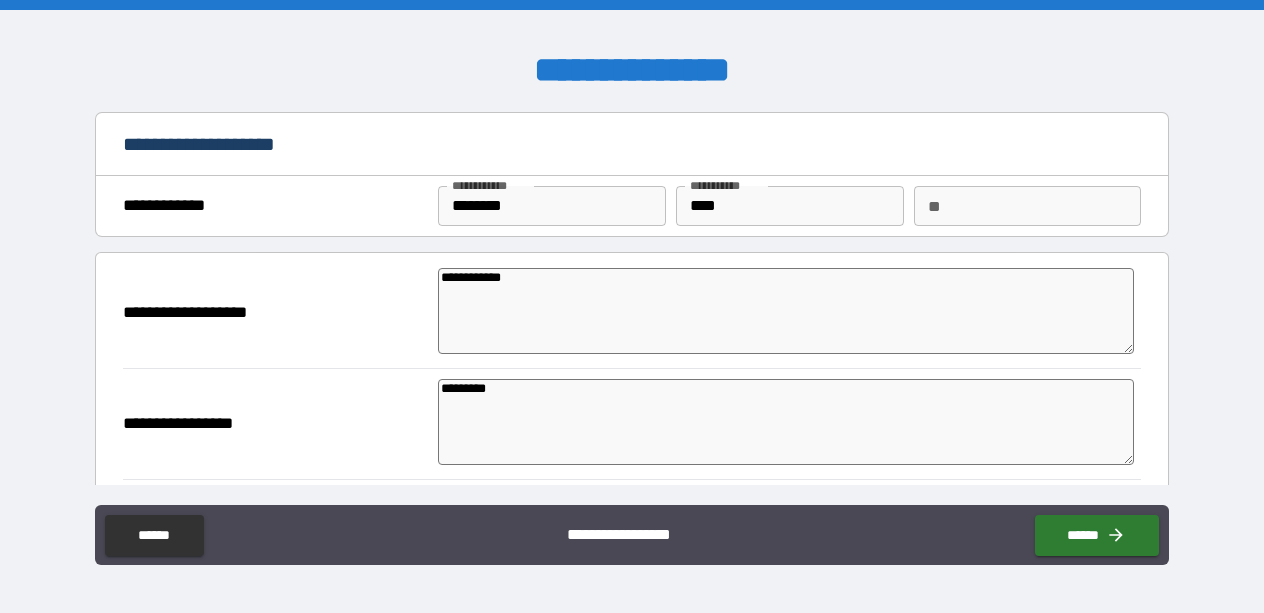 type on "*" 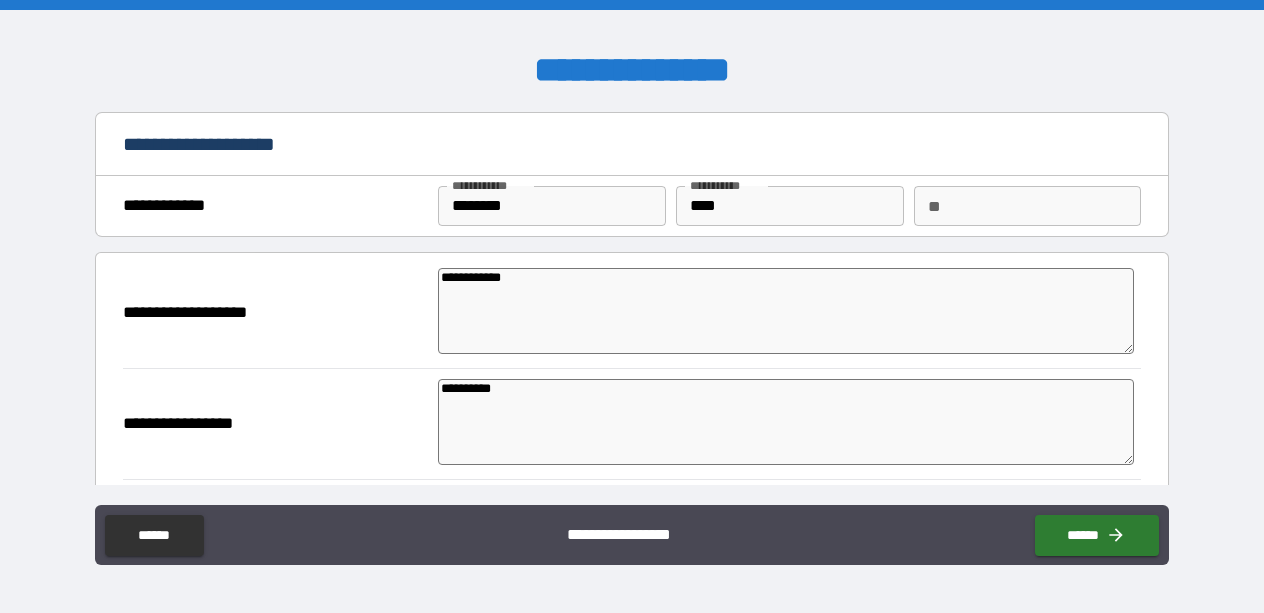 type on "*" 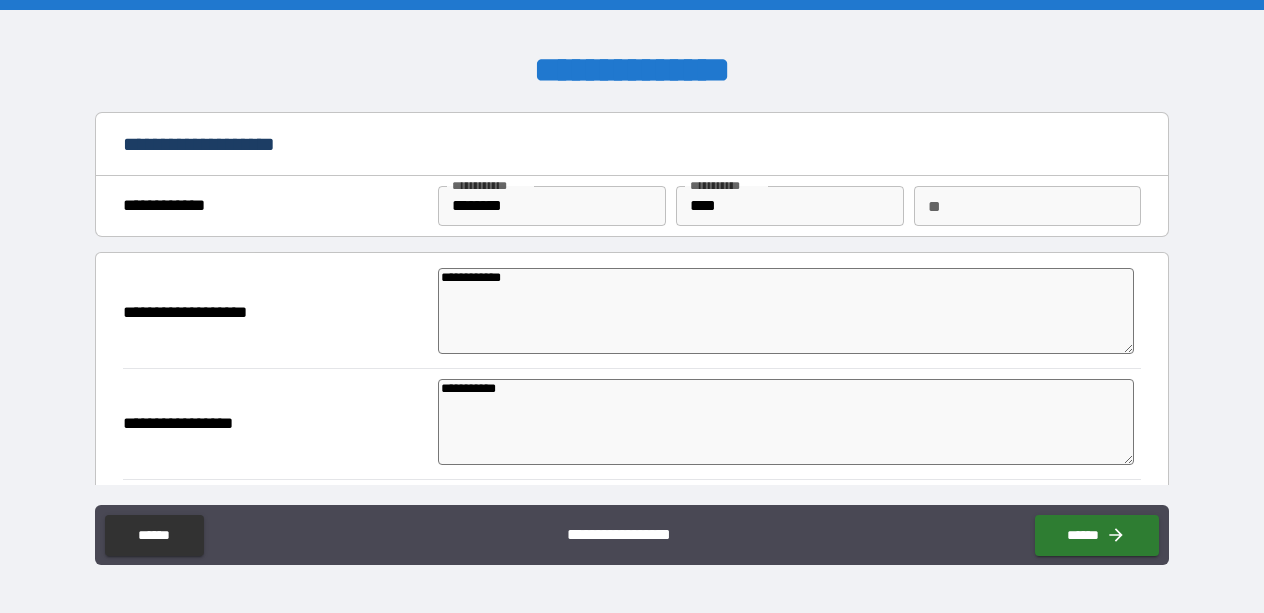 type on "**********" 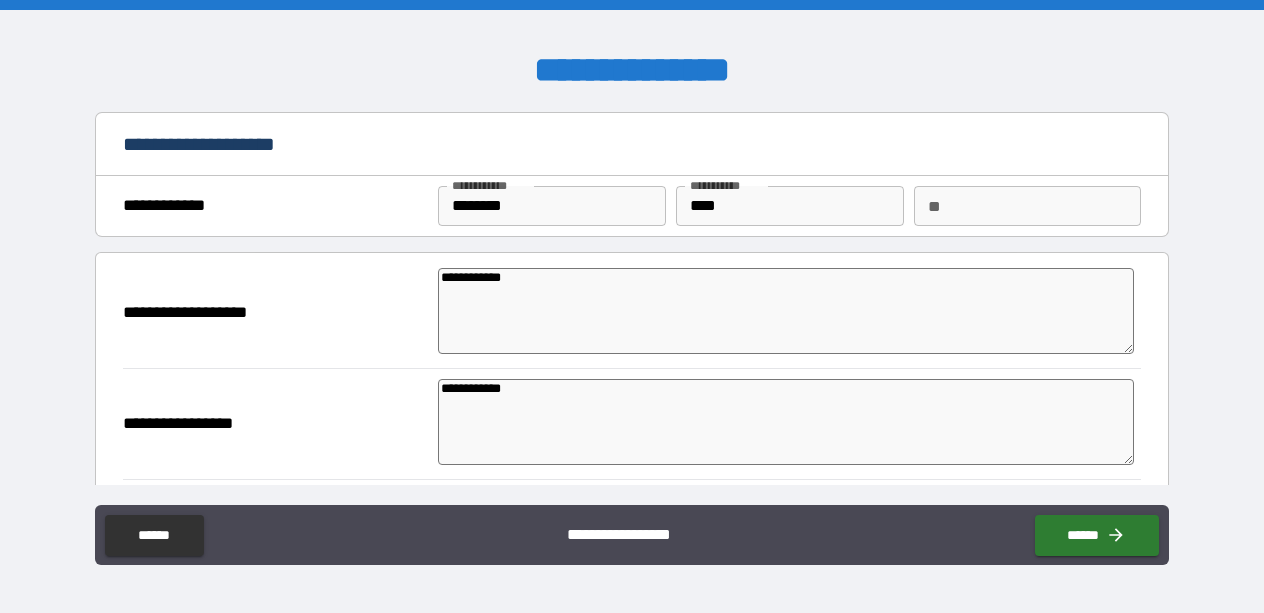 type on "*" 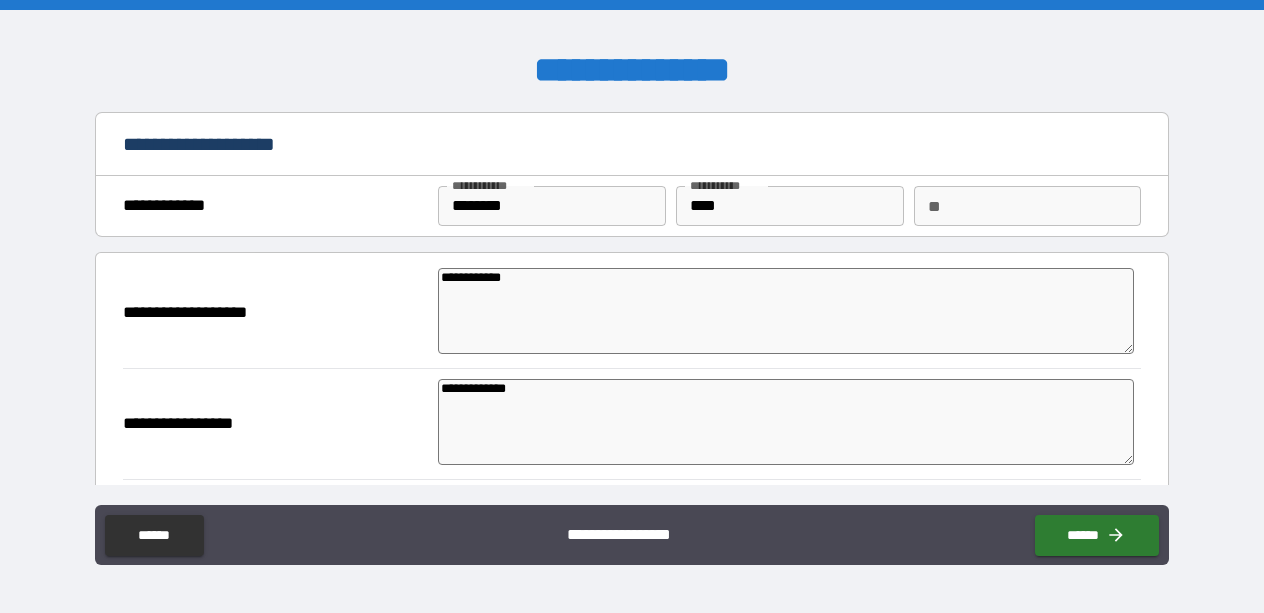 type on "*" 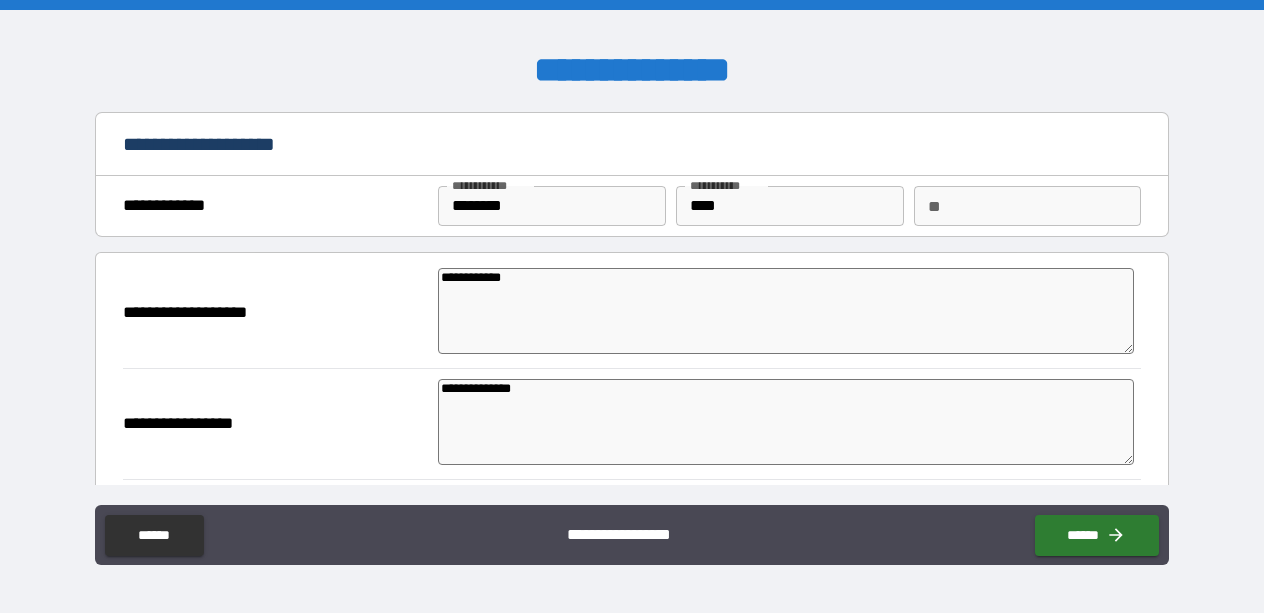type on "*" 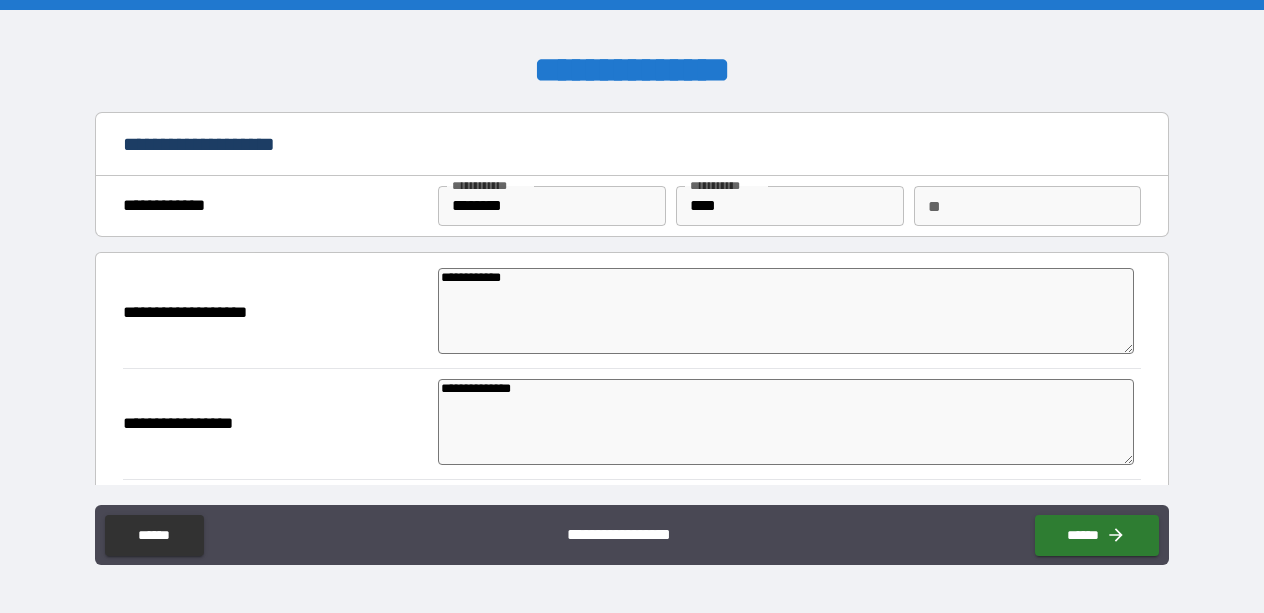 type on "**********" 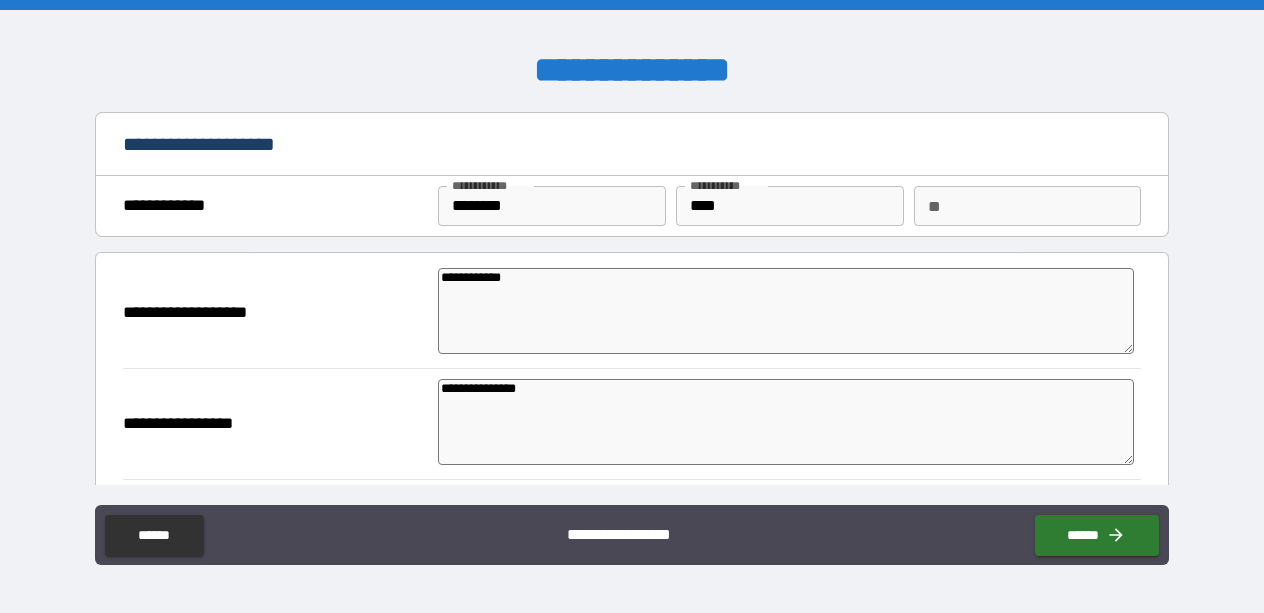 type on "*" 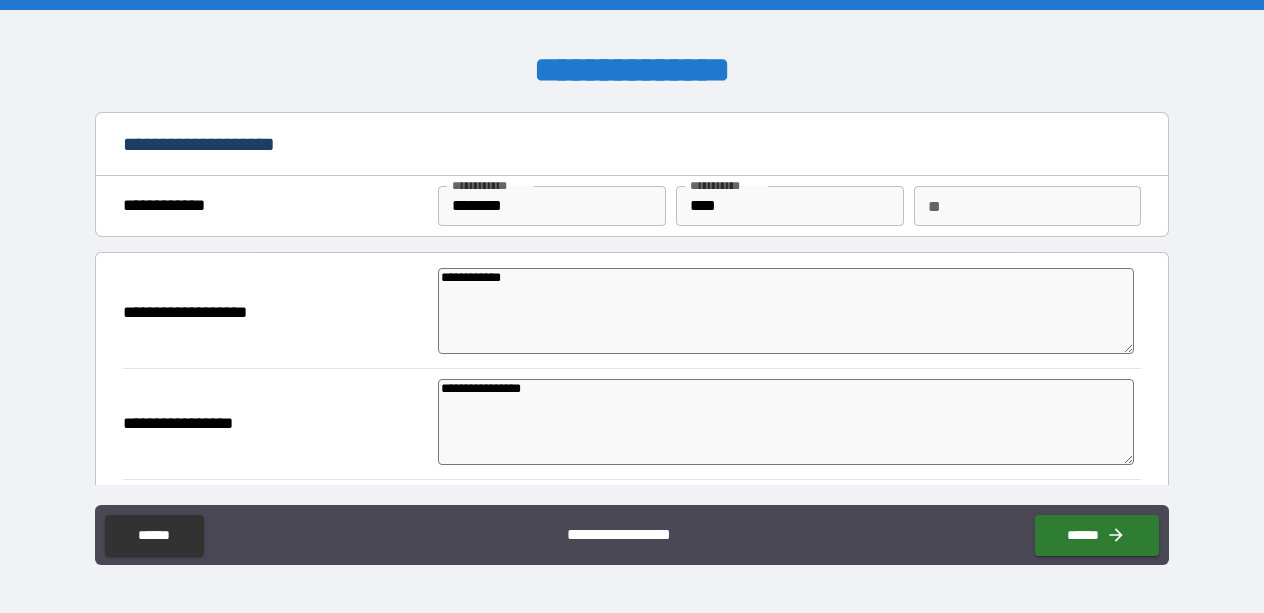 type on "*" 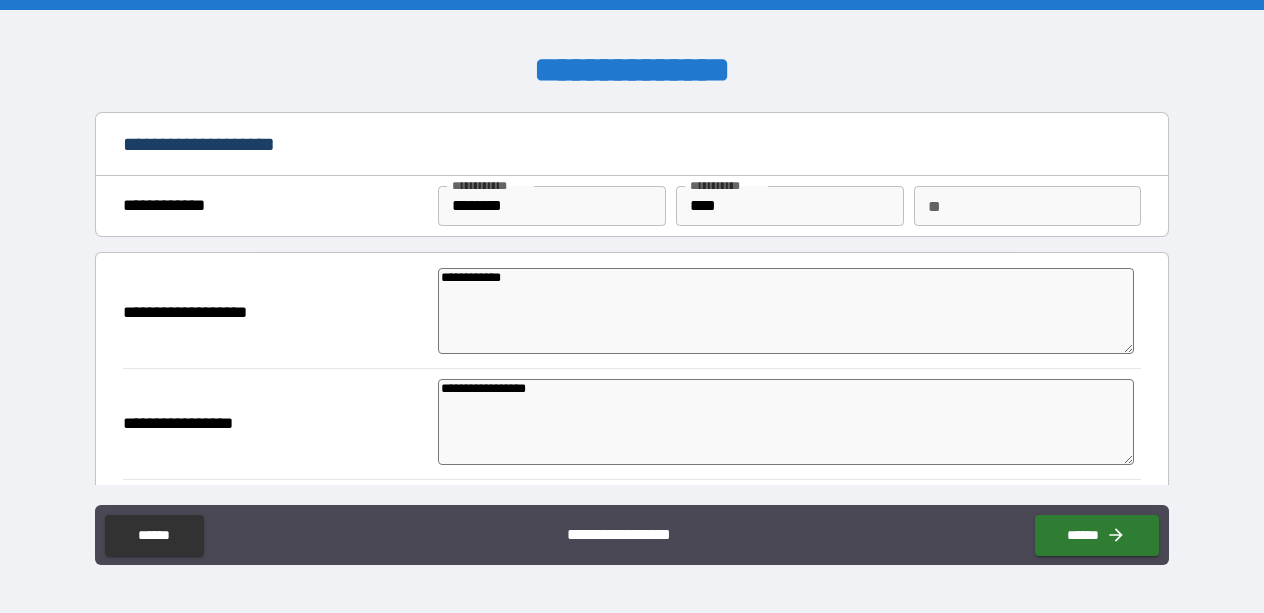type on "*" 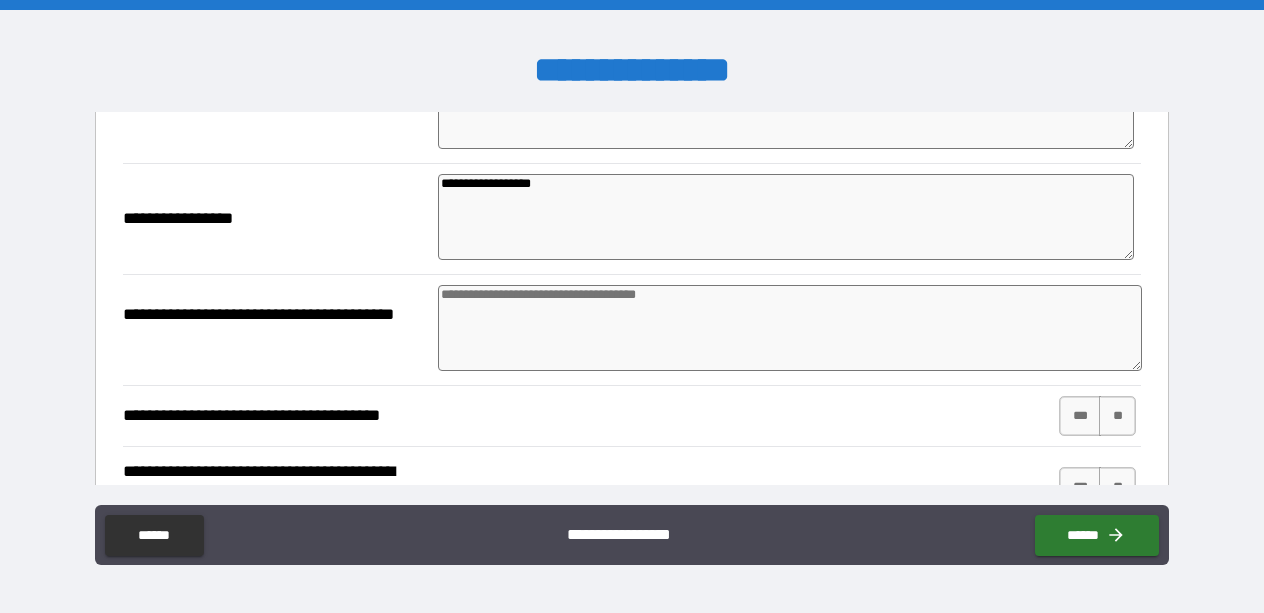 scroll, scrollTop: 233, scrollLeft: 0, axis: vertical 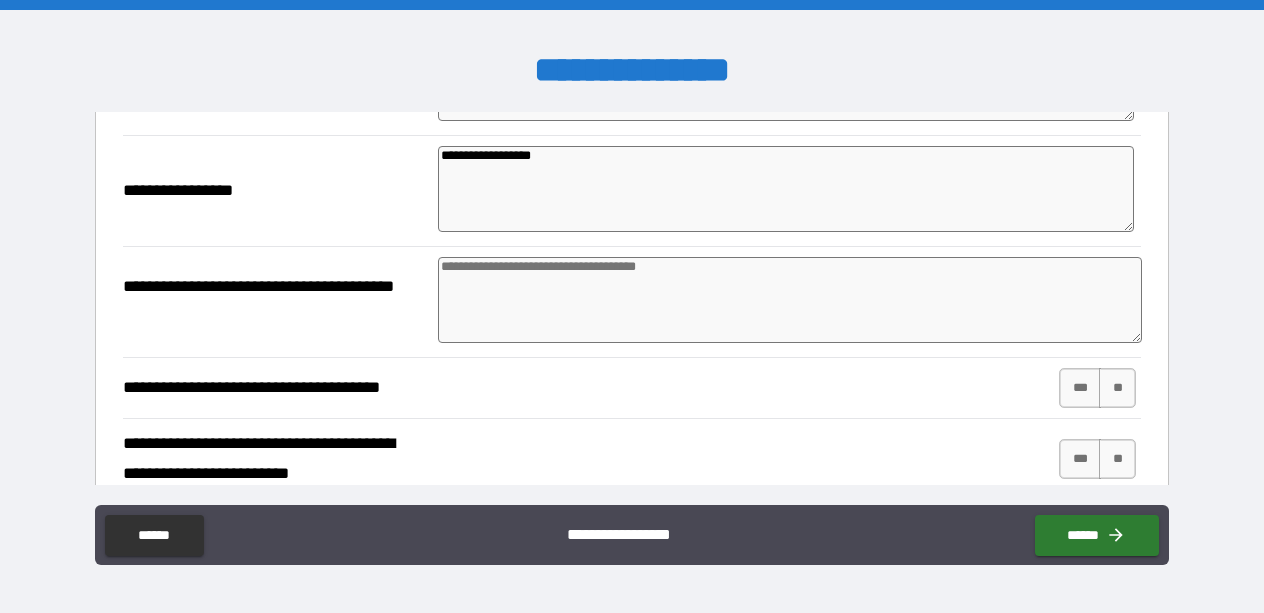 click at bounding box center [790, 300] 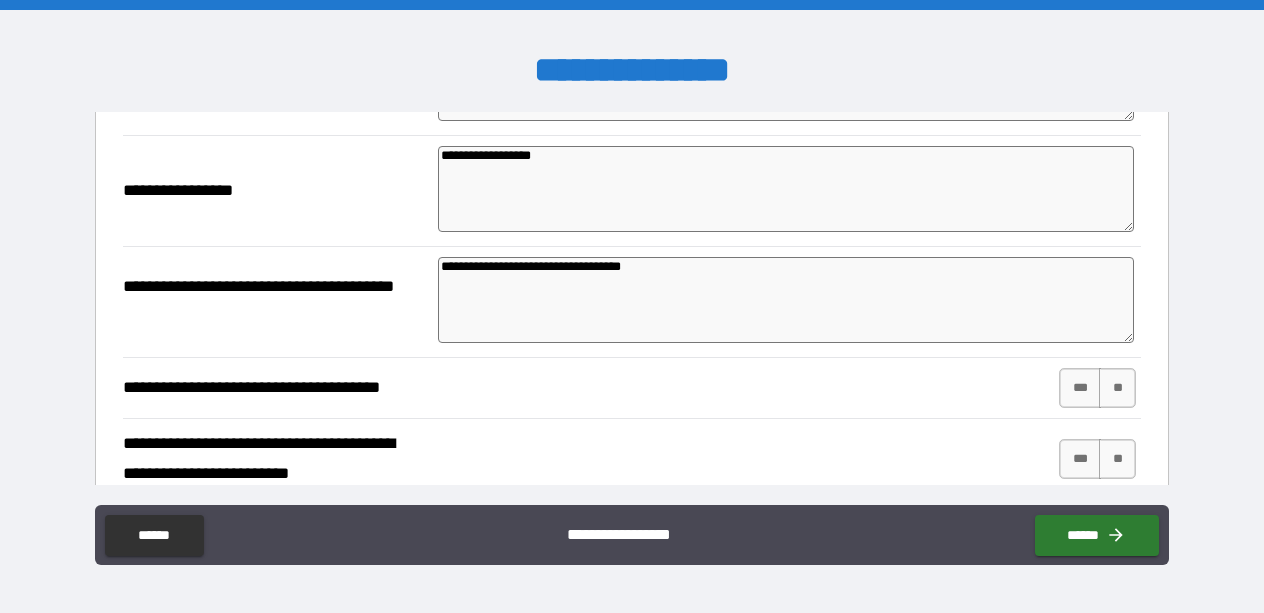 click on "**********" at bounding box center [632, 388] 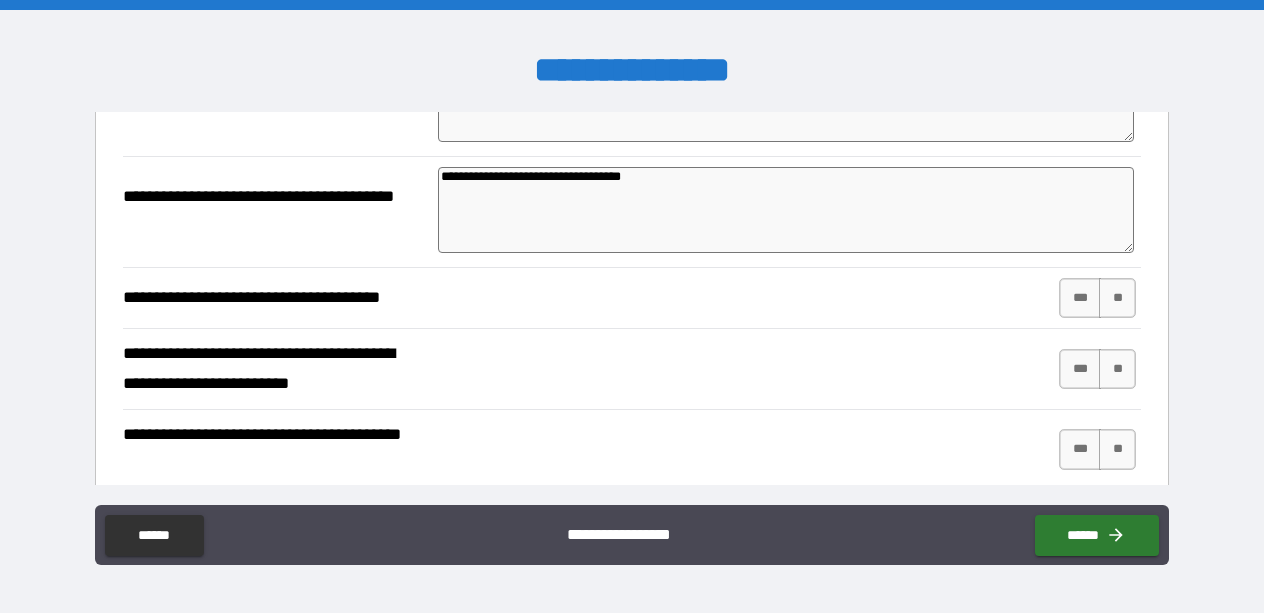 scroll, scrollTop: 329, scrollLeft: 0, axis: vertical 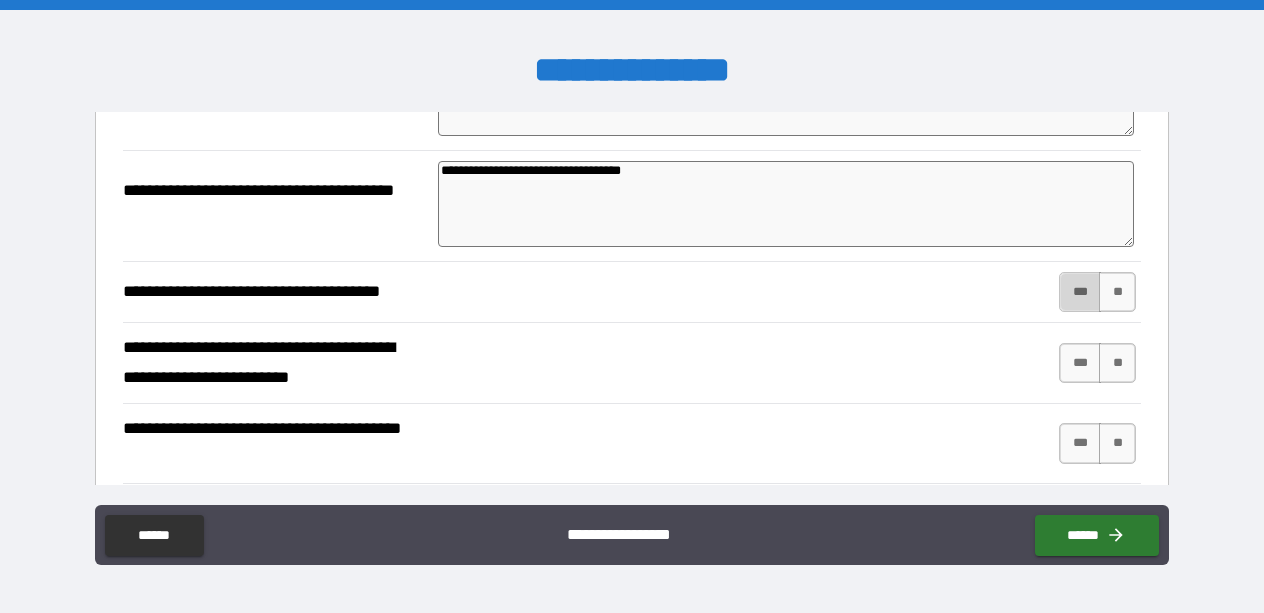 click on "***" at bounding box center (1080, 292) 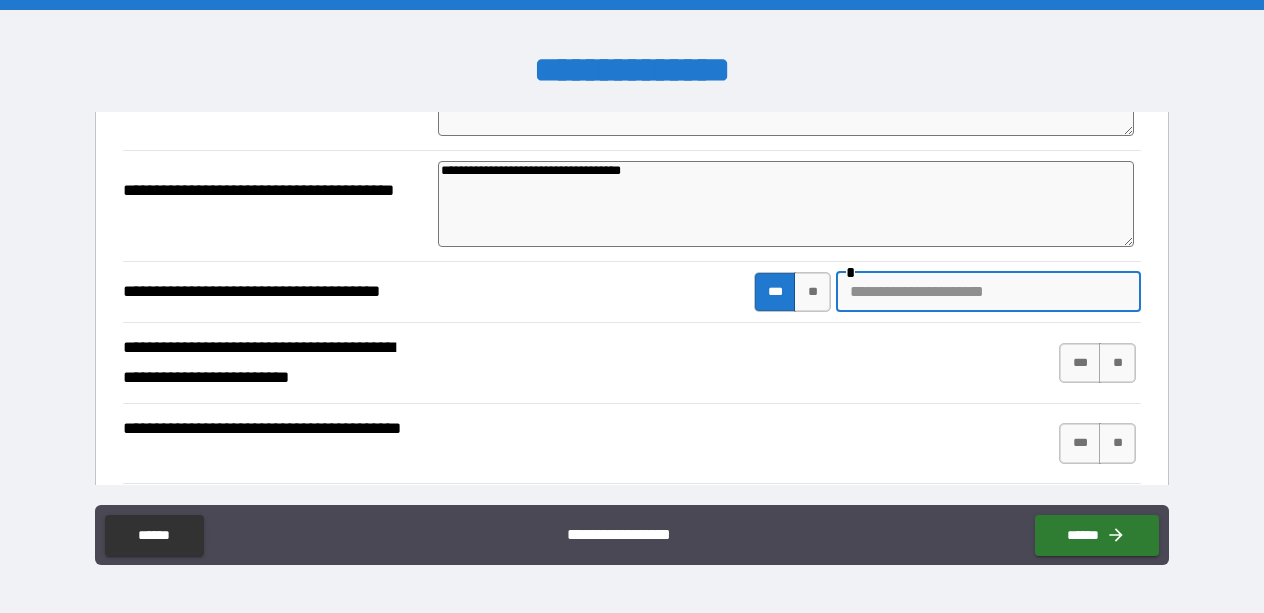 click at bounding box center (988, 292) 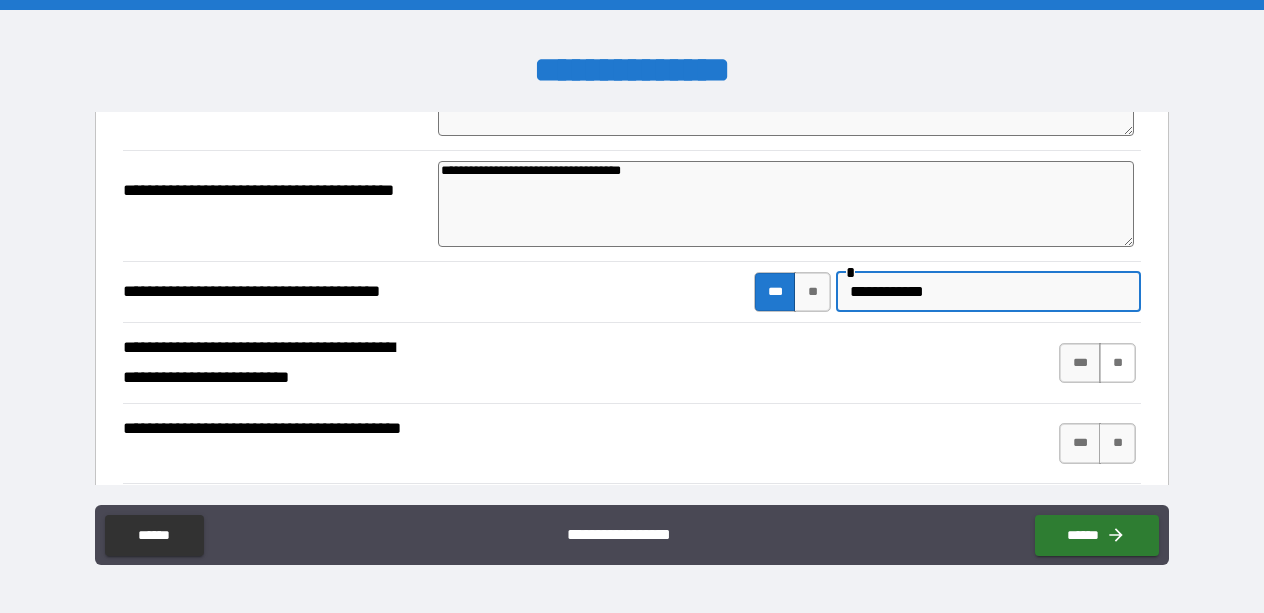 click on "**" at bounding box center (1117, 363) 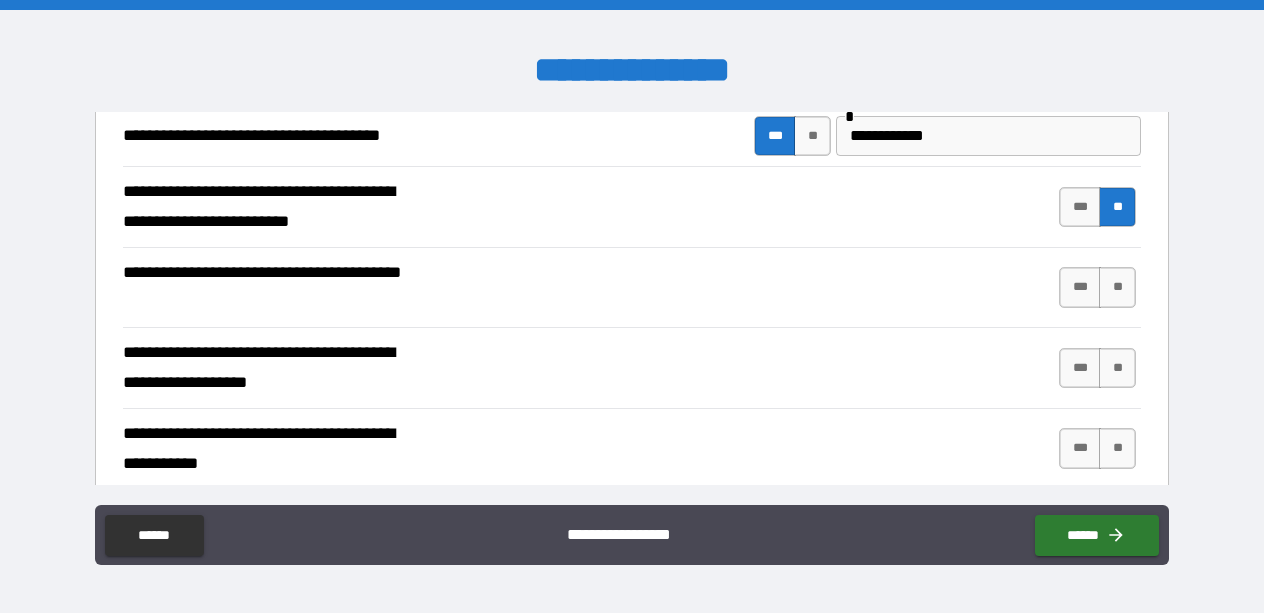 scroll, scrollTop: 514, scrollLeft: 0, axis: vertical 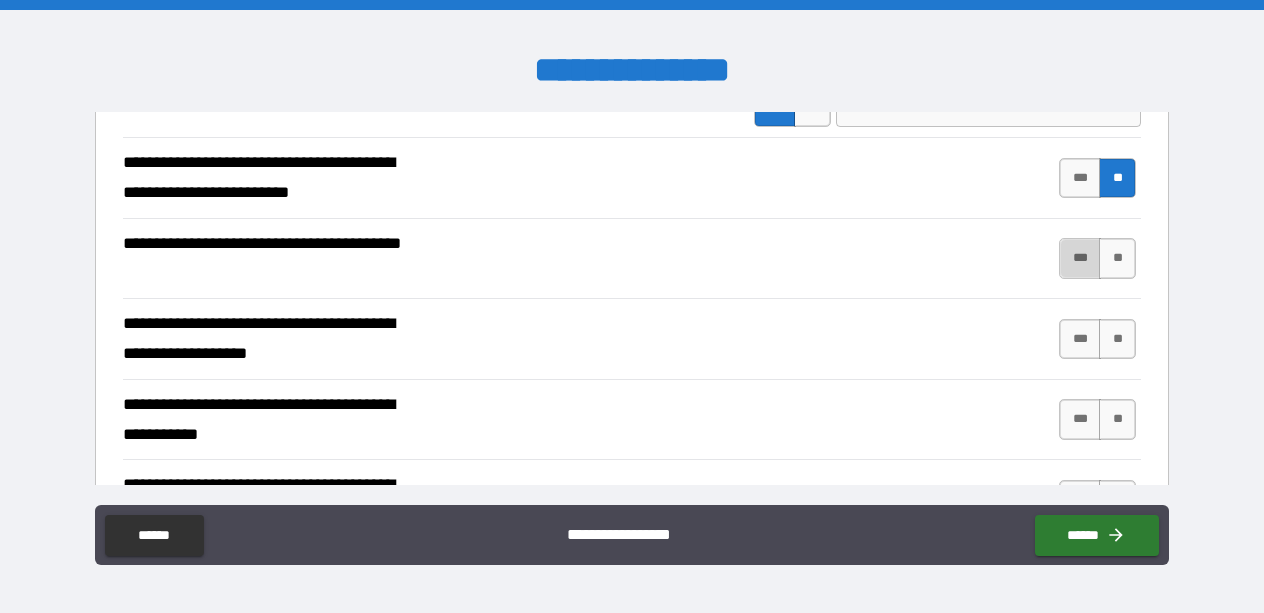 click on "***" at bounding box center (1080, 258) 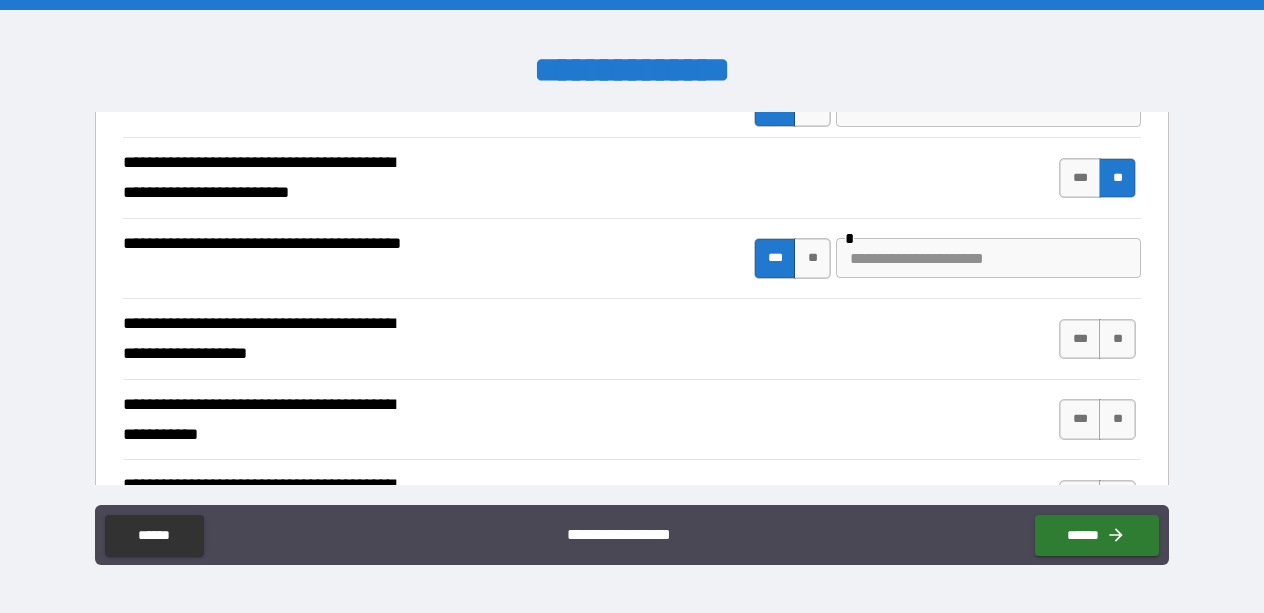 click on "***" at bounding box center (775, 258) 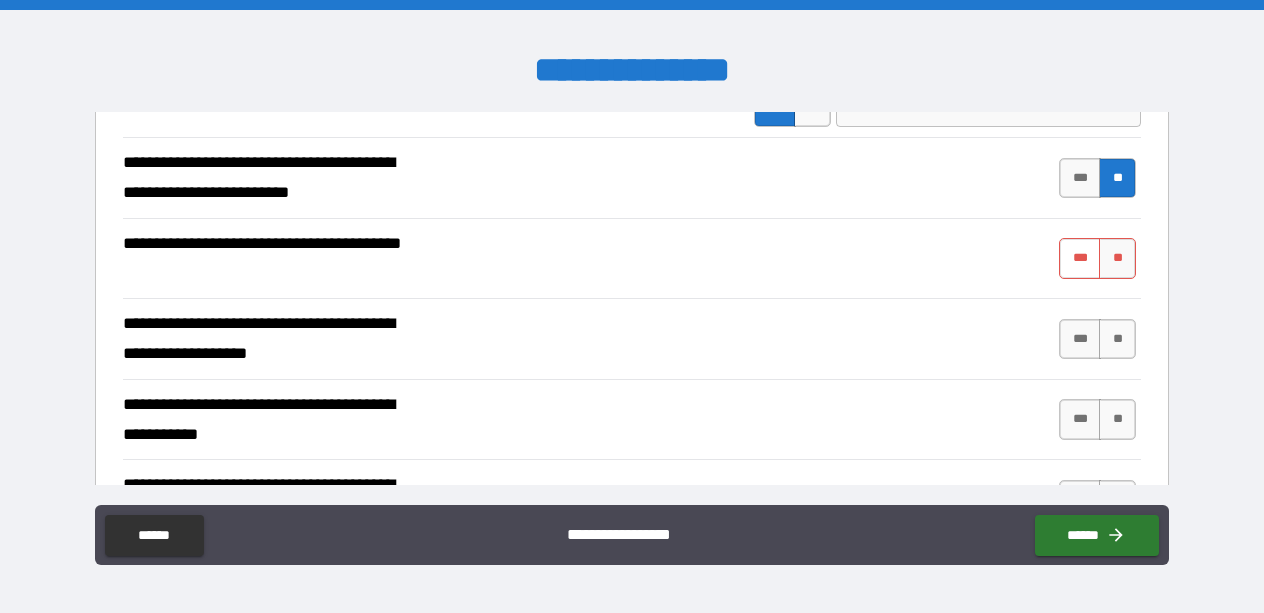 click on "***" at bounding box center (1080, 258) 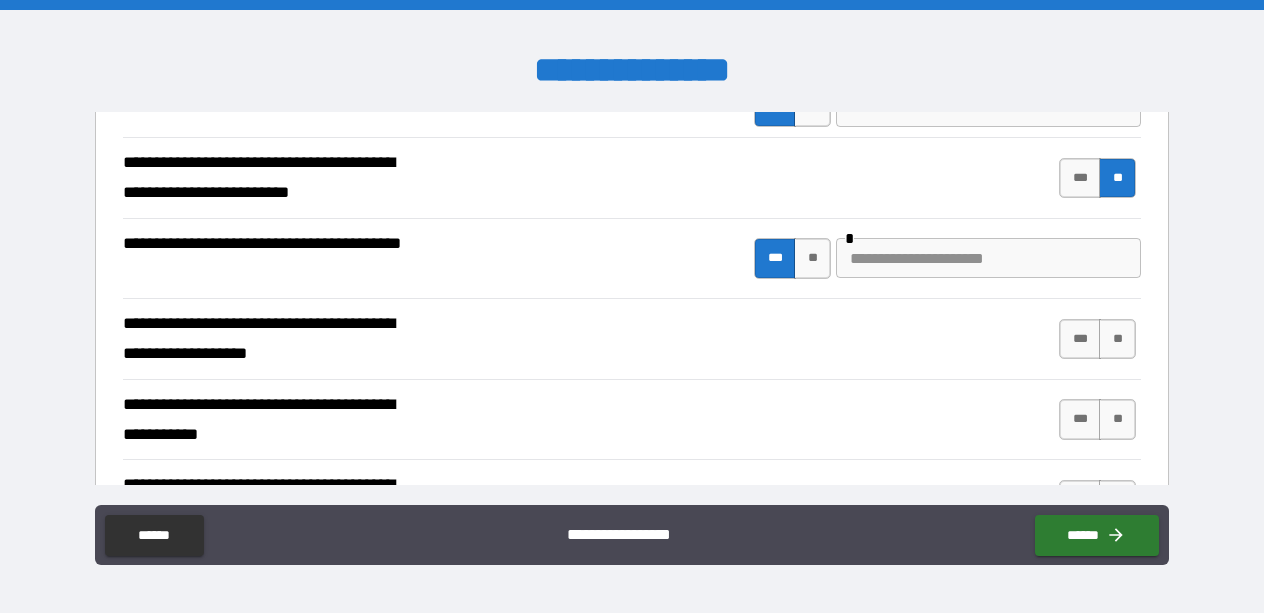 click at bounding box center (988, 258) 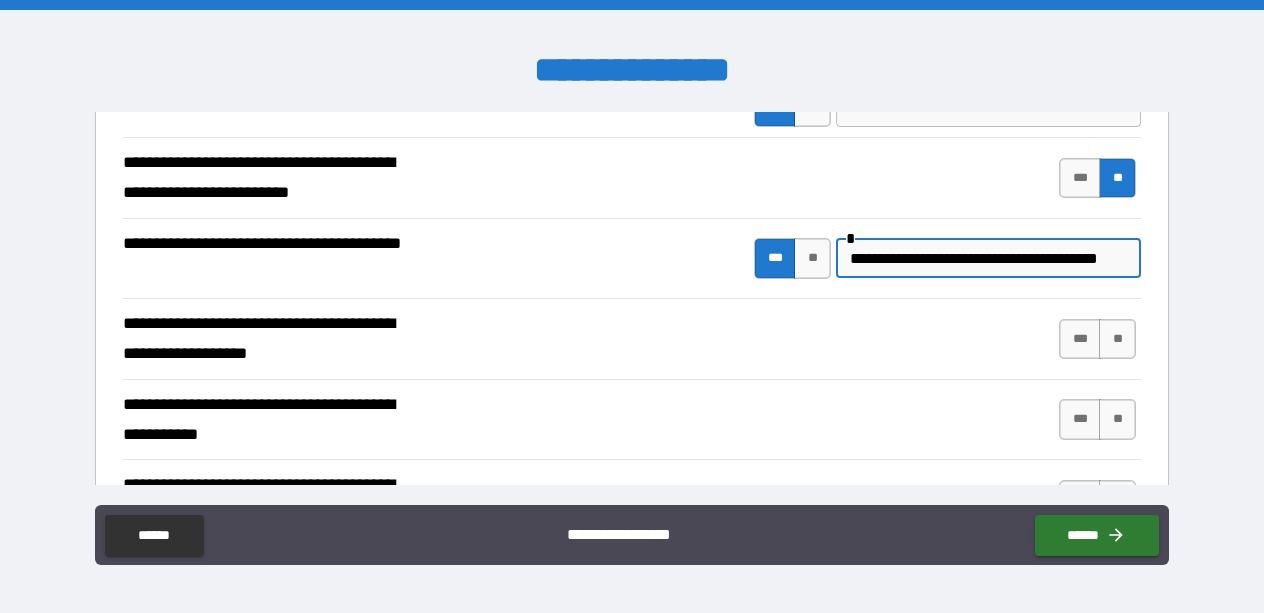scroll, scrollTop: 0, scrollLeft: 11, axis: horizontal 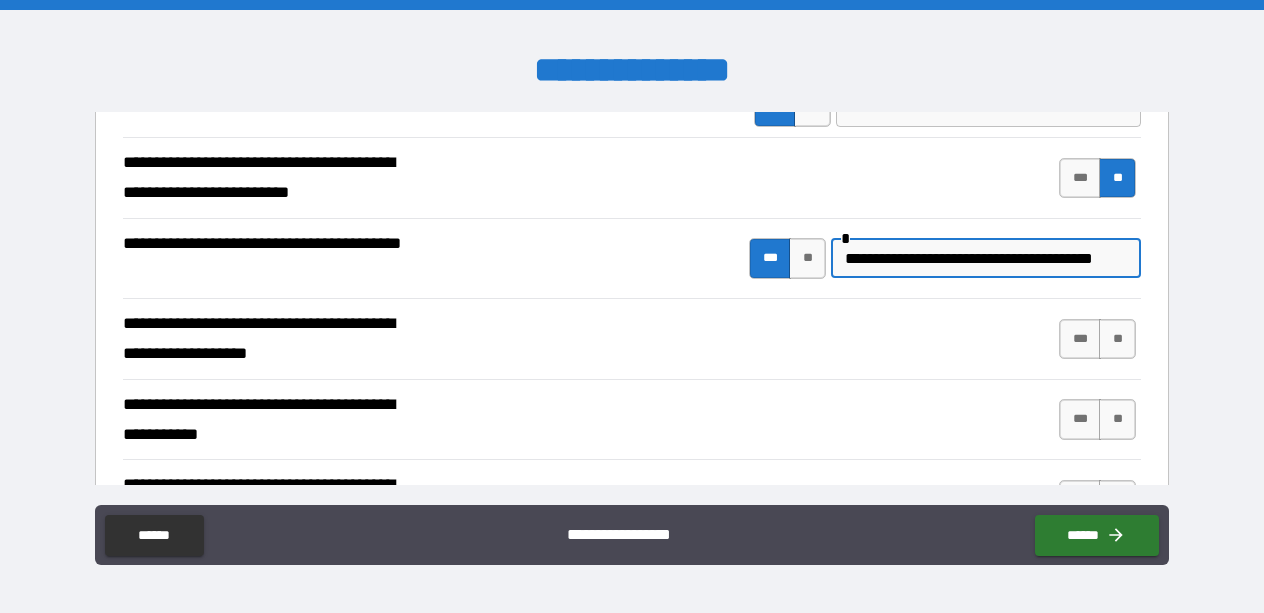 click on "**********" at bounding box center [983, 258] 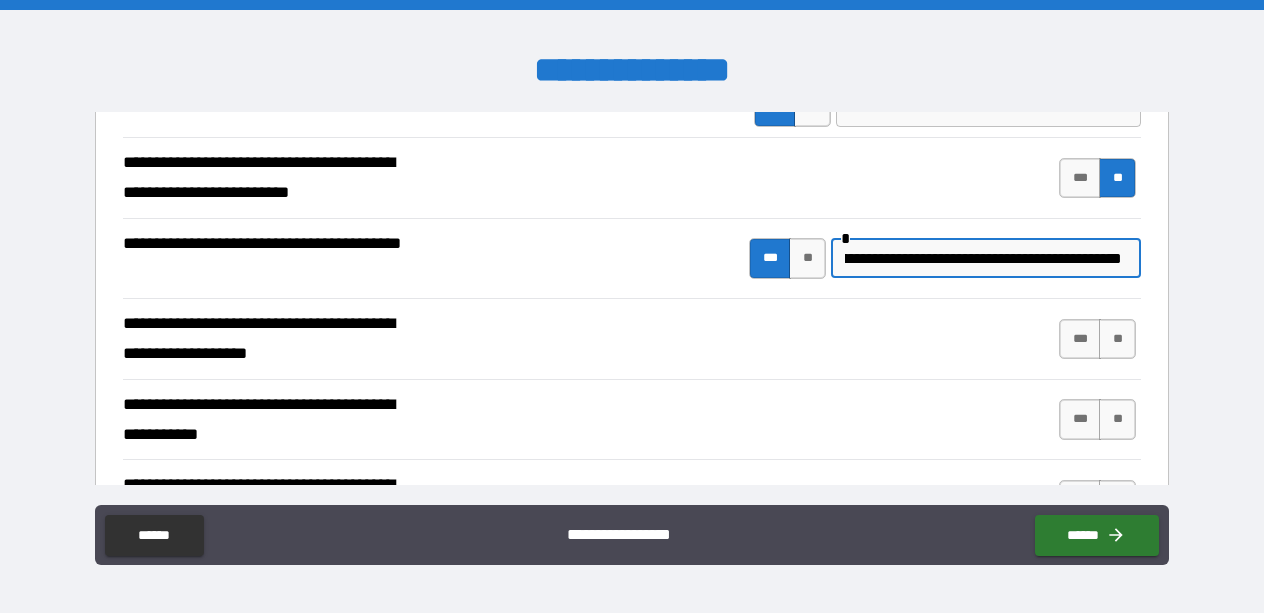 scroll, scrollTop: 0, scrollLeft: 36, axis: horizontal 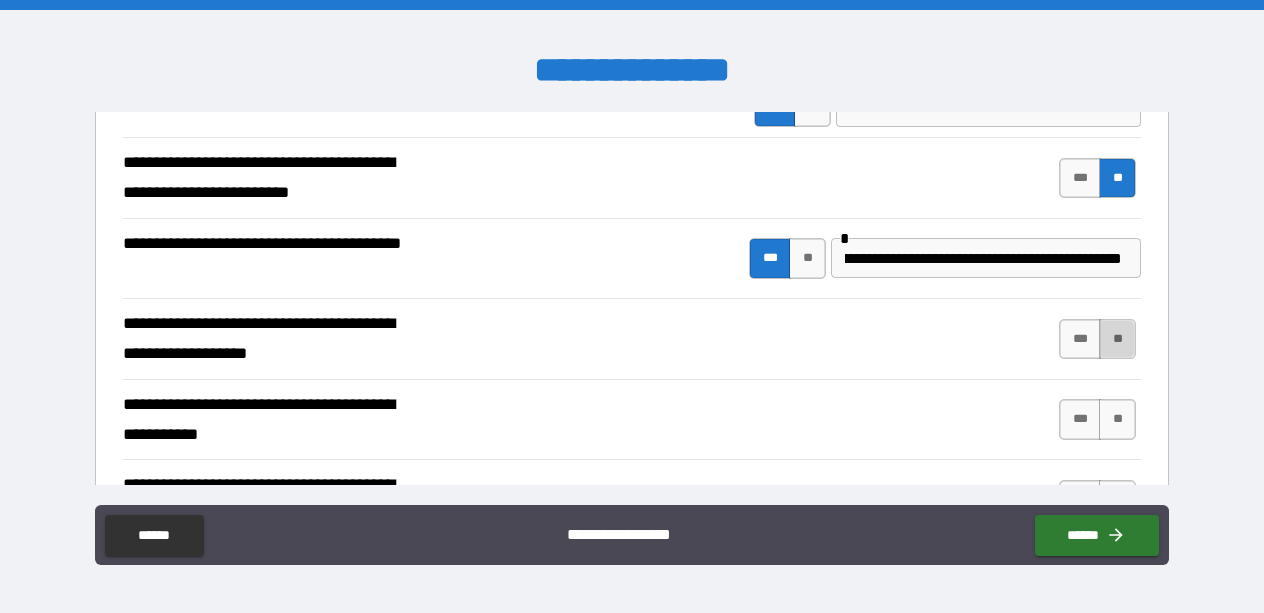 click on "**" at bounding box center (1117, 339) 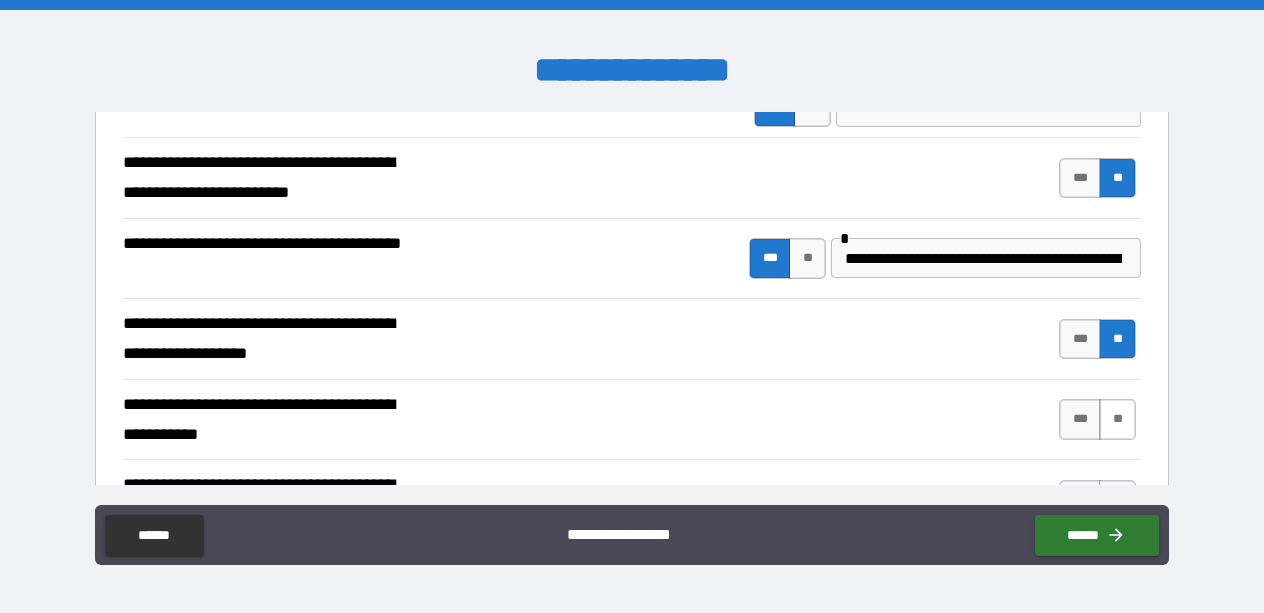 click on "**" at bounding box center [1117, 419] 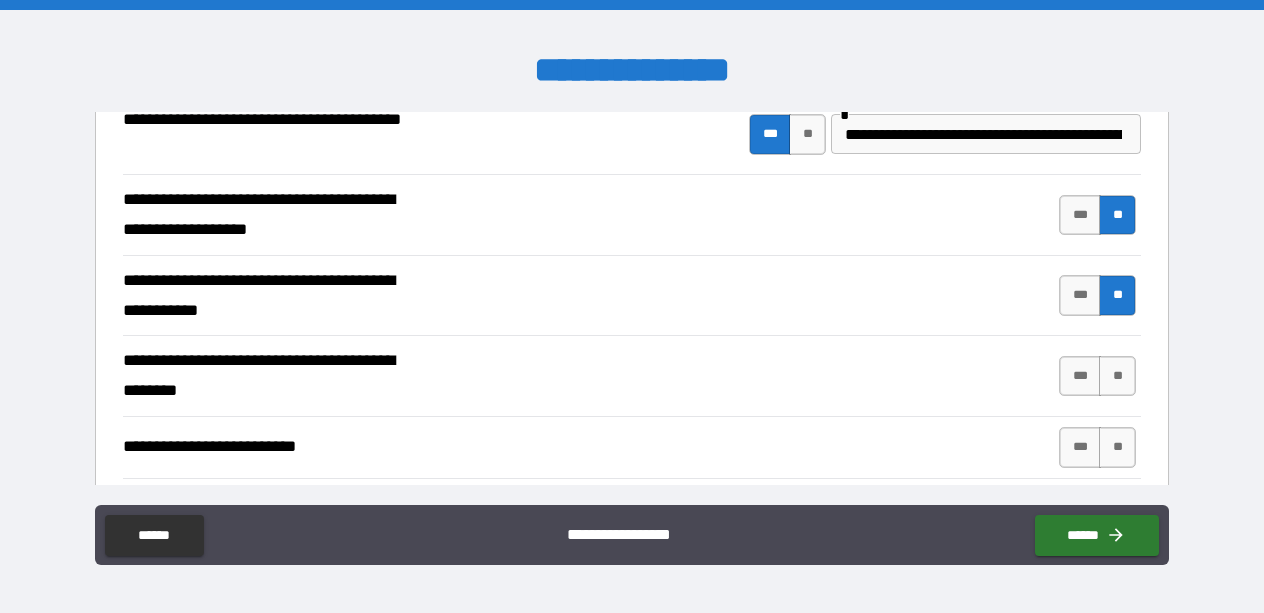 scroll, scrollTop: 674, scrollLeft: 0, axis: vertical 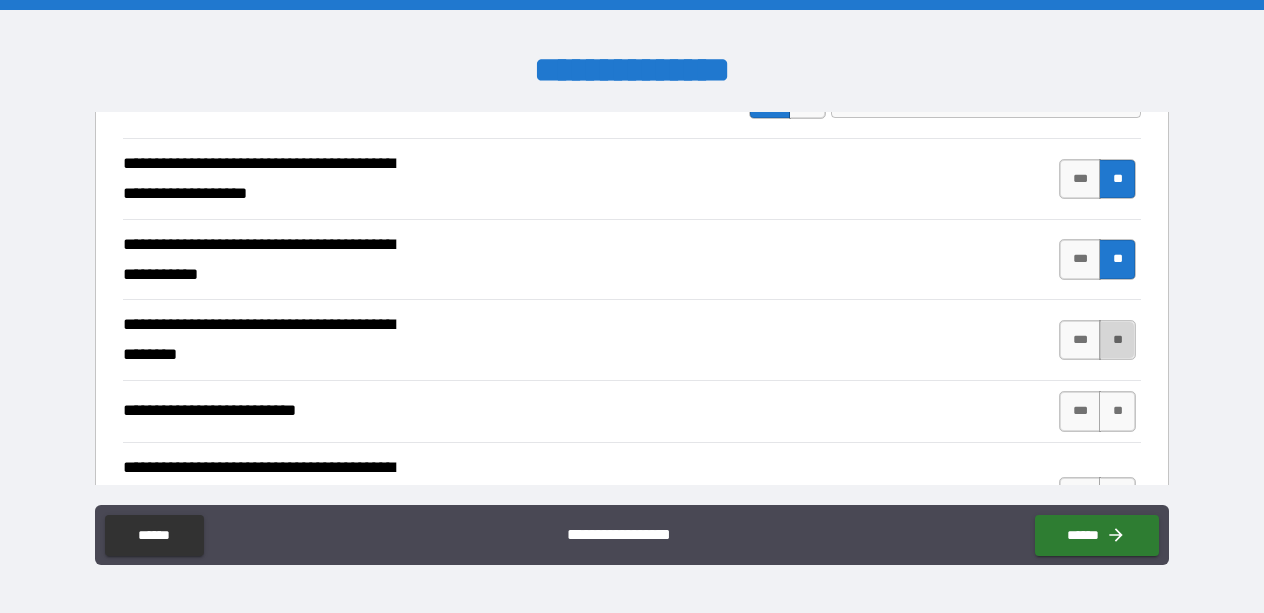 click on "**" at bounding box center [1117, 340] 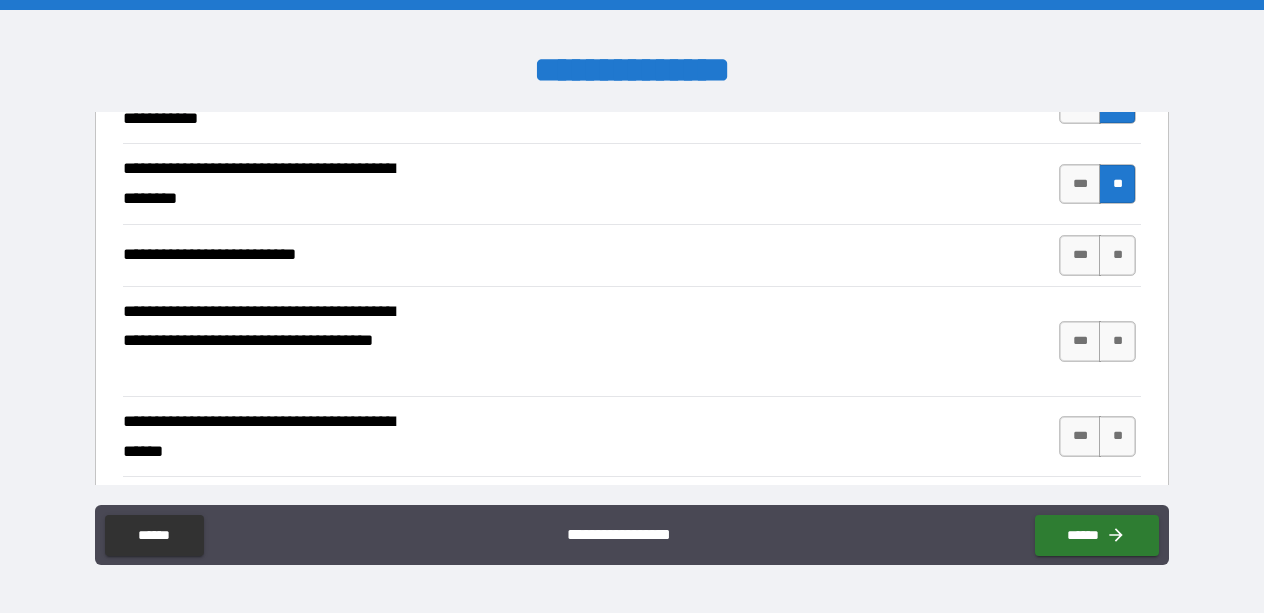 scroll, scrollTop: 837, scrollLeft: 0, axis: vertical 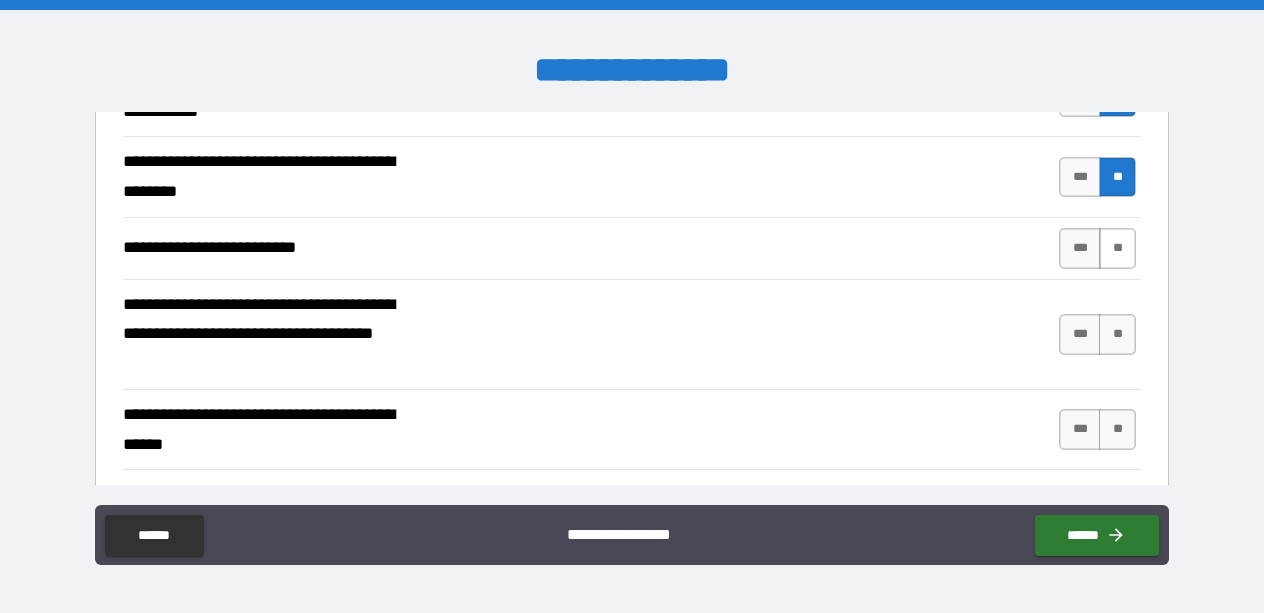 click on "**" at bounding box center [1117, 248] 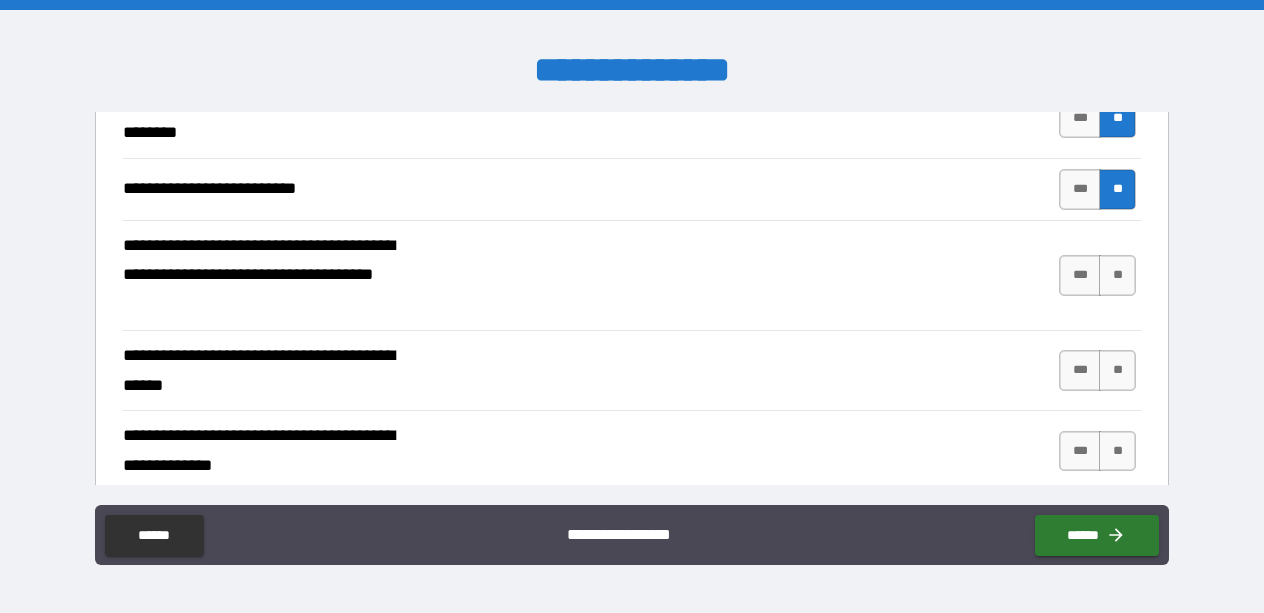 scroll, scrollTop: 905, scrollLeft: 0, axis: vertical 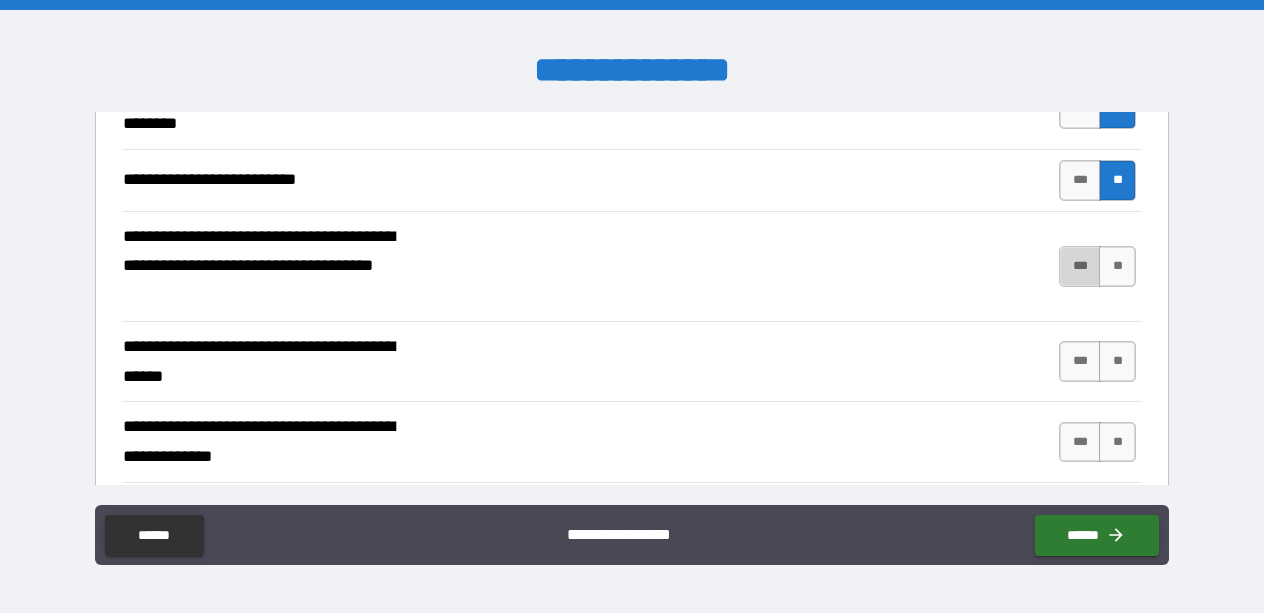 click on "***" at bounding box center (1080, 266) 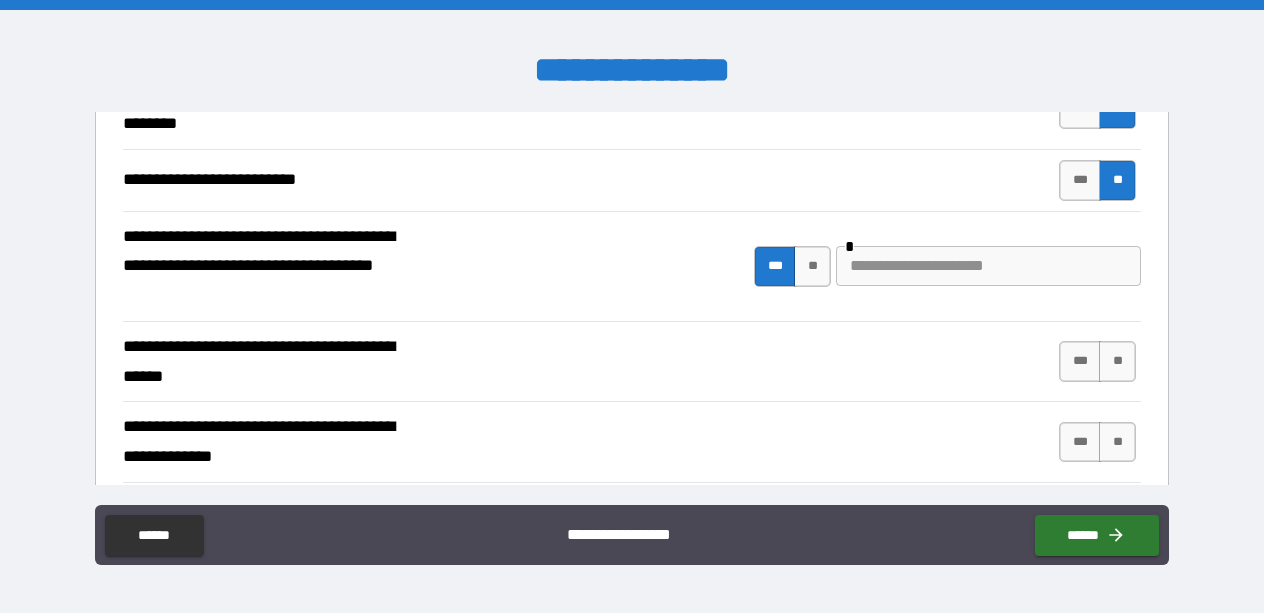 click at bounding box center [988, 266] 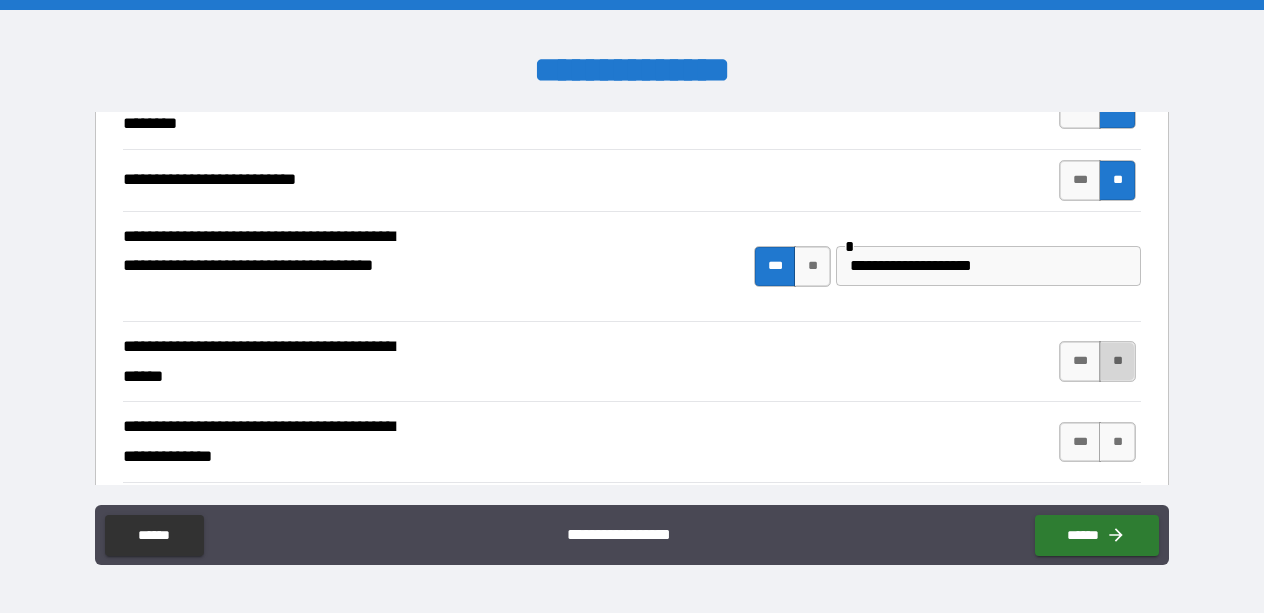 click on "**" at bounding box center [1117, 361] 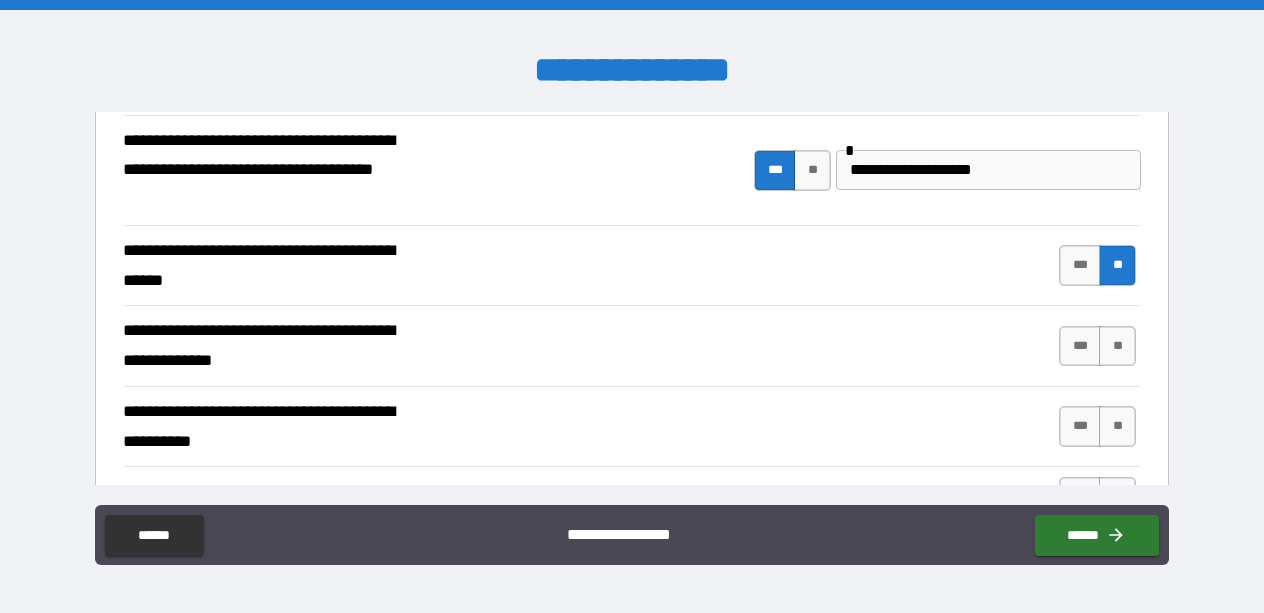 scroll, scrollTop: 1018, scrollLeft: 0, axis: vertical 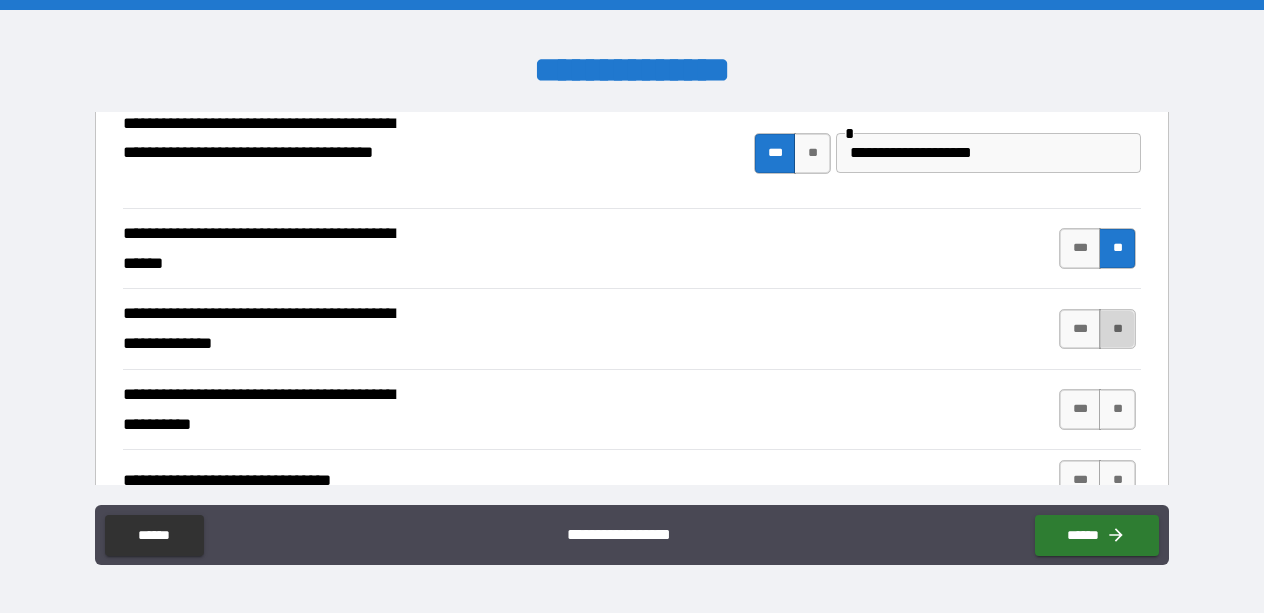 click on "**" at bounding box center [1117, 329] 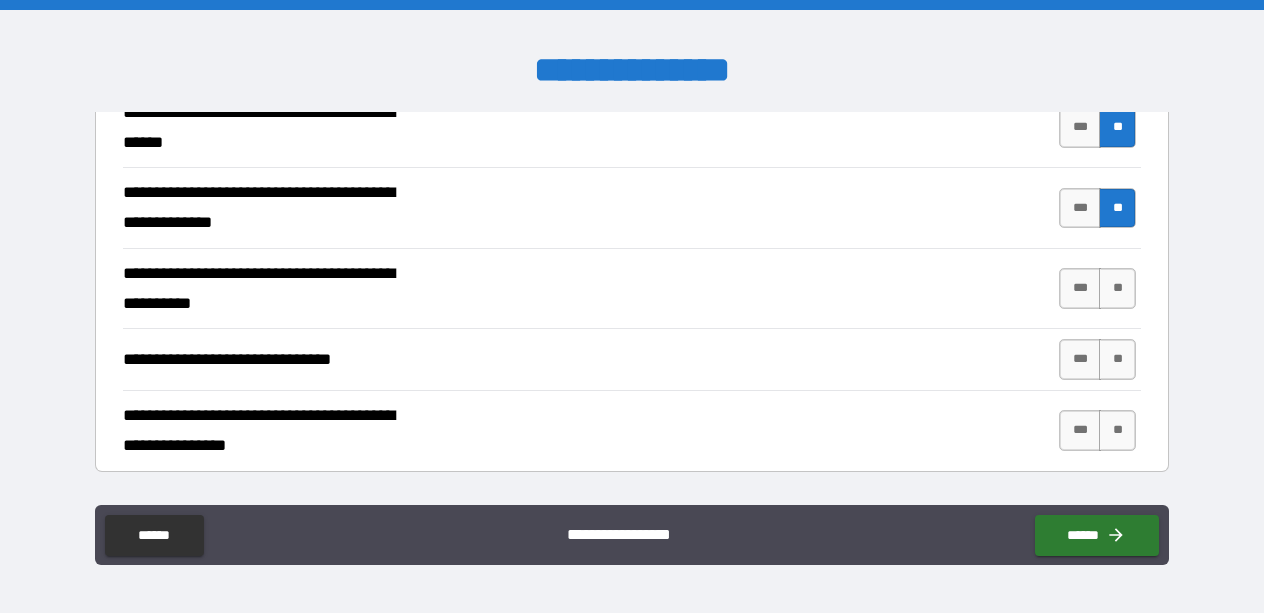 scroll, scrollTop: 1144, scrollLeft: 0, axis: vertical 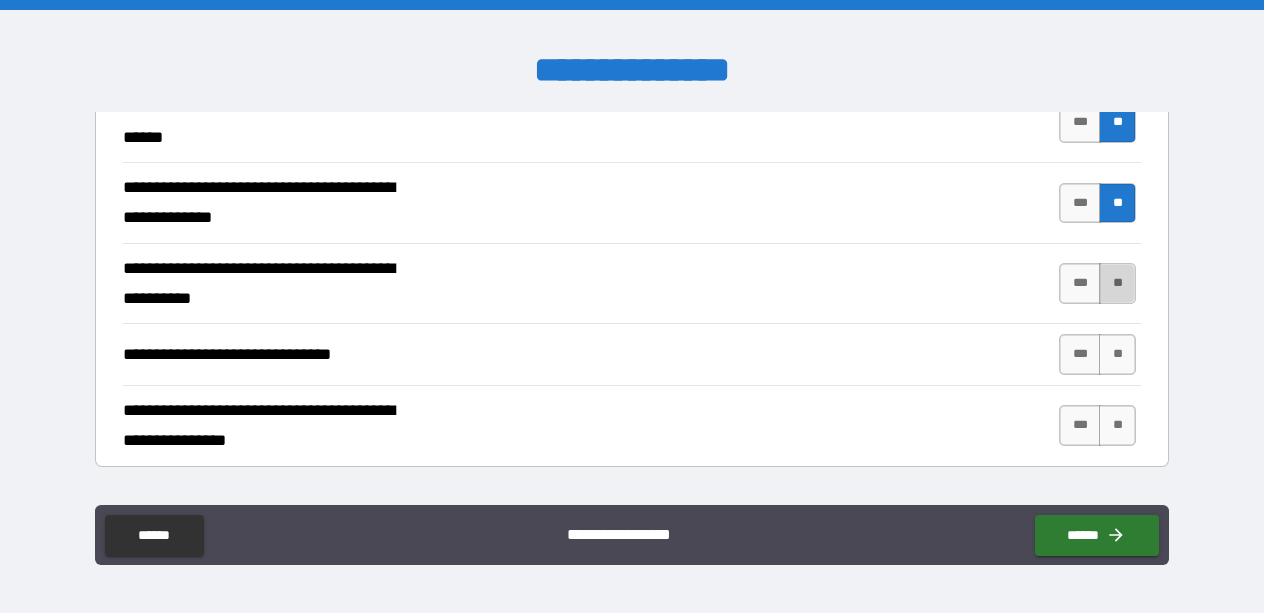 click on "**" at bounding box center (1117, 283) 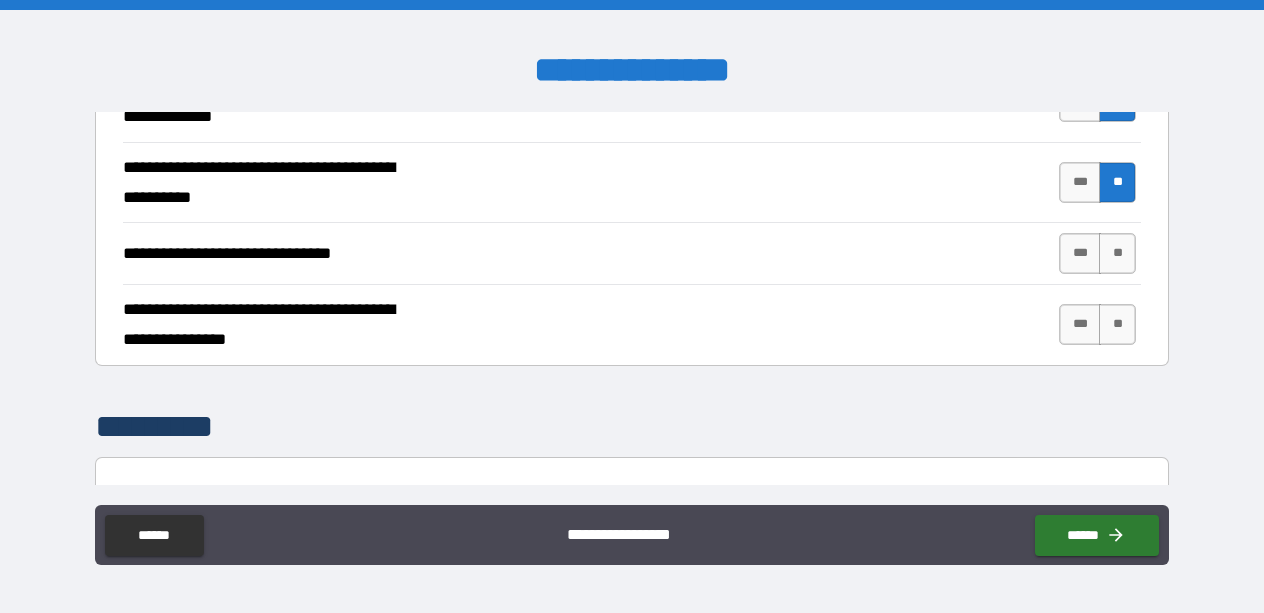 scroll, scrollTop: 1246, scrollLeft: 0, axis: vertical 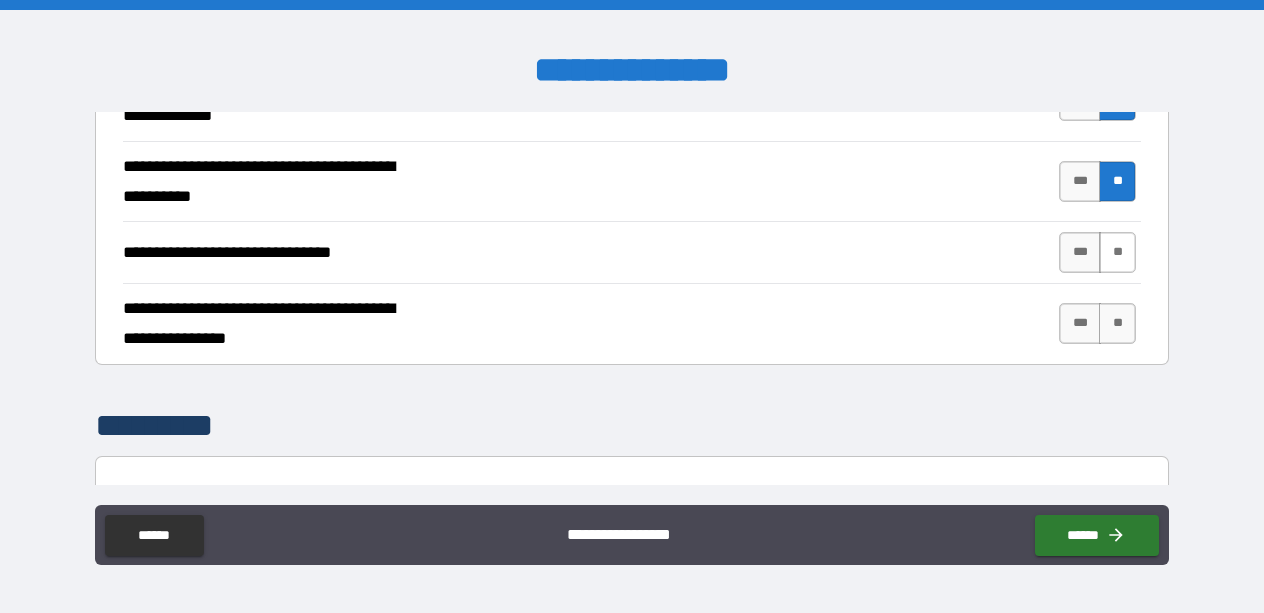 click on "**" at bounding box center [1117, 252] 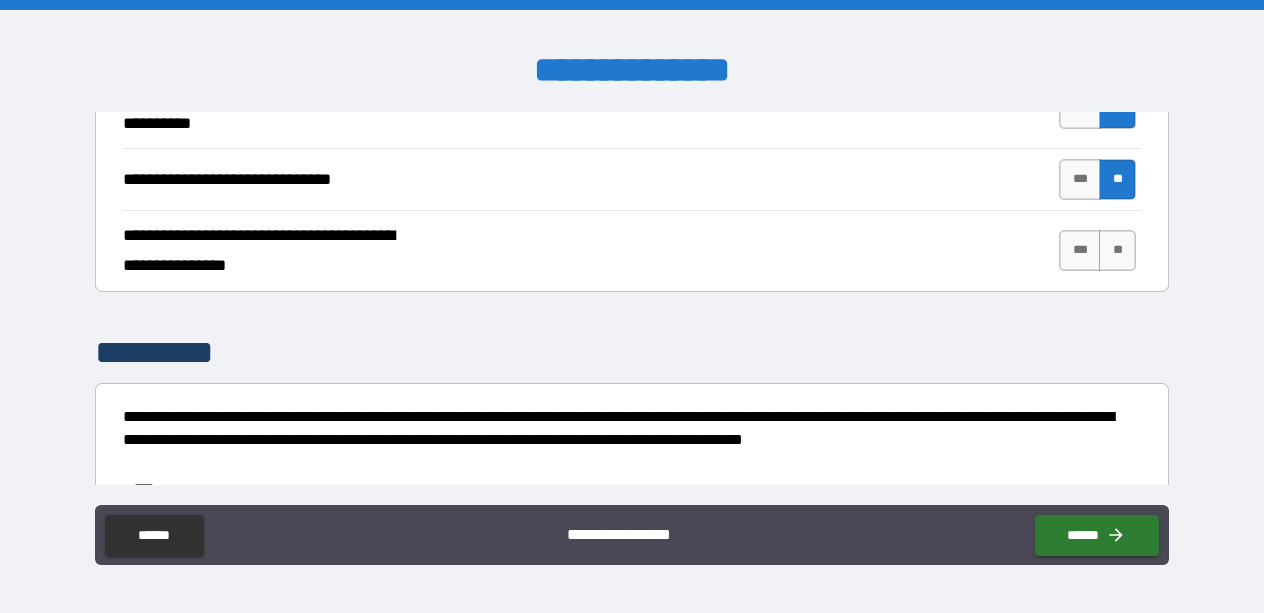 scroll, scrollTop: 1330, scrollLeft: 0, axis: vertical 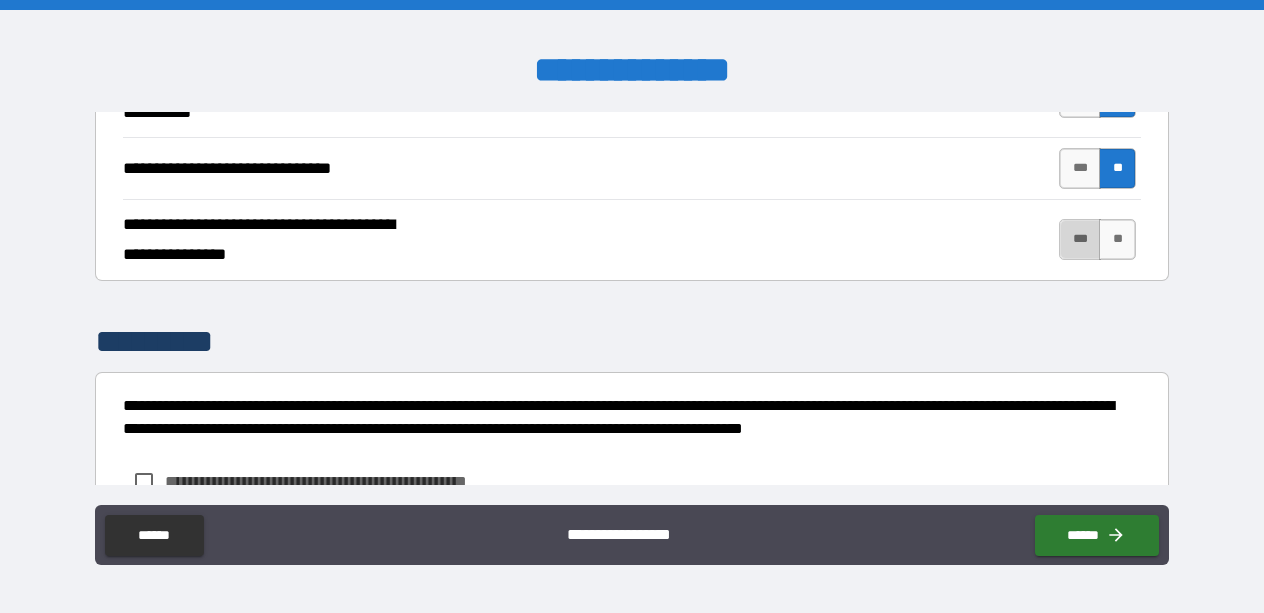 click on "***" at bounding box center [1080, 239] 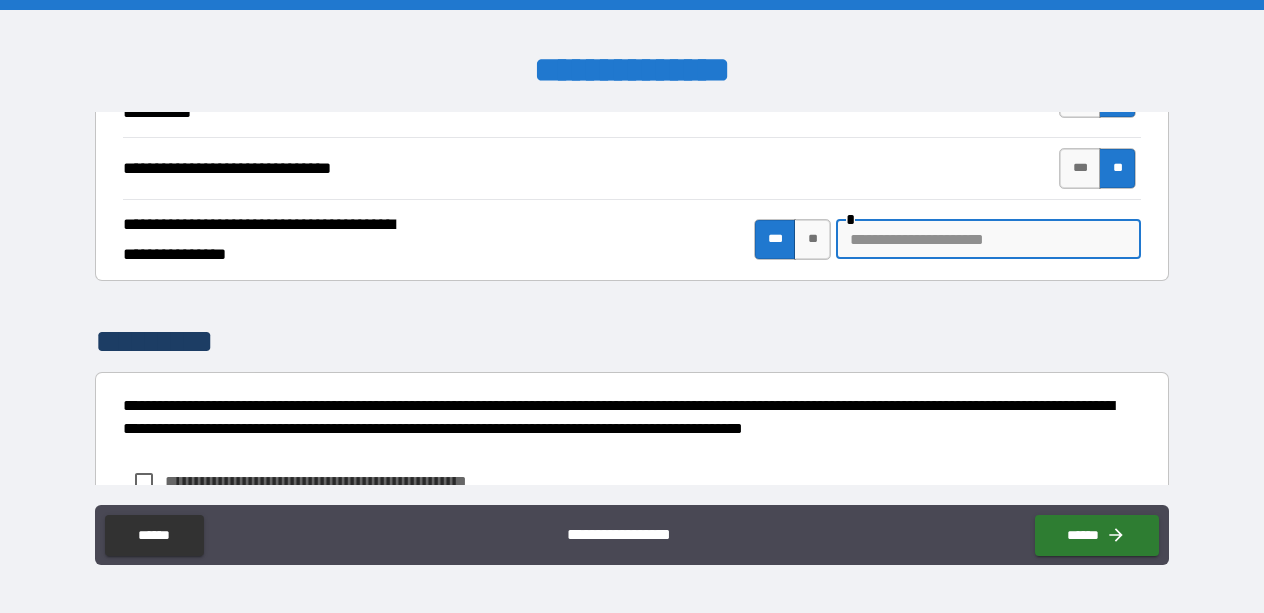 click at bounding box center [988, 239] 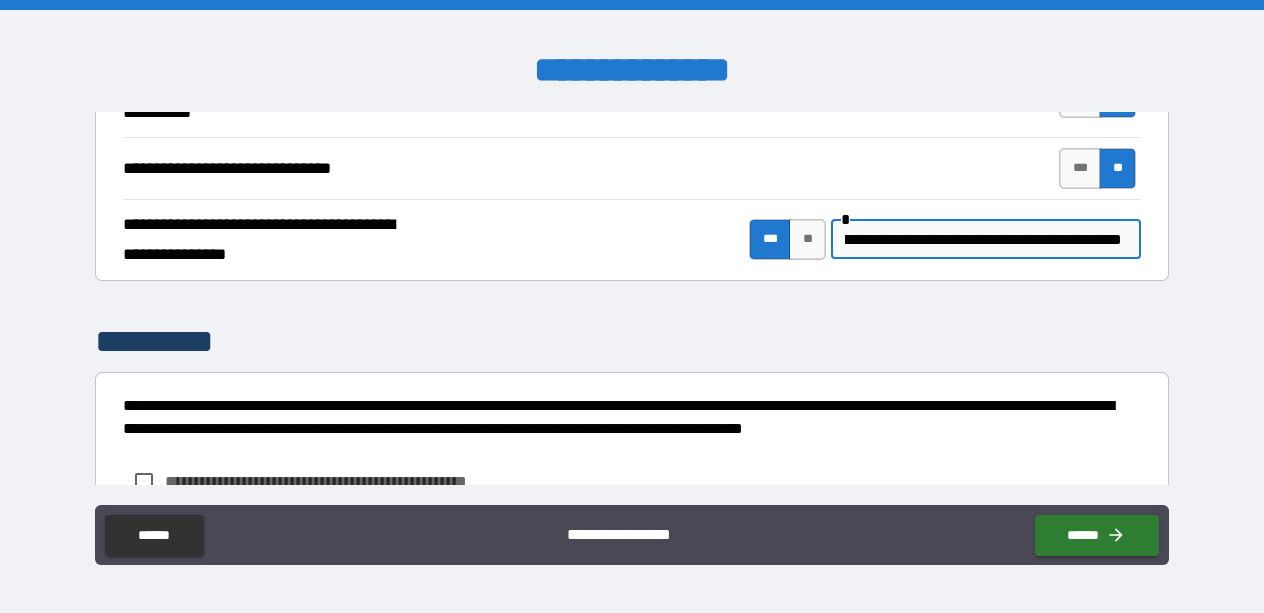 scroll, scrollTop: 0, scrollLeft: 104, axis: horizontal 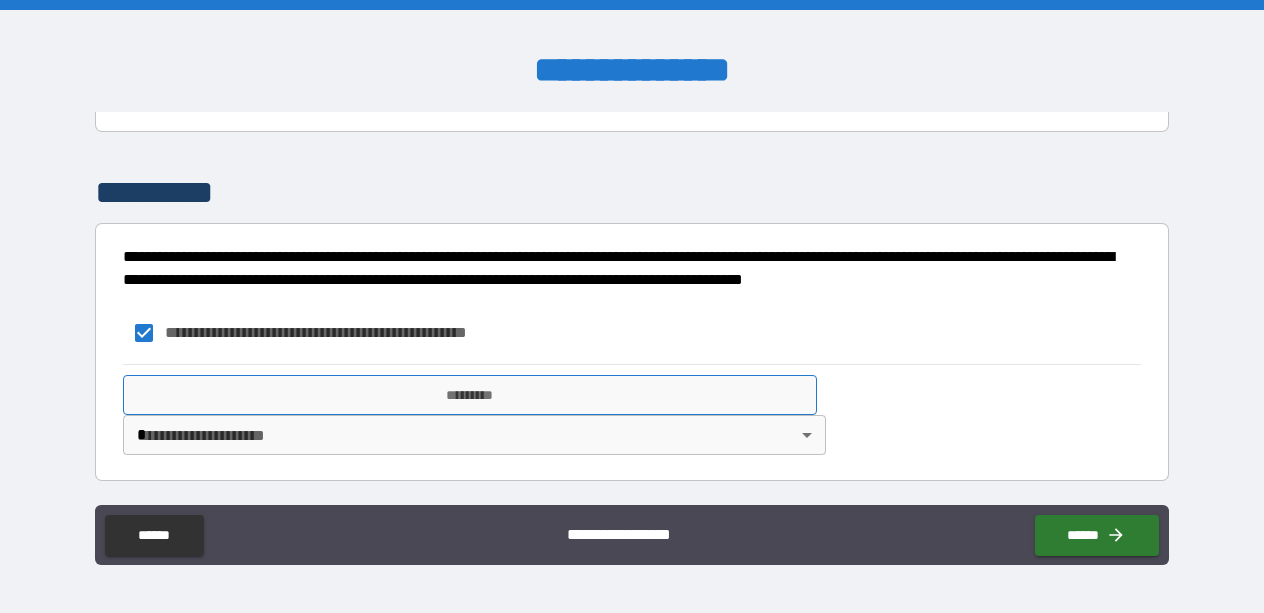 click on "*********" at bounding box center (470, 395) 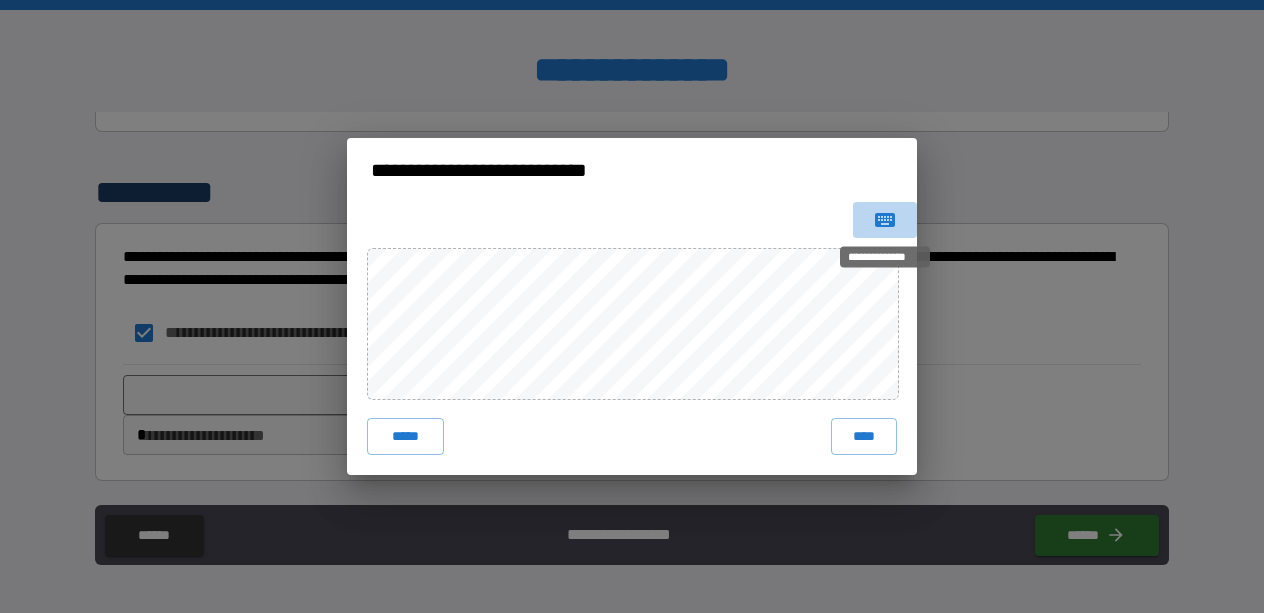click 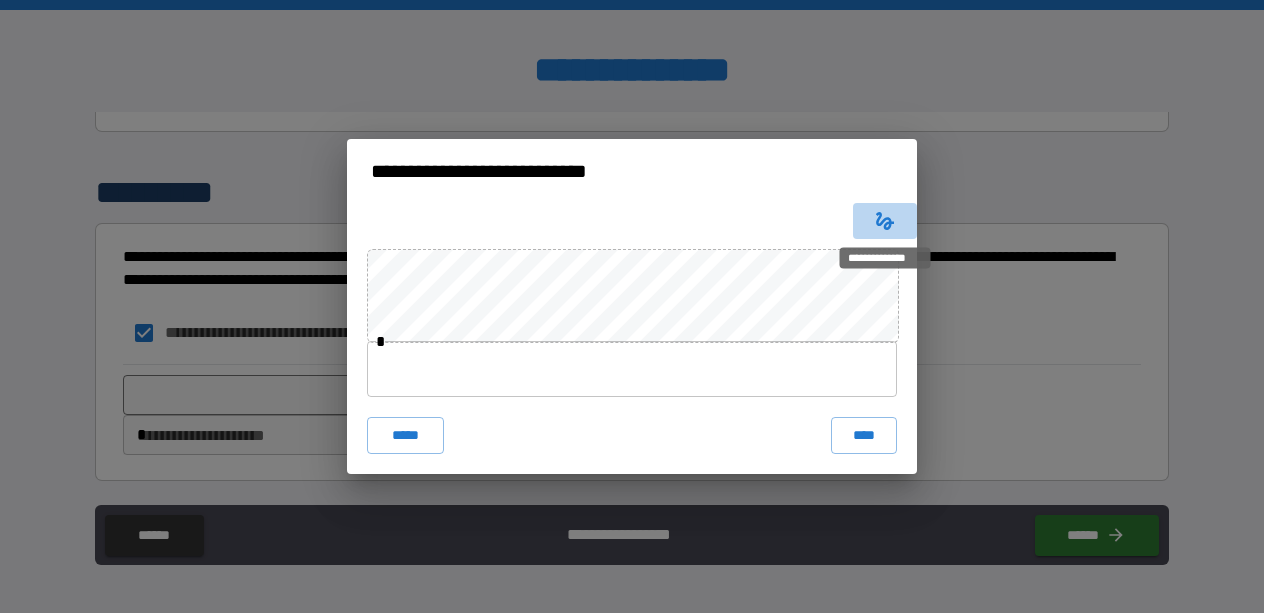 click 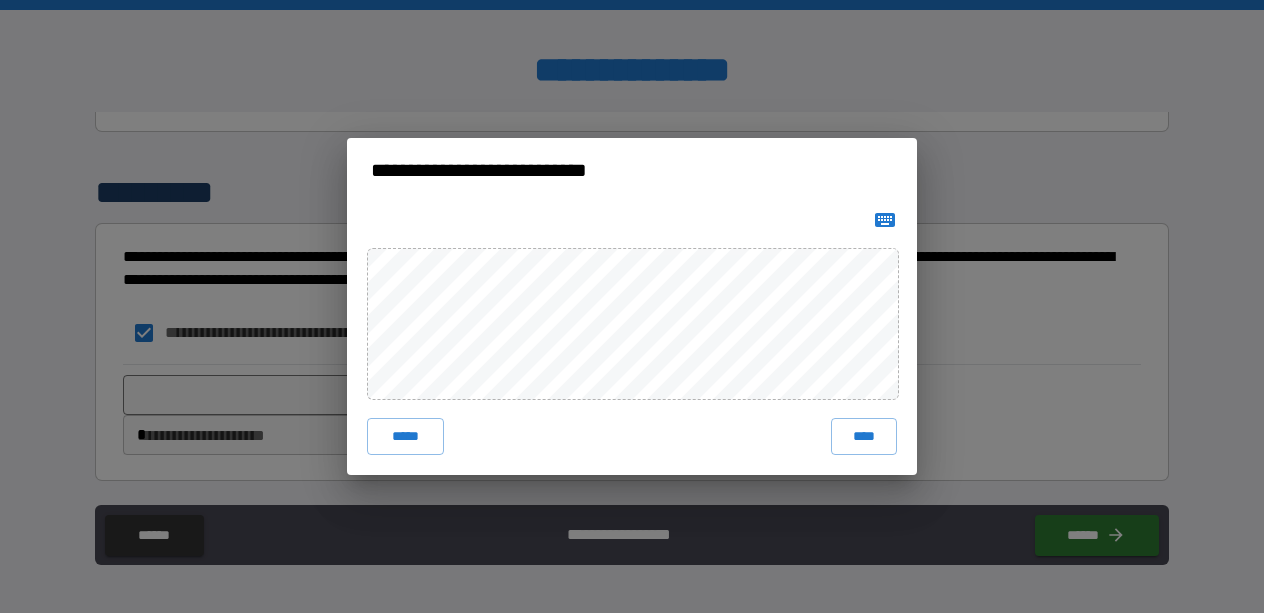 click on "***** ****" at bounding box center (632, 338) 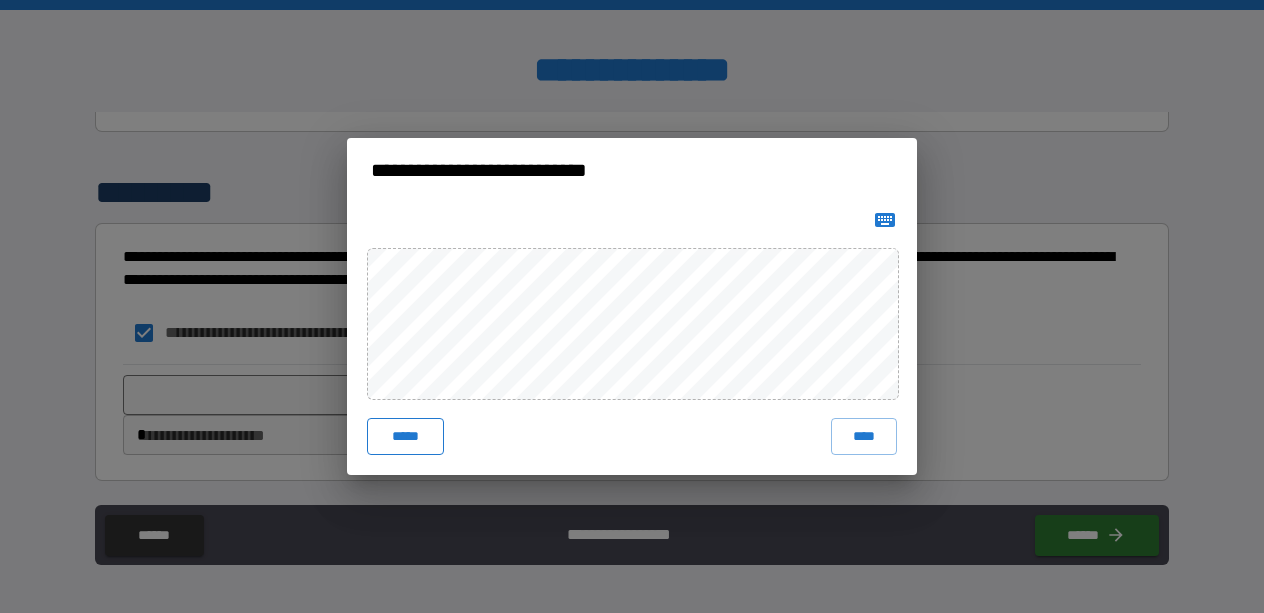 click on "*****" at bounding box center (405, 436) 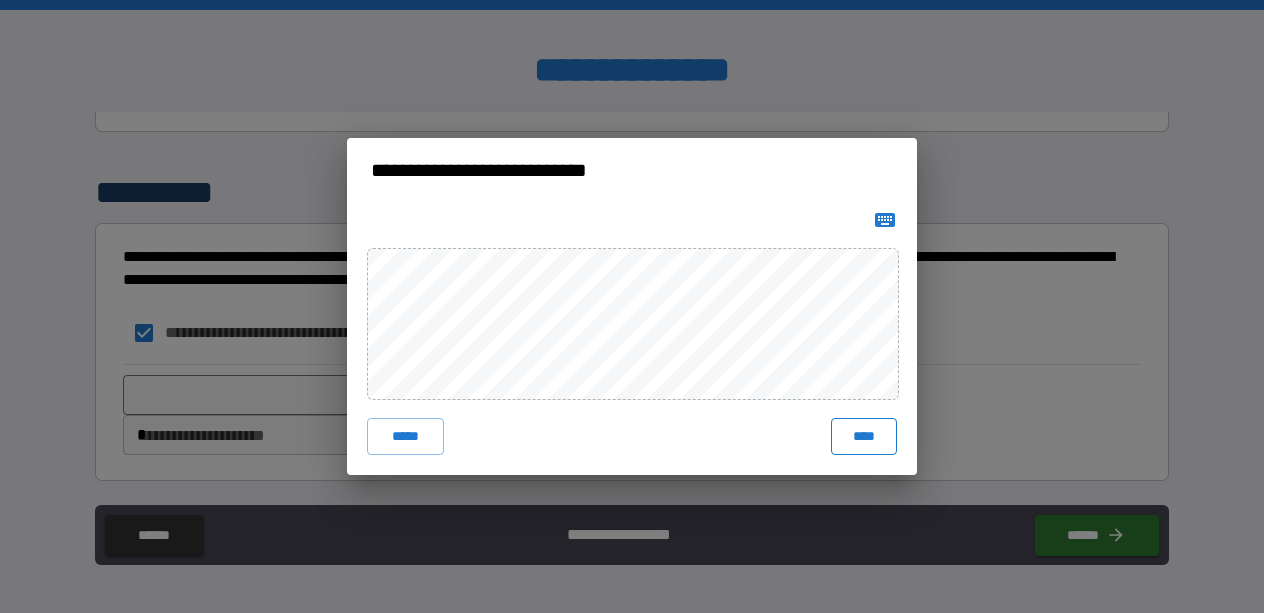 click on "****" at bounding box center [864, 436] 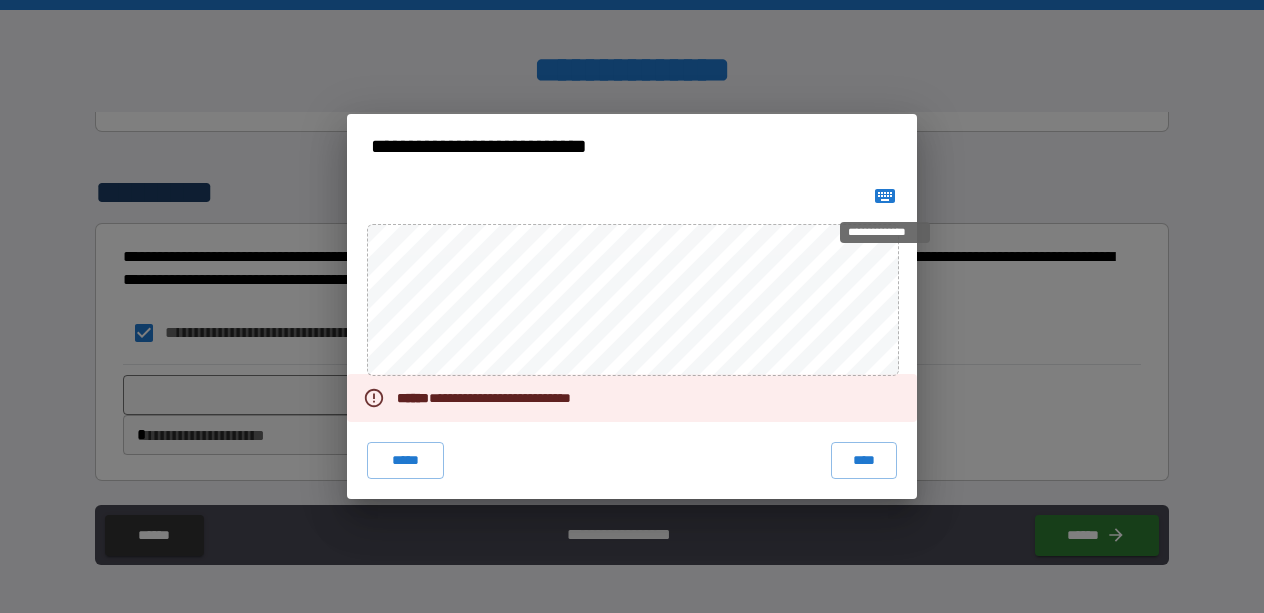 click 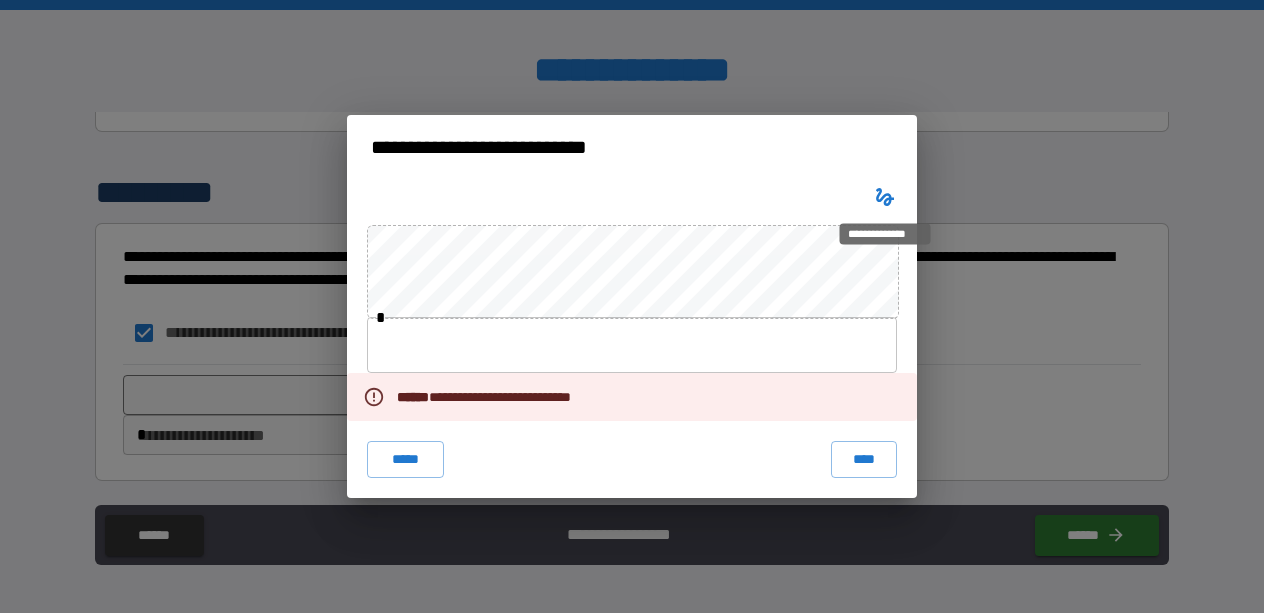 click 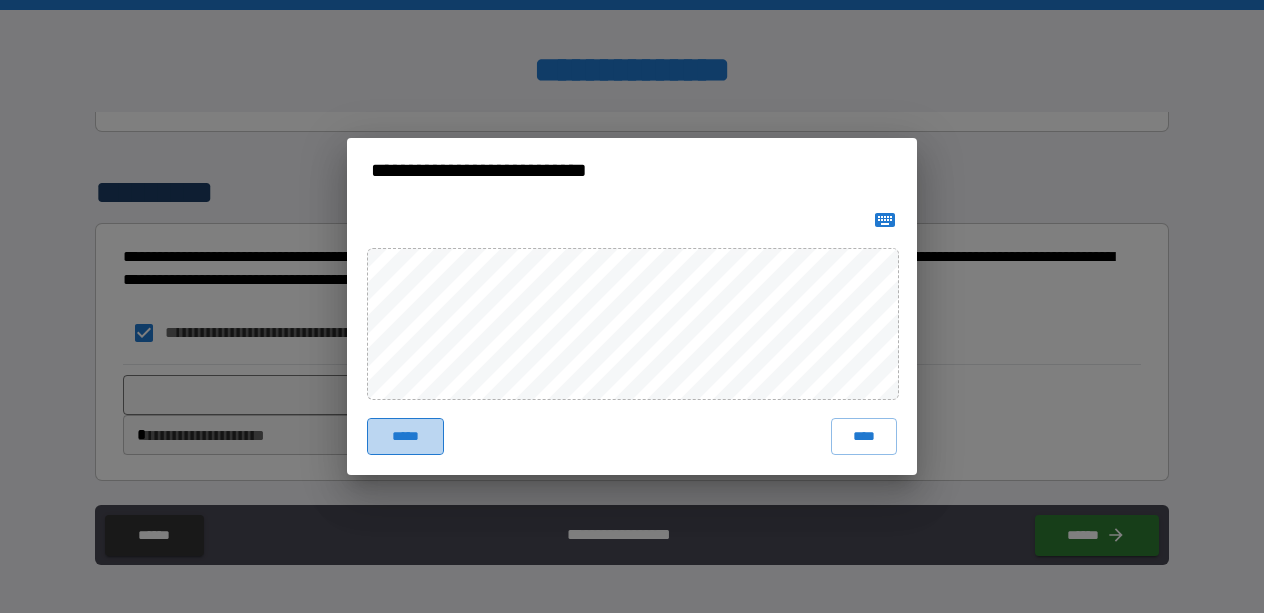 click on "*****" at bounding box center [405, 436] 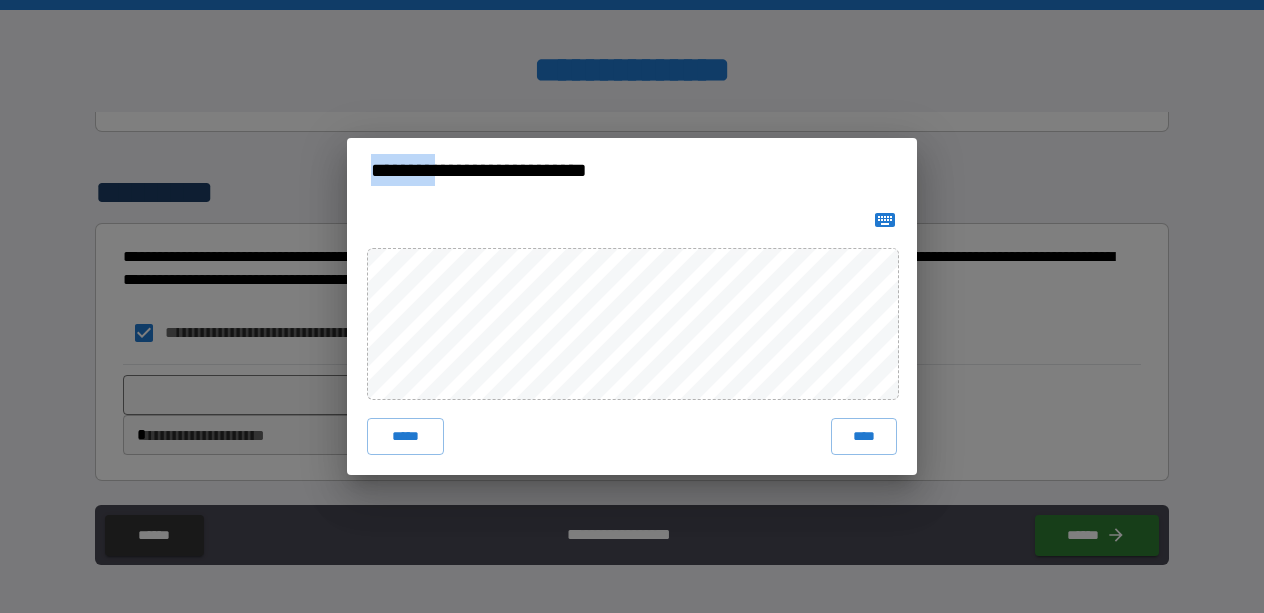 click on "**********" at bounding box center (632, 170) 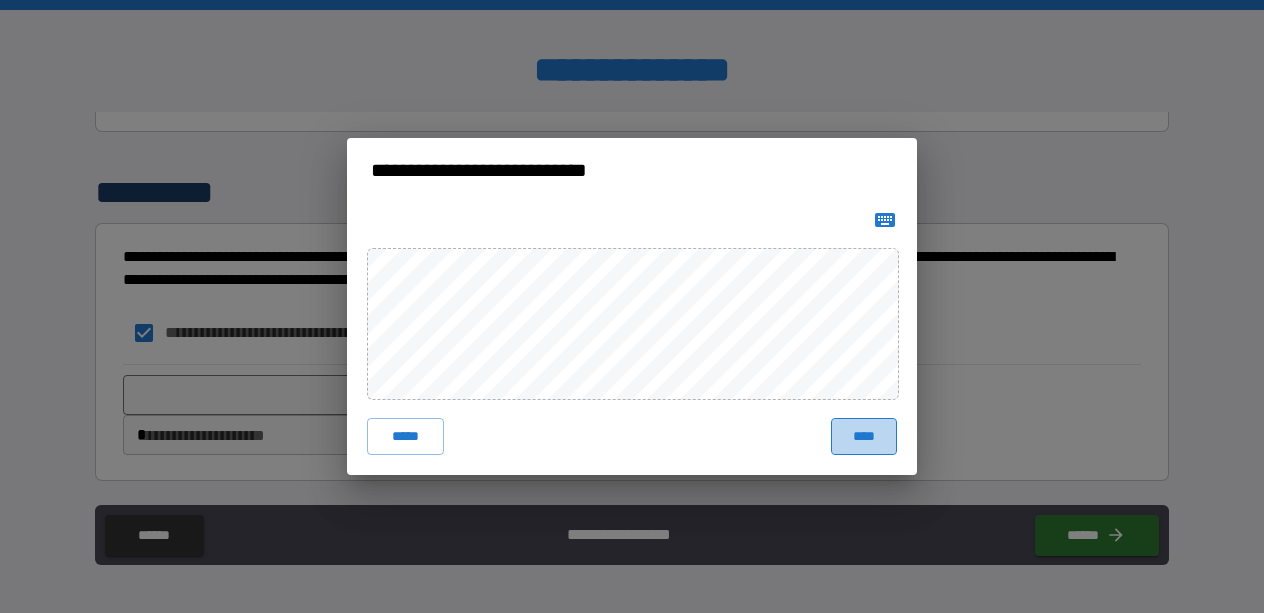 click on "****" at bounding box center [864, 436] 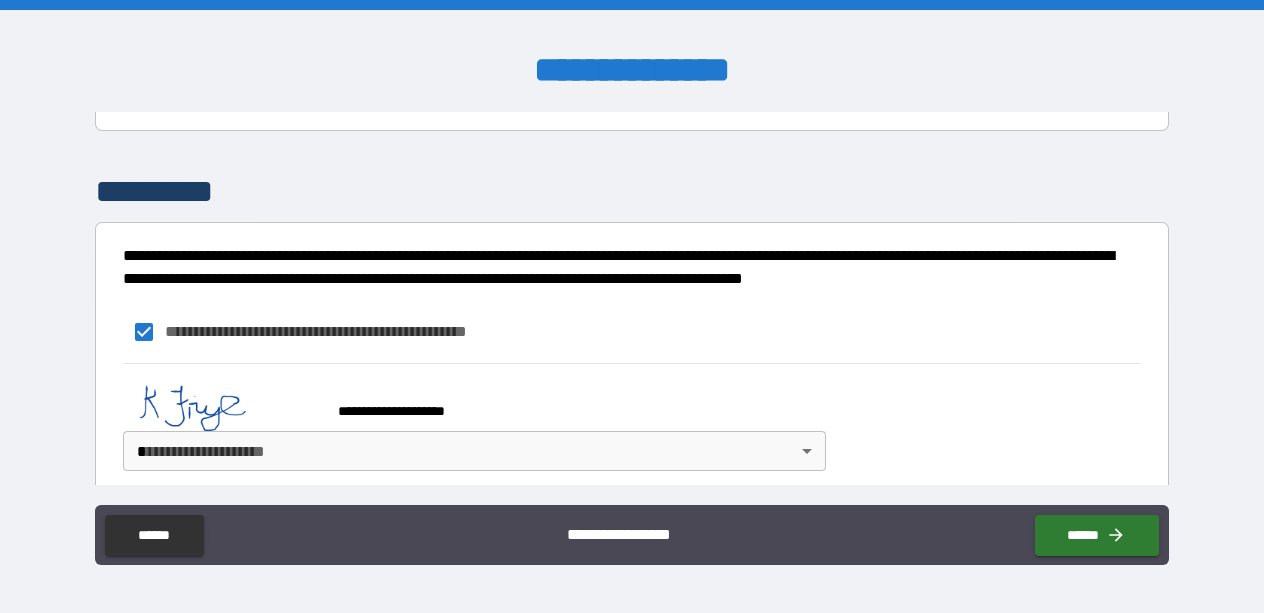 scroll, scrollTop: 1497, scrollLeft: 0, axis: vertical 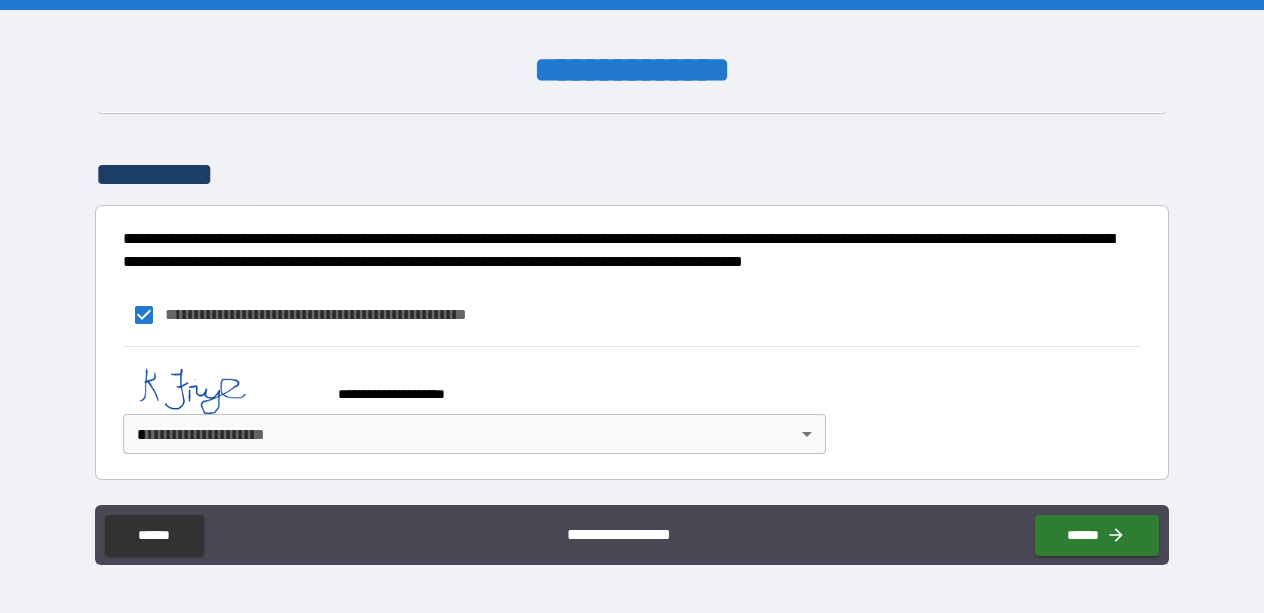 click on "**********" at bounding box center [632, 306] 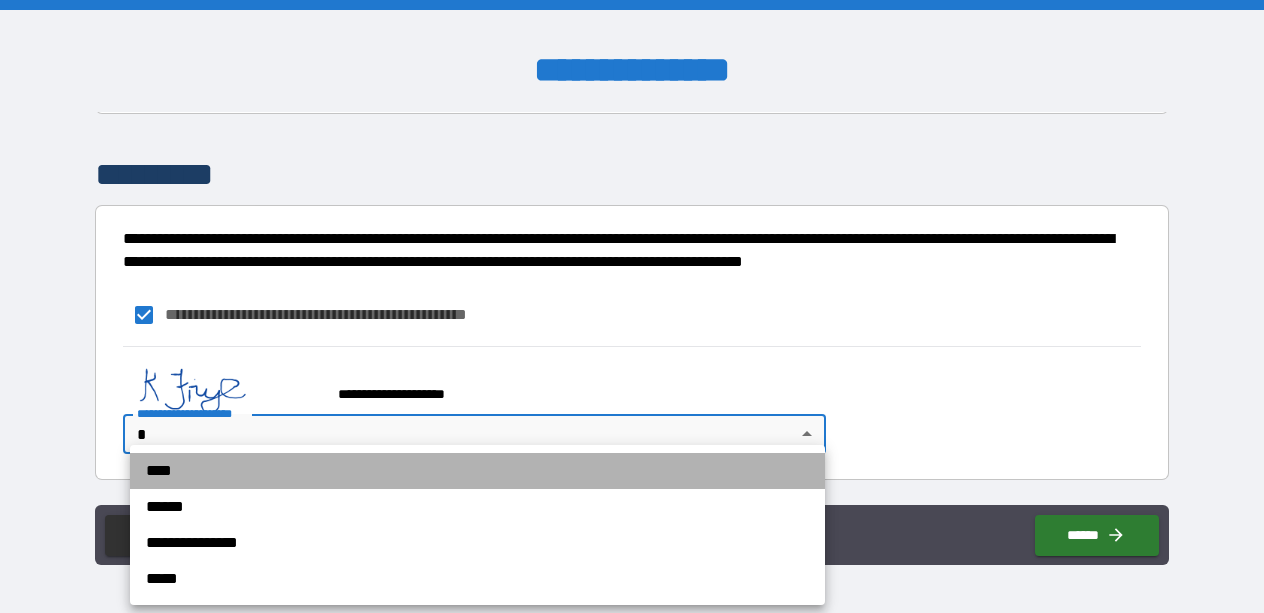 click on "****" at bounding box center (477, 471) 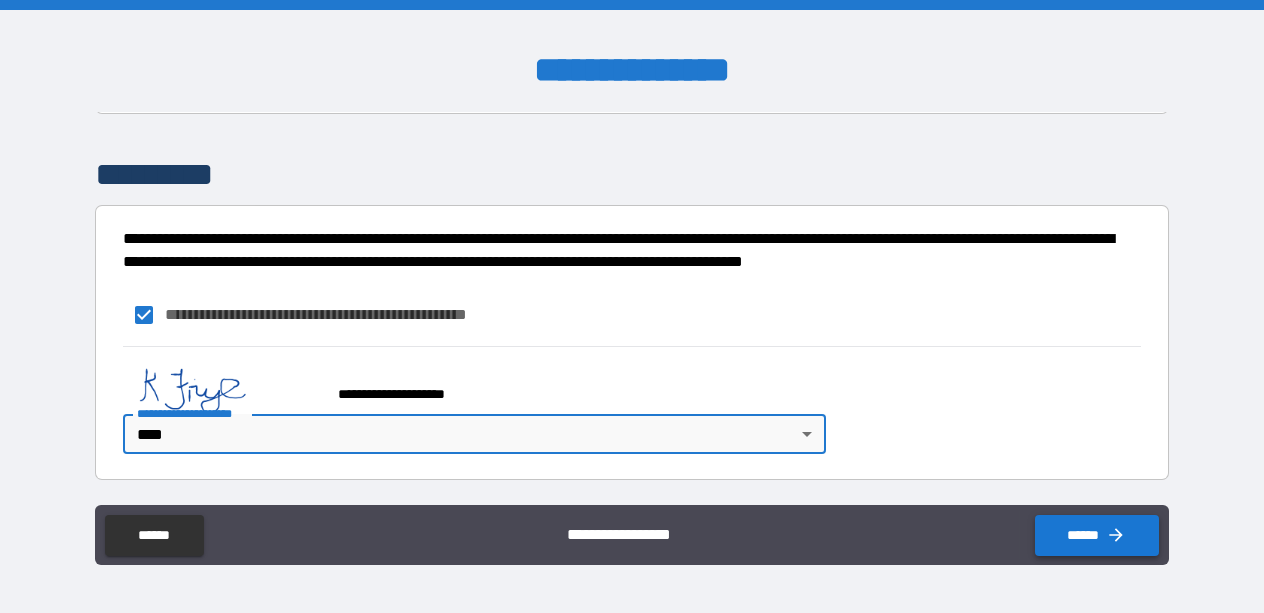 click on "******" at bounding box center [1097, 535] 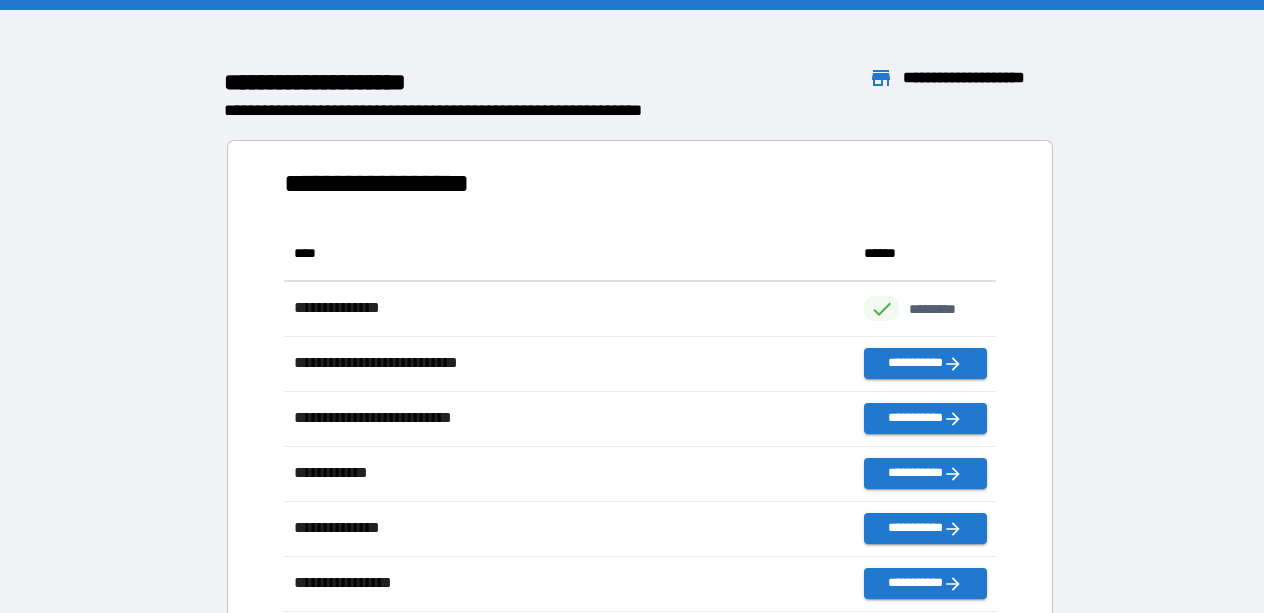 scroll, scrollTop: 1, scrollLeft: 1, axis: both 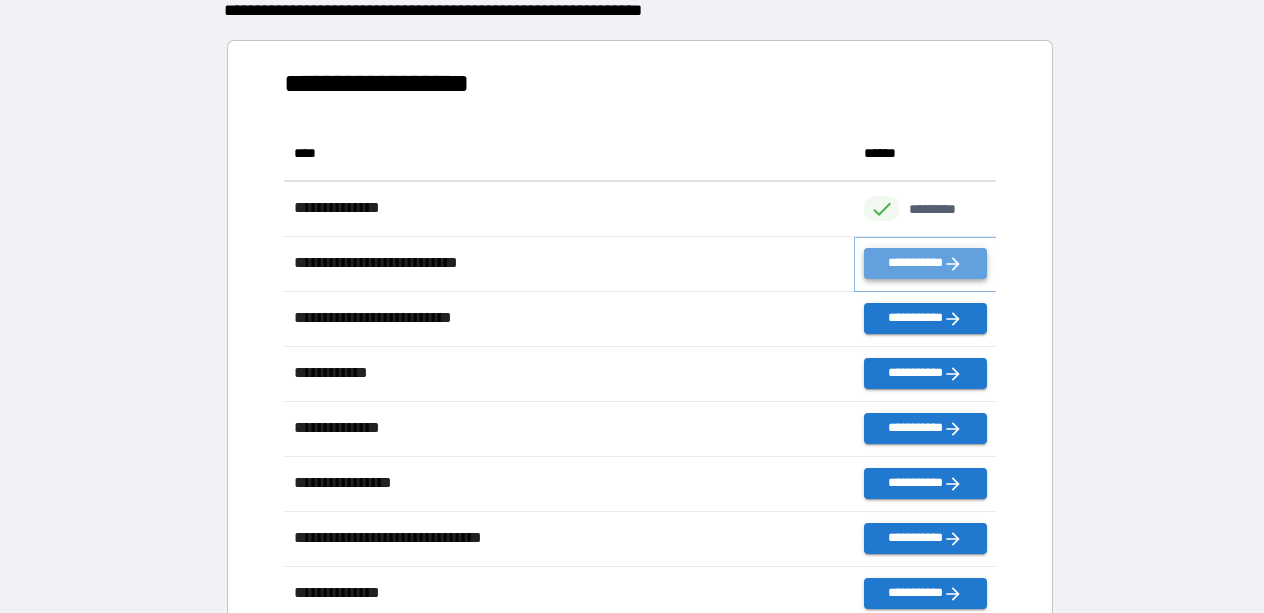 click on "**********" at bounding box center [925, 263] 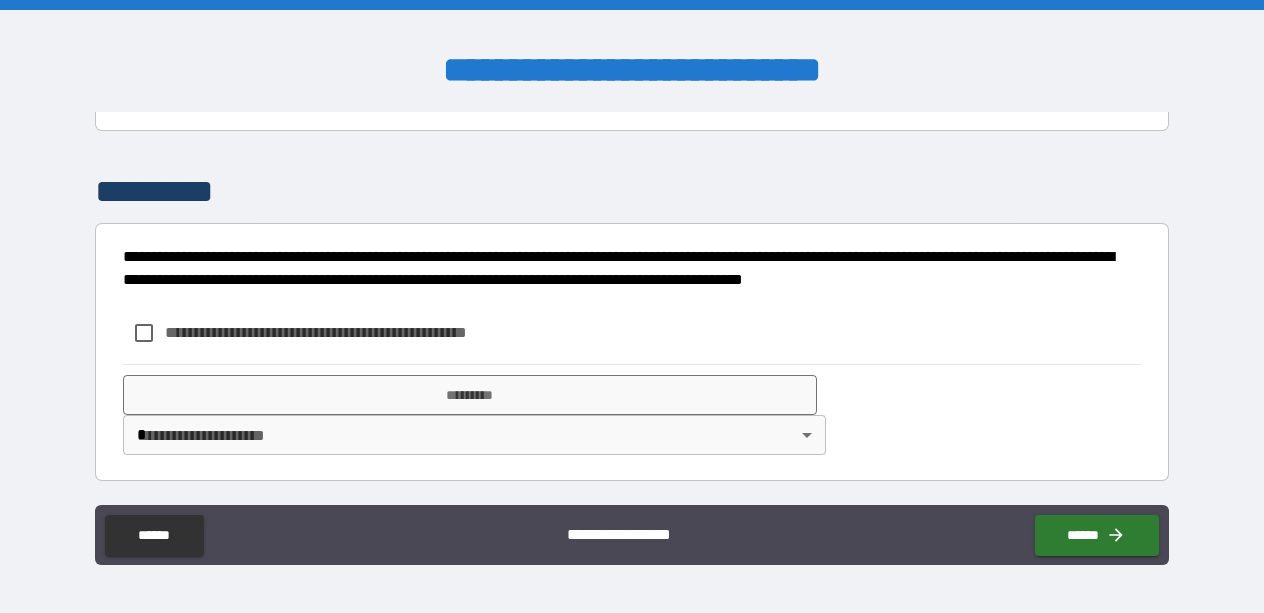 scroll, scrollTop: 836, scrollLeft: 0, axis: vertical 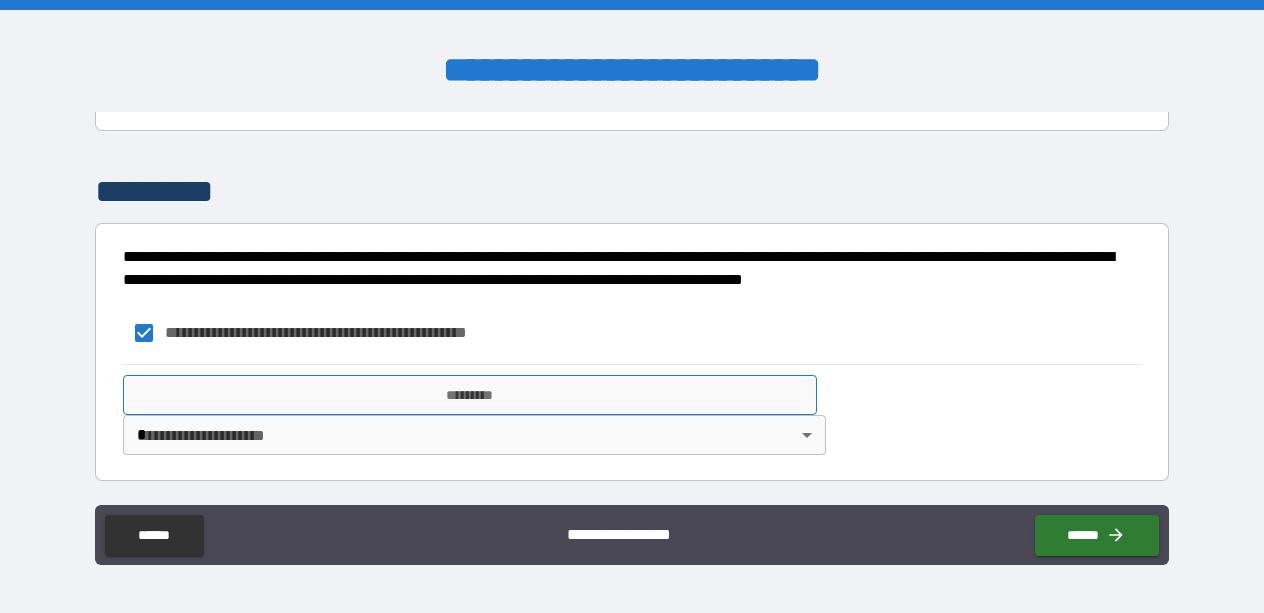 click on "*********" at bounding box center [470, 395] 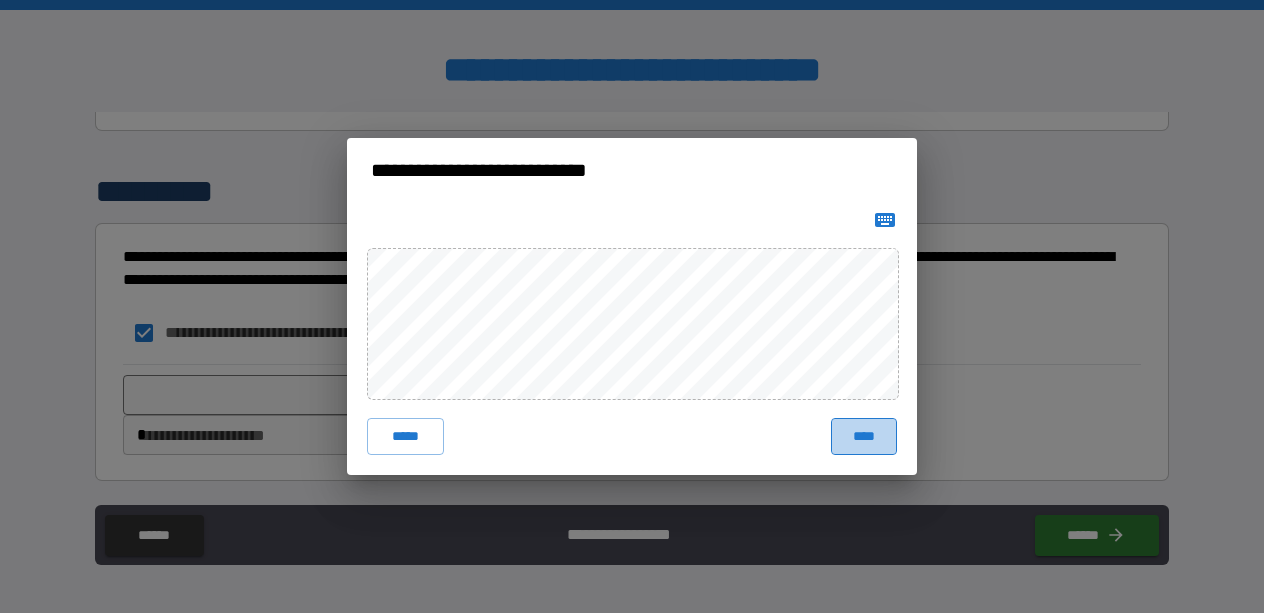 click on "****" at bounding box center (864, 436) 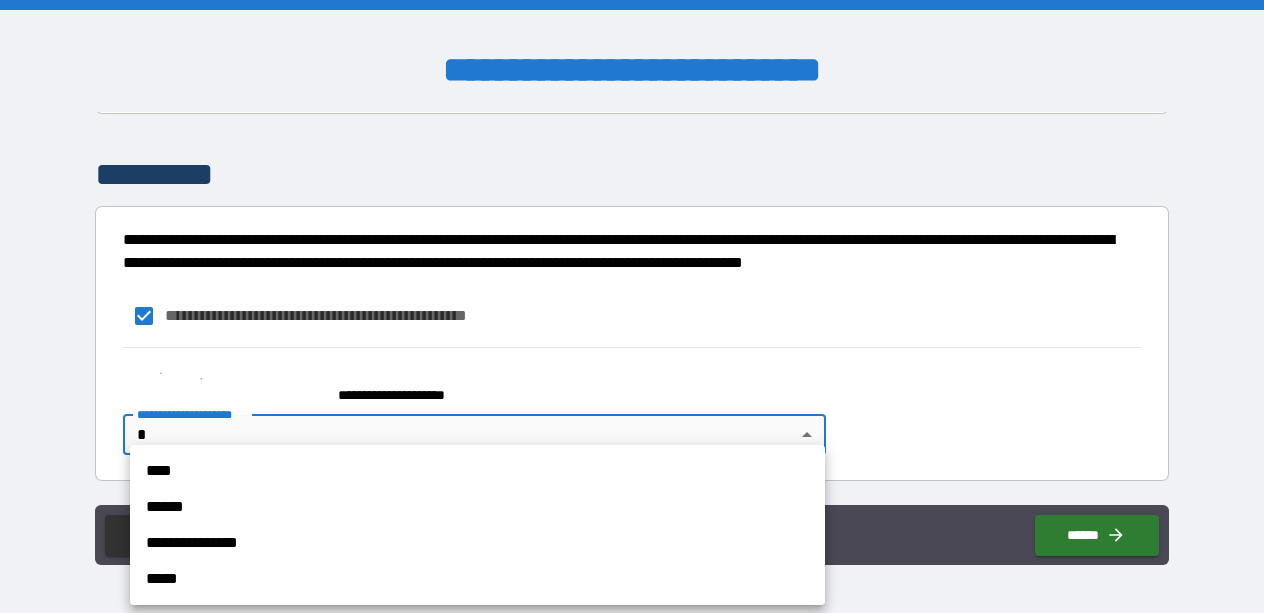 click on "**********" at bounding box center [632, 306] 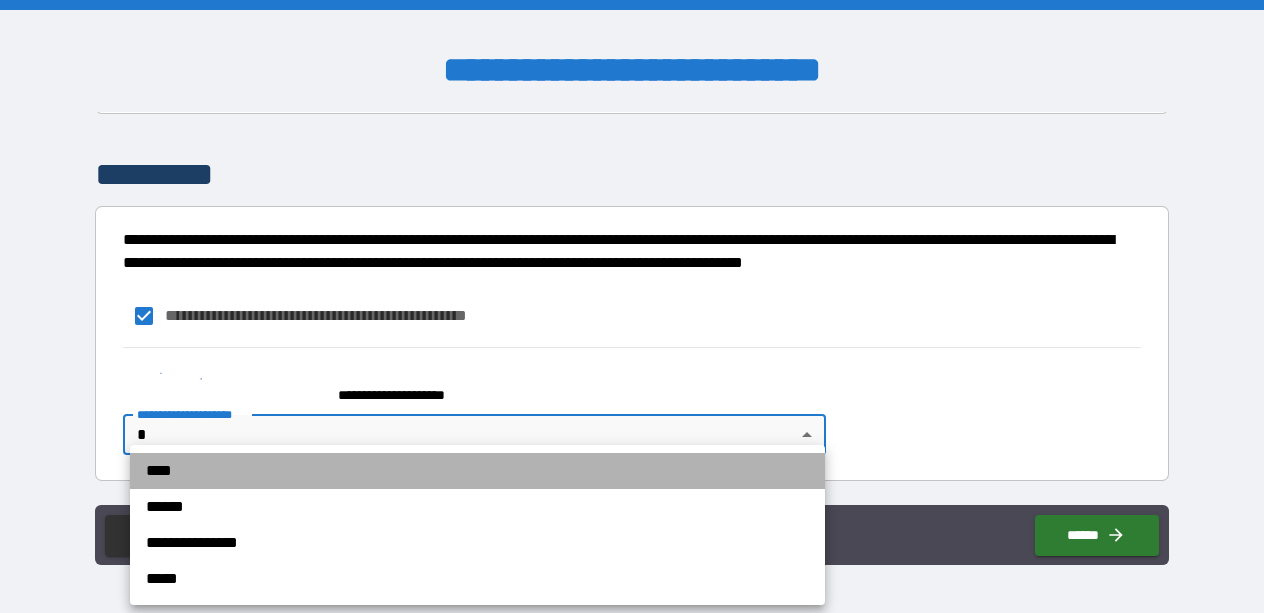 click on "****" at bounding box center (477, 471) 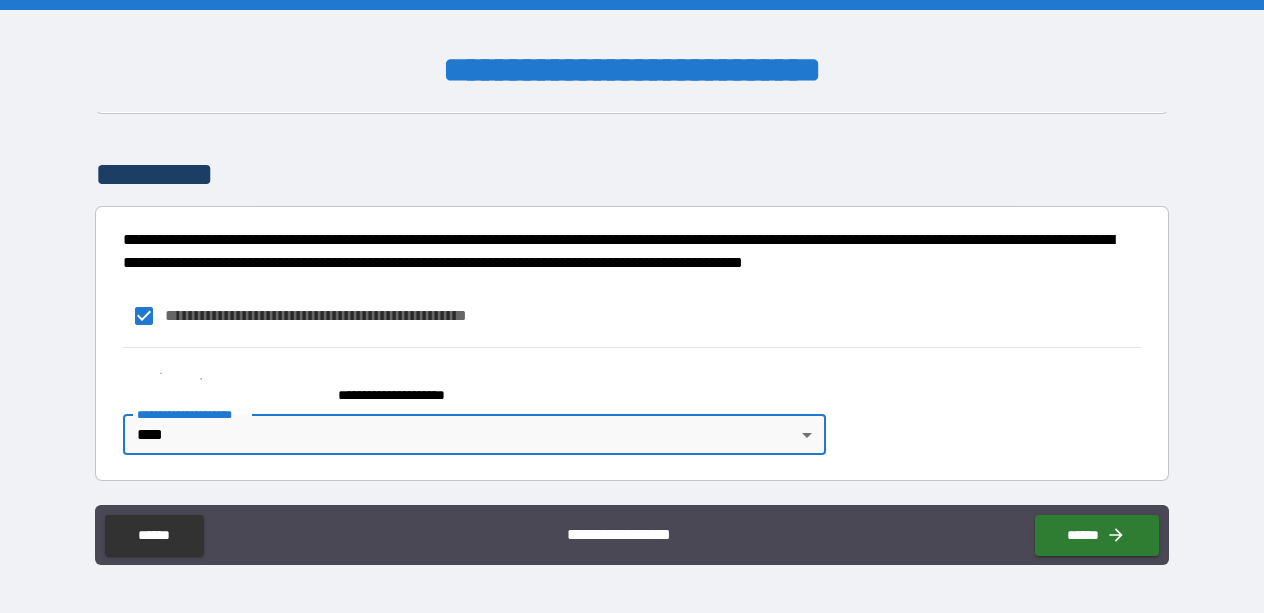 scroll, scrollTop: 853, scrollLeft: 0, axis: vertical 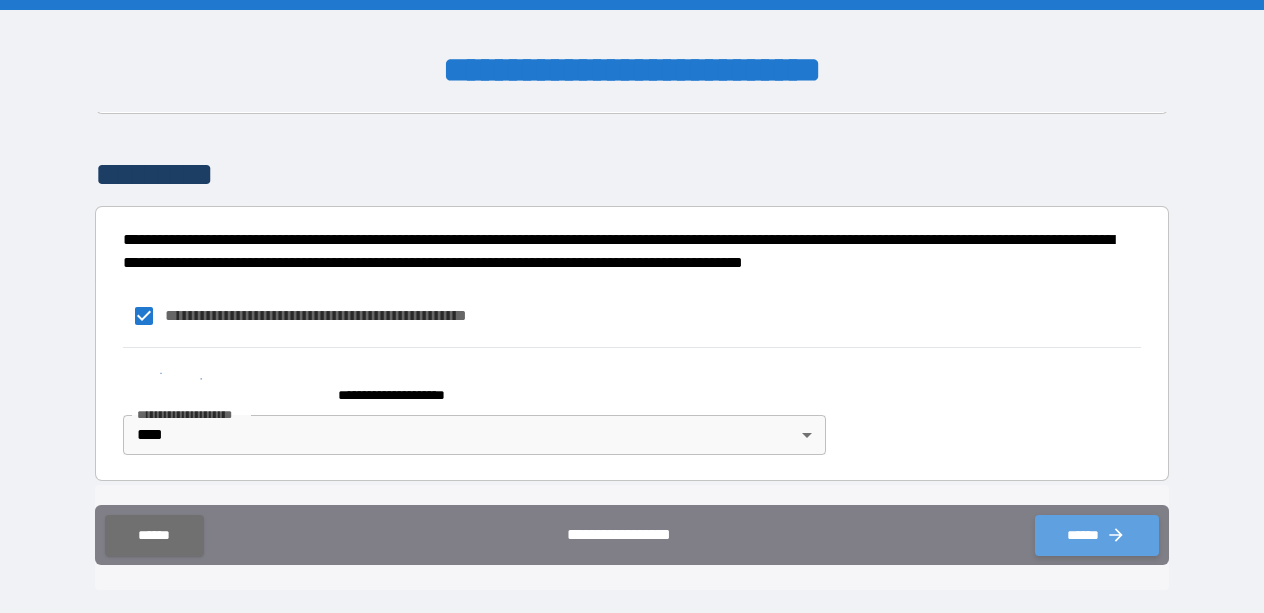 click on "******" at bounding box center [1097, 535] 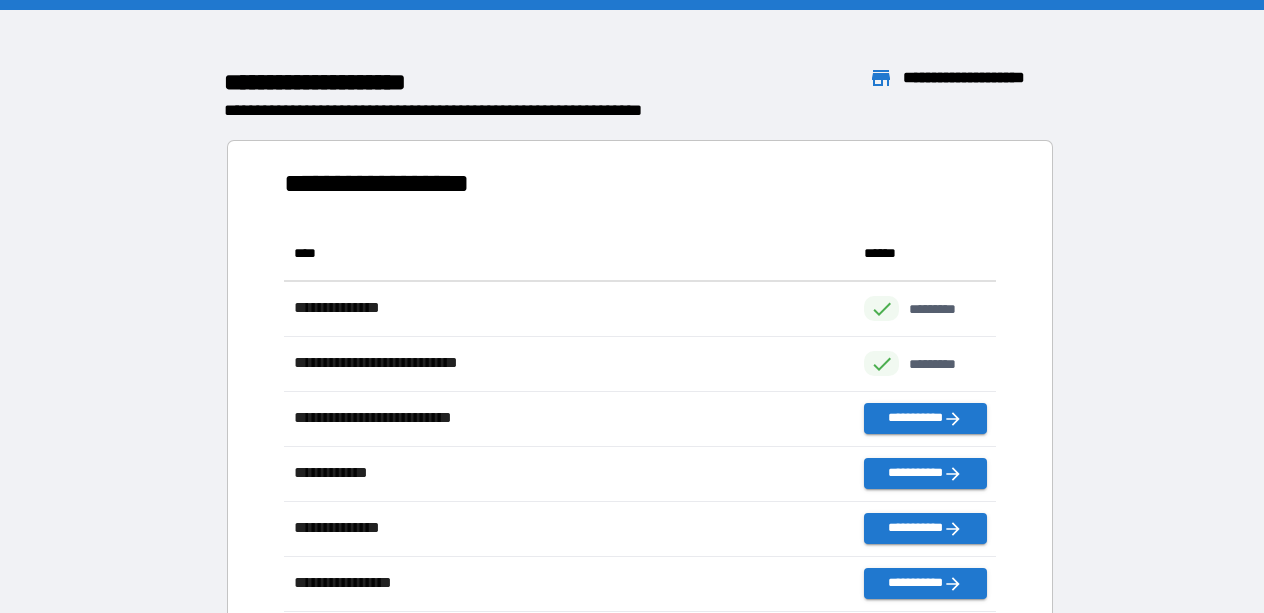 scroll, scrollTop: 1, scrollLeft: 1, axis: both 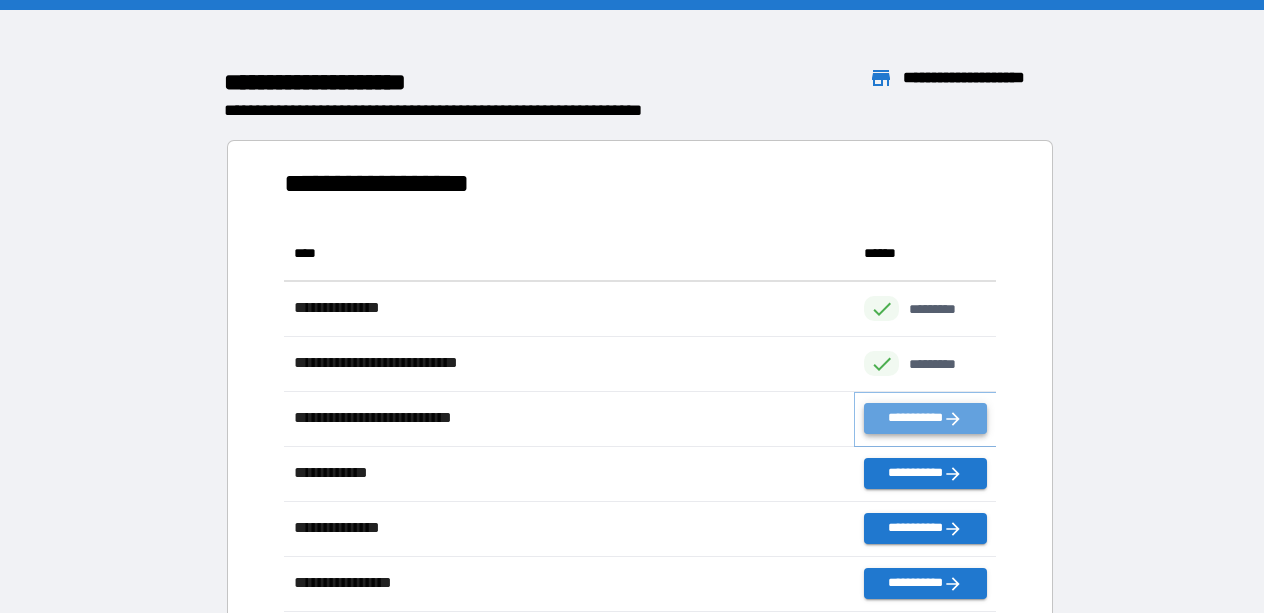 click on "**********" at bounding box center (925, 418) 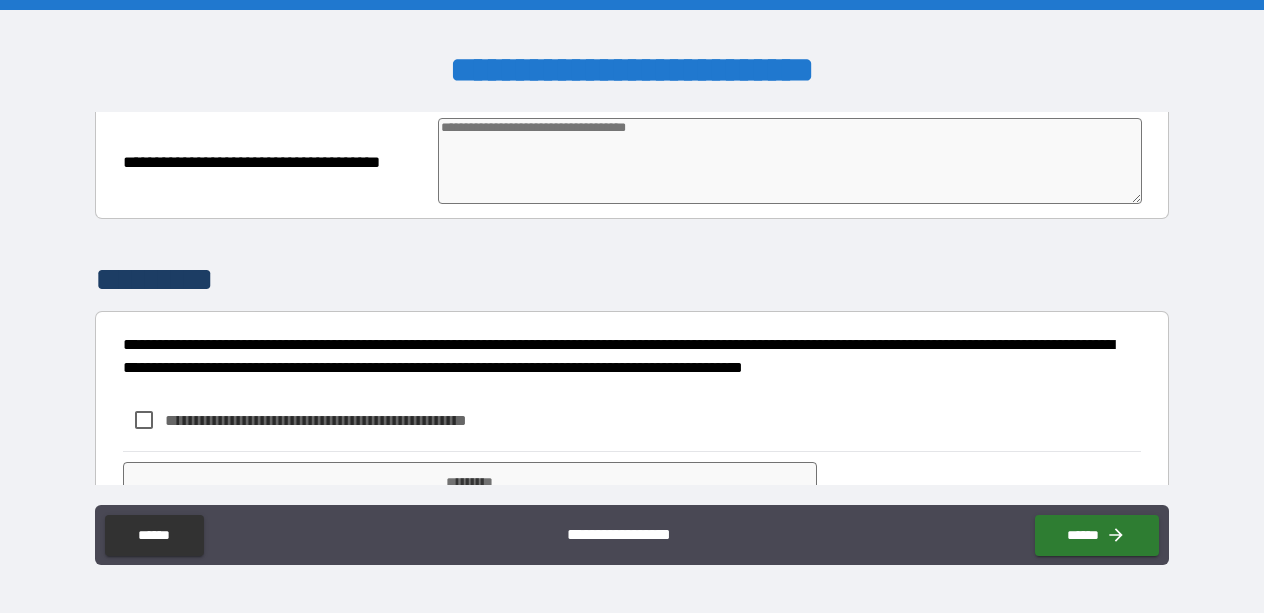 scroll, scrollTop: 764, scrollLeft: 0, axis: vertical 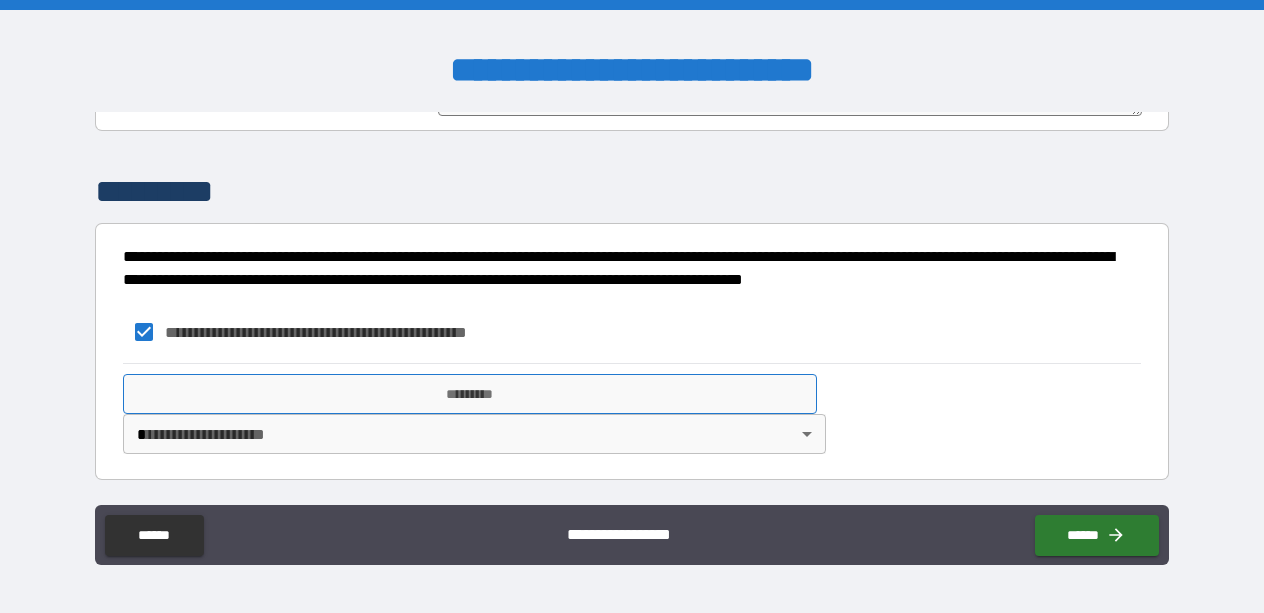 click on "*********" at bounding box center [470, 394] 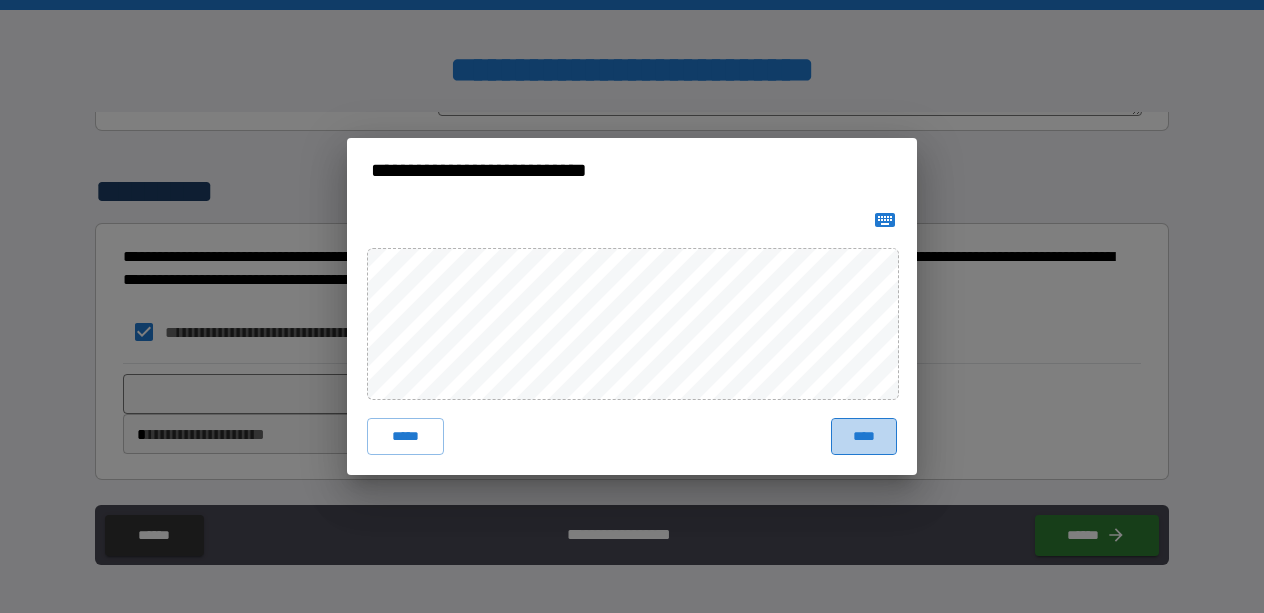 click on "****" at bounding box center [864, 436] 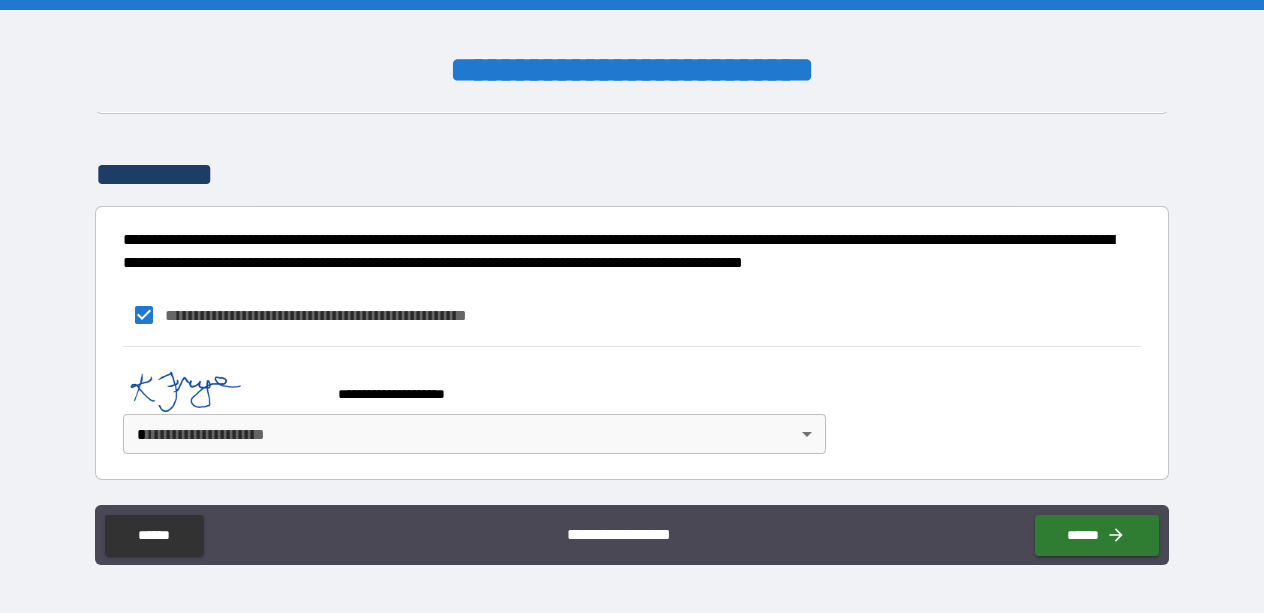 scroll, scrollTop: 782, scrollLeft: 0, axis: vertical 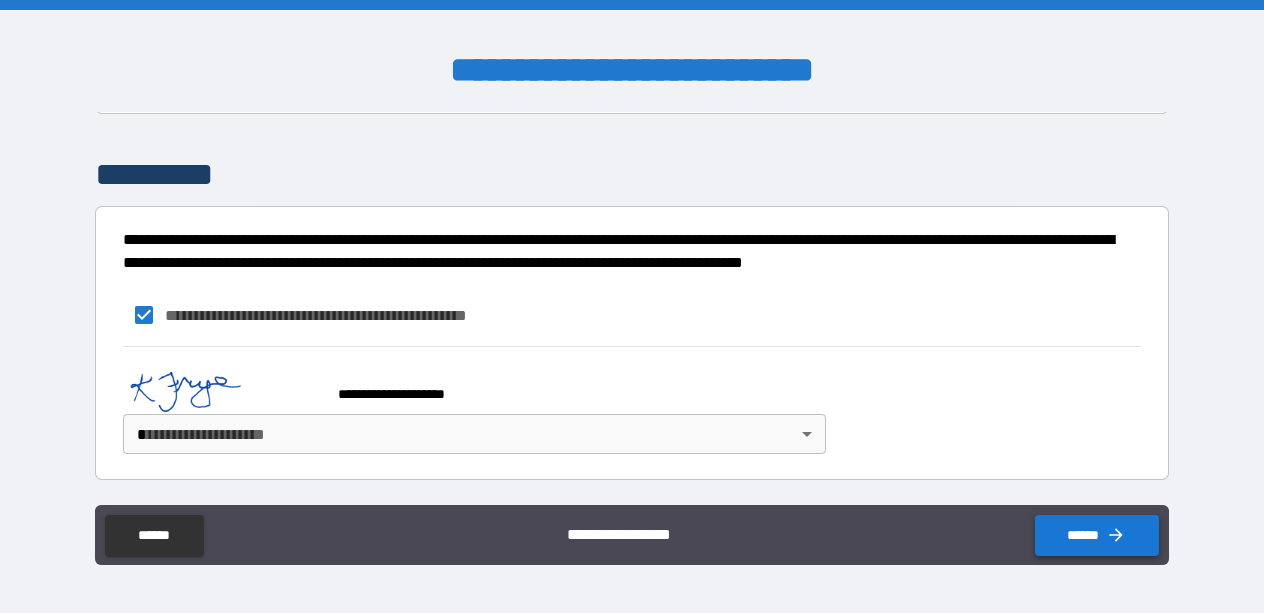 click on "******" at bounding box center (1097, 535) 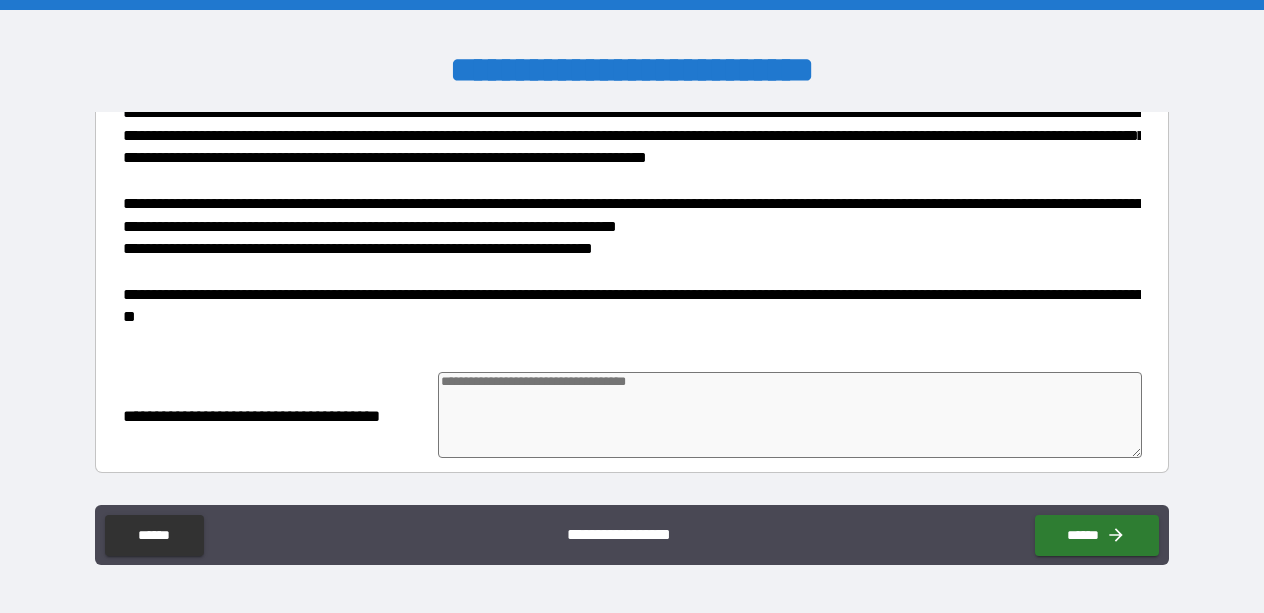 scroll, scrollTop: 383, scrollLeft: 0, axis: vertical 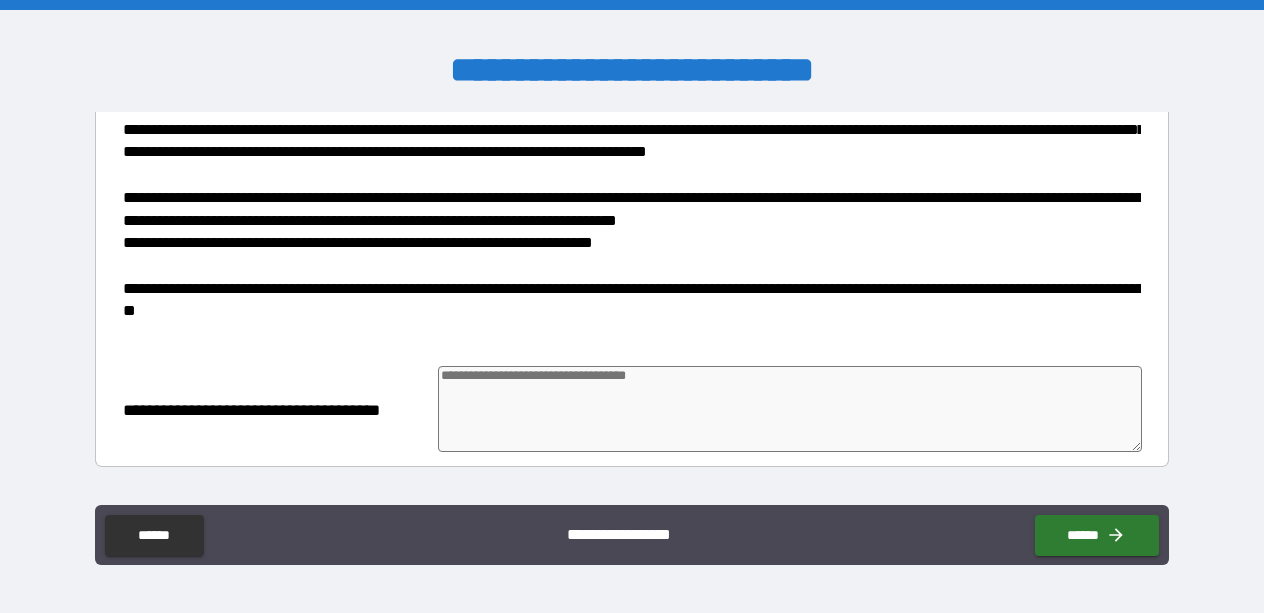 click at bounding box center (790, 409) 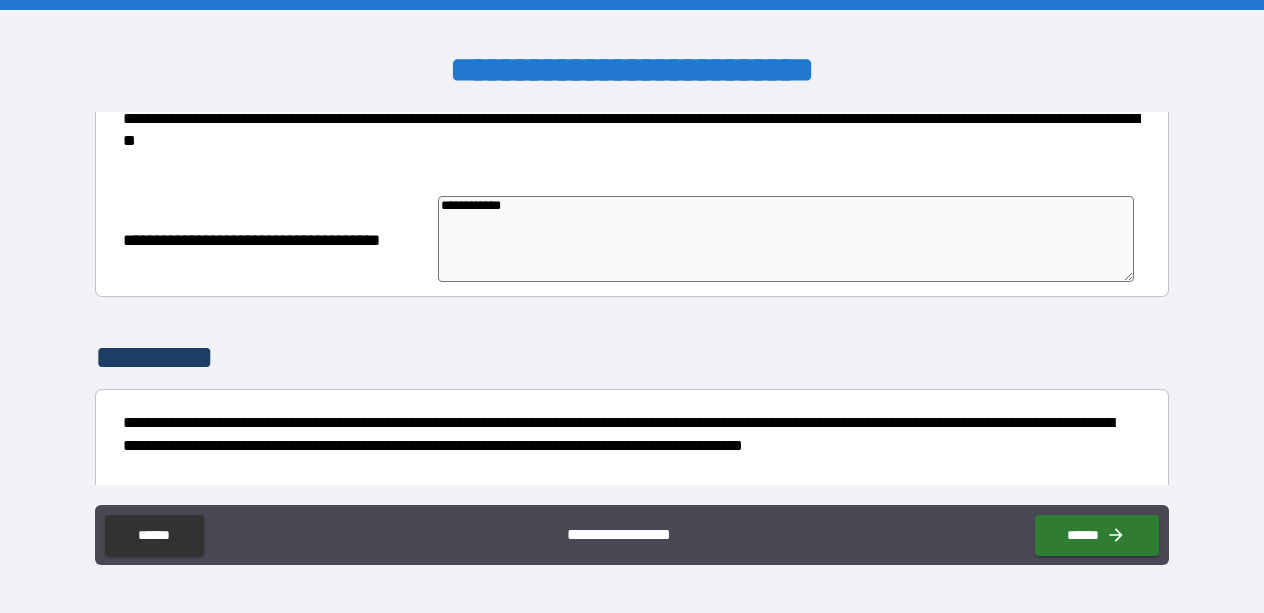 scroll, scrollTop: 782, scrollLeft: 0, axis: vertical 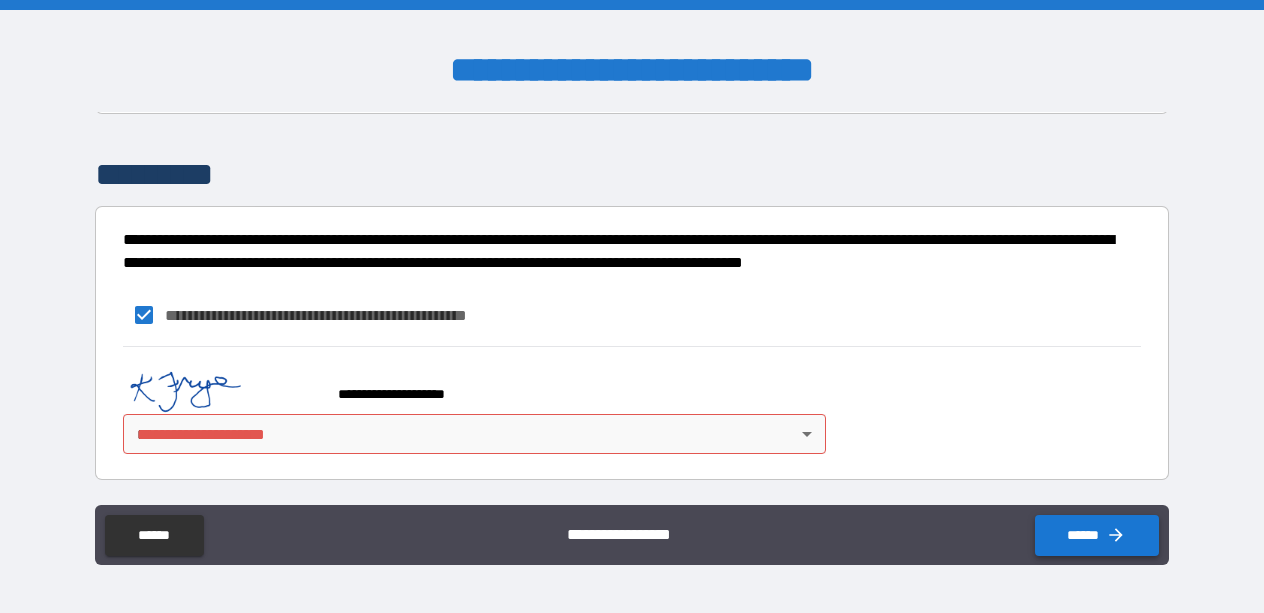 click on "******" at bounding box center [1097, 535] 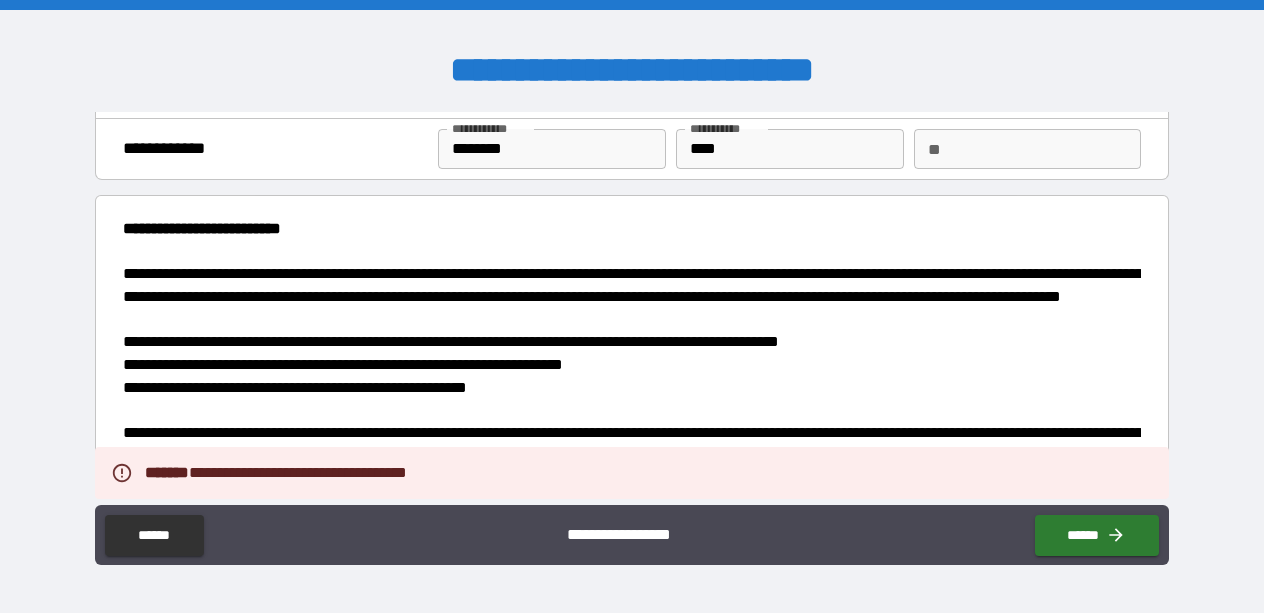 scroll, scrollTop: 52, scrollLeft: 0, axis: vertical 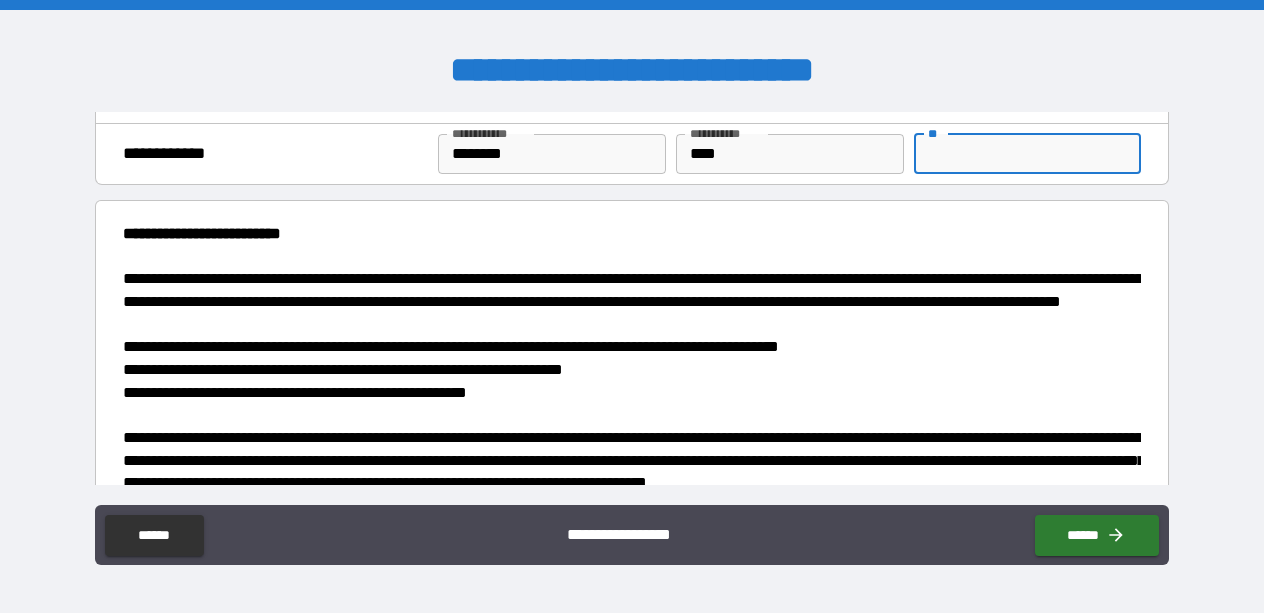 drag, startPoint x: 956, startPoint y: 154, endPoint x: 870, endPoint y: 154, distance: 86 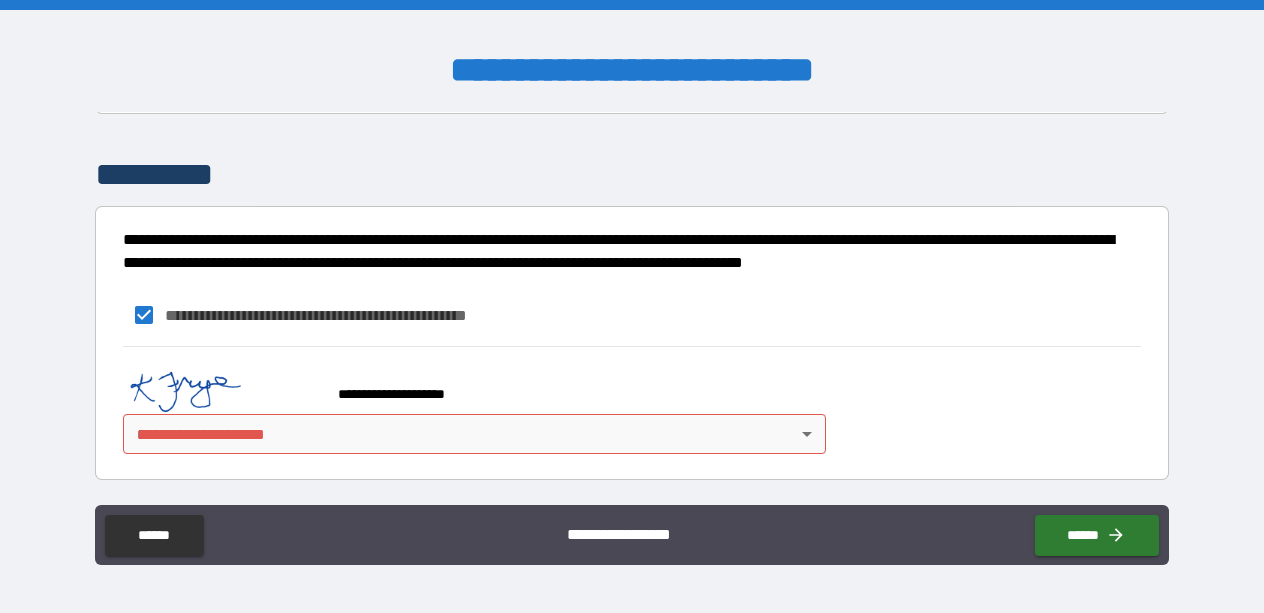 scroll, scrollTop: 782, scrollLeft: 0, axis: vertical 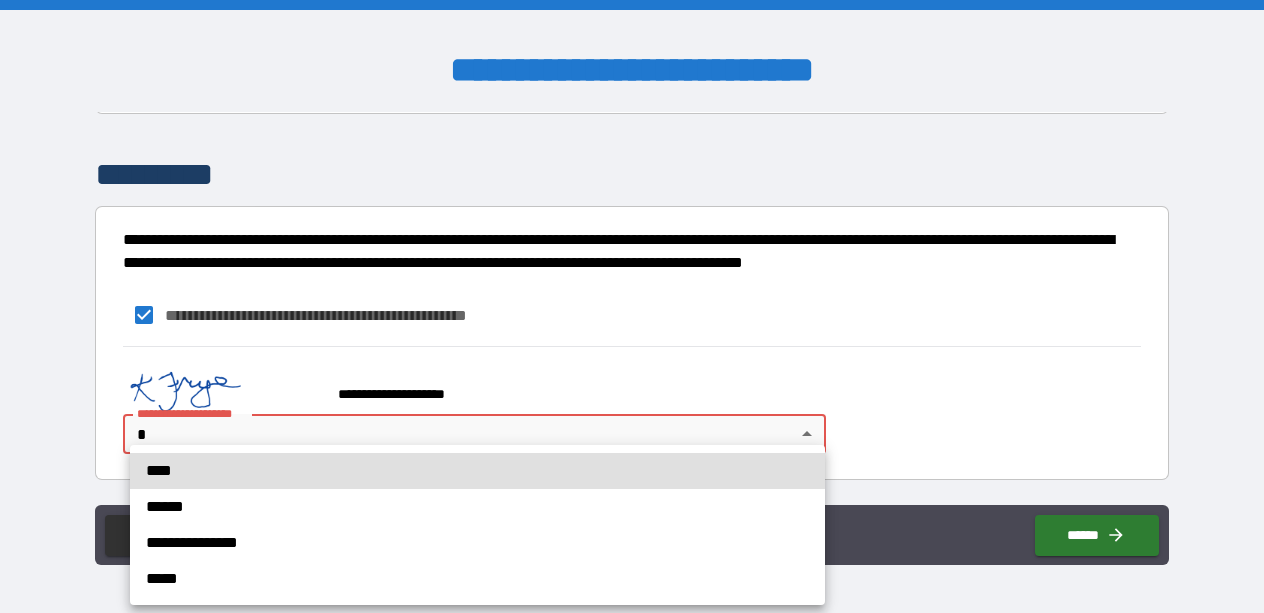 click on "******" at bounding box center (477, 507) 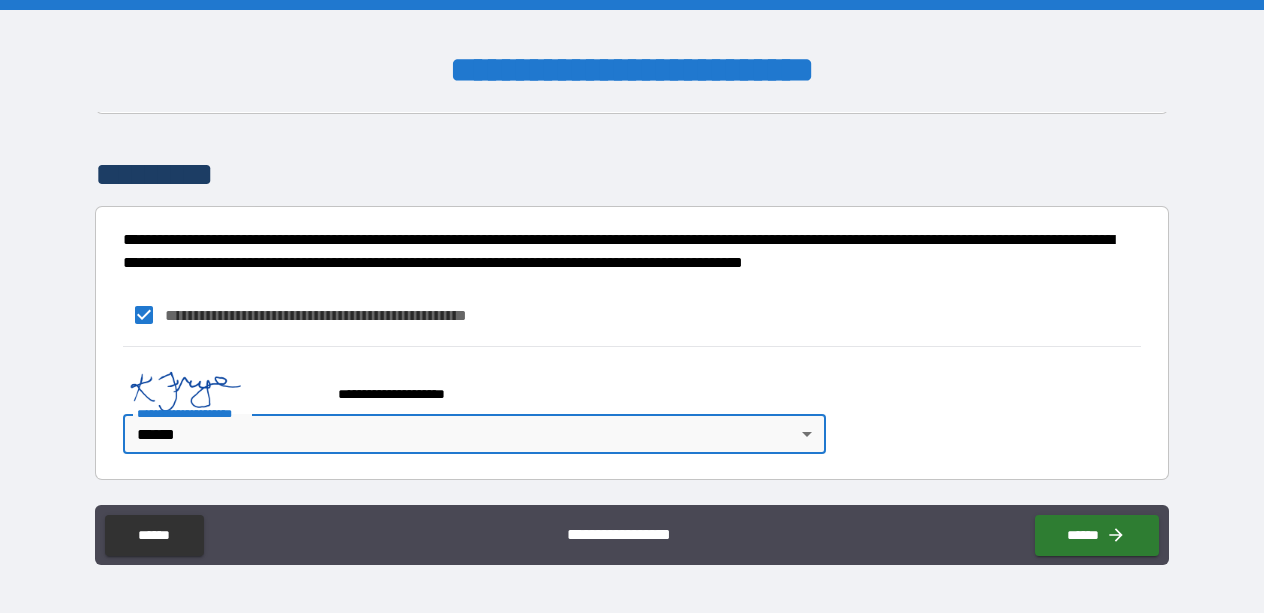 scroll, scrollTop: 782, scrollLeft: 0, axis: vertical 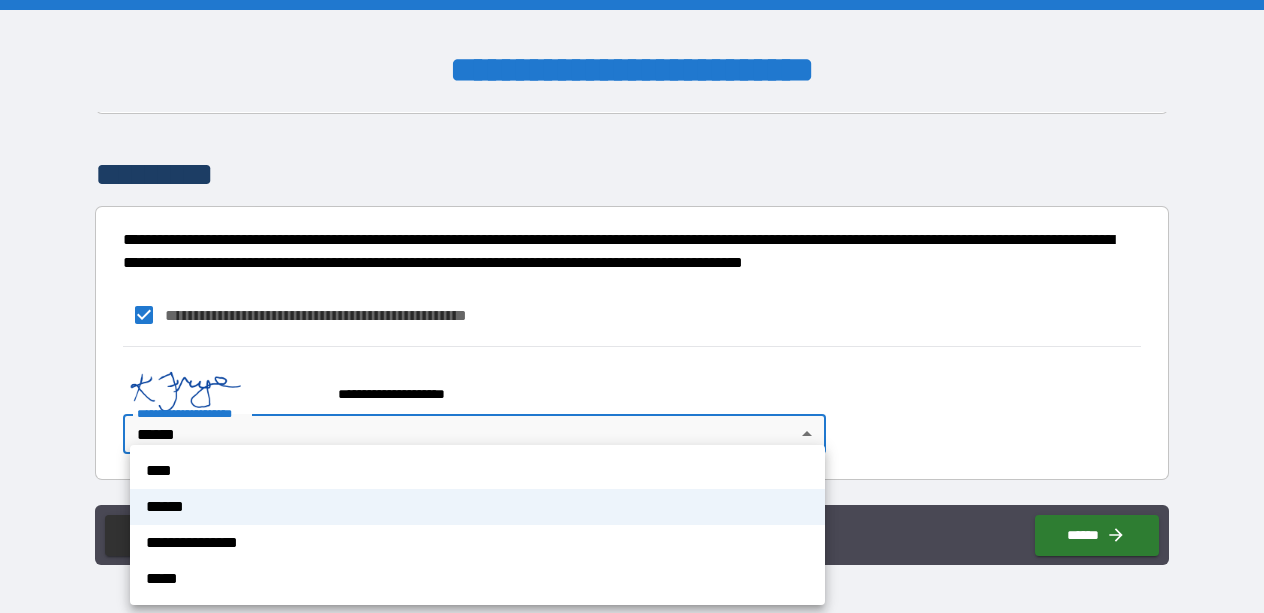 click on "**********" at bounding box center (632, 306) 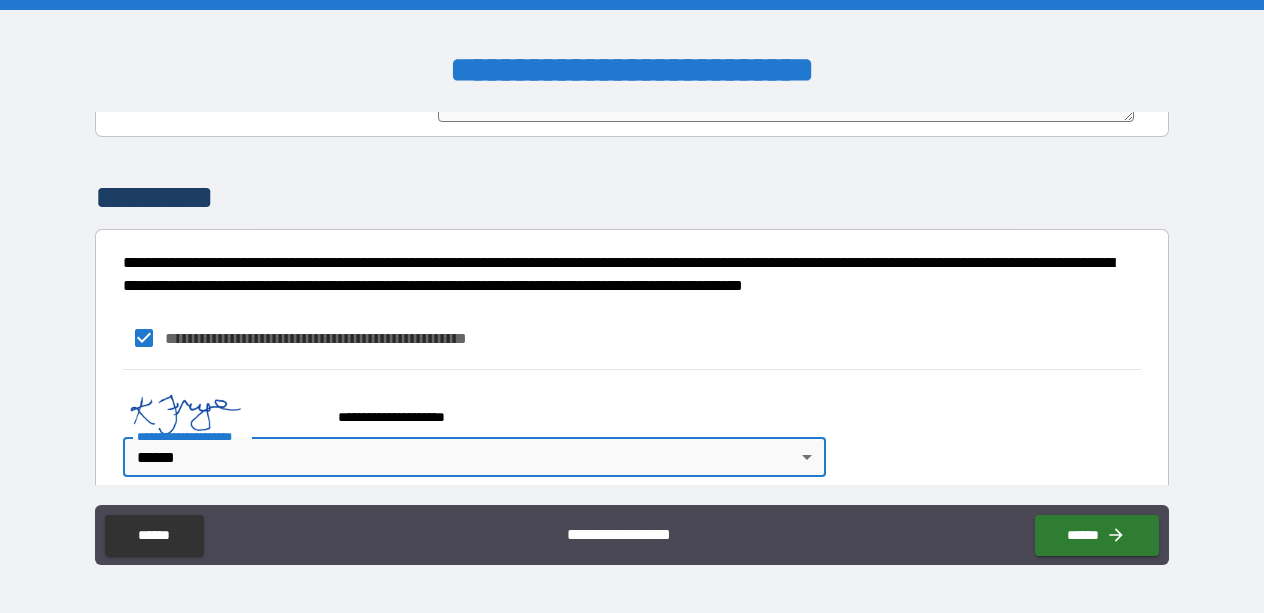 scroll, scrollTop: 782, scrollLeft: 0, axis: vertical 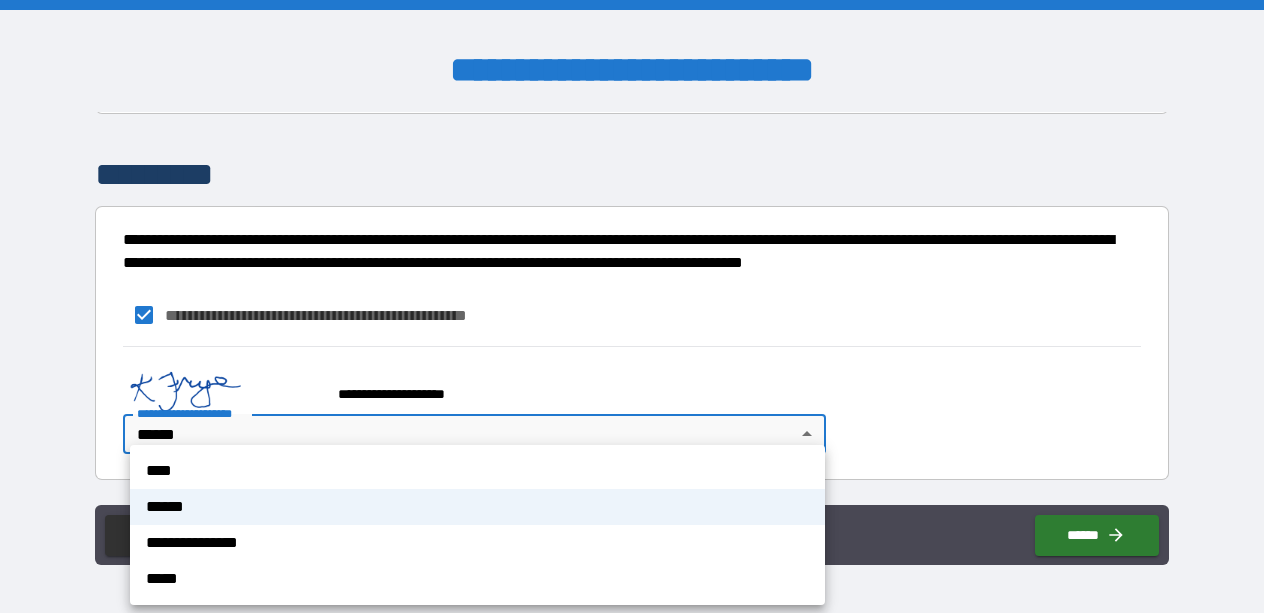 click on "**********" at bounding box center (632, 306) 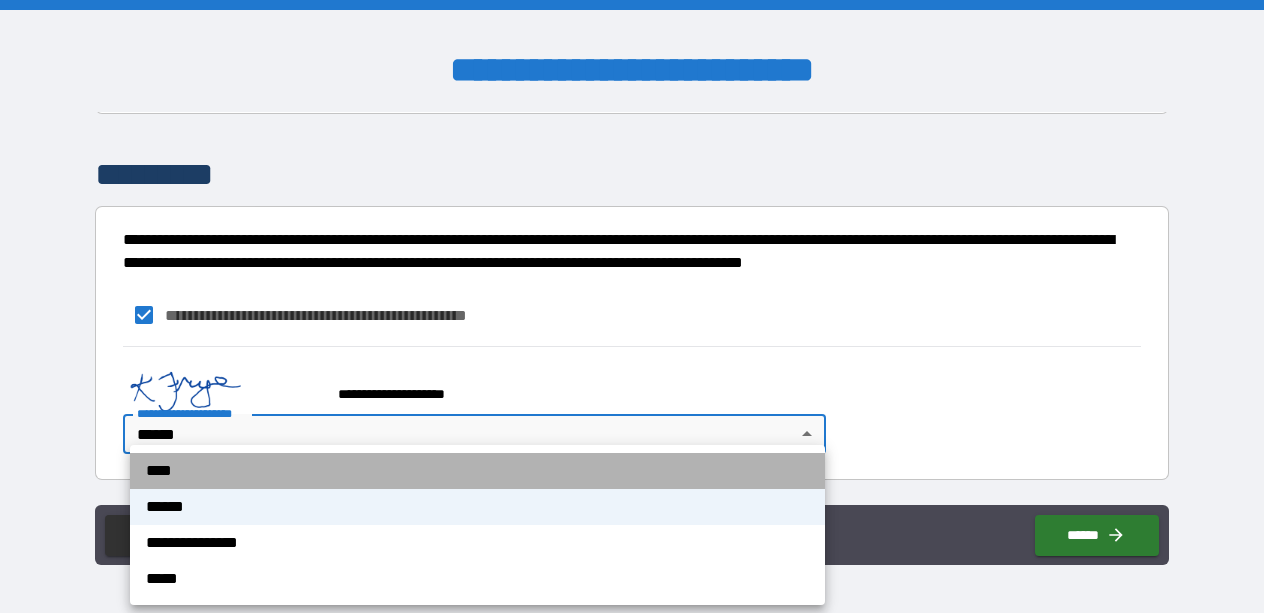 click on "****" at bounding box center (477, 471) 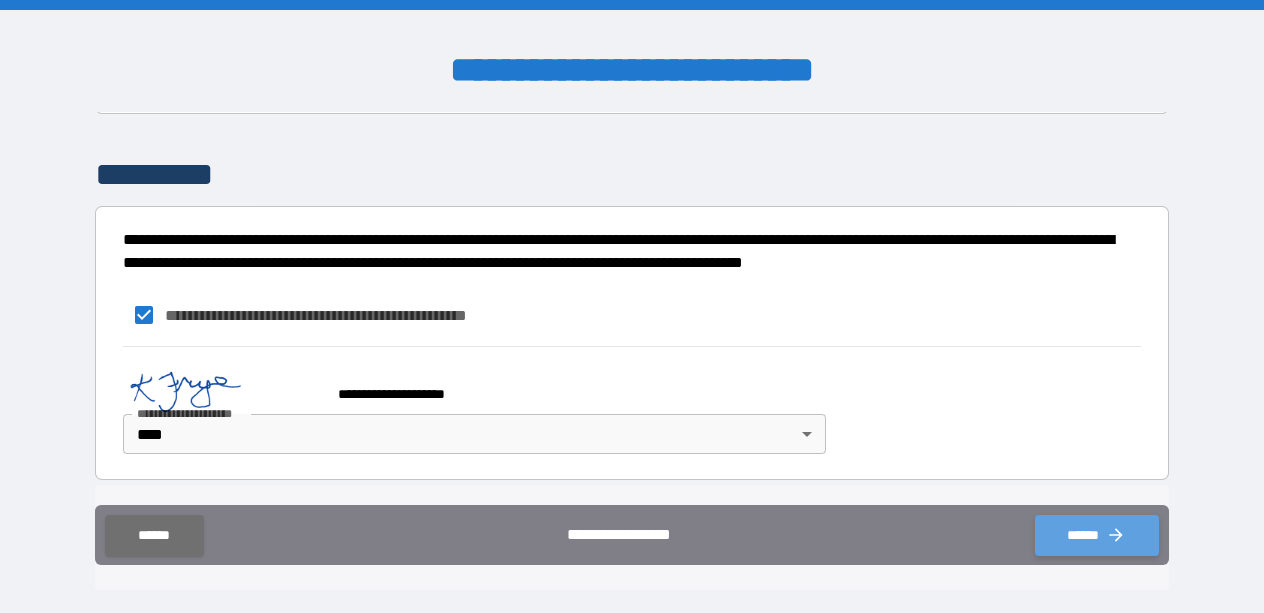 click on "******" at bounding box center (1097, 535) 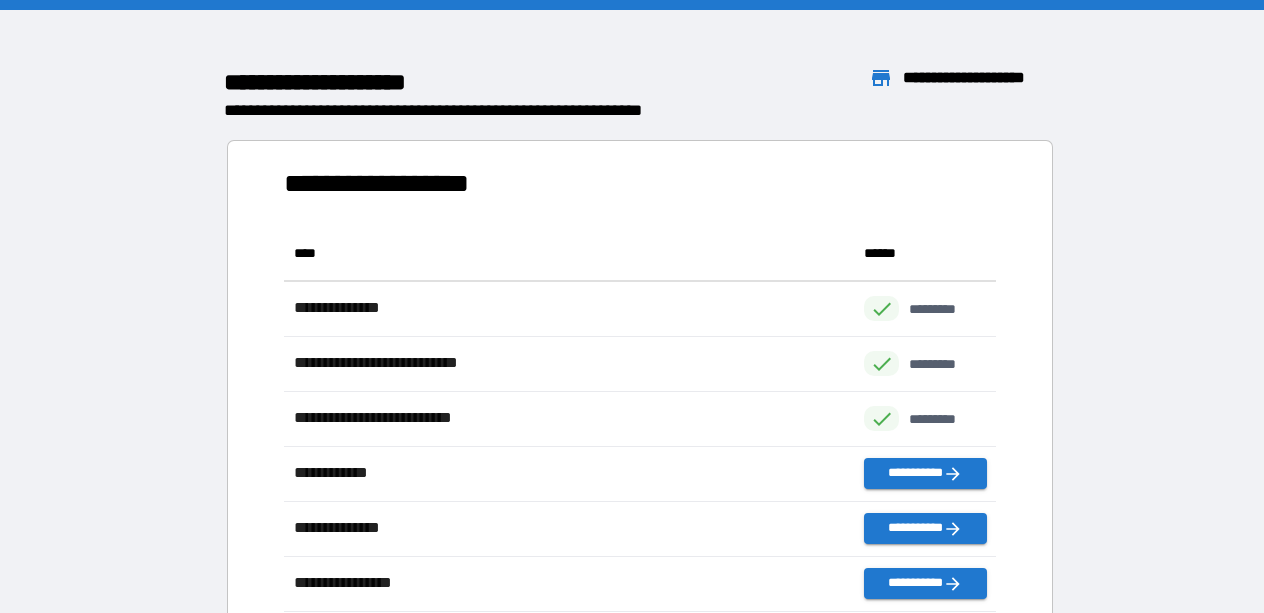 scroll, scrollTop: 1, scrollLeft: 1, axis: both 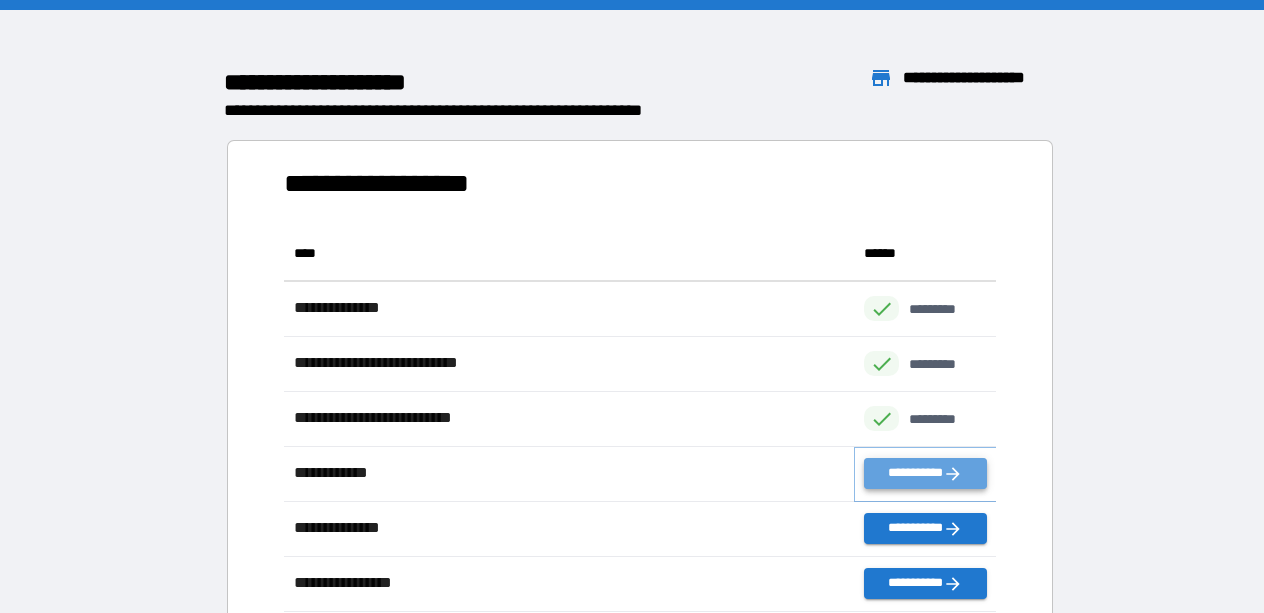 click on "**********" at bounding box center [925, 473] 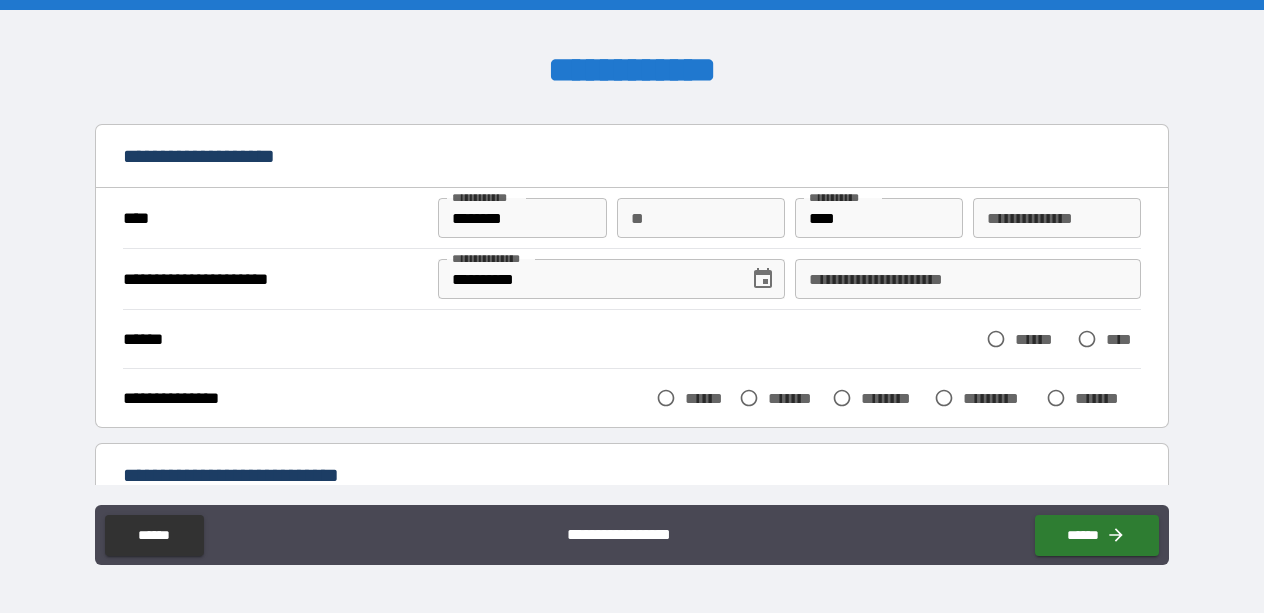 scroll, scrollTop: 72, scrollLeft: 0, axis: vertical 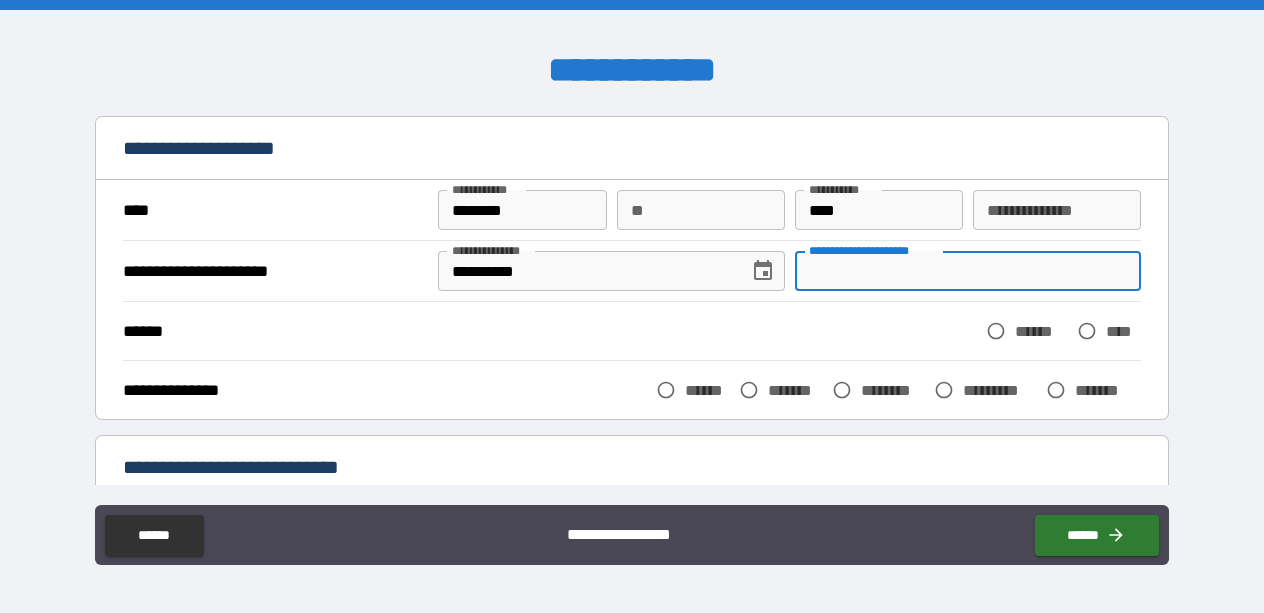 click on "**********" at bounding box center (968, 271) 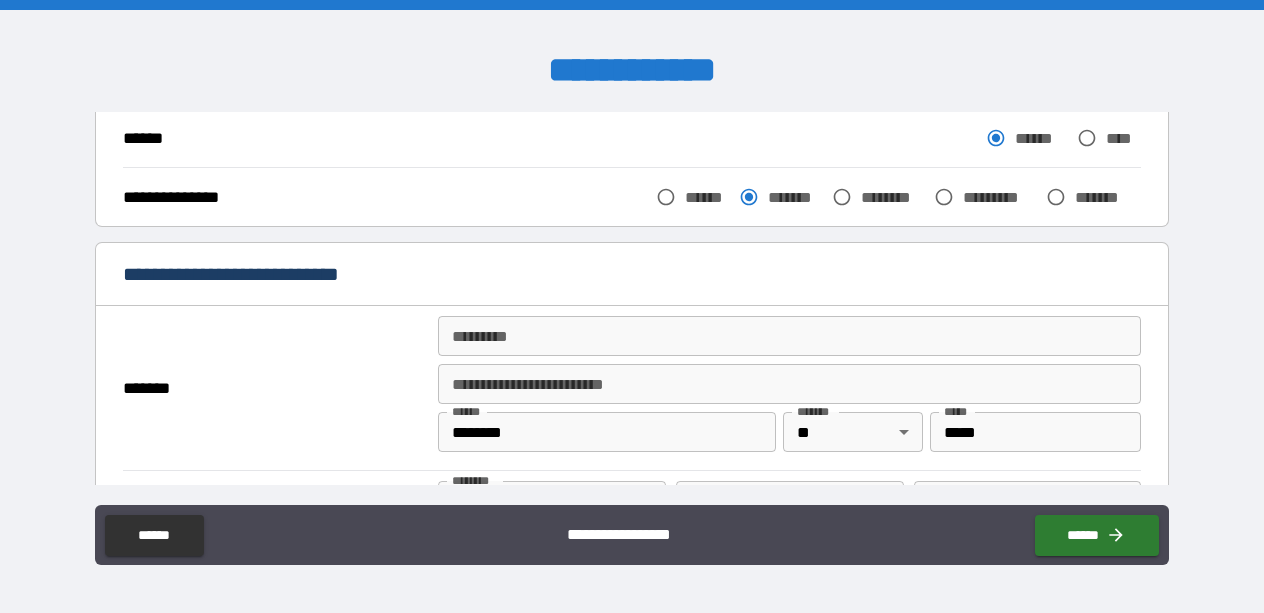 scroll, scrollTop: 298, scrollLeft: 0, axis: vertical 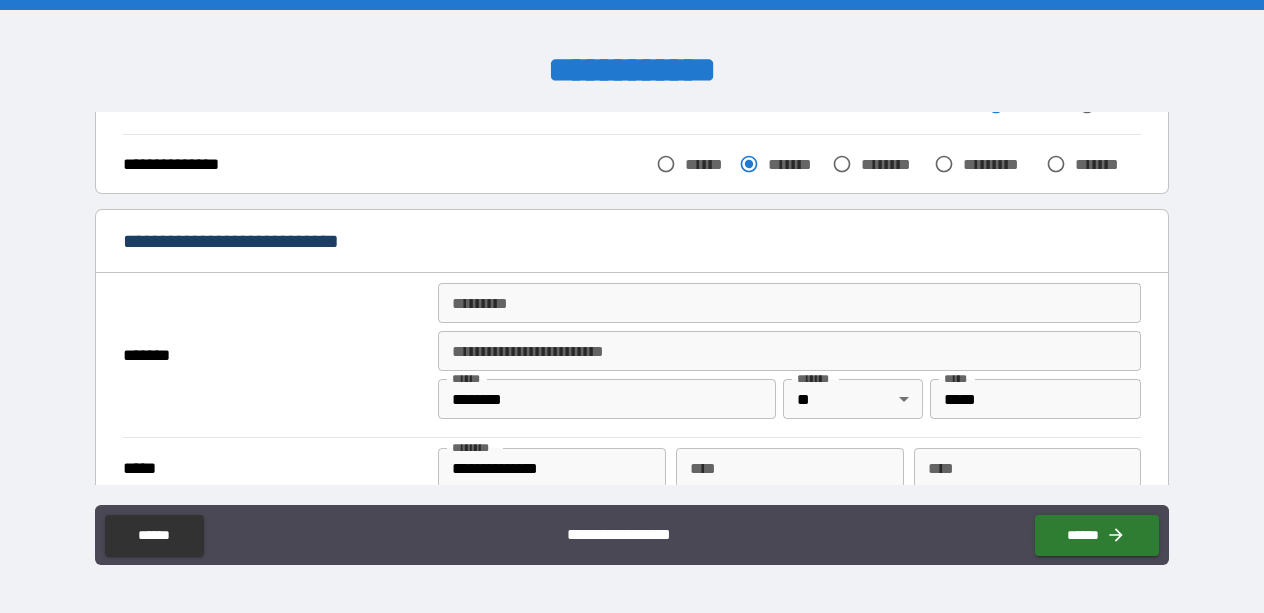 click on "*******   *" at bounding box center (789, 303) 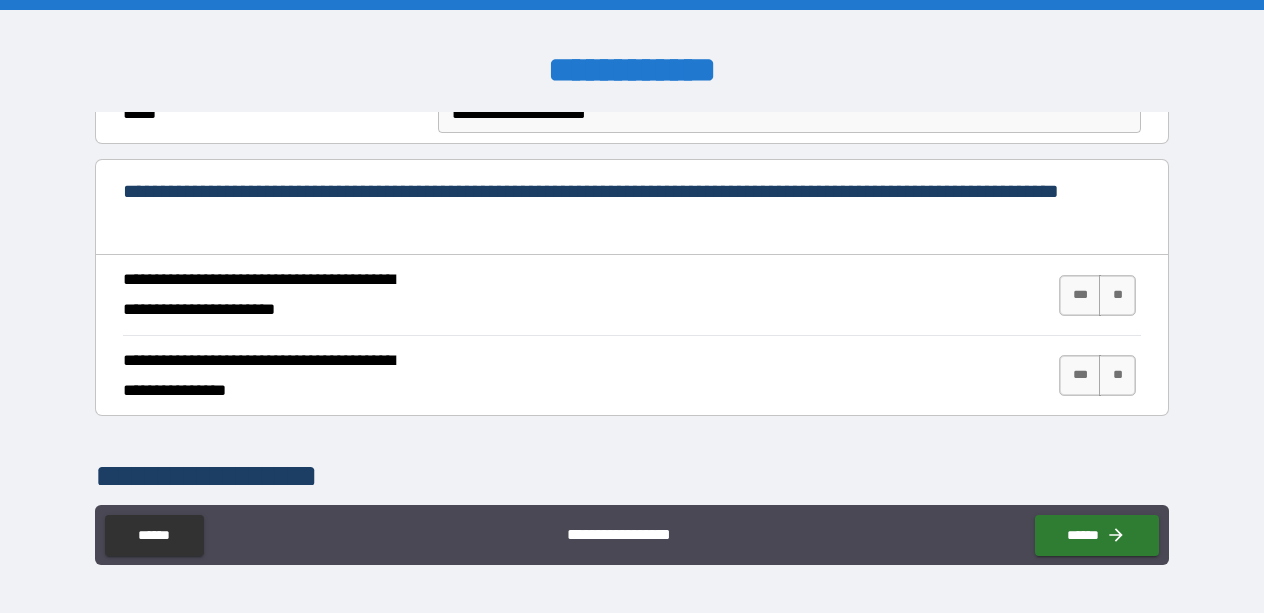 scroll, scrollTop: 719, scrollLeft: 0, axis: vertical 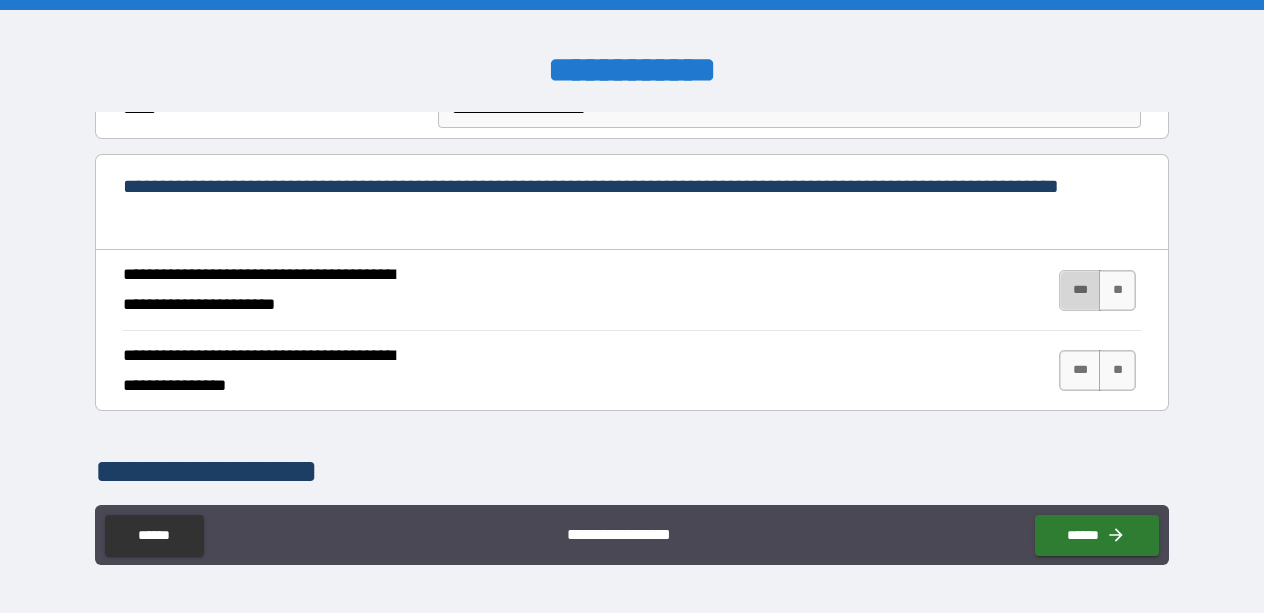 click on "***" at bounding box center [1080, 290] 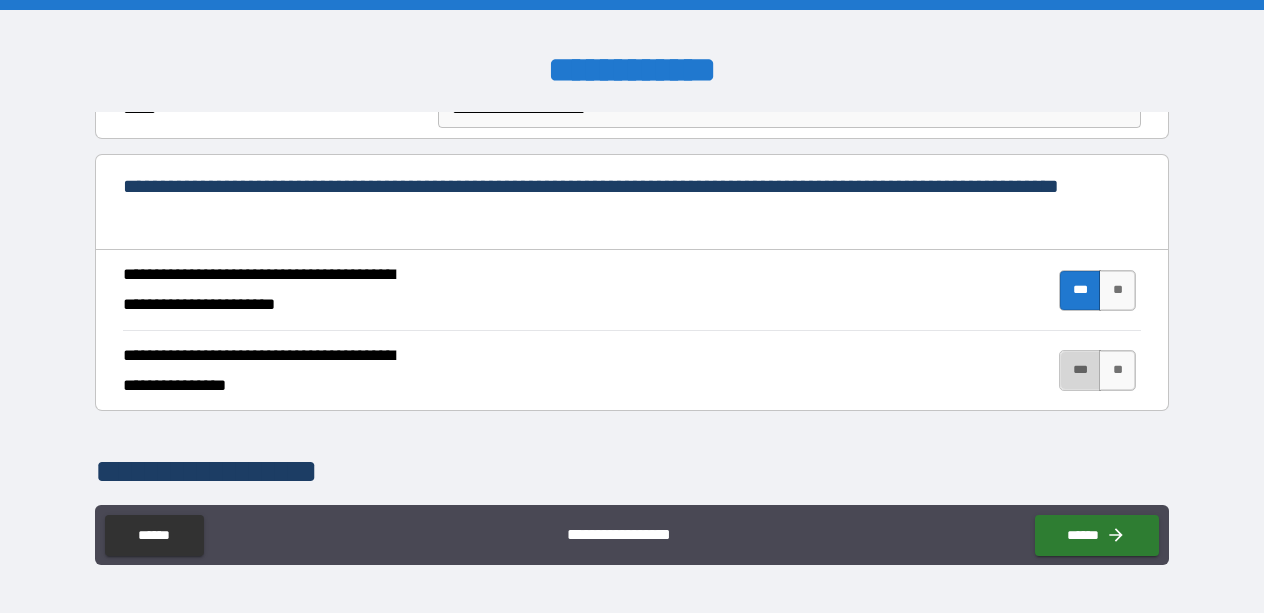 click on "***" at bounding box center [1080, 370] 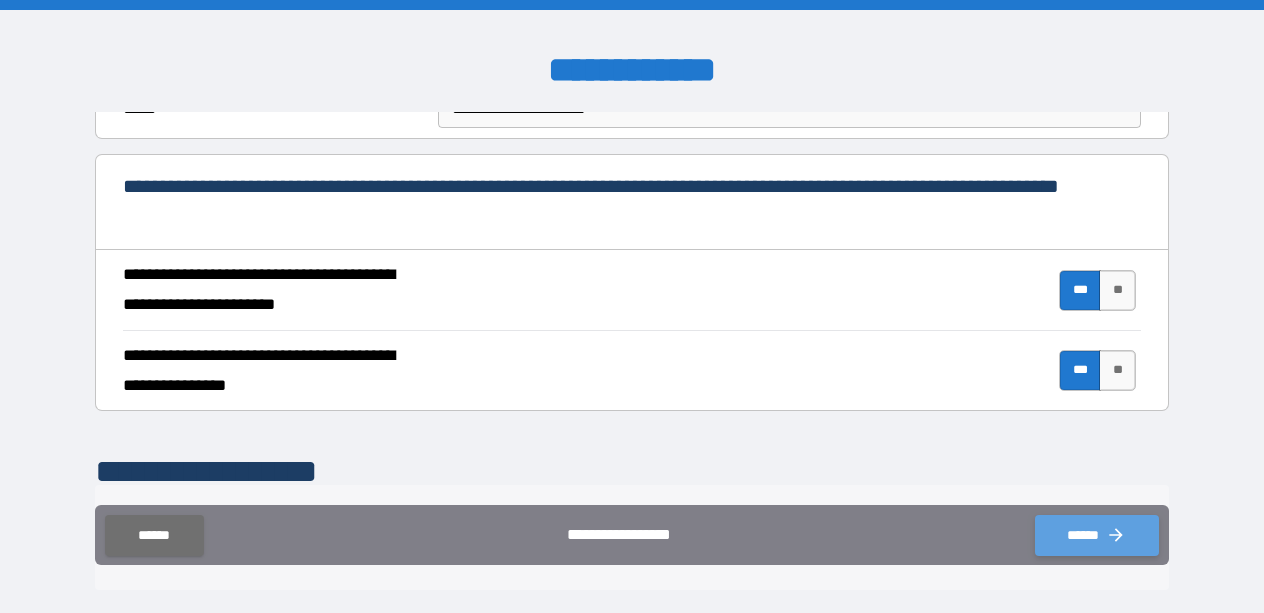 click on "******" at bounding box center [1097, 535] 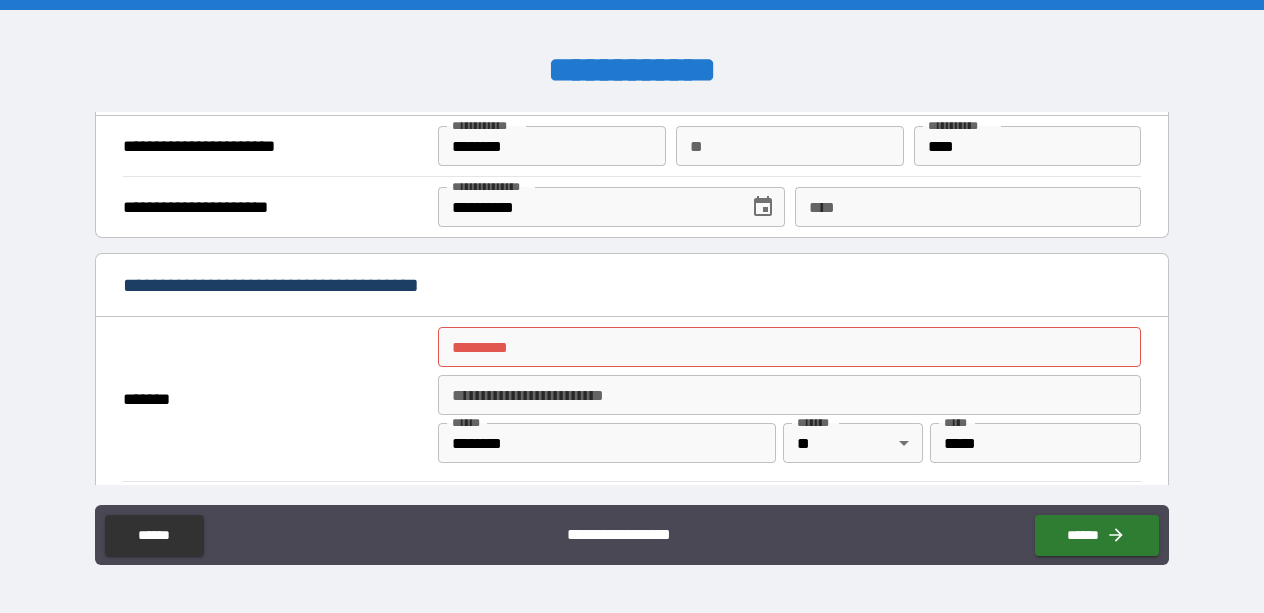 scroll, scrollTop: 1331, scrollLeft: 0, axis: vertical 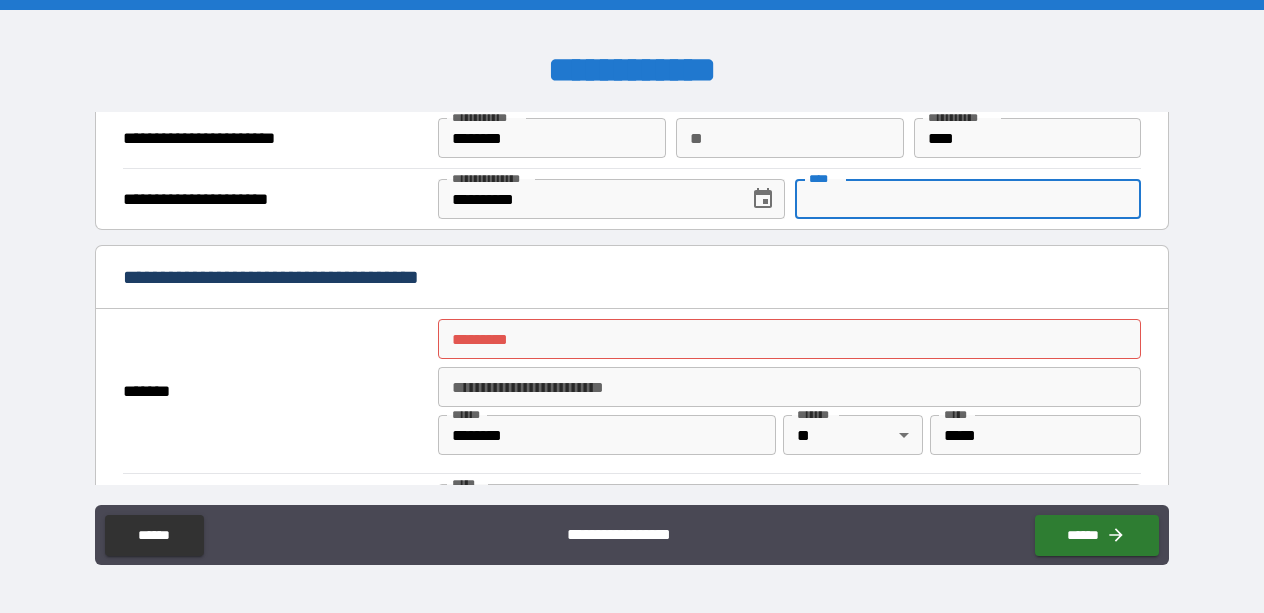 click on "**** ****" at bounding box center (968, 199) 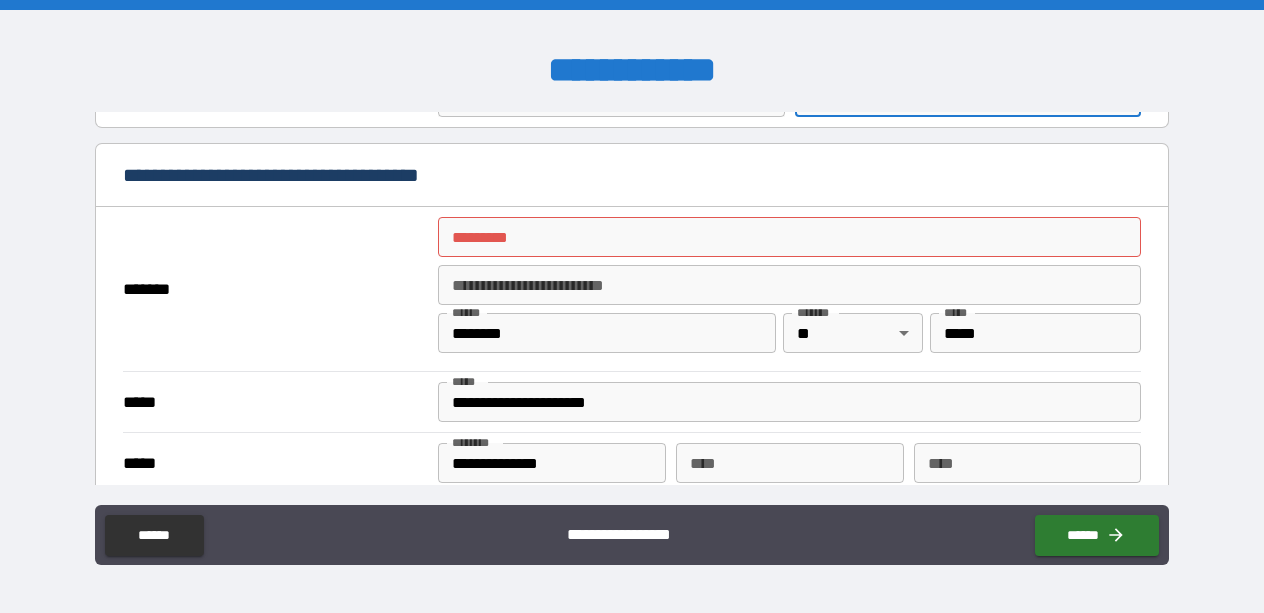 scroll, scrollTop: 1435, scrollLeft: 0, axis: vertical 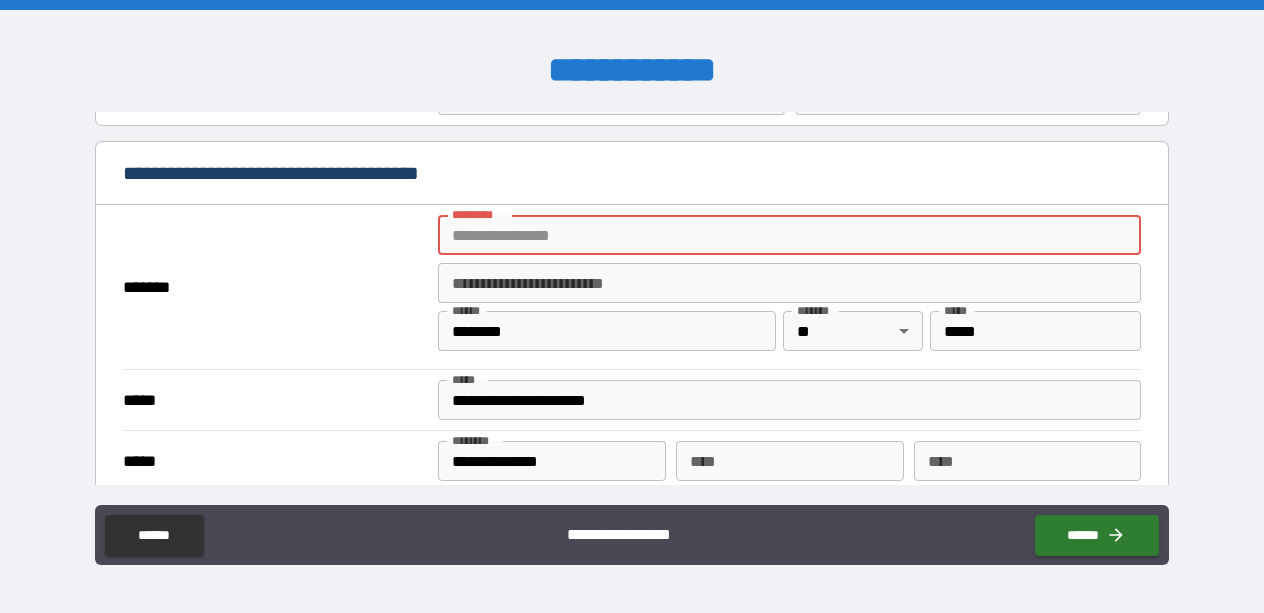 click on "*******   *" at bounding box center [789, 235] 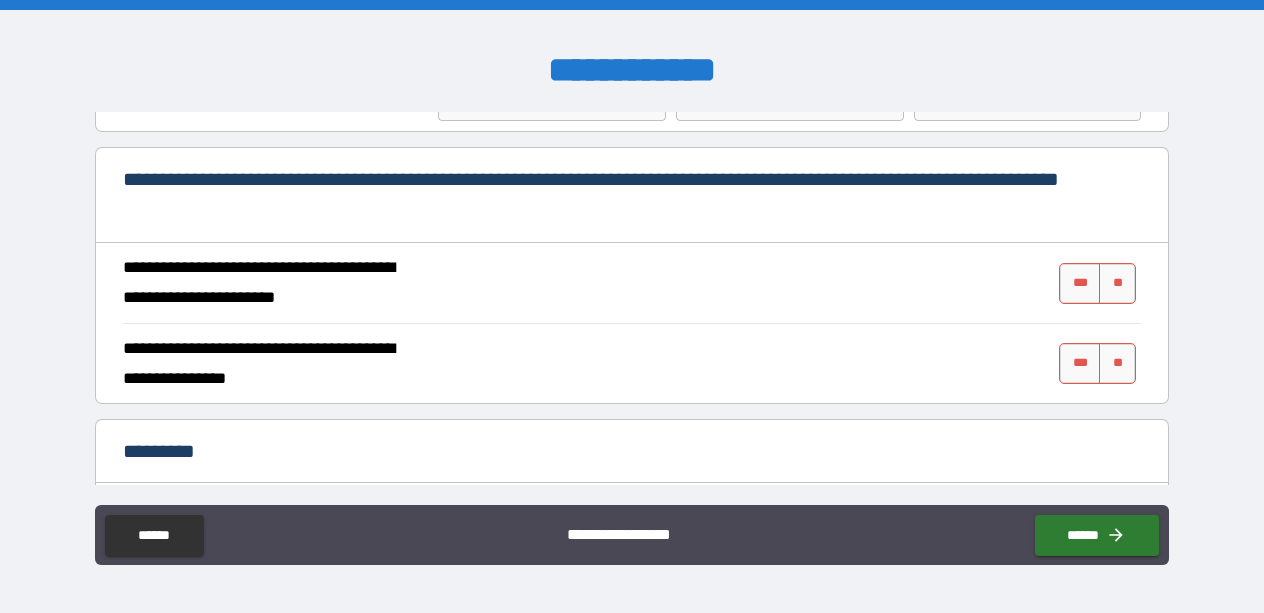 scroll, scrollTop: 1799, scrollLeft: 0, axis: vertical 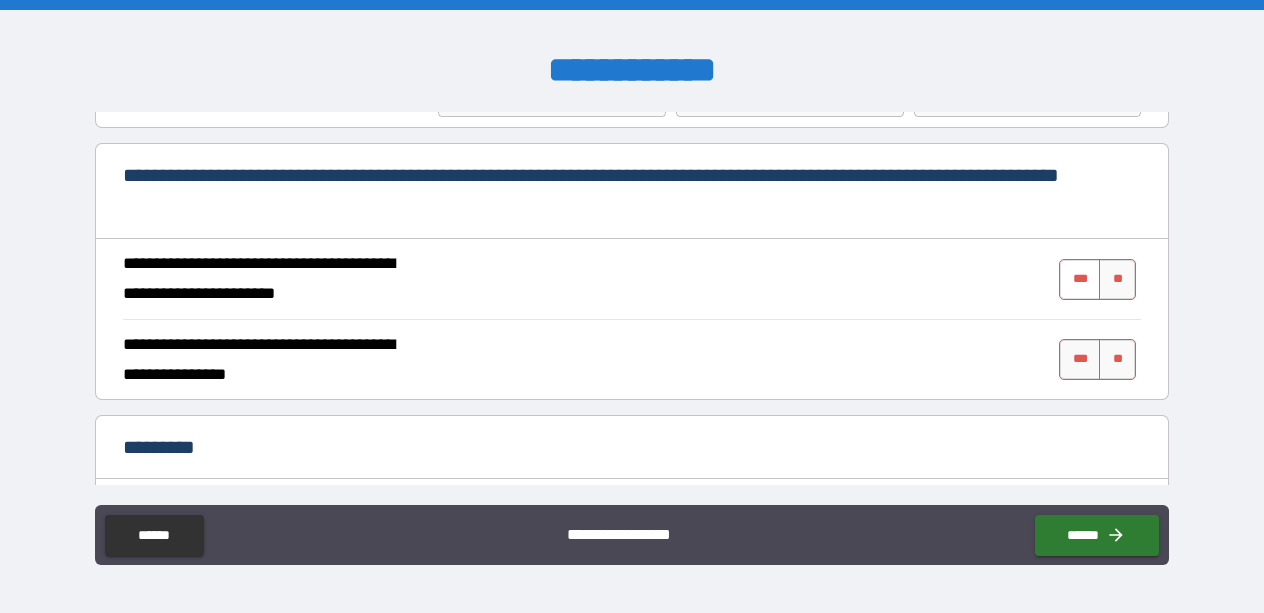 click on "***" at bounding box center (1080, 279) 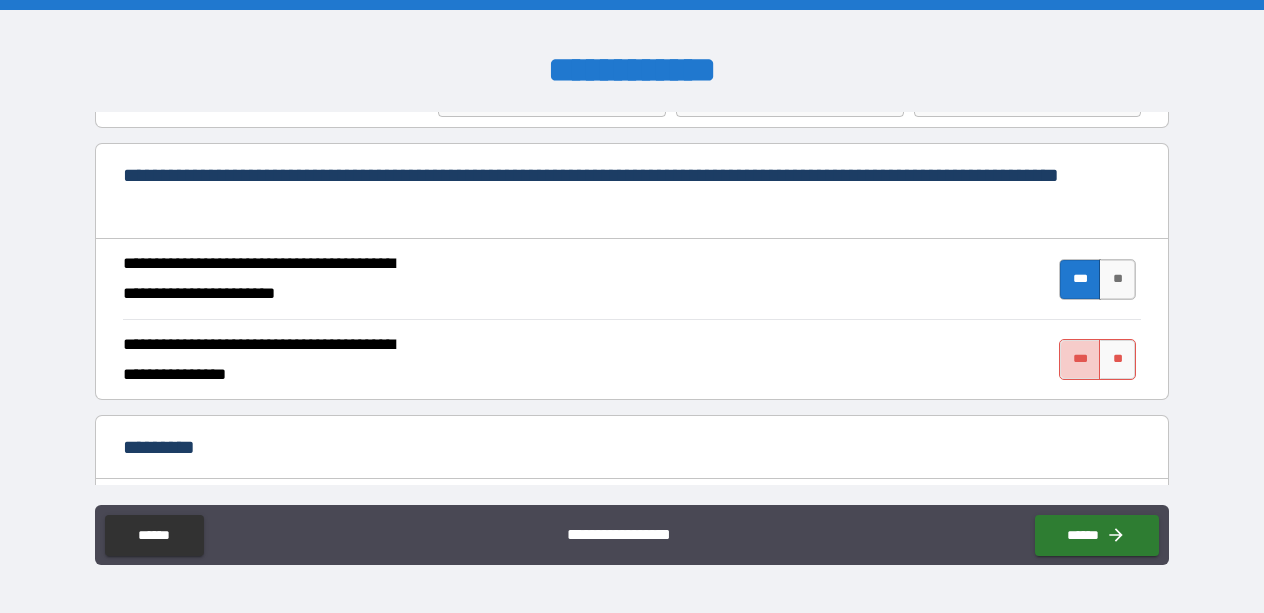 click on "***" at bounding box center [1080, 359] 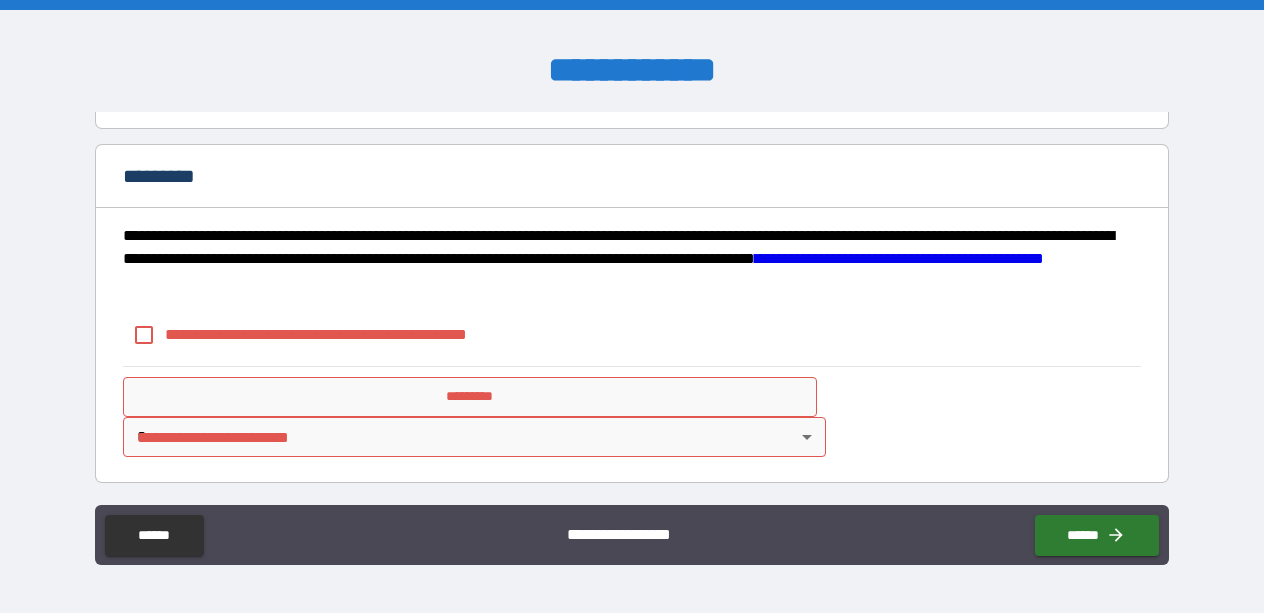 scroll, scrollTop: 2072, scrollLeft: 0, axis: vertical 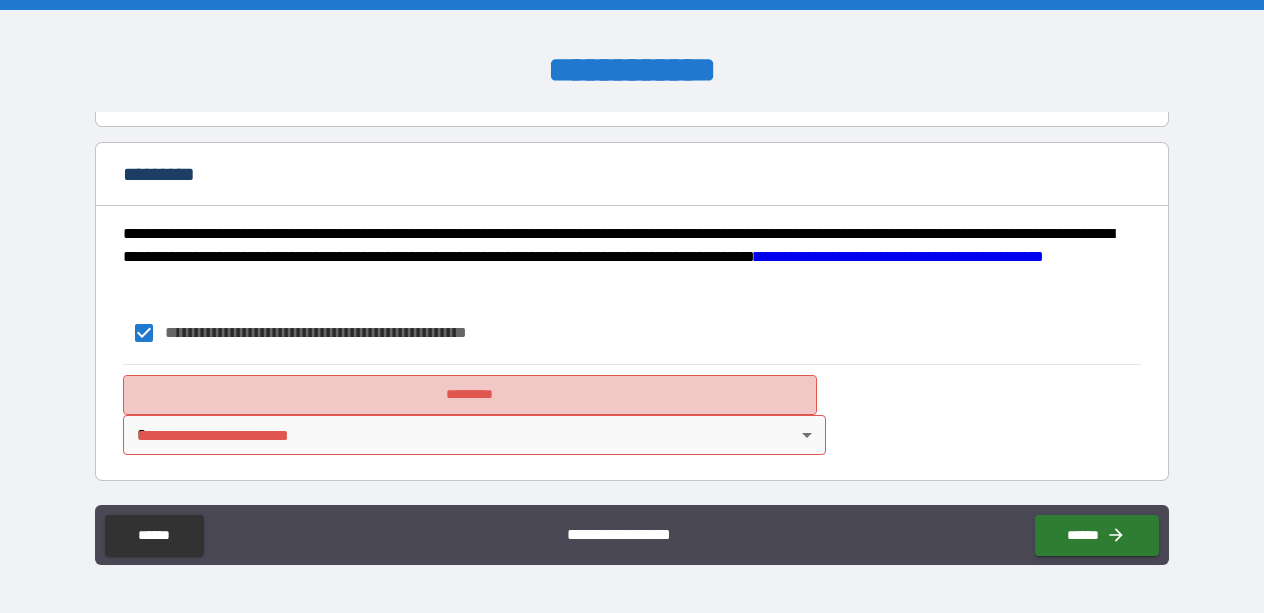 click on "*********" at bounding box center (470, 395) 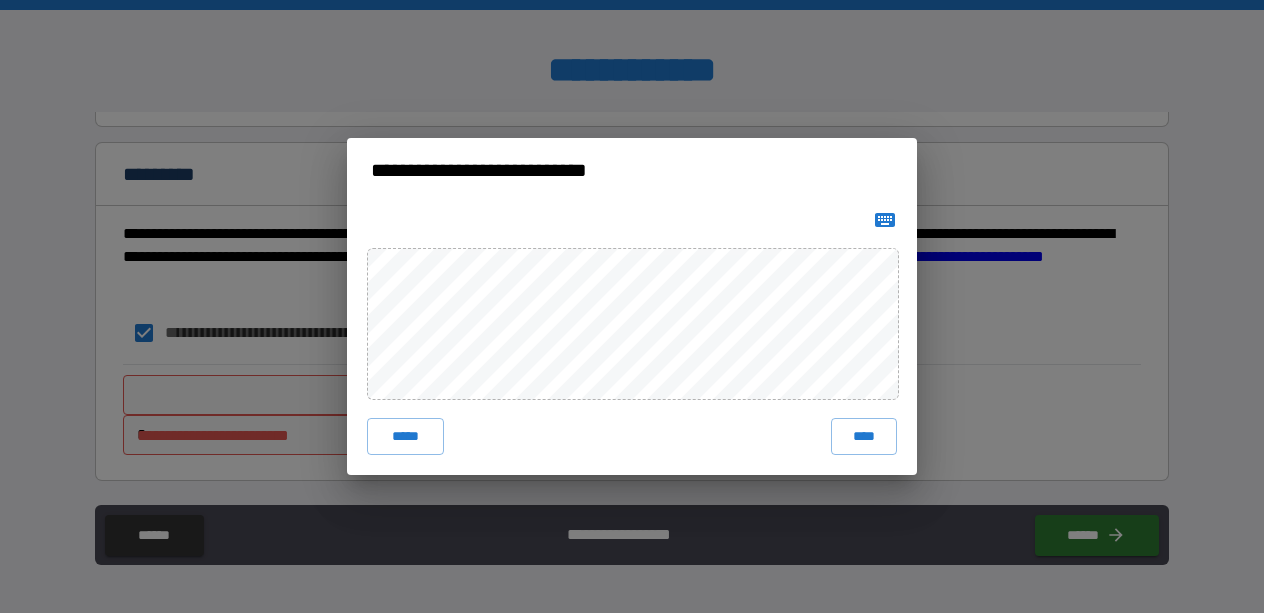 click on "***** ****" at bounding box center [632, 338] 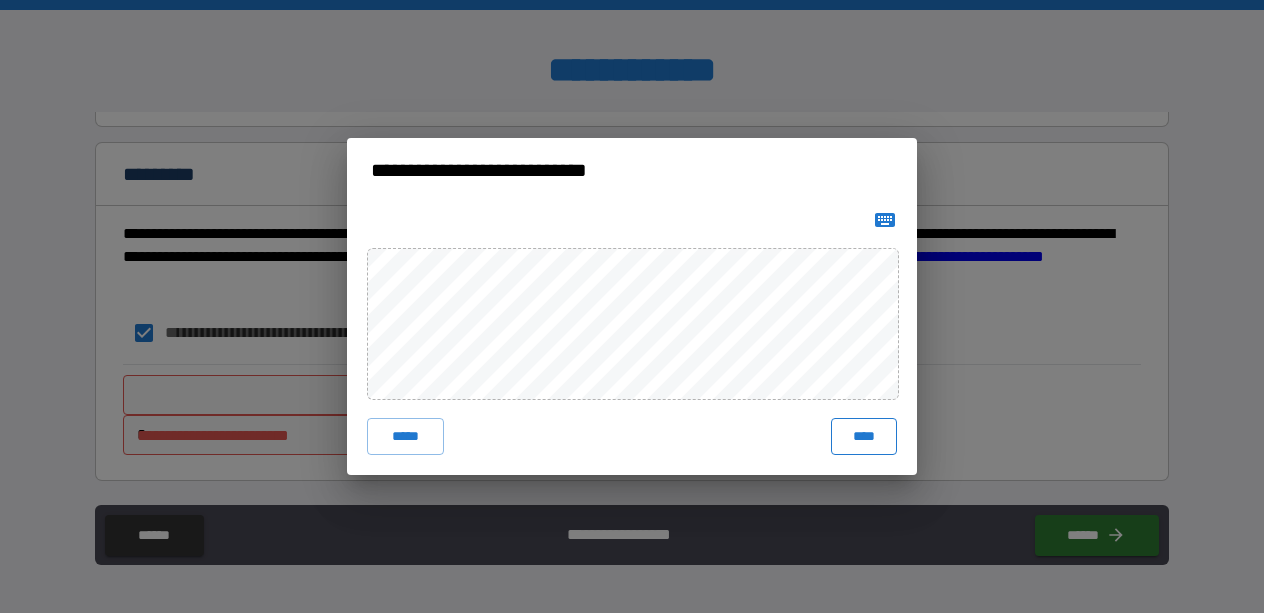 click on "****" at bounding box center (864, 436) 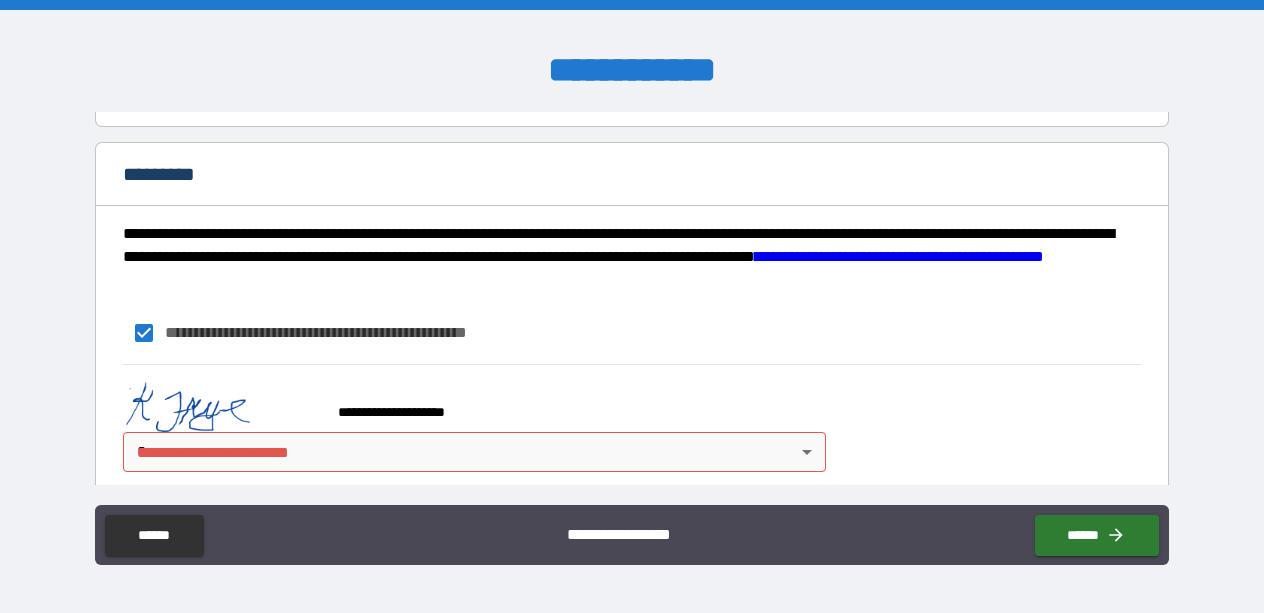 scroll, scrollTop: 2090, scrollLeft: 0, axis: vertical 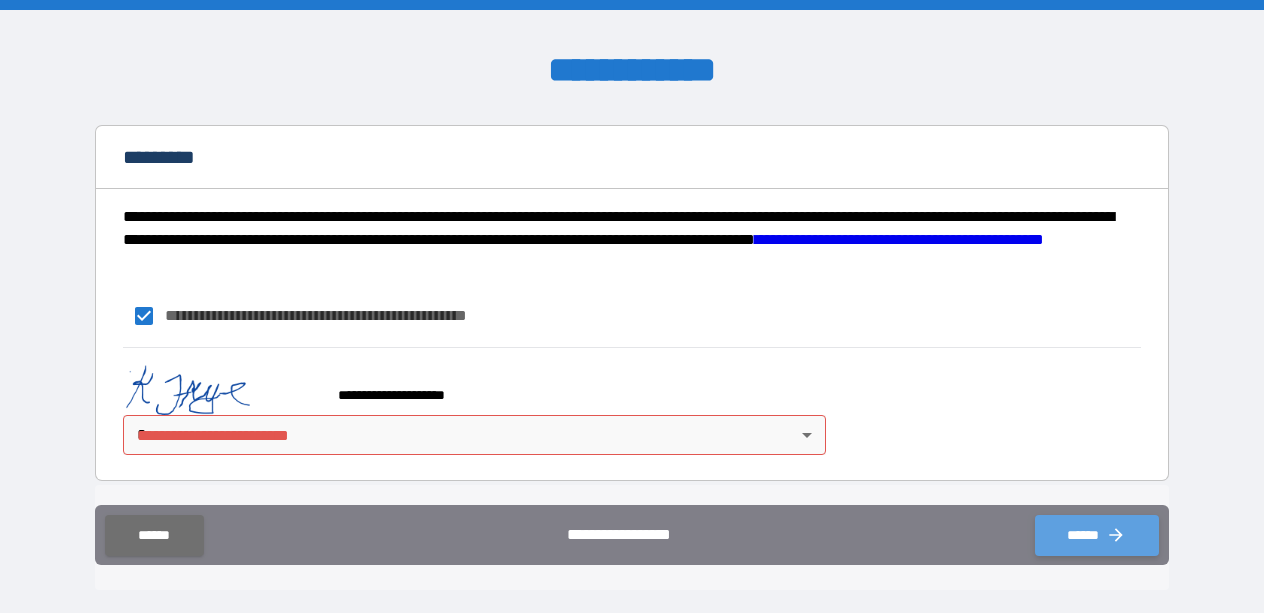 click on "******" at bounding box center [1097, 535] 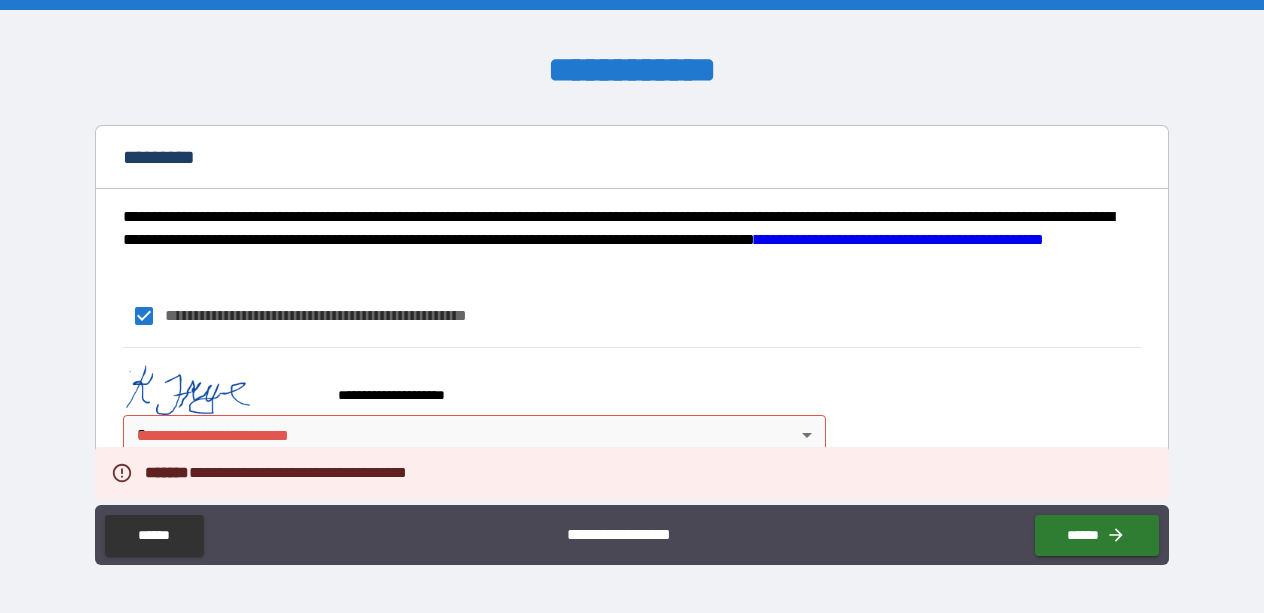 click on "**********" at bounding box center (632, 306) 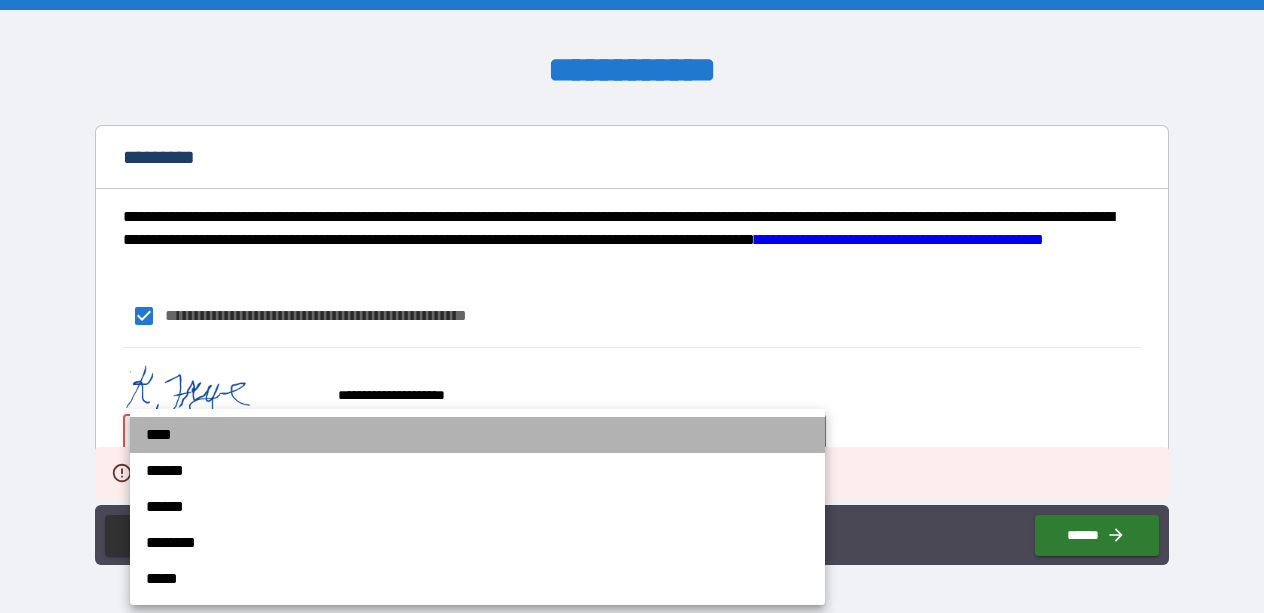 click on "****" at bounding box center [477, 435] 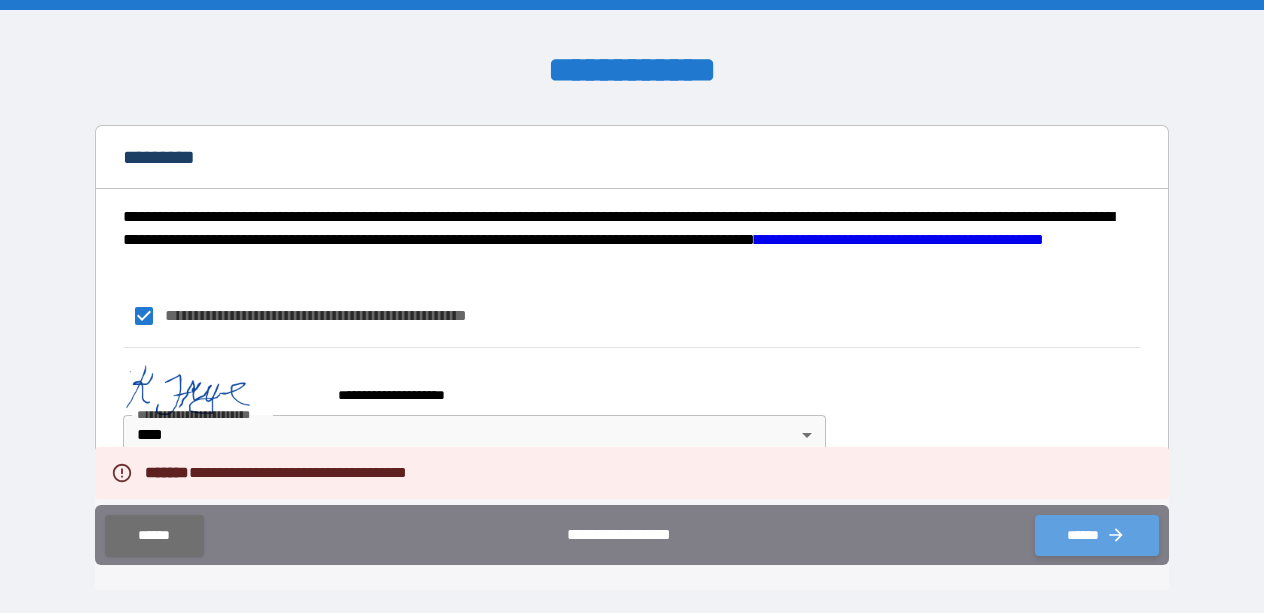 click on "******" at bounding box center [1097, 535] 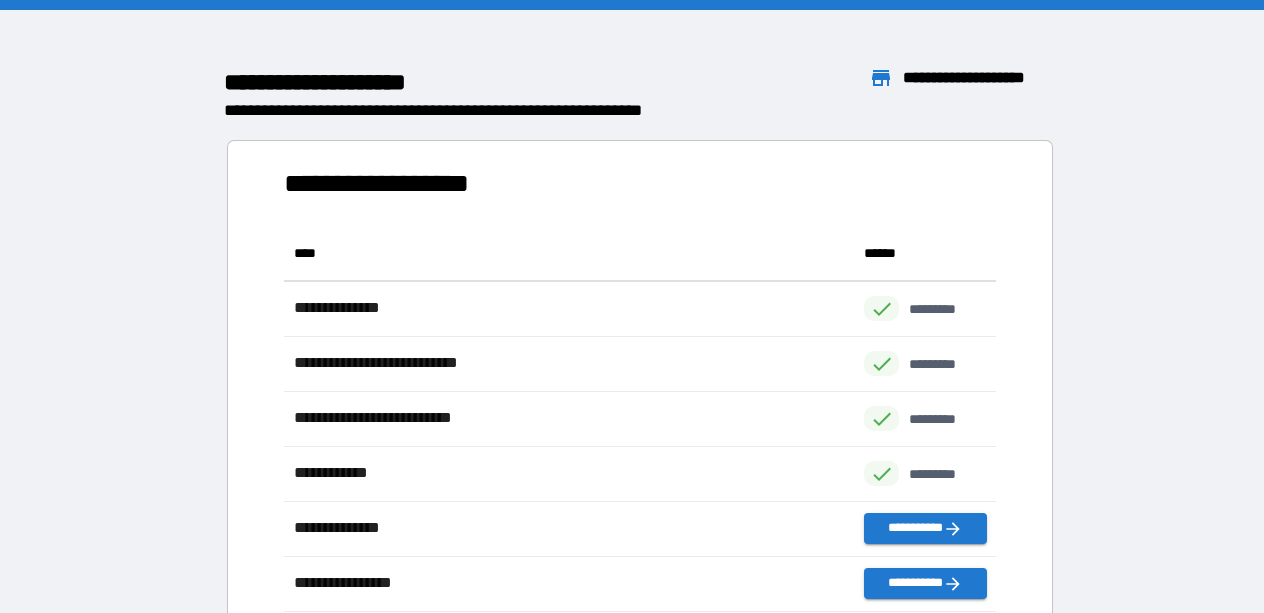 scroll, scrollTop: 1, scrollLeft: 1, axis: both 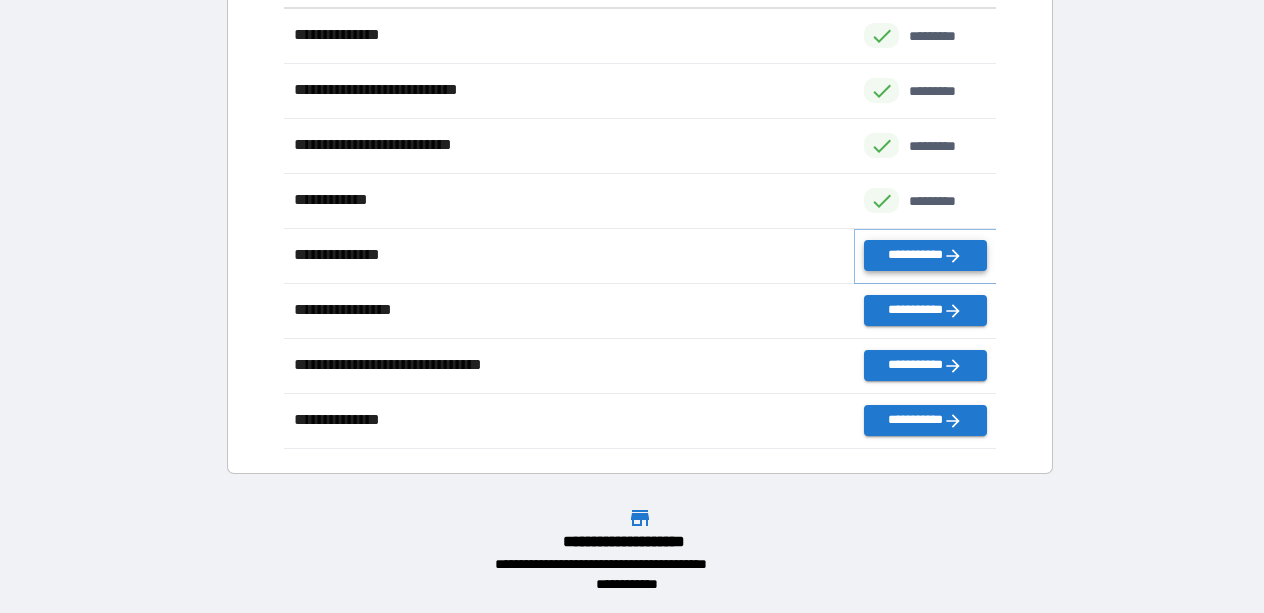 click on "**********" at bounding box center [925, 255] 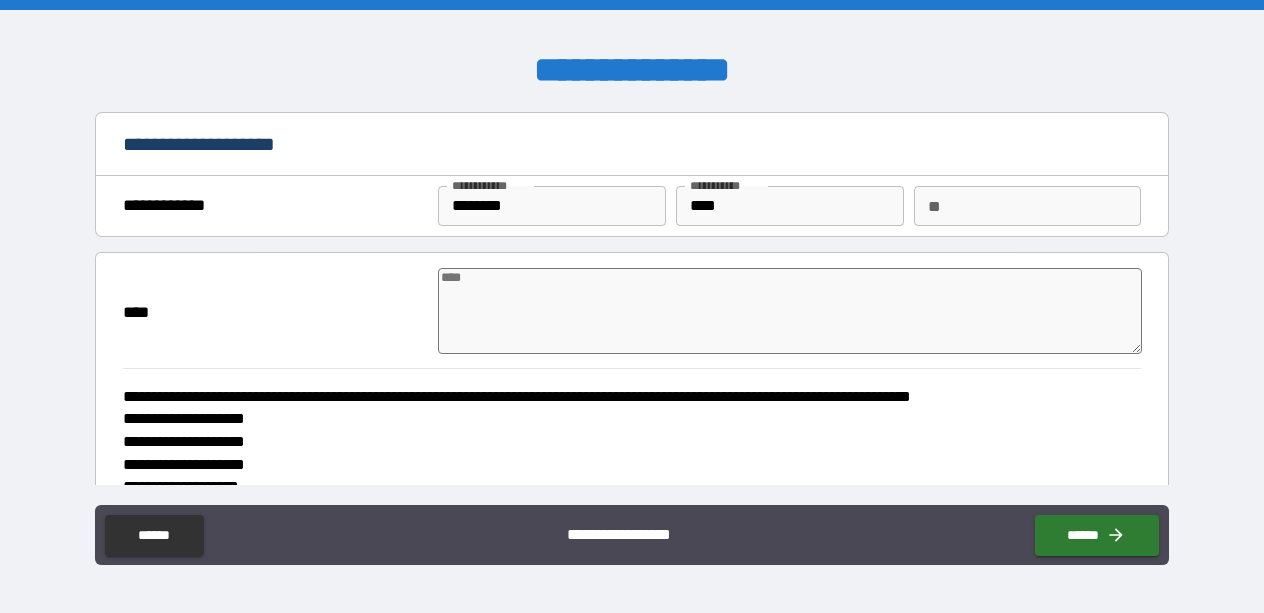 click at bounding box center [790, 311] 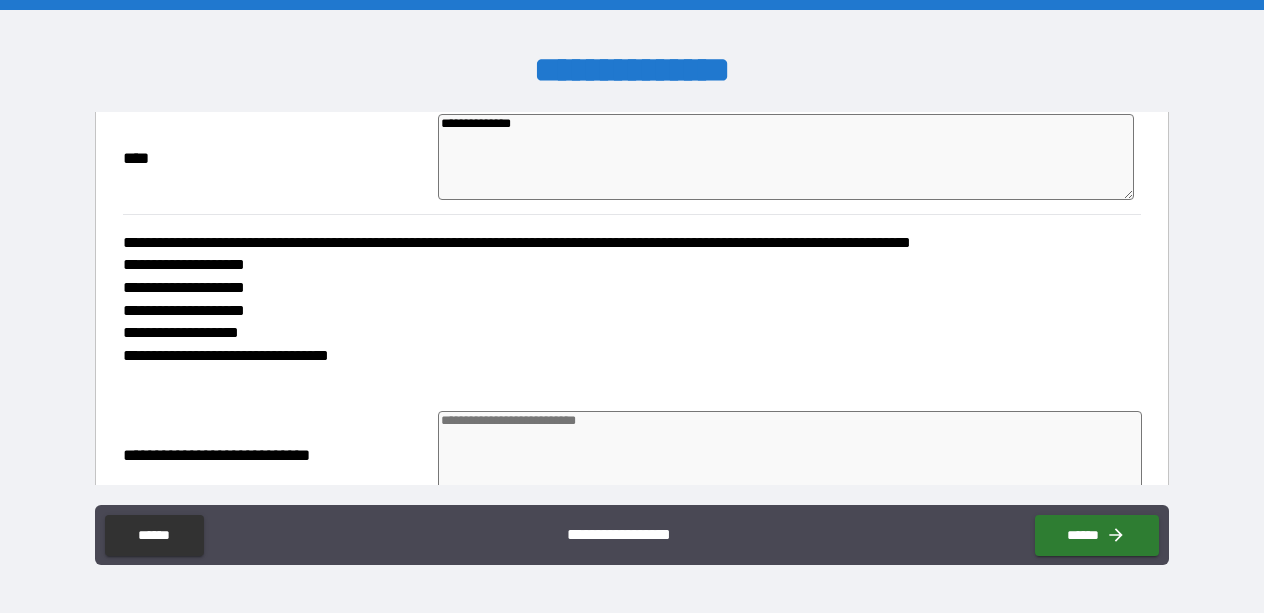 scroll, scrollTop: 158, scrollLeft: 0, axis: vertical 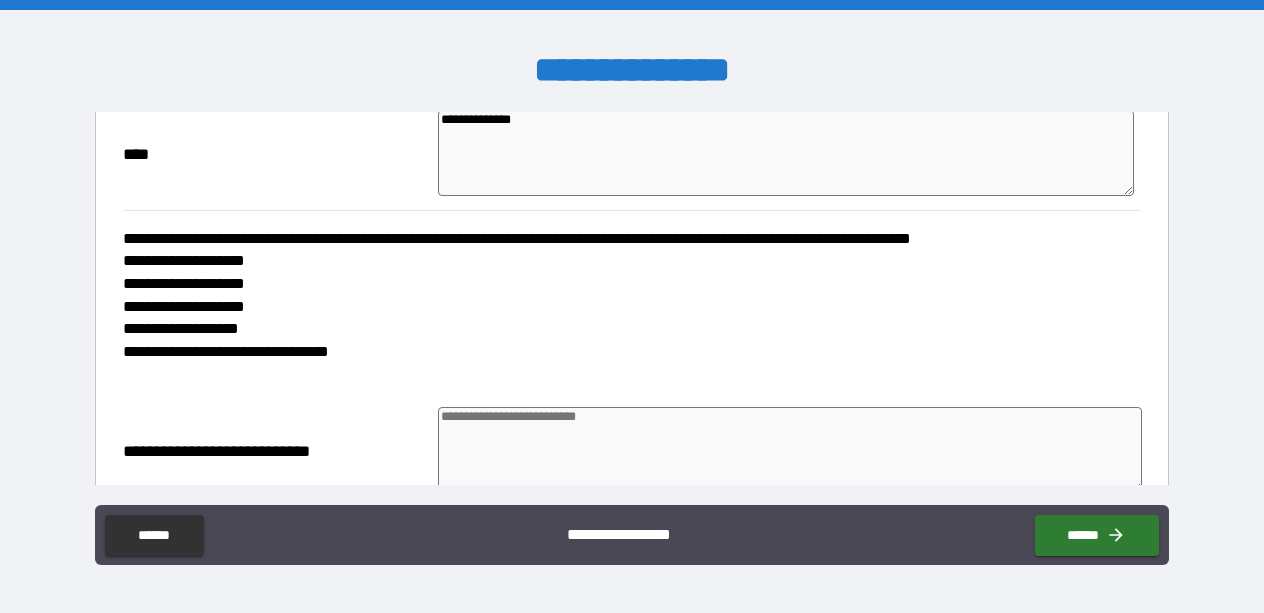 click on "**********" at bounding box center (786, 153) 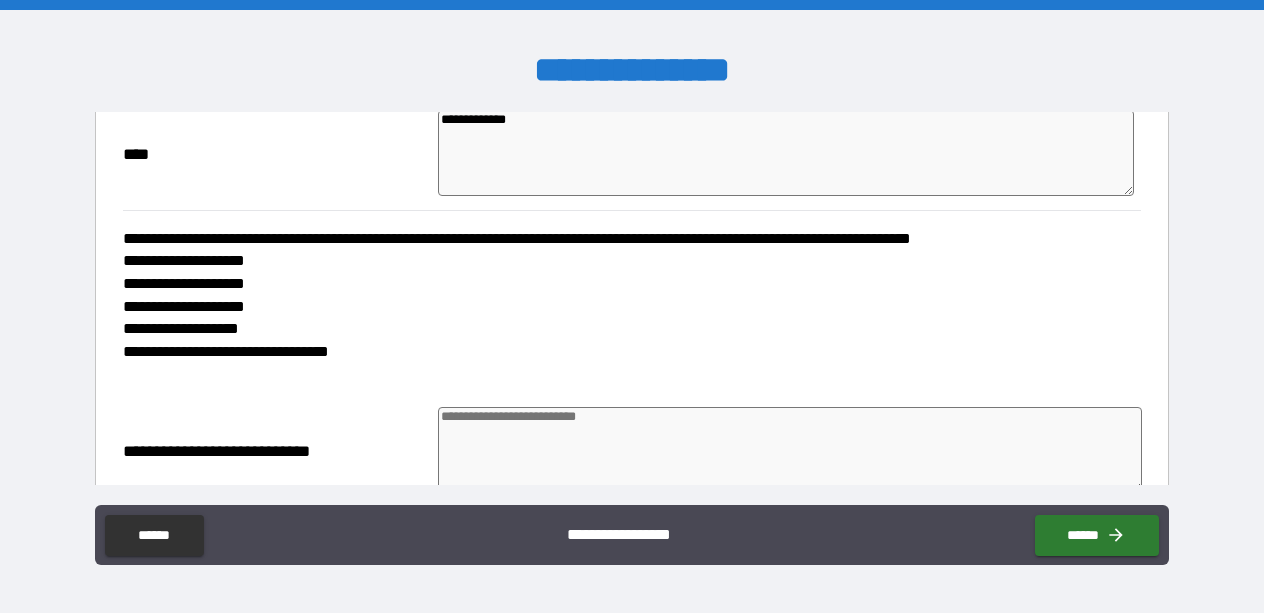 click at bounding box center [790, 450] 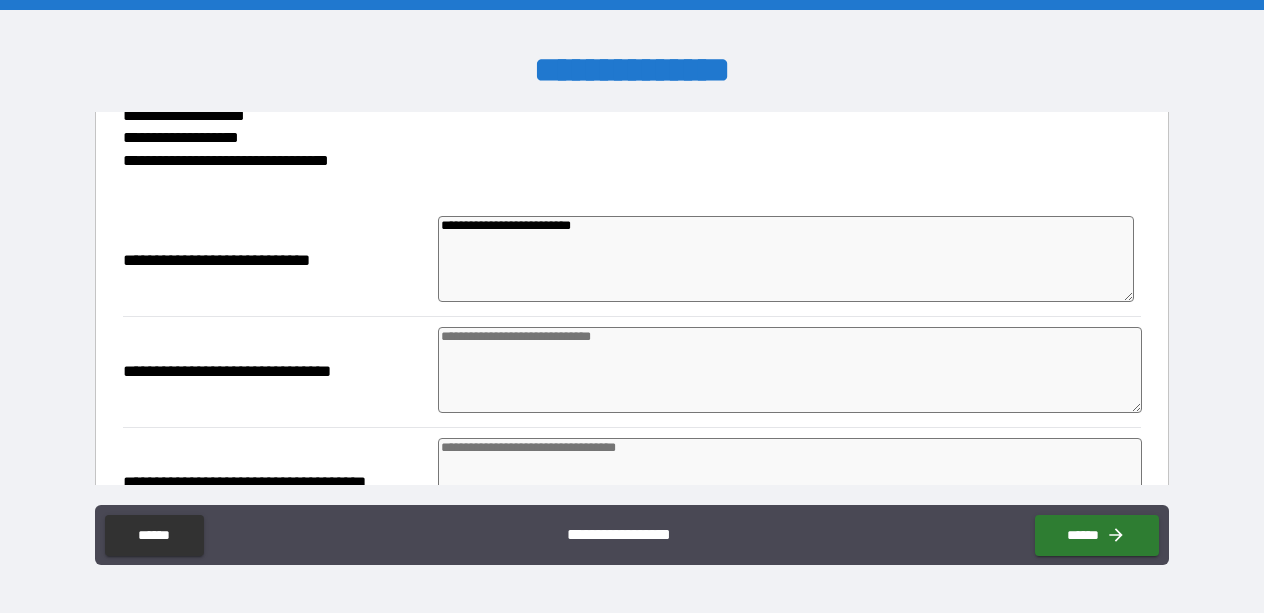 scroll, scrollTop: 384, scrollLeft: 0, axis: vertical 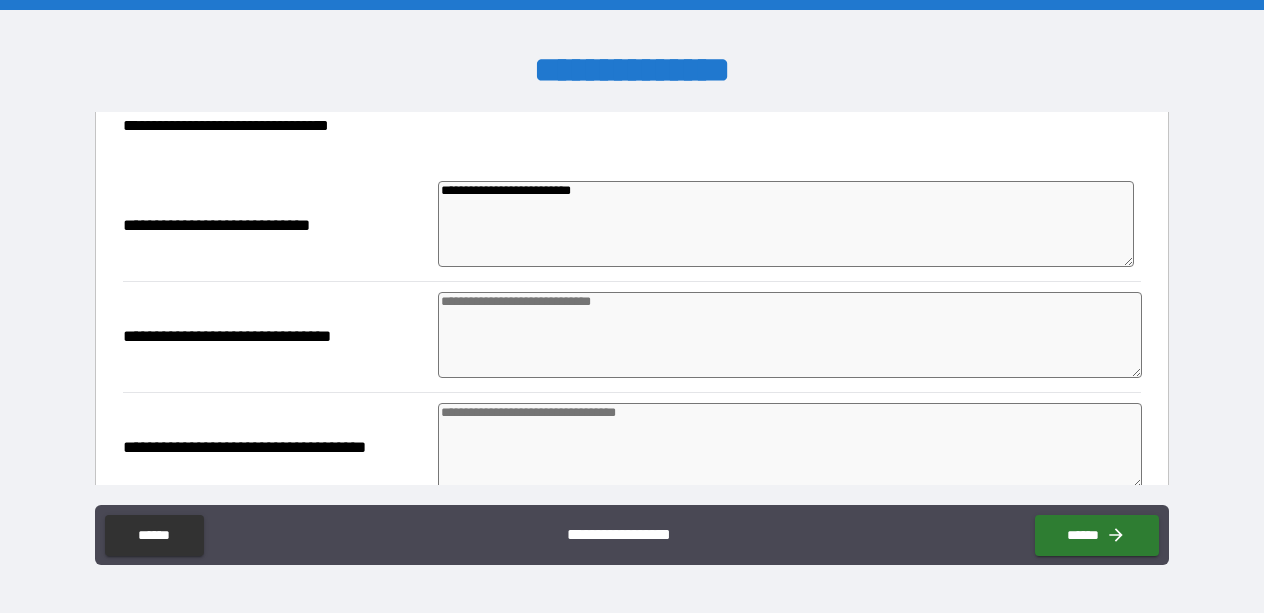 click at bounding box center (790, 335) 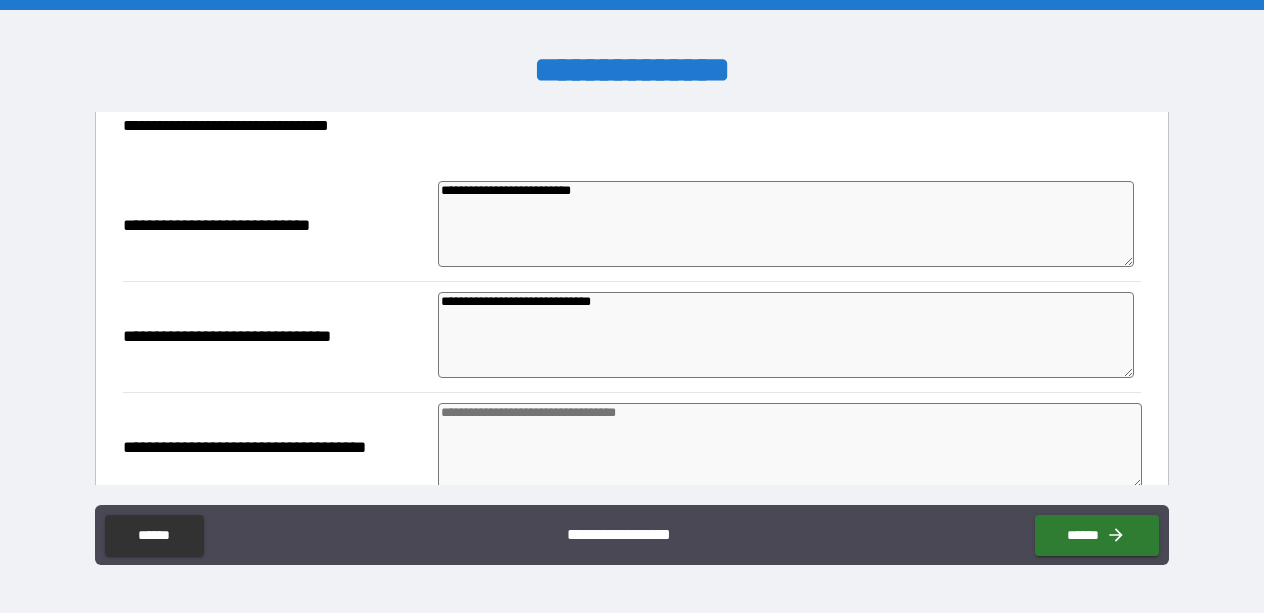 click at bounding box center [790, 446] 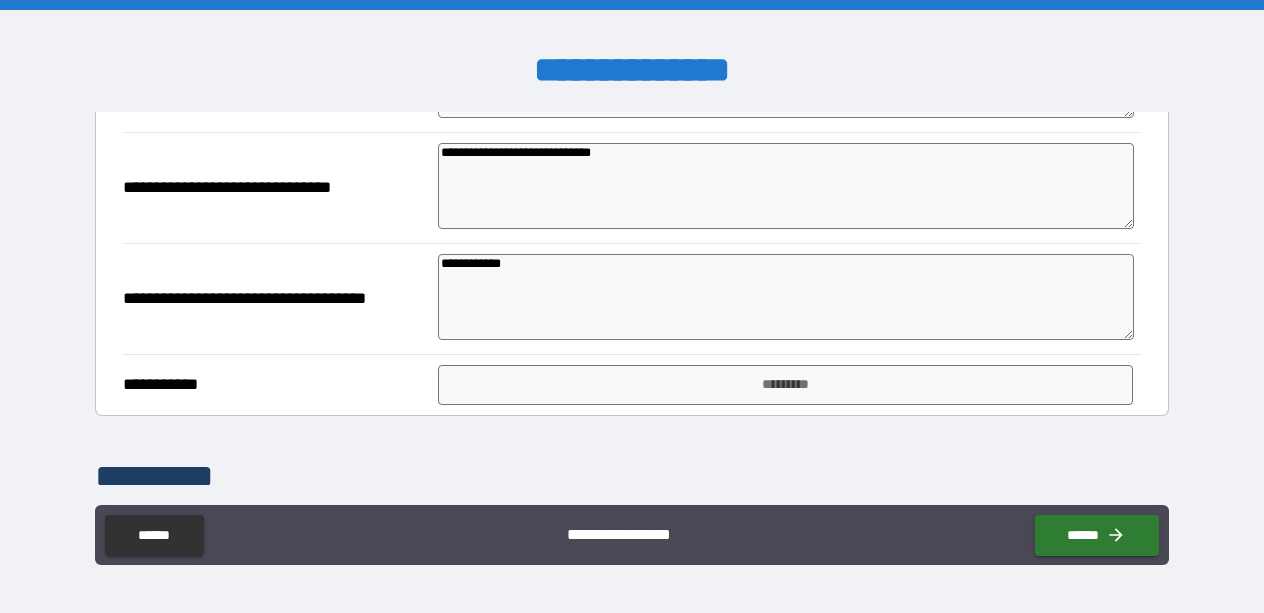 scroll, scrollTop: 619, scrollLeft: 0, axis: vertical 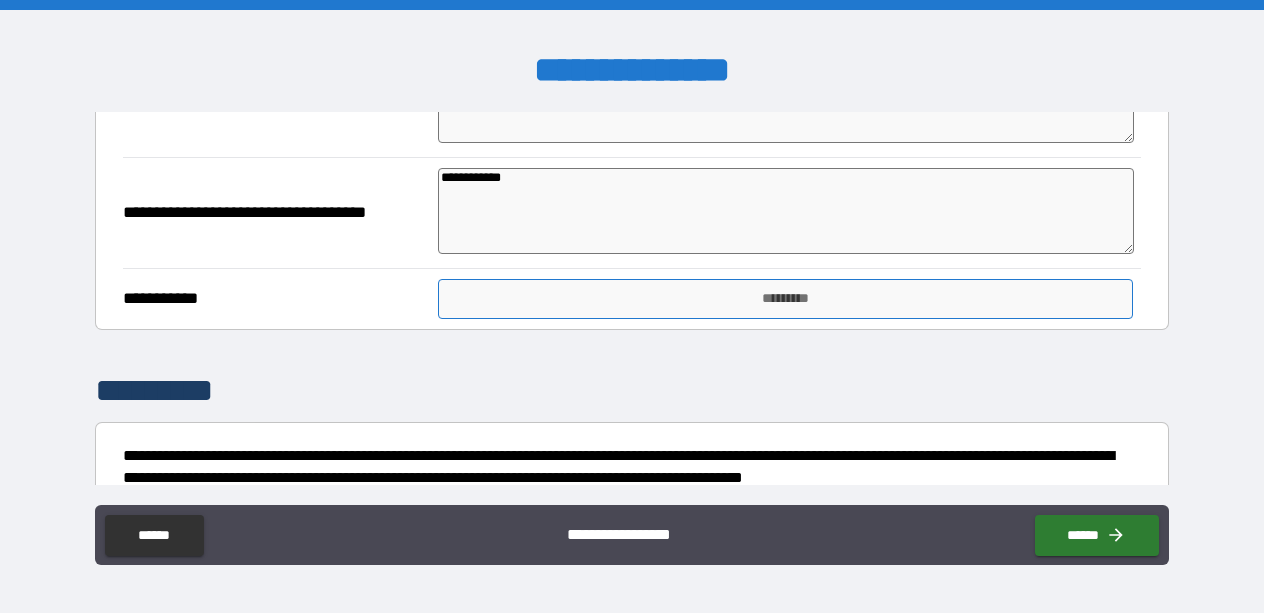 click on "*********" at bounding box center (785, 299) 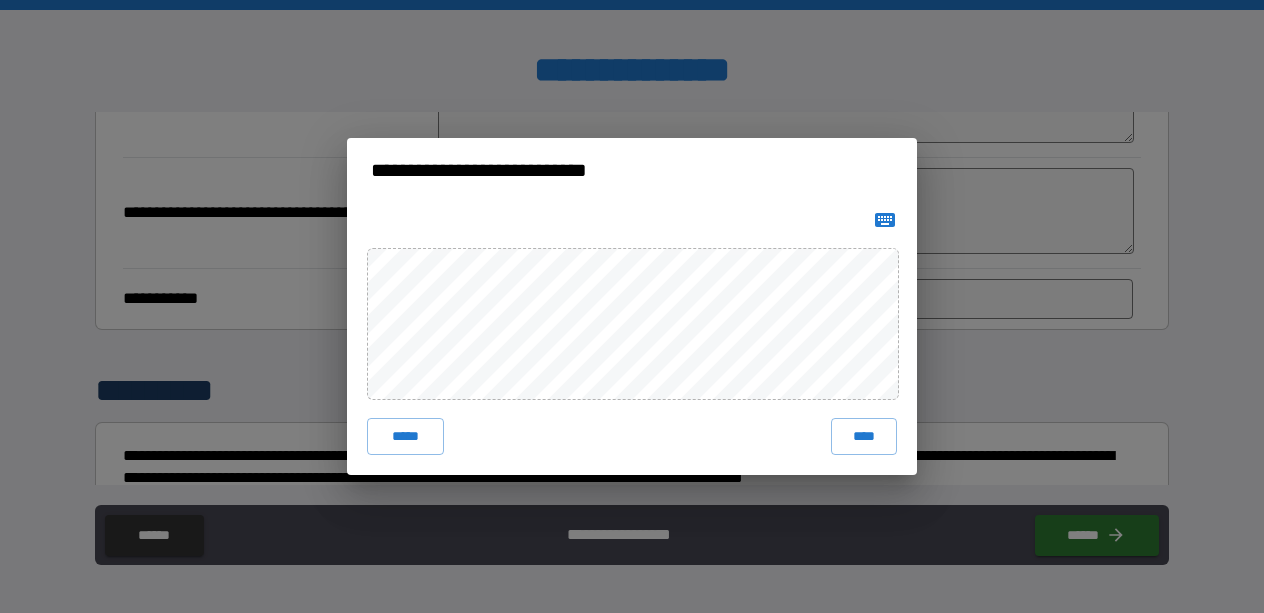 click on "***** ****" at bounding box center [632, 338] 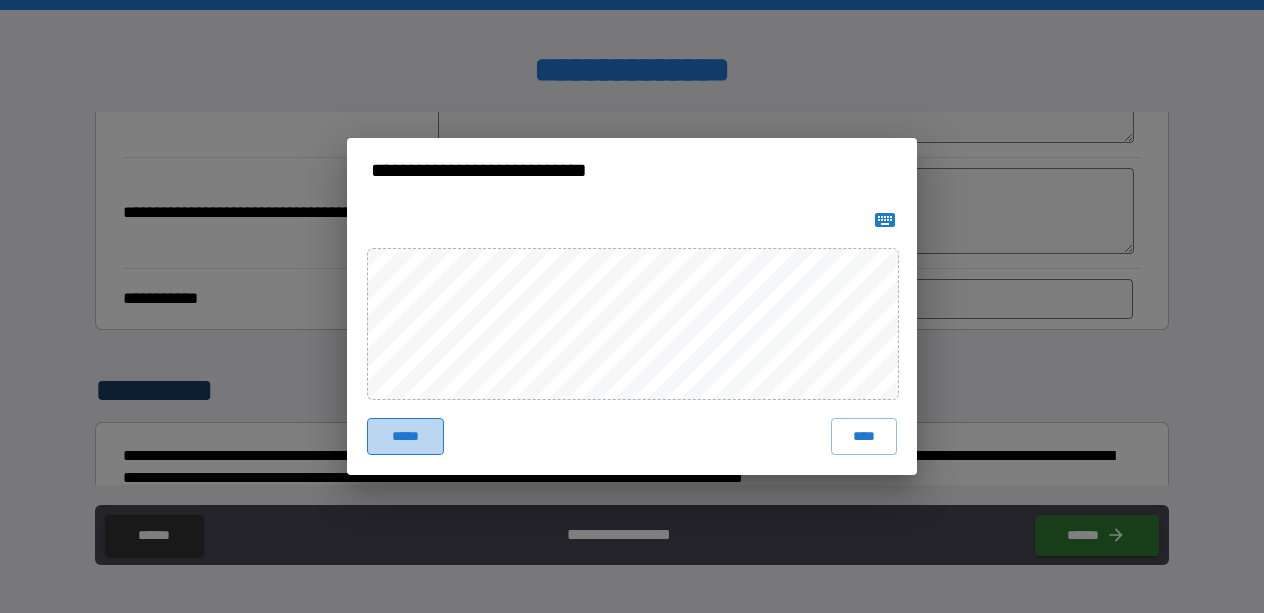 click on "*****" at bounding box center [405, 436] 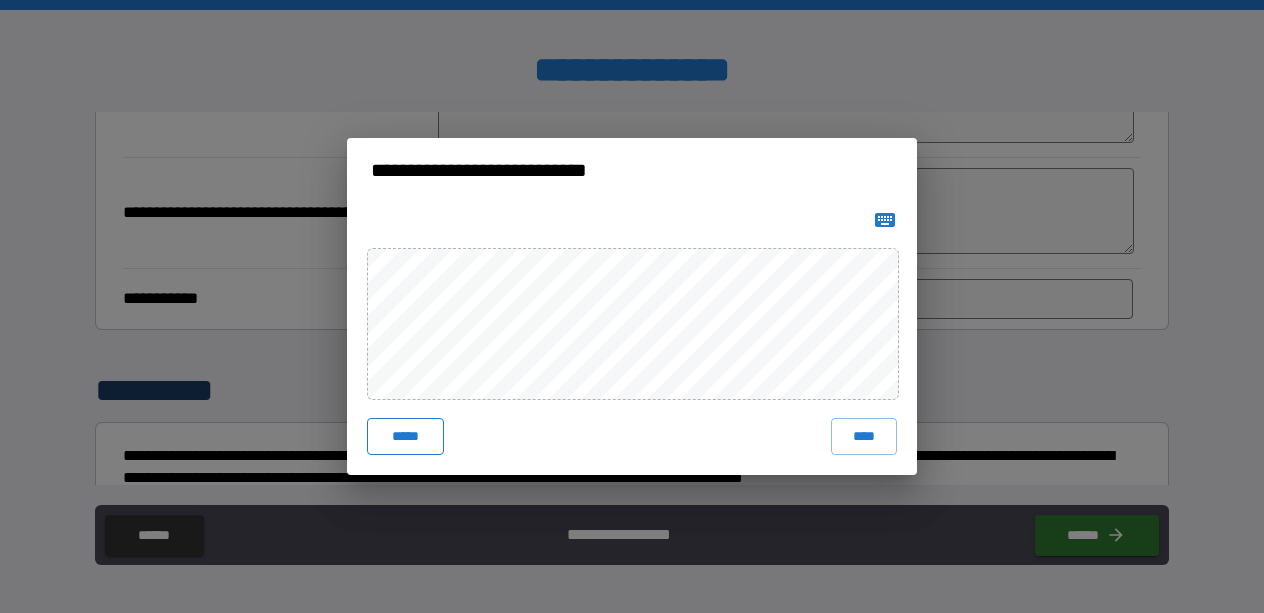 click on "*****" at bounding box center [405, 436] 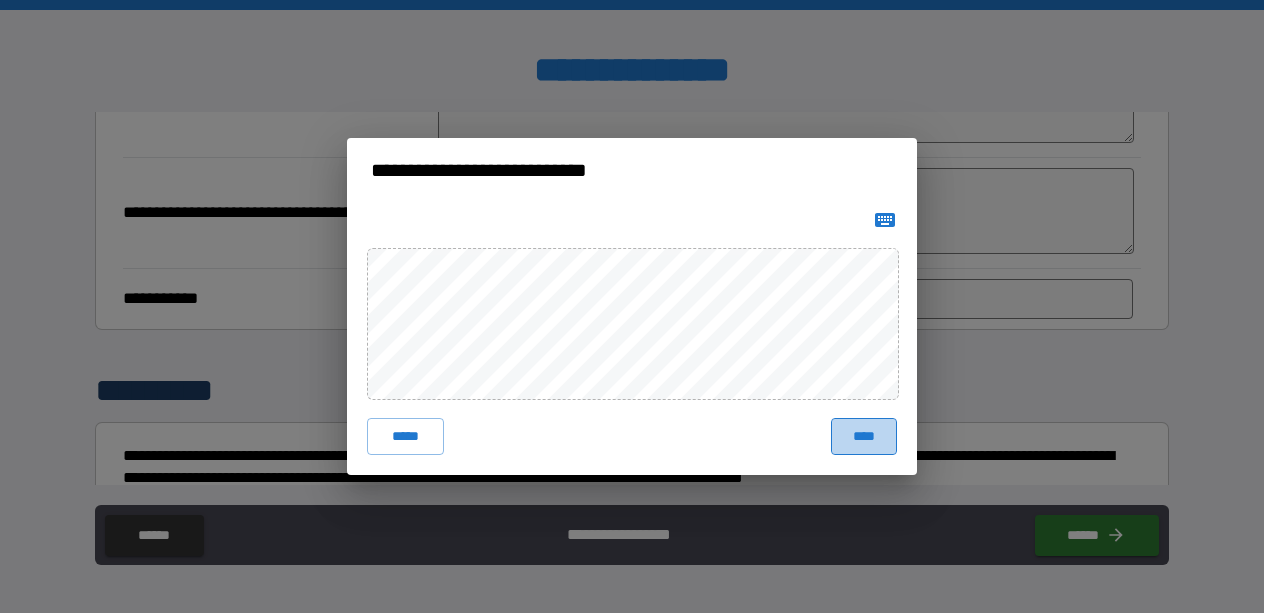 click on "****" at bounding box center [864, 436] 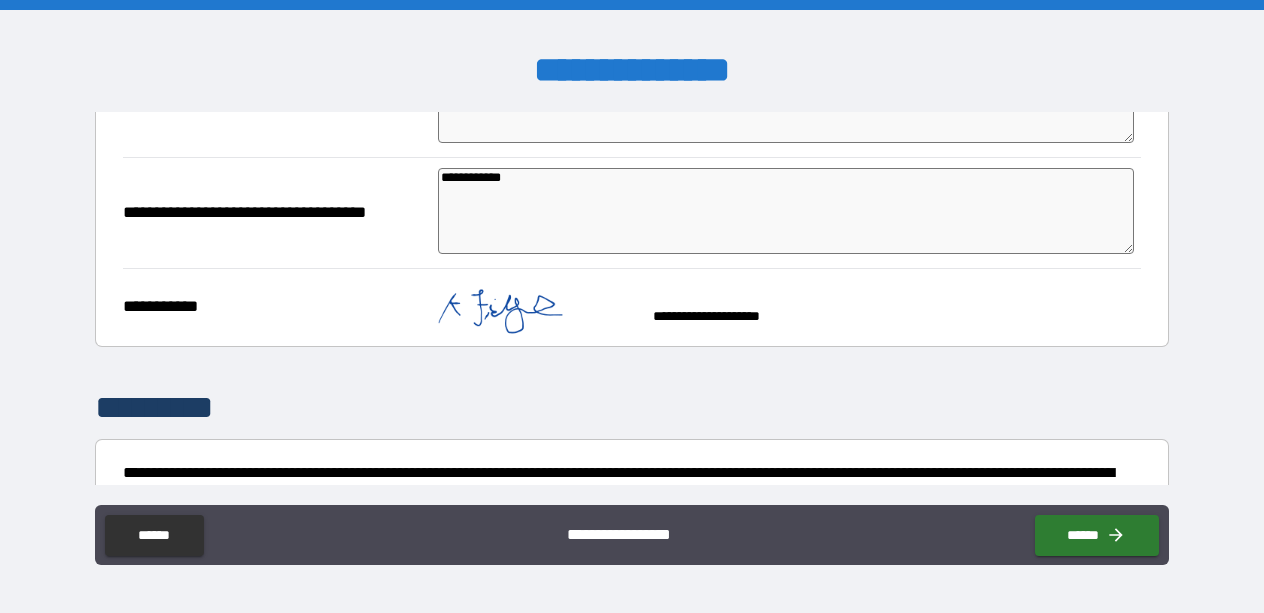click on "**********" at bounding box center [615, 531] 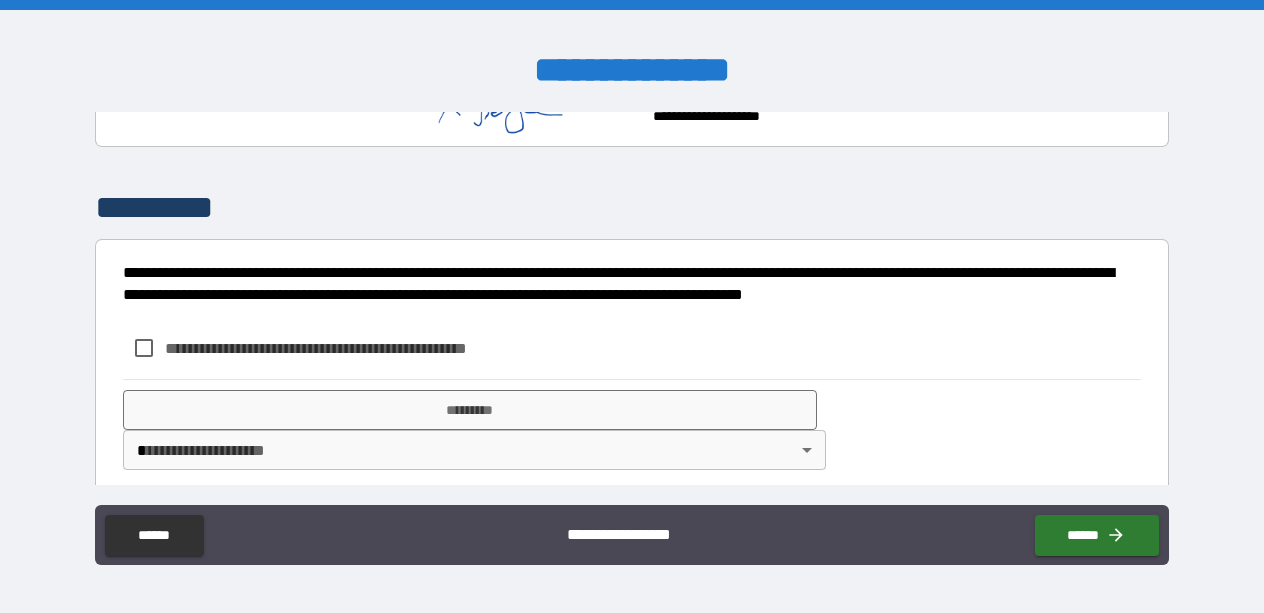 scroll, scrollTop: 835, scrollLeft: 0, axis: vertical 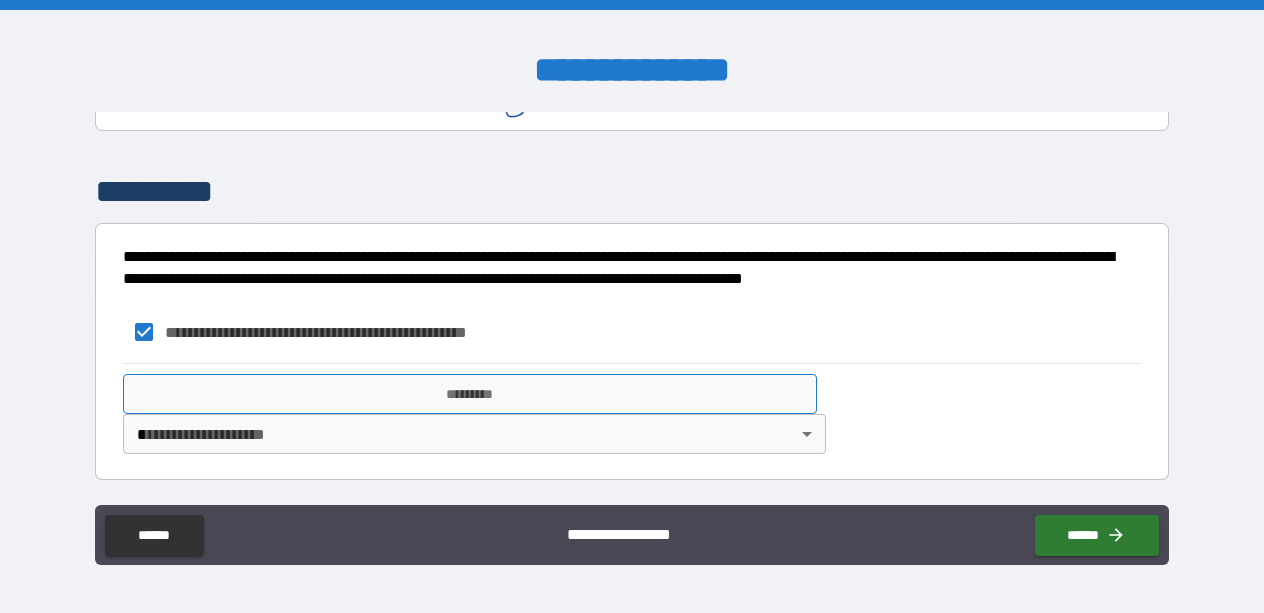 click on "*********" at bounding box center (470, 394) 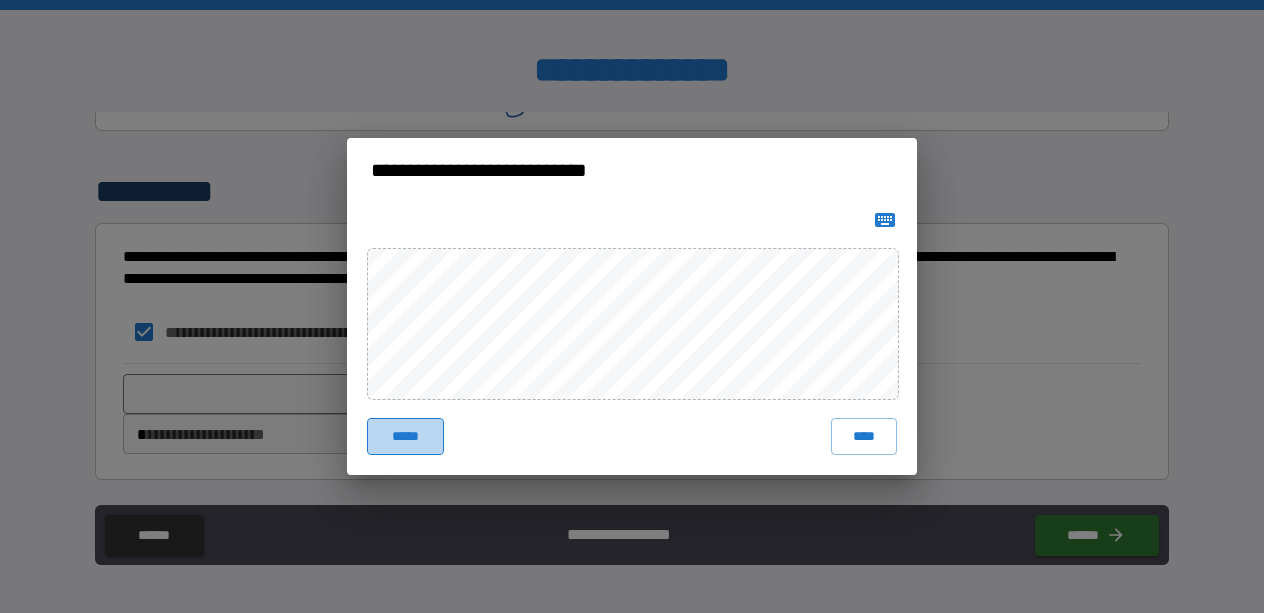 click on "*****" at bounding box center [405, 436] 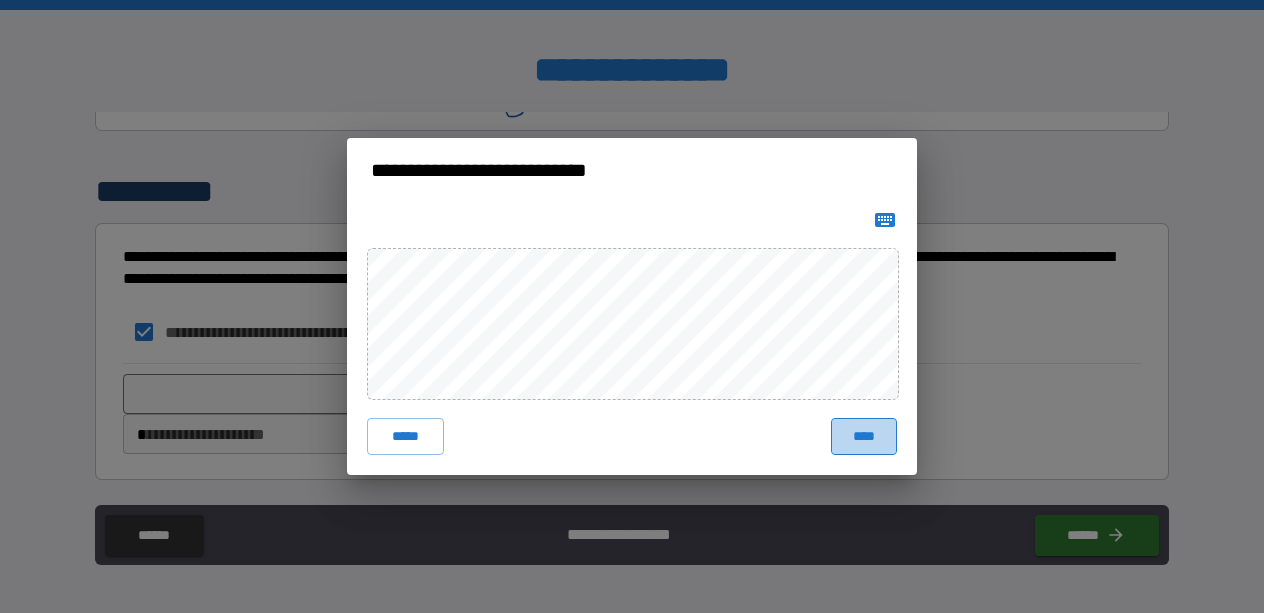 click on "****" at bounding box center (864, 436) 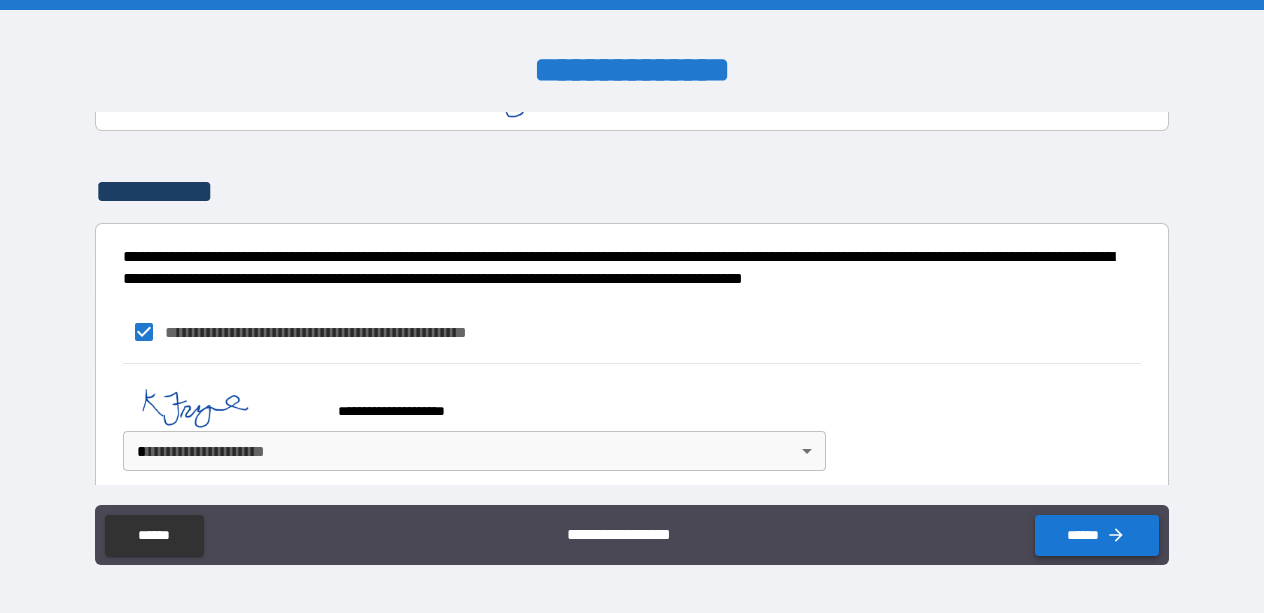 click on "******" at bounding box center [1097, 535] 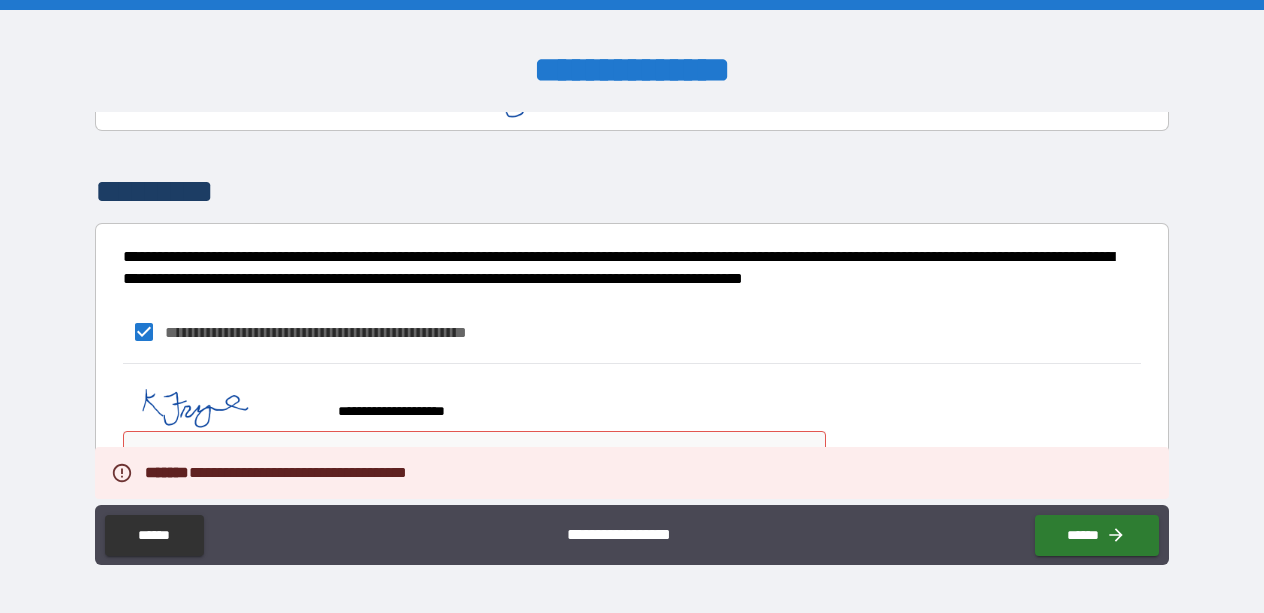 scroll, scrollTop: 852, scrollLeft: 0, axis: vertical 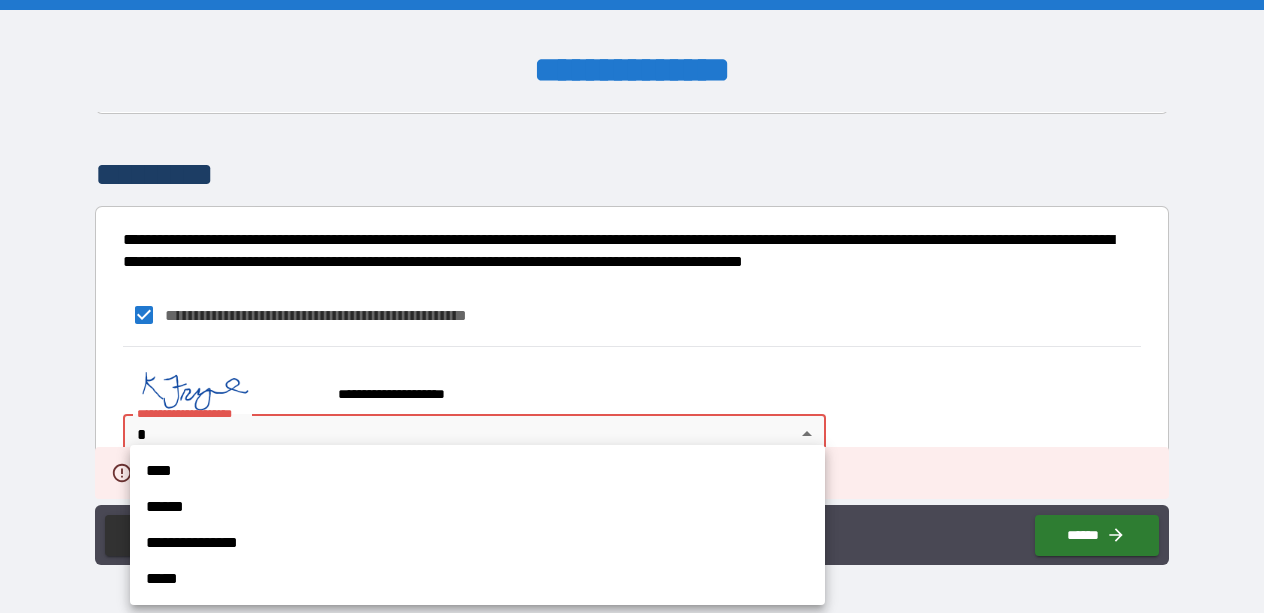 click on "**********" at bounding box center [632, 306] 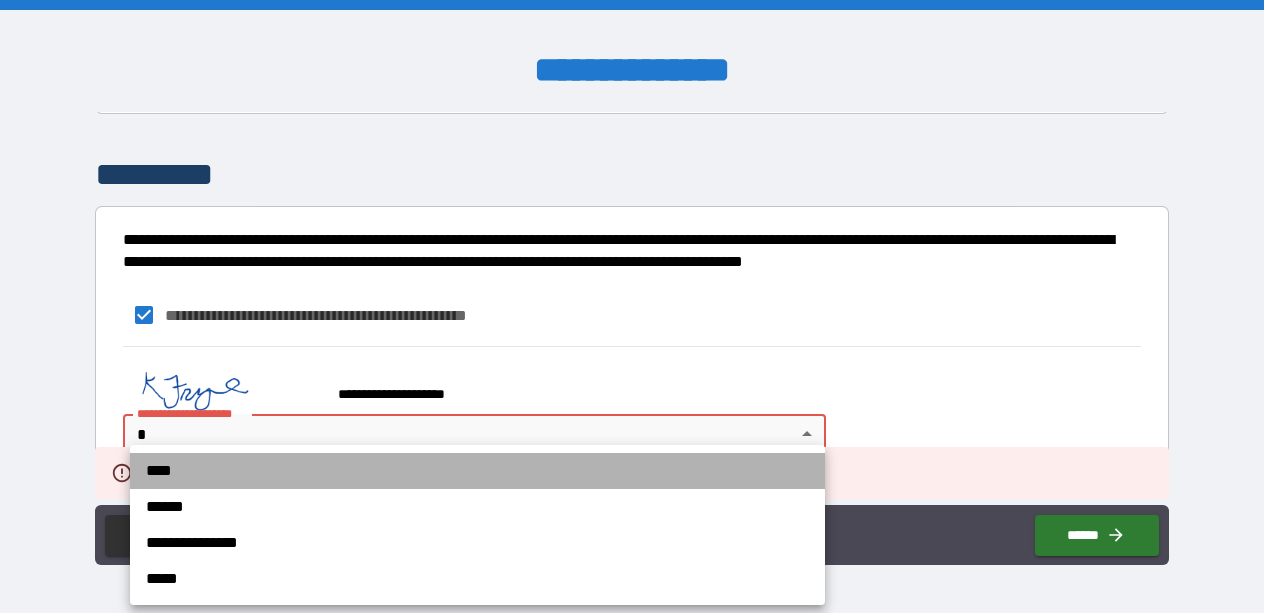 click on "****" at bounding box center [477, 471] 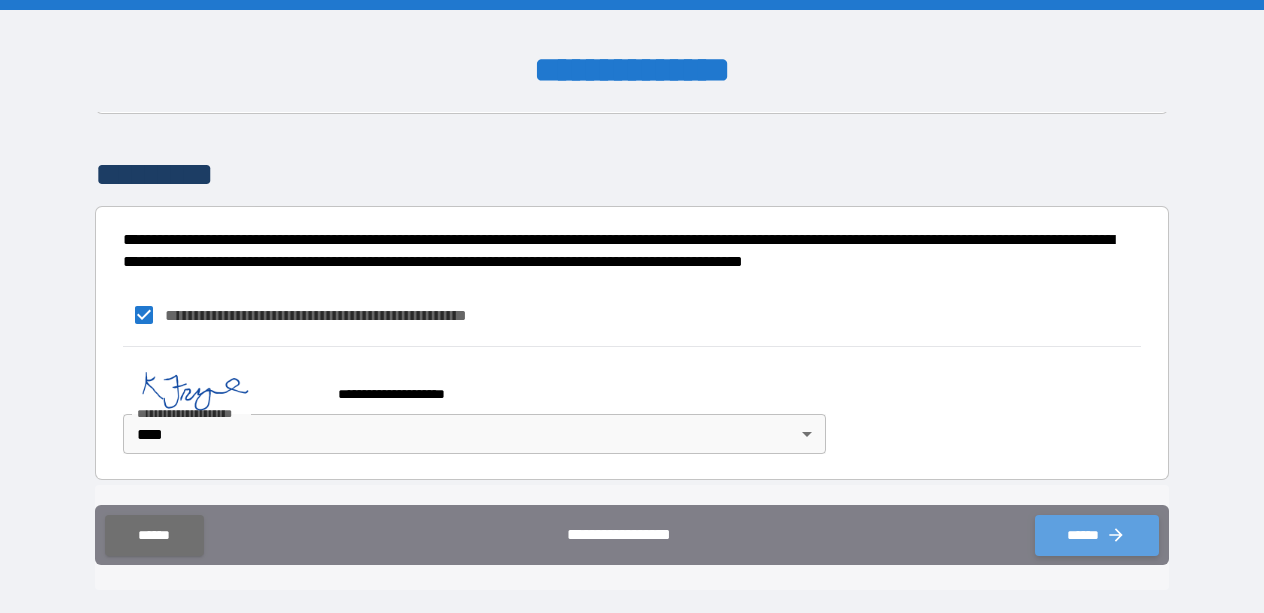 click on "******" at bounding box center (1097, 535) 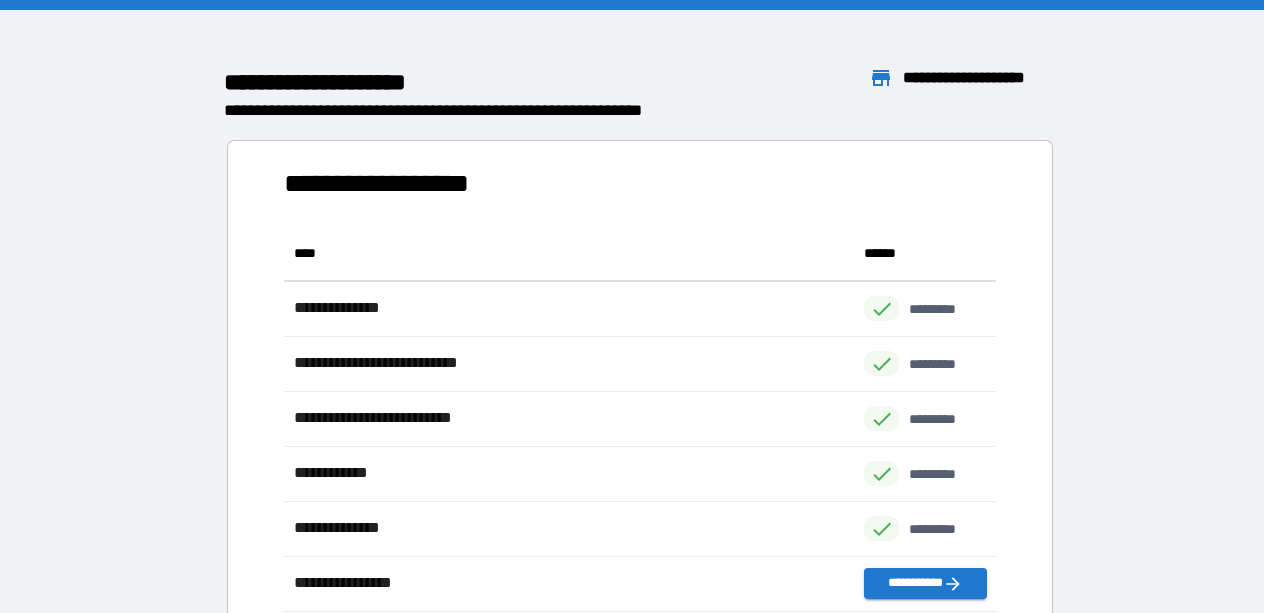 scroll, scrollTop: 1, scrollLeft: 1, axis: both 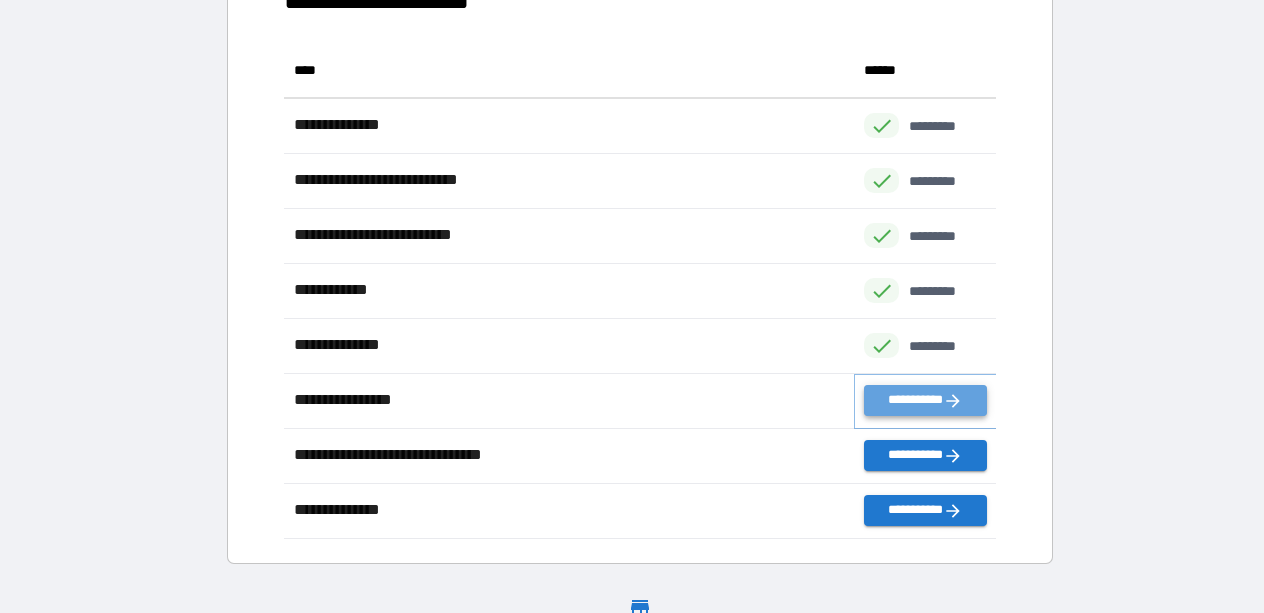 click on "**********" at bounding box center (925, 400) 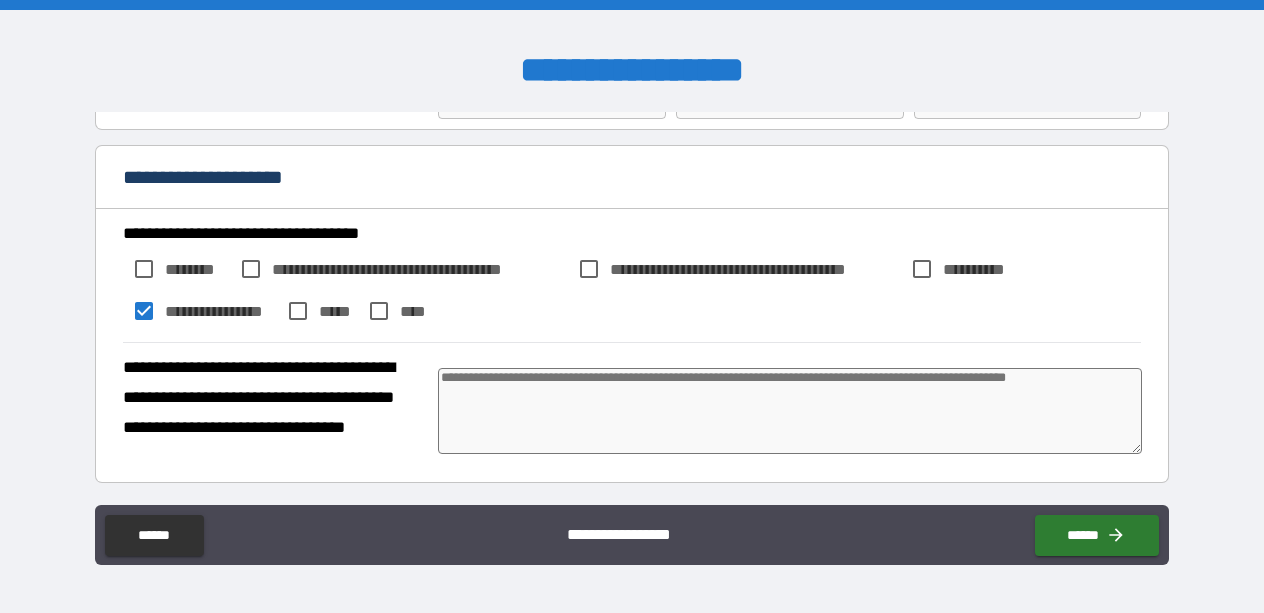 scroll, scrollTop: 125, scrollLeft: 0, axis: vertical 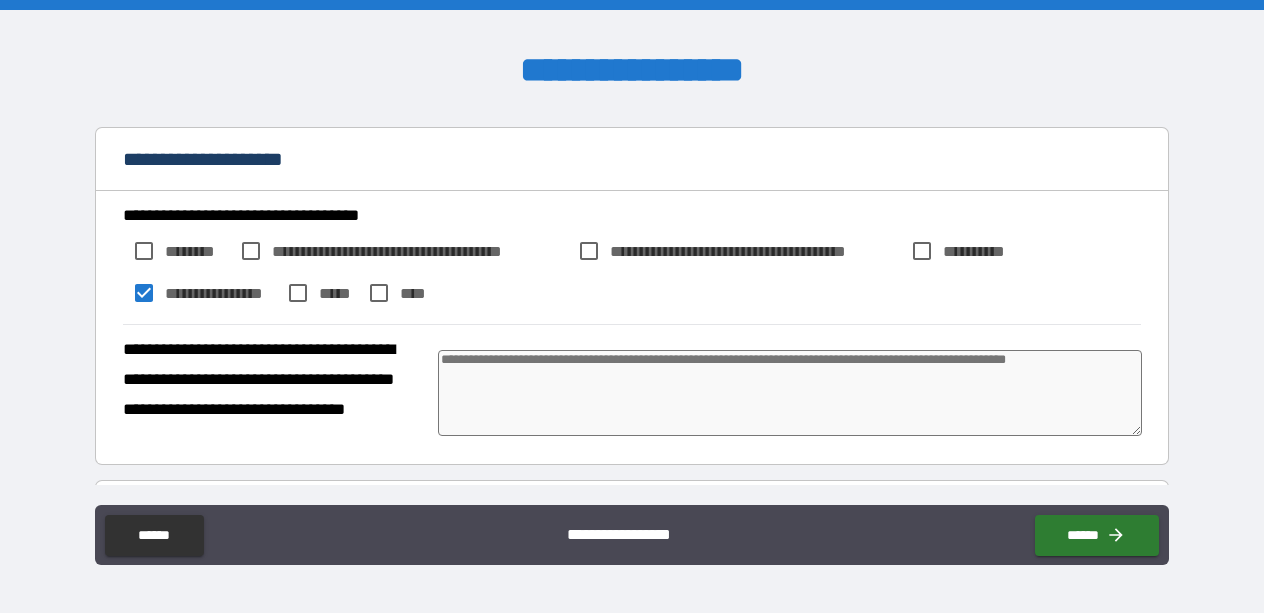 click at bounding box center (790, 393) 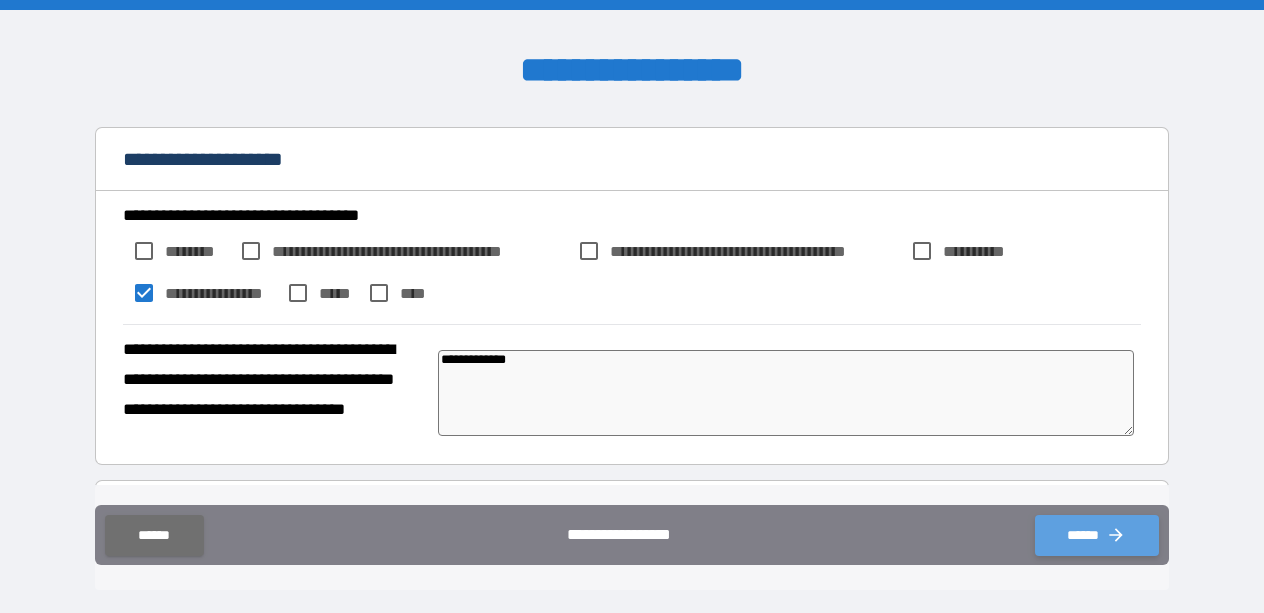 click on "******" at bounding box center (1097, 535) 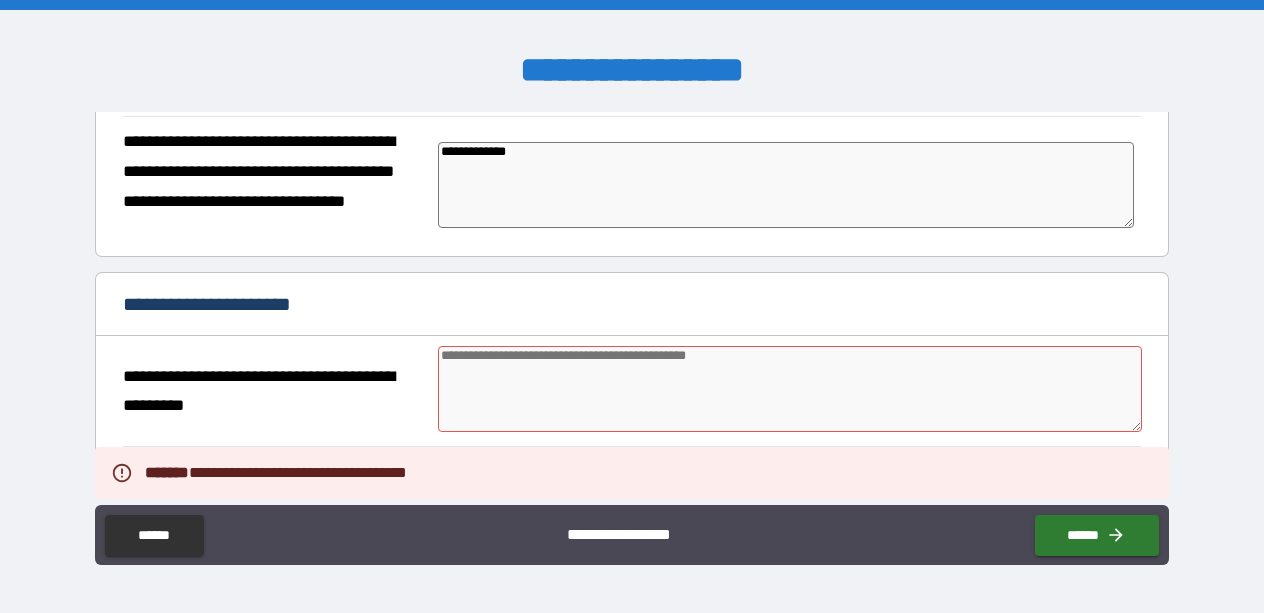 scroll, scrollTop: 470, scrollLeft: 0, axis: vertical 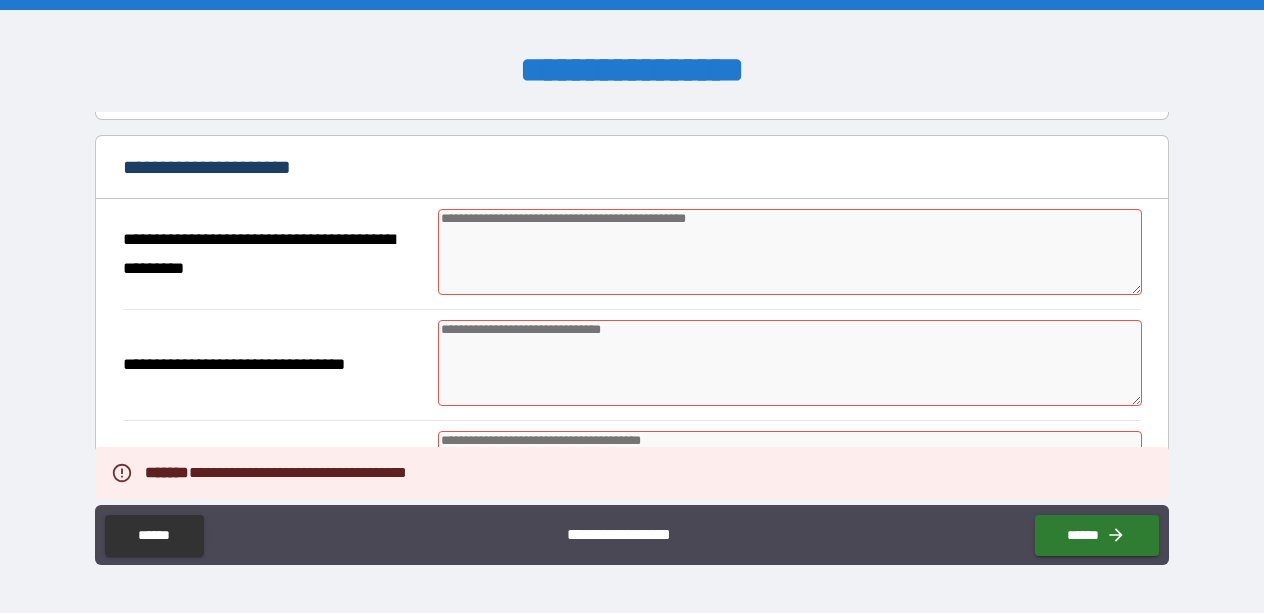 click at bounding box center [790, 252] 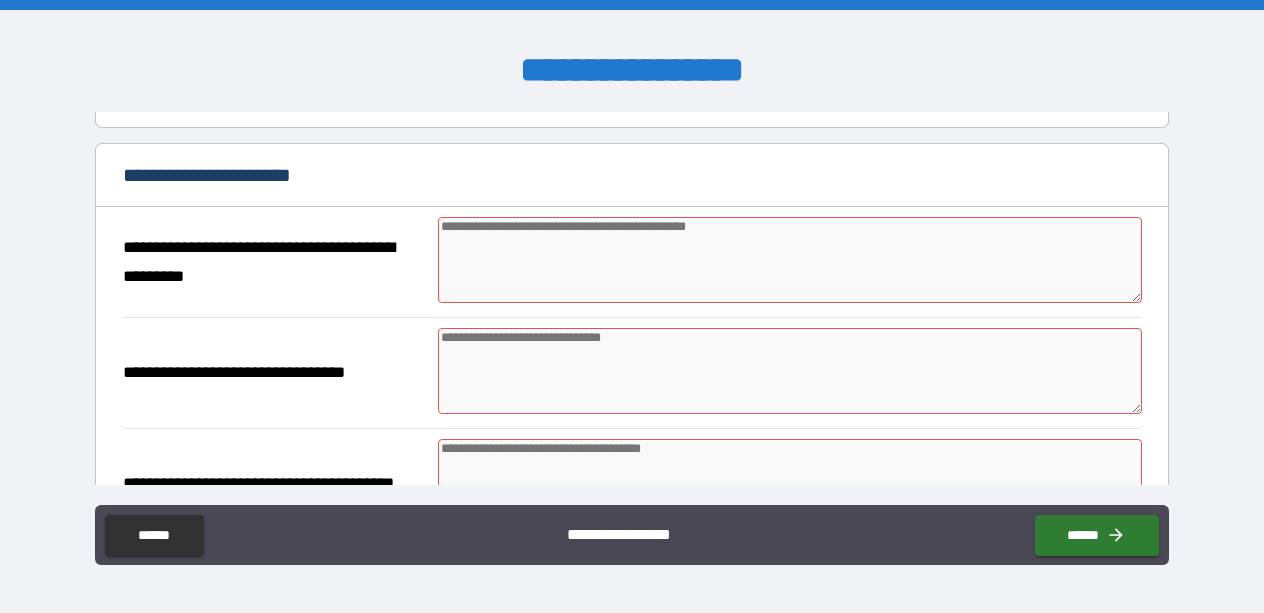 scroll, scrollTop: 466, scrollLeft: 0, axis: vertical 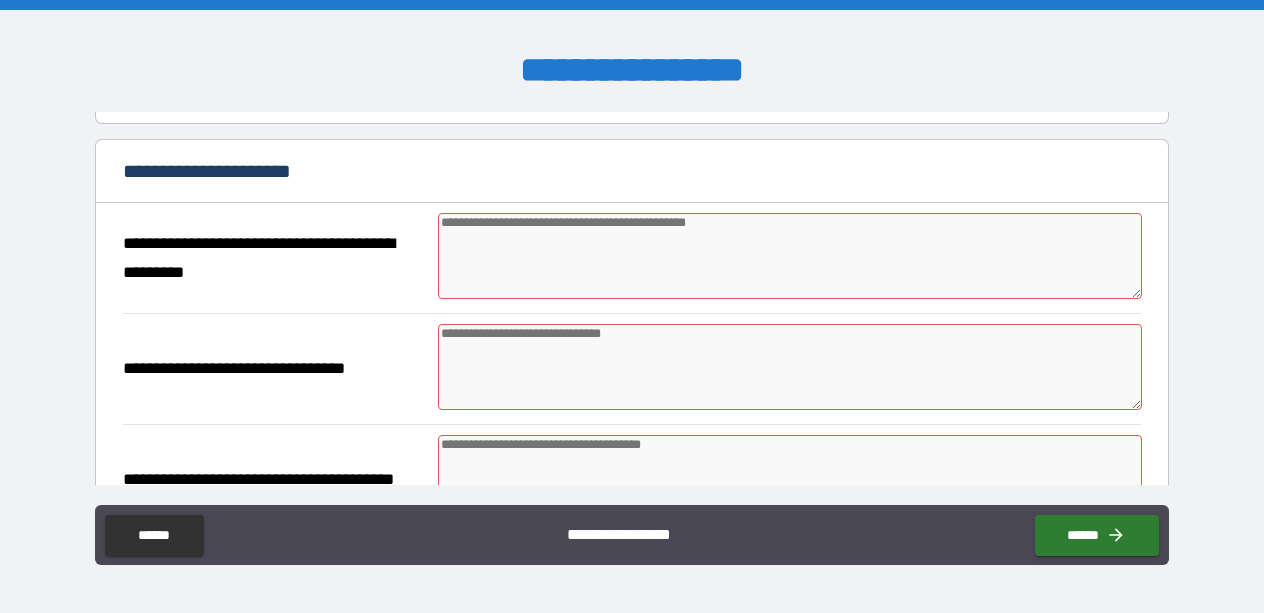 click at bounding box center [790, 256] 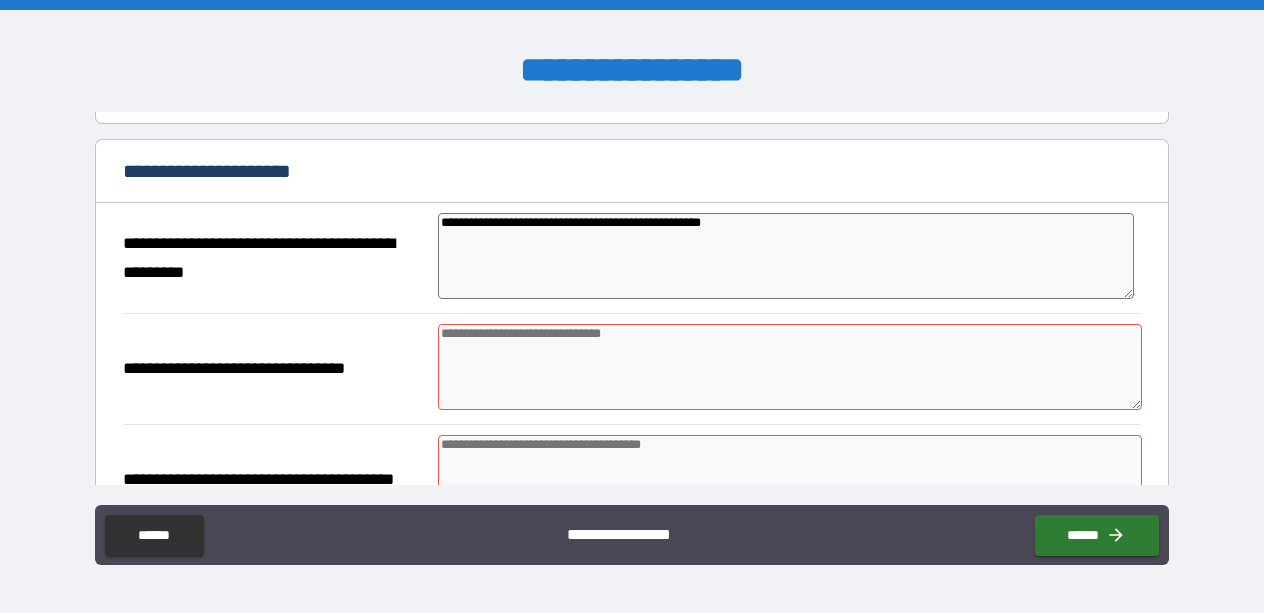 click at bounding box center (790, 367) 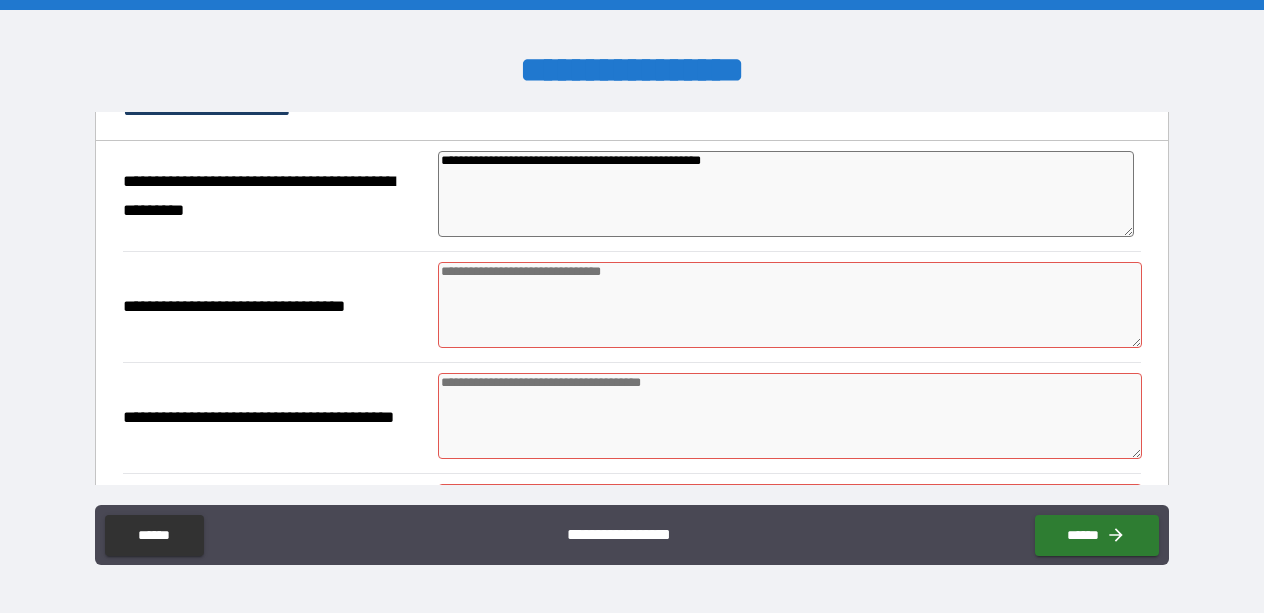 scroll, scrollTop: 538, scrollLeft: 0, axis: vertical 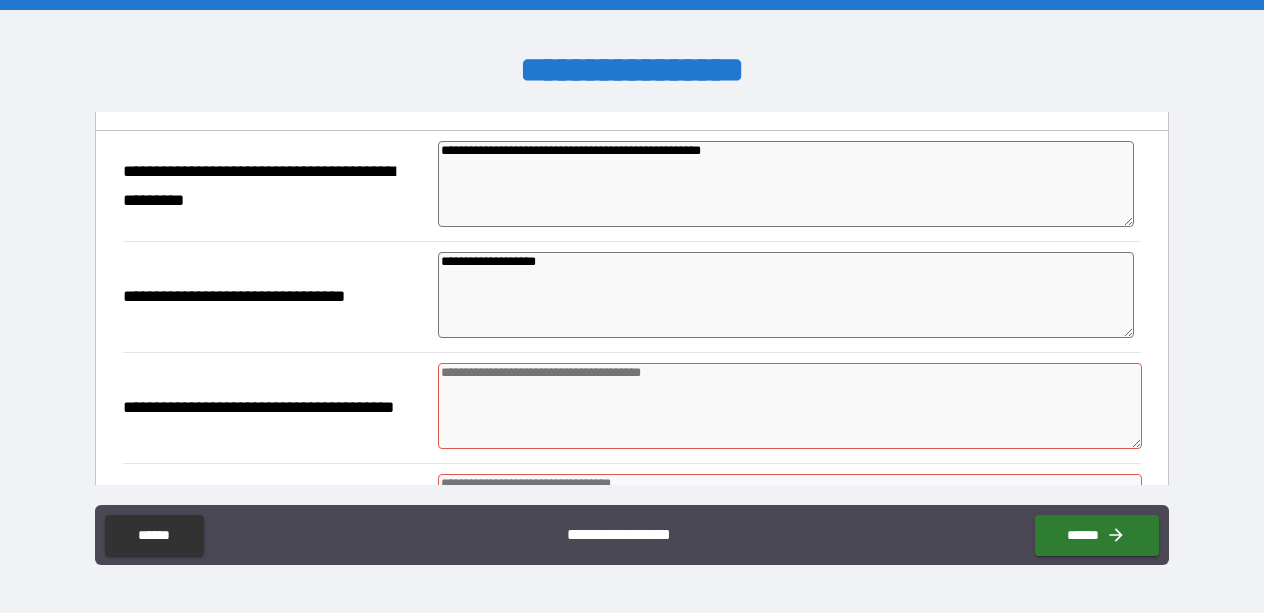 click at bounding box center [790, 406] 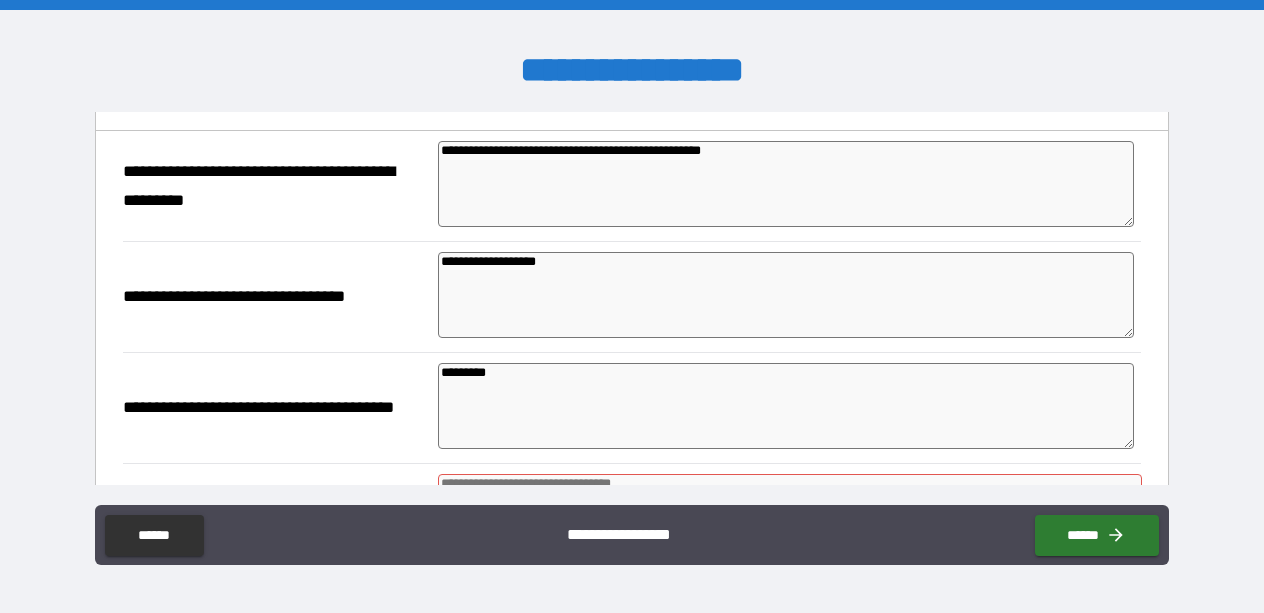 click on "*********" at bounding box center (786, 406) 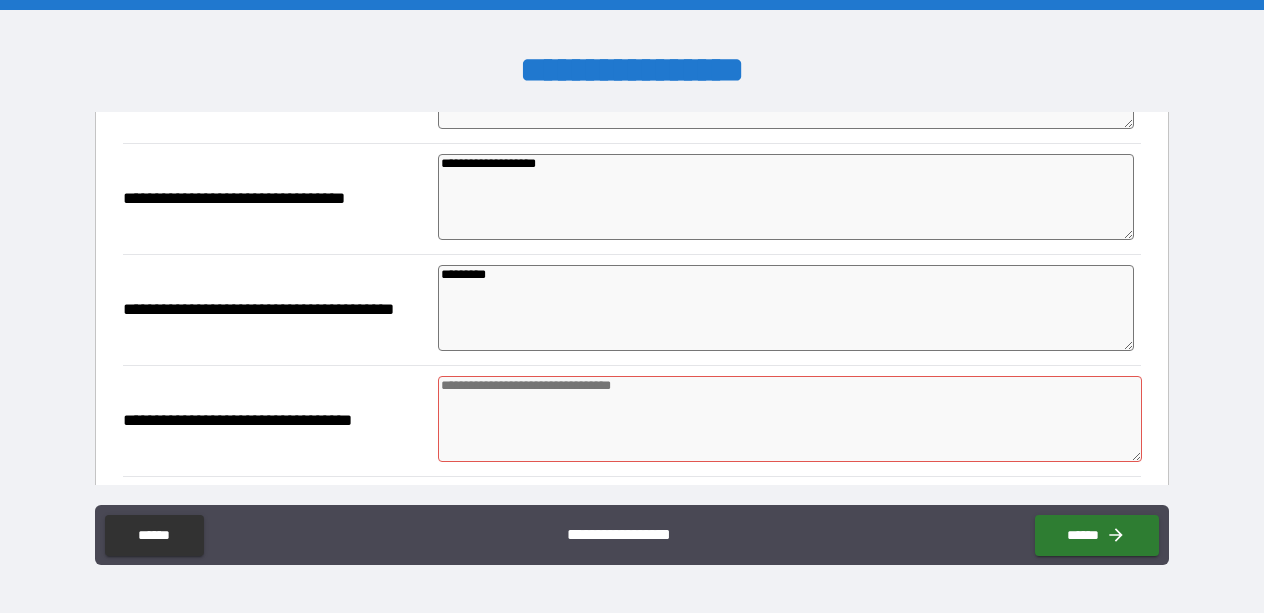 scroll, scrollTop: 639, scrollLeft: 0, axis: vertical 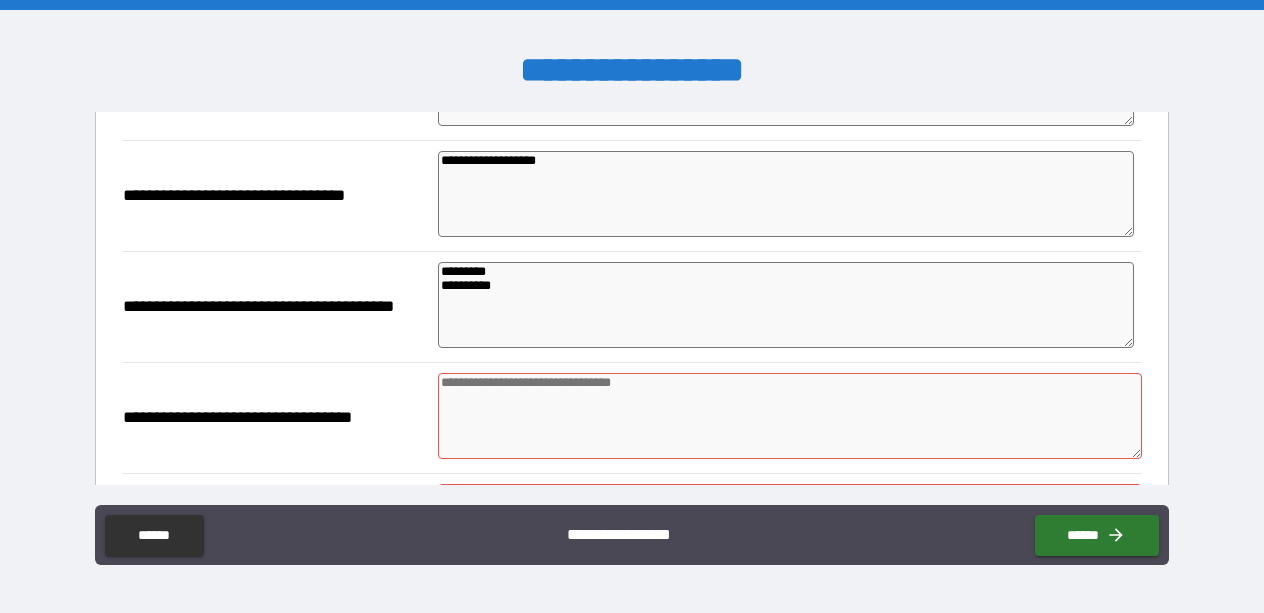 click at bounding box center [790, 416] 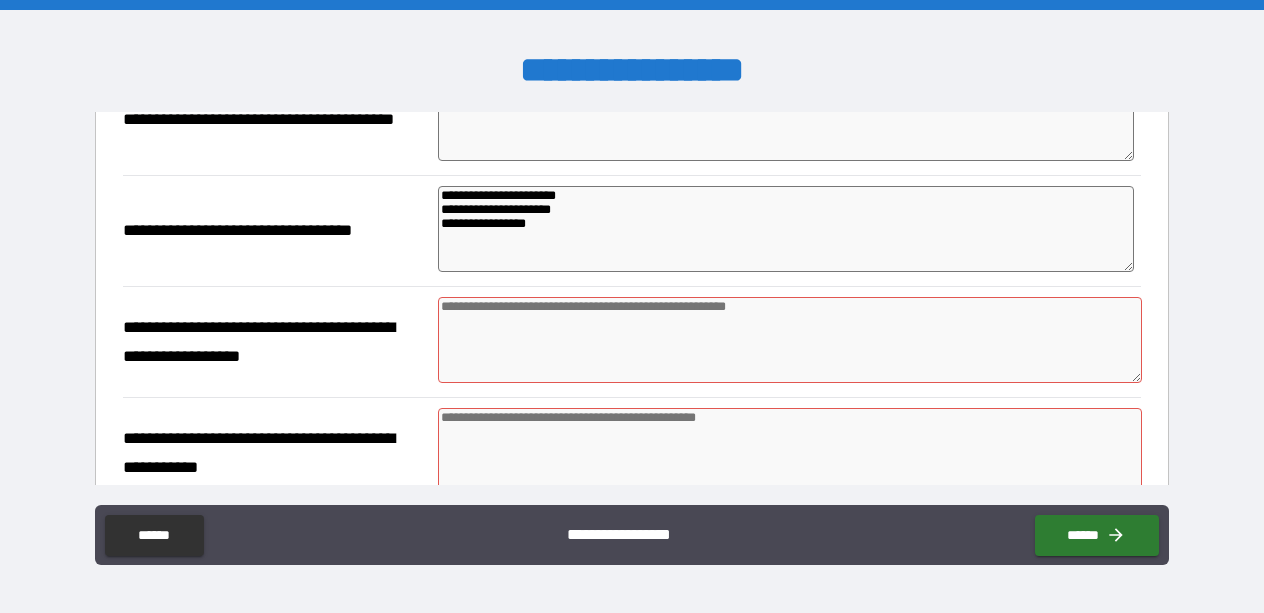 scroll, scrollTop: 833, scrollLeft: 0, axis: vertical 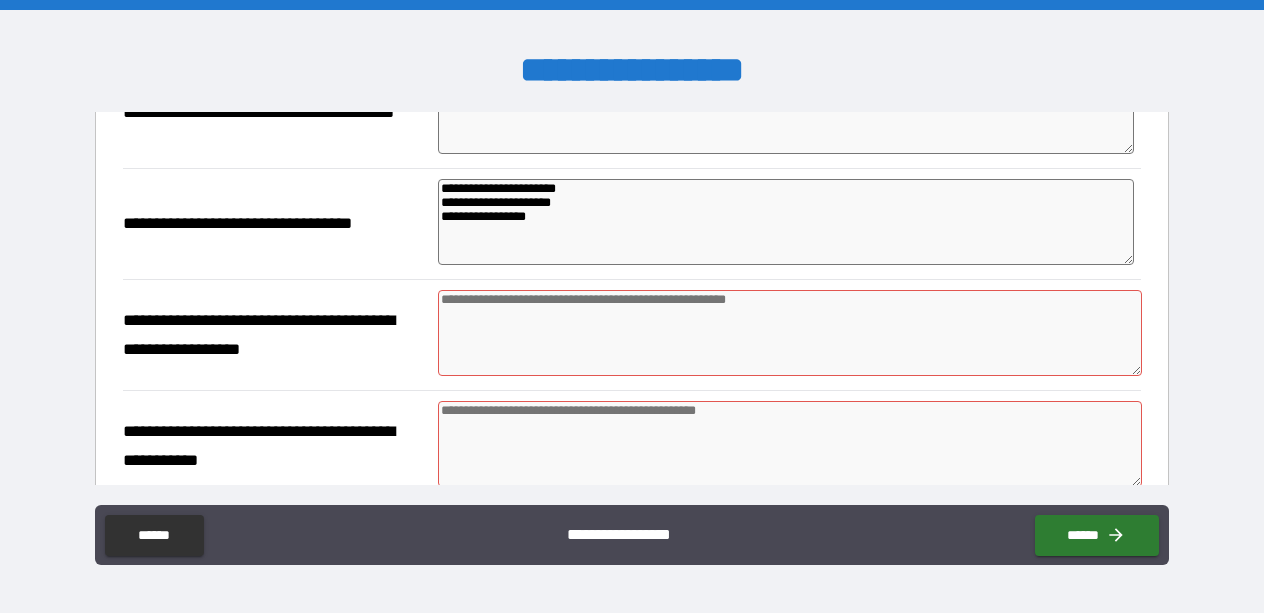 click at bounding box center [790, 333] 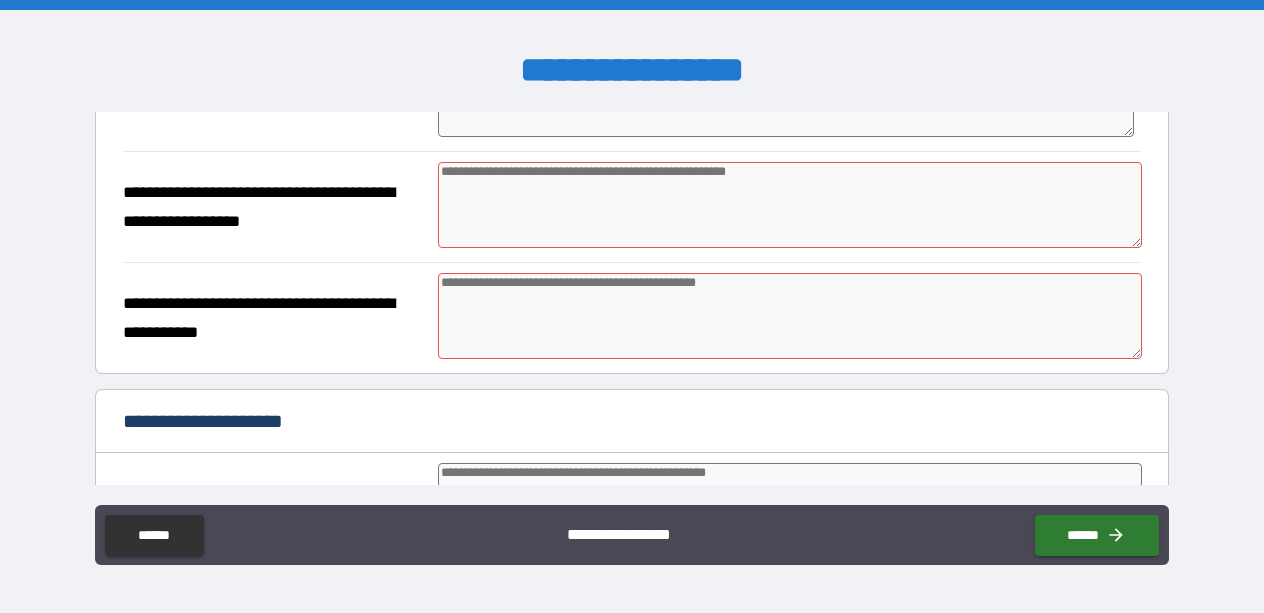 scroll, scrollTop: 972, scrollLeft: 0, axis: vertical 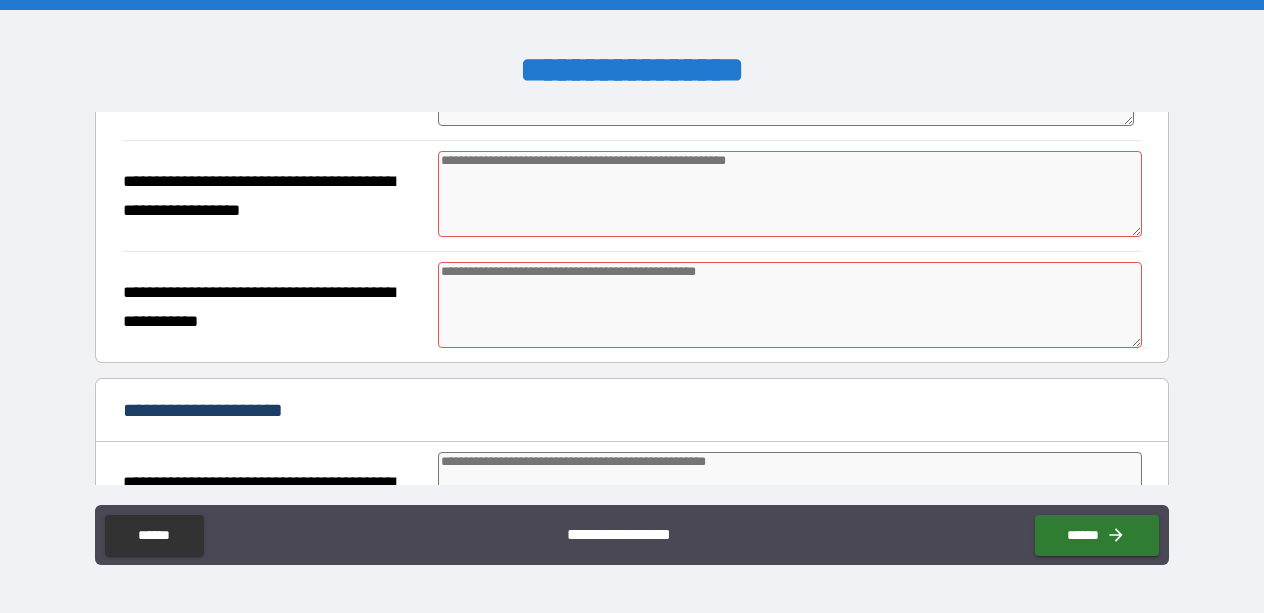 click at bounding box center [790, 305] 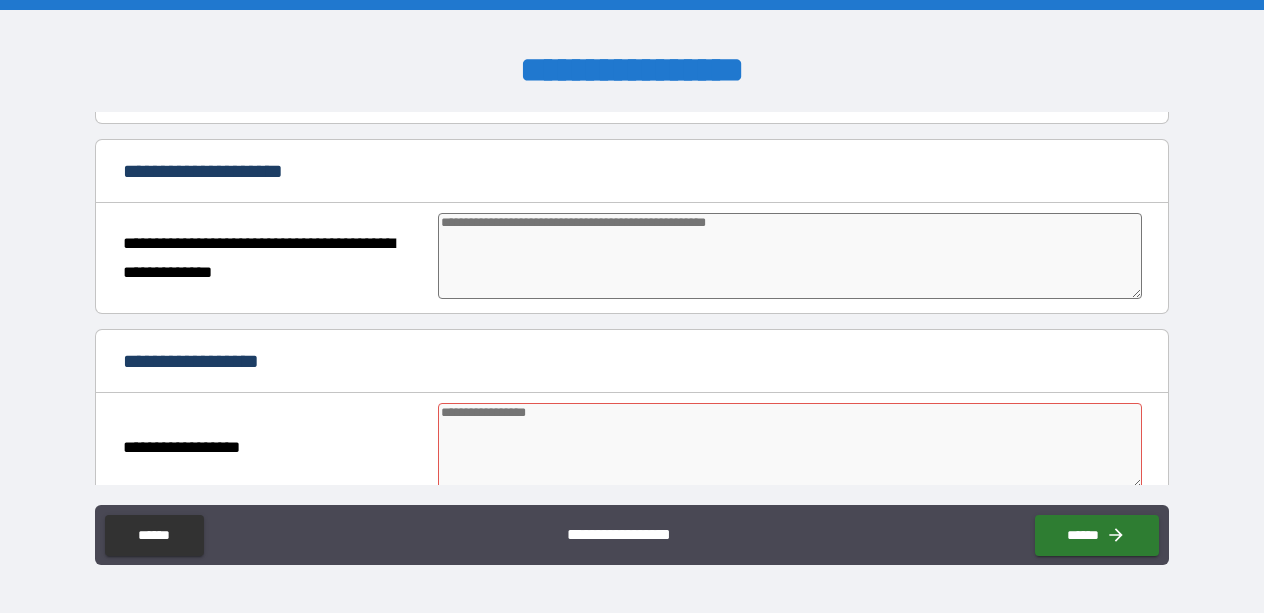 scroll, scrollTop: 1215, scrollLeft: 0, axis: vertical 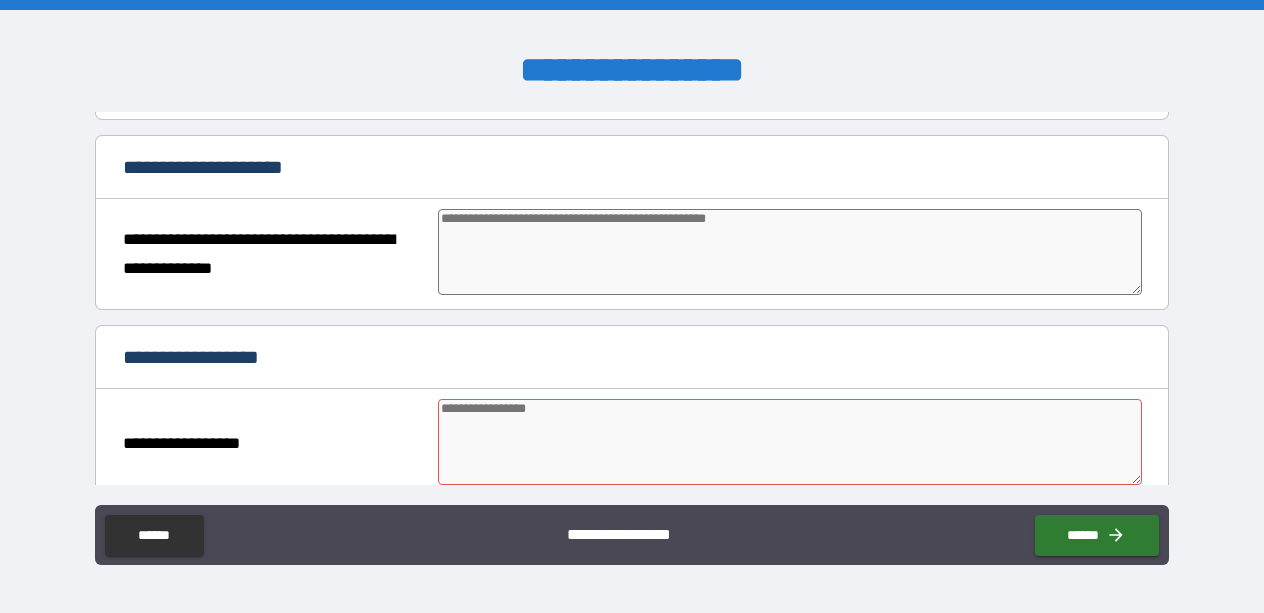 click at bounding box center [790, 252] 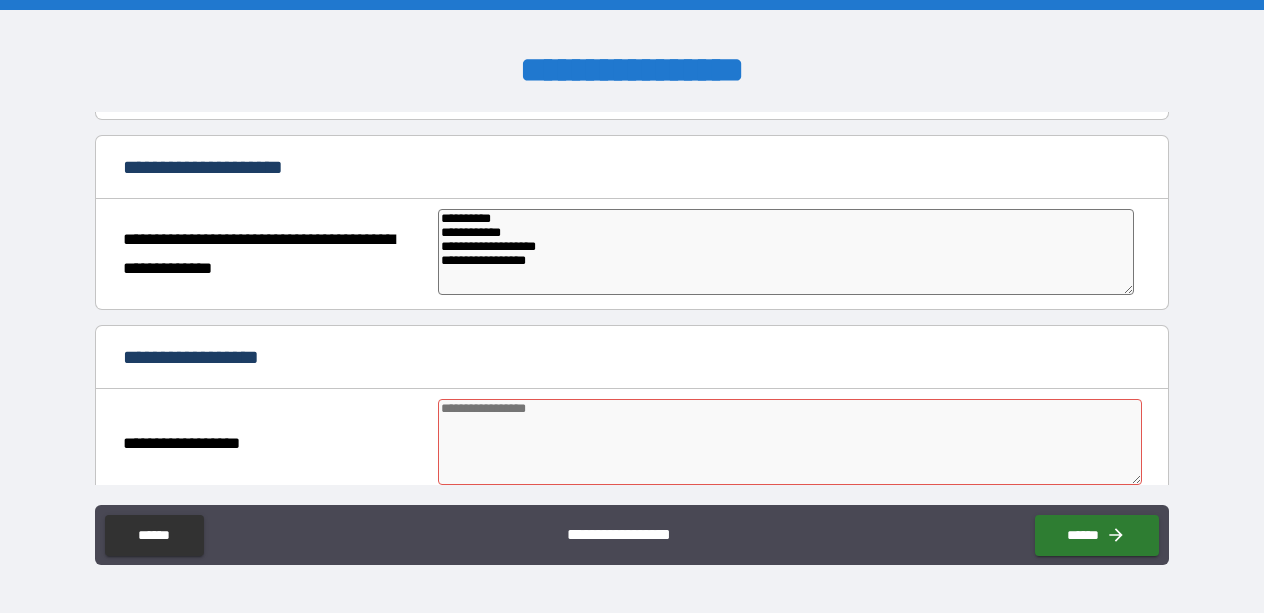 click at bounding box center (790, 442) 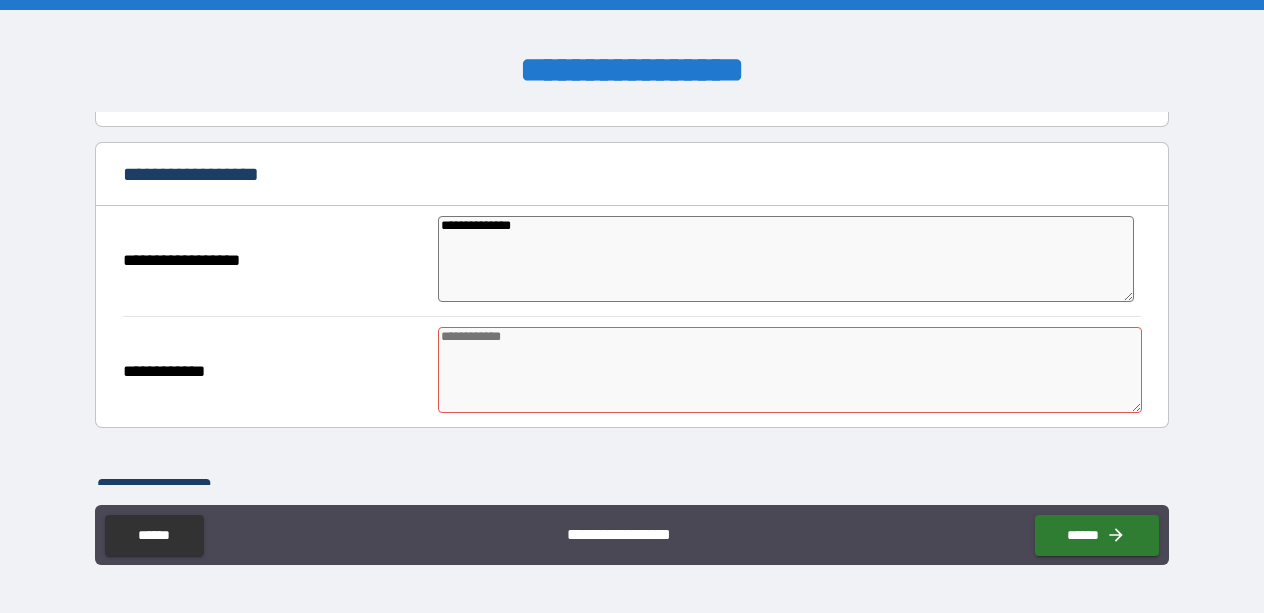 scroll, scrollTop: 1404, scrollLeft: 0, axis: vertical 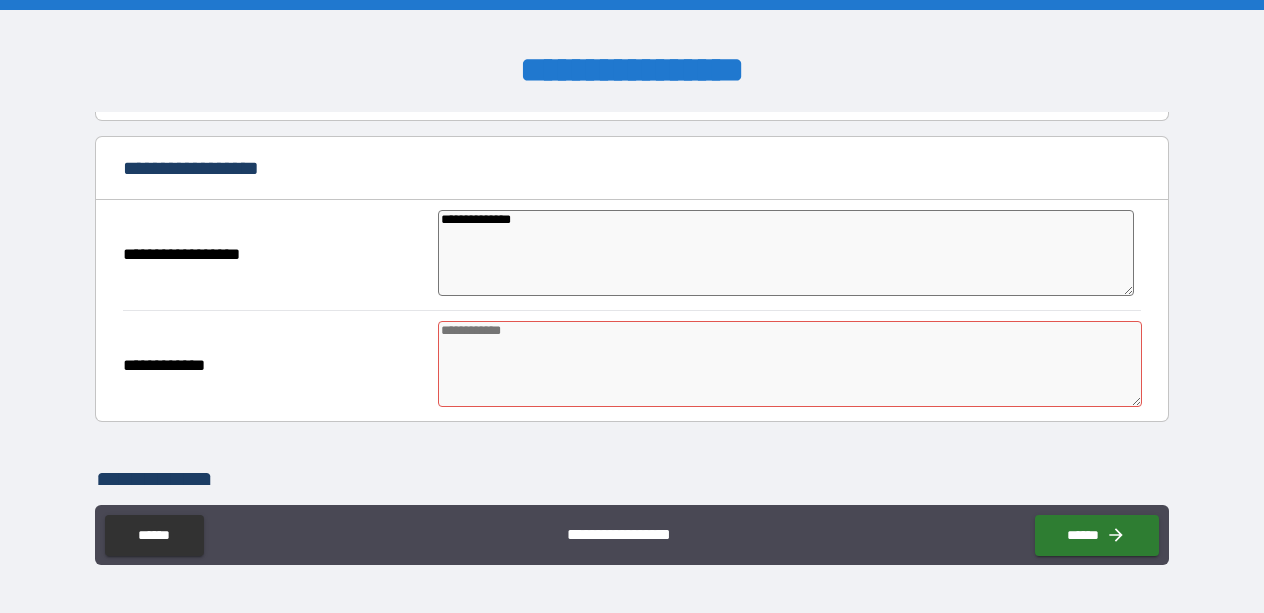 click at bounding box center (790, 364) 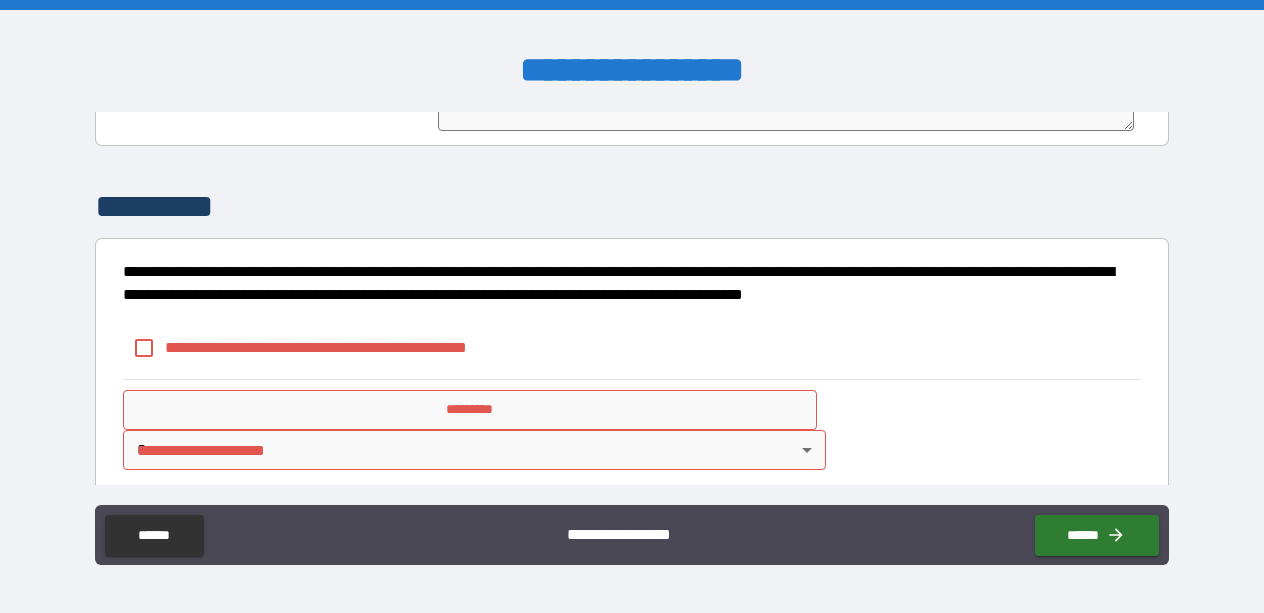 scroll, scrollTop: 1692, scrollLeft: 0, axis: vertical 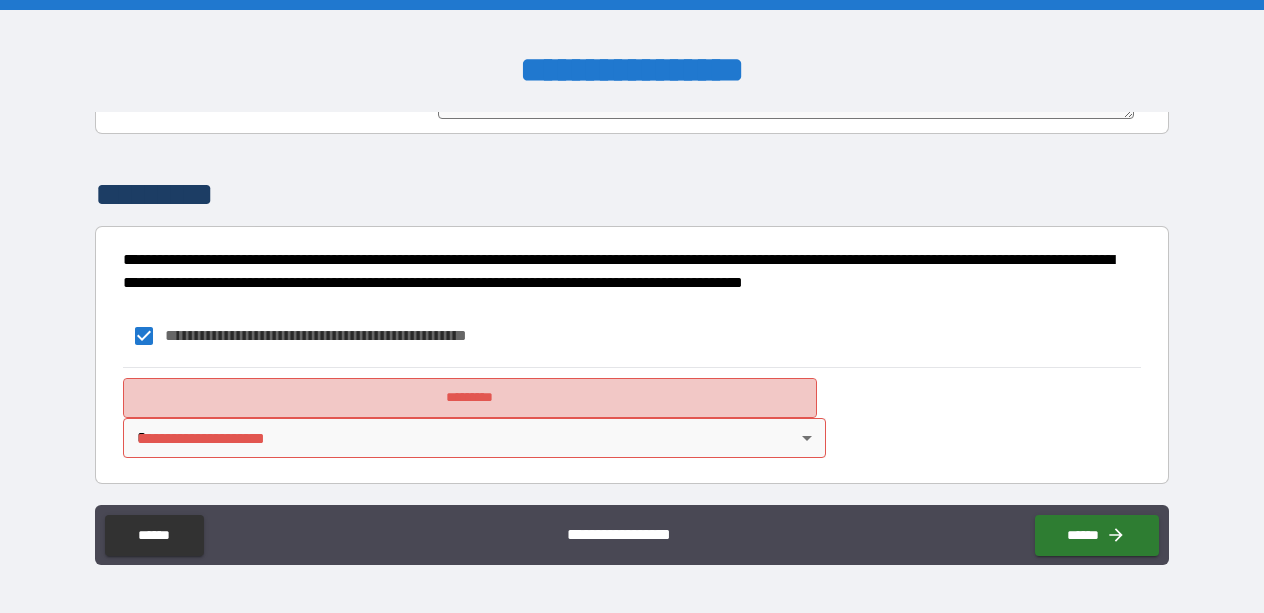 click on "*********" at bounding box center (470, 398) 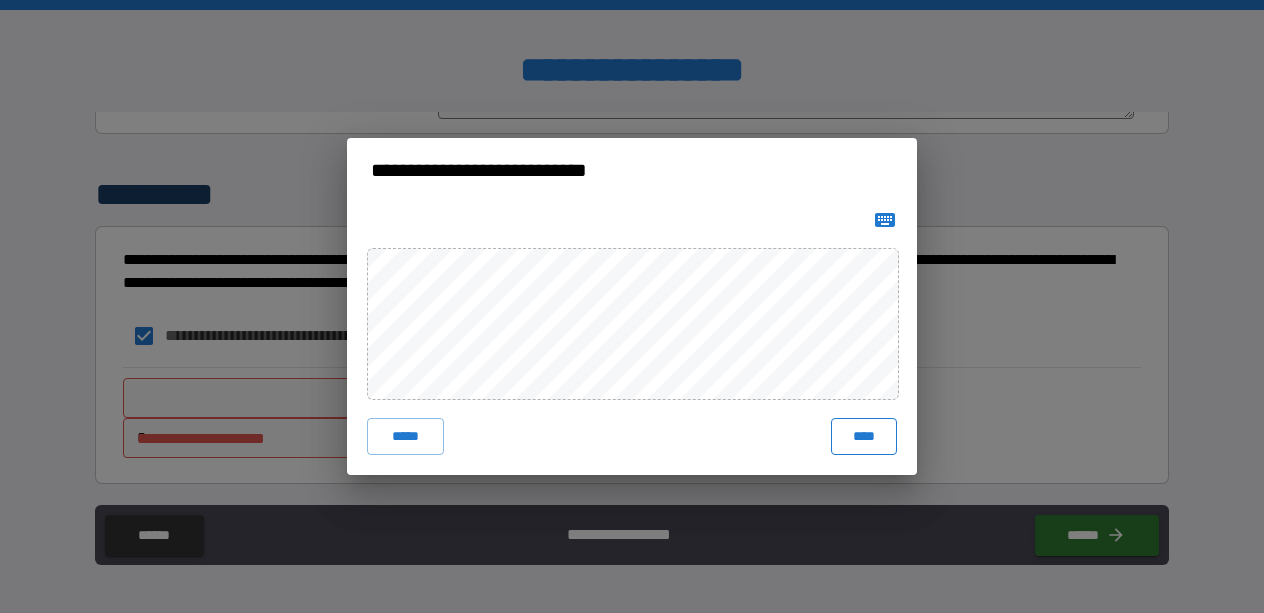 click on "****" at bounding box center [864, 436] 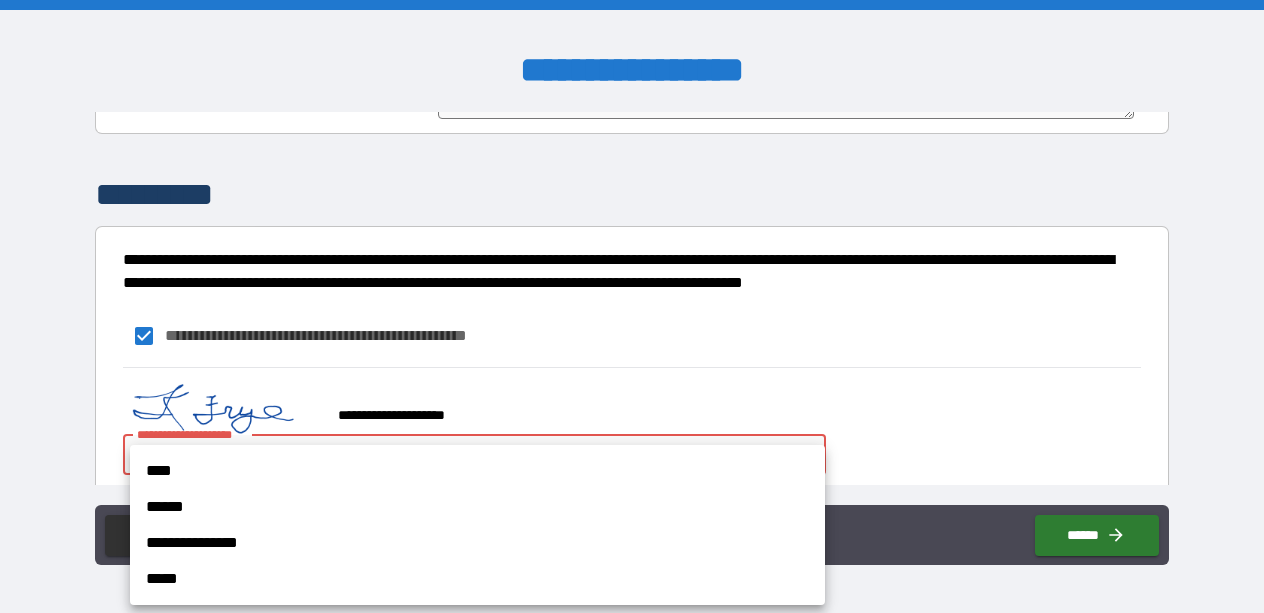 click on "**********" at bounding box center (632, 306) 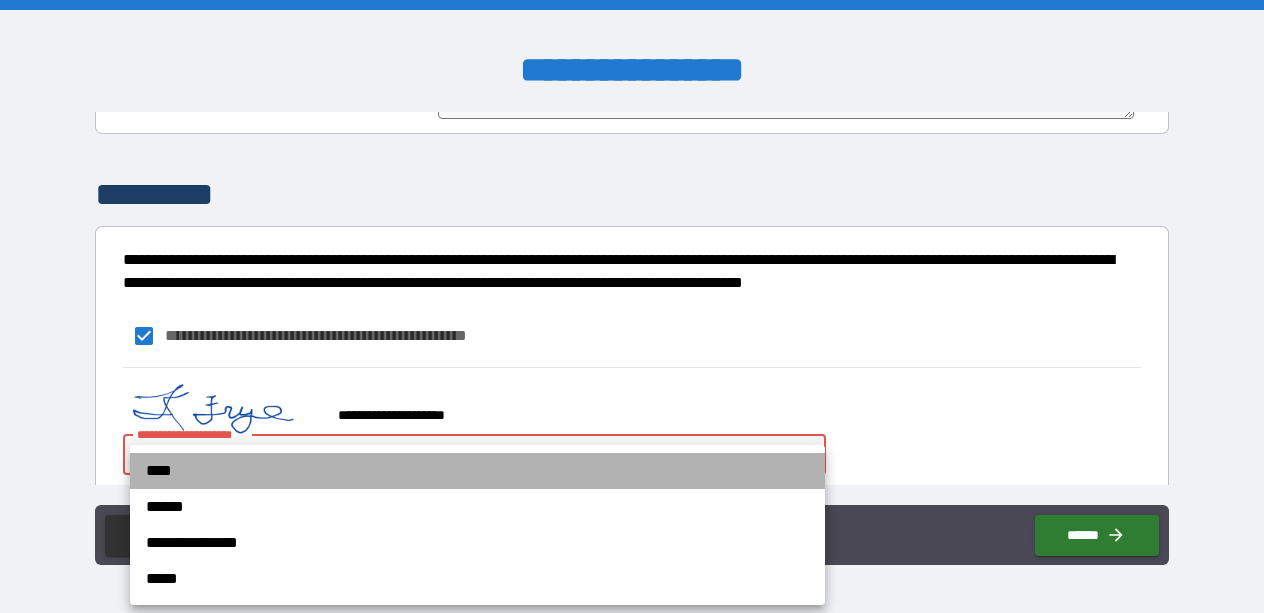 click on "****" at bounding box center (477, 471) 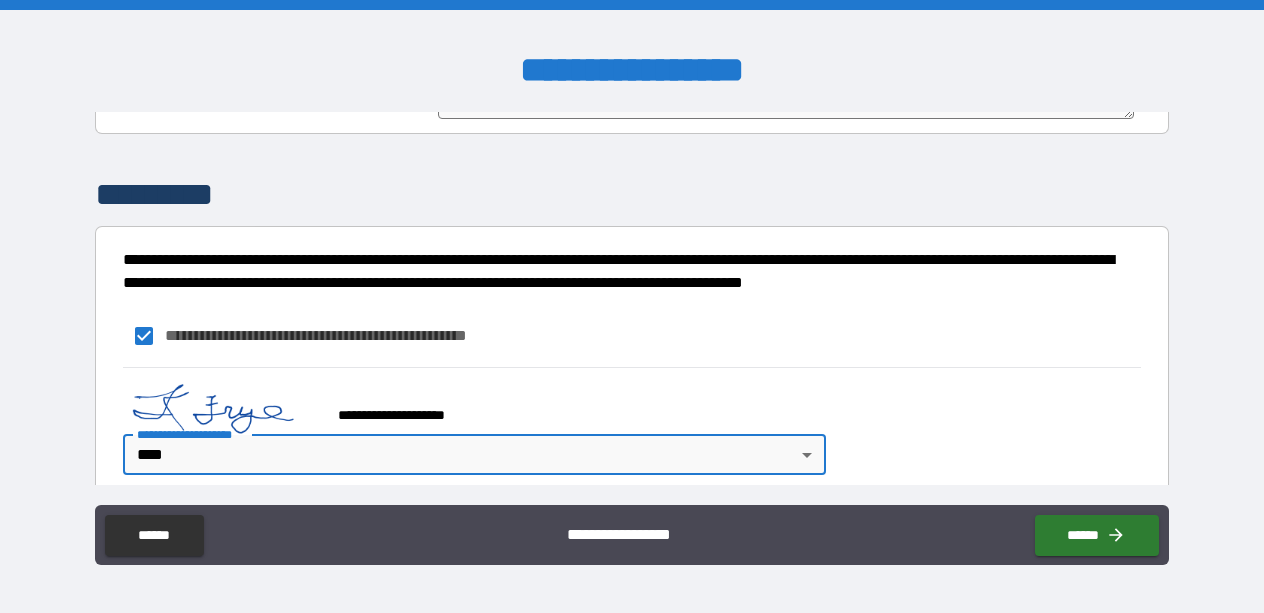 scroll, scrollTop: 1713, scrollLeft: 0, axis: vertical 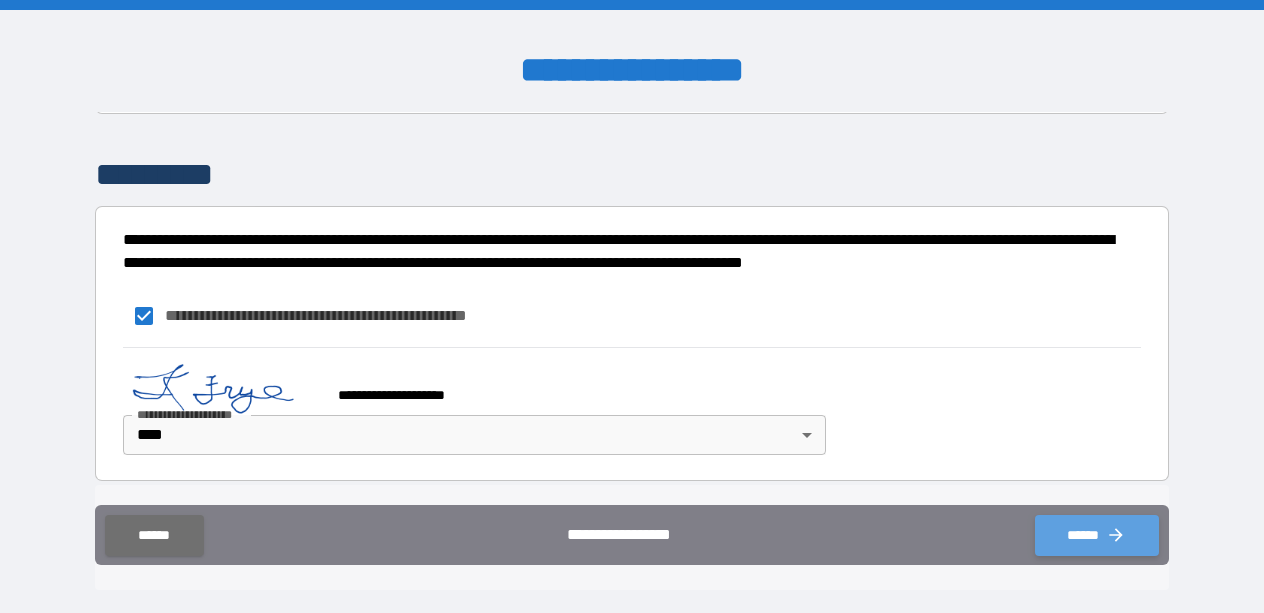 click on "******" at bounding box center [1097, 535] 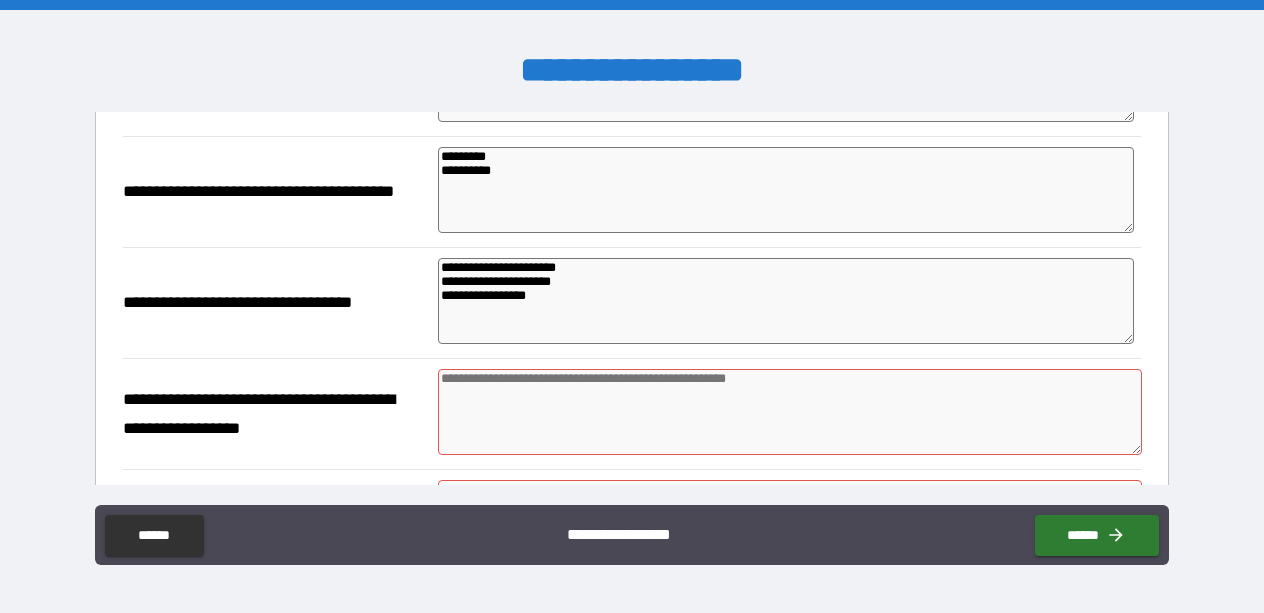 scroll, scrollTop: 748, scrollLeft: 0, axis: vertical 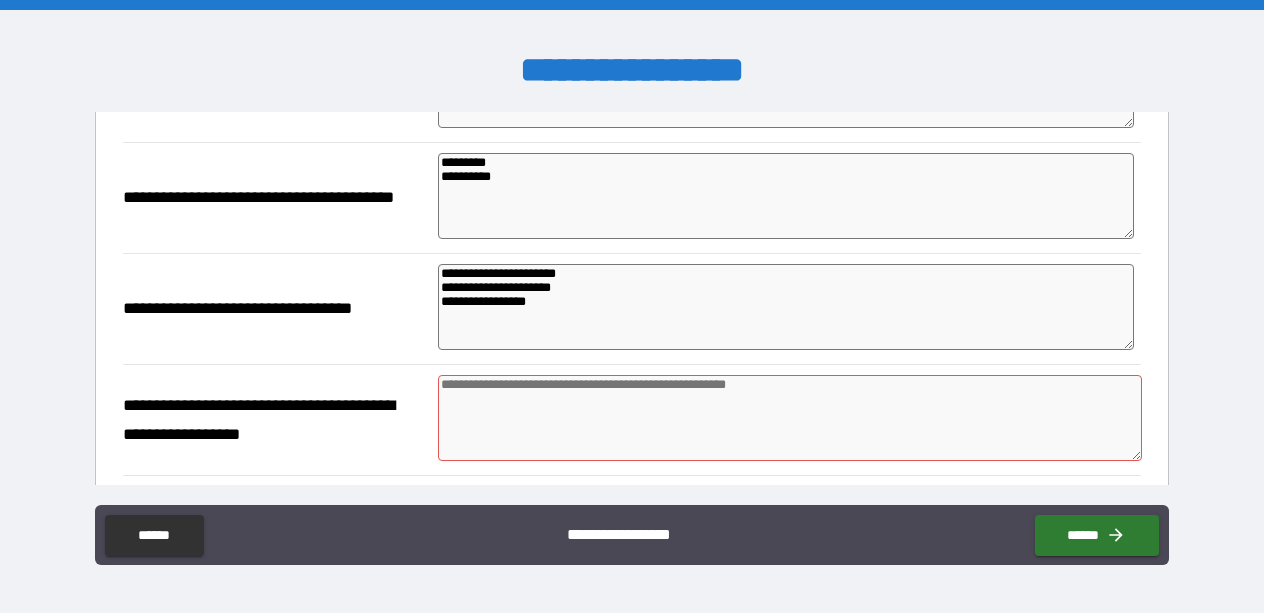 click at bounding box center [790, 418] 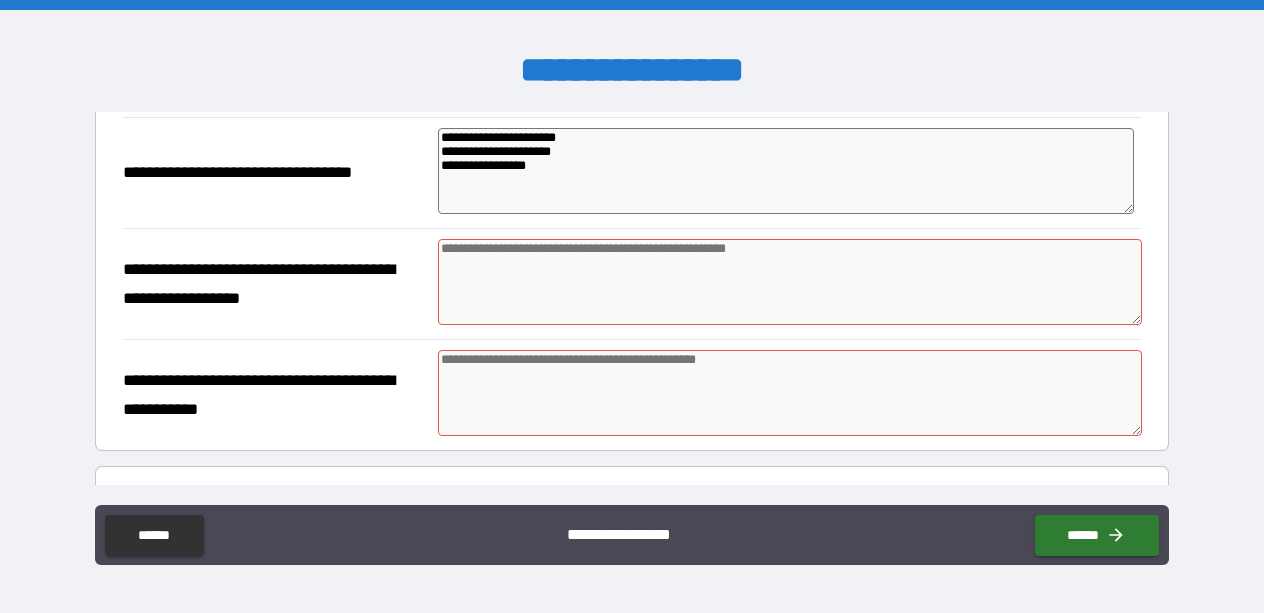 scroll, scrollTop: 889, scrollLeft: 0, axis: vertical 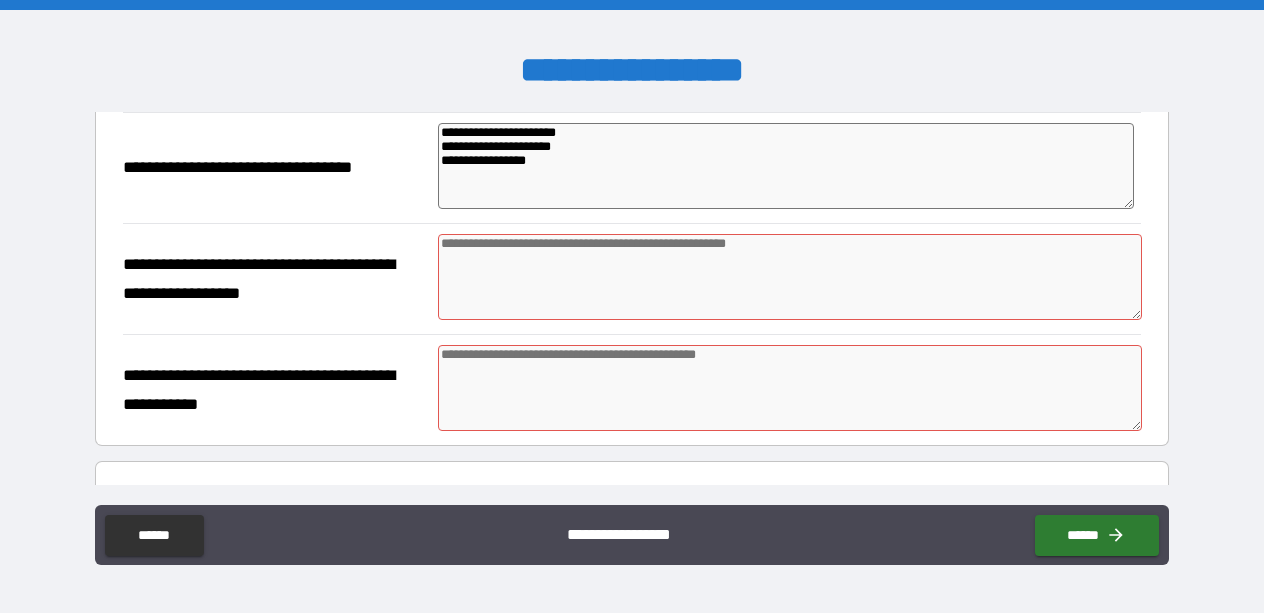 click at bounding box center [790, 388] 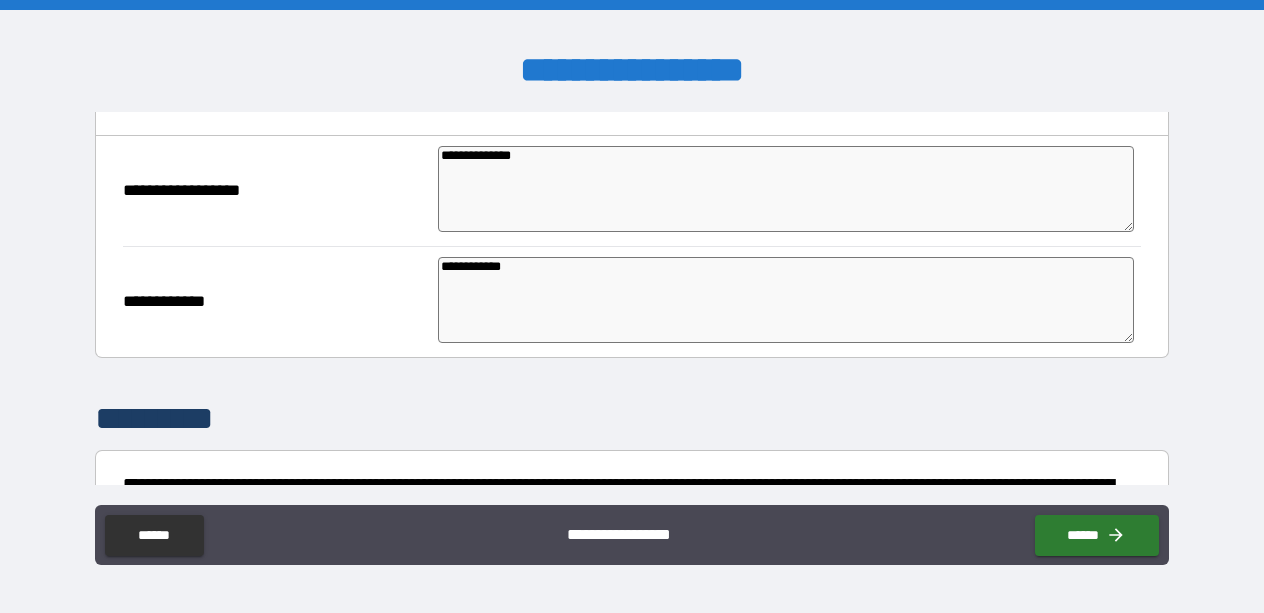 scroll, scrollTop: 1503, scrollLeft: 0, axis: vertical 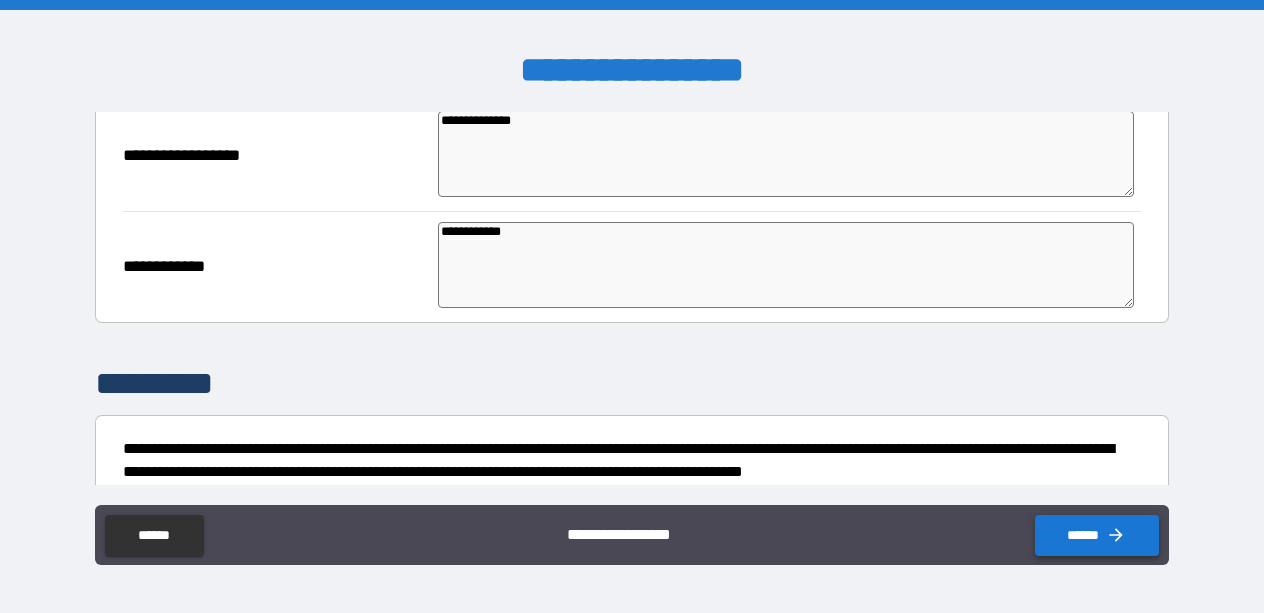 click on "******" at bounding box center [1097, 535] 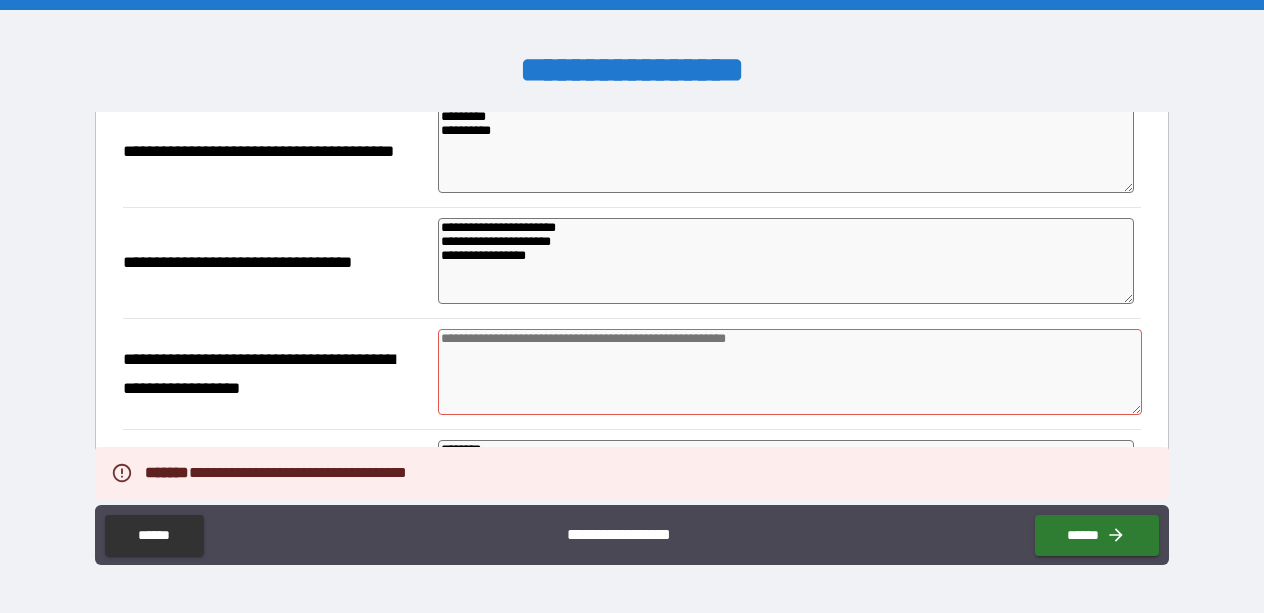 scroll, scrollTop: 791, scrollLeft: 0, axis: vertical 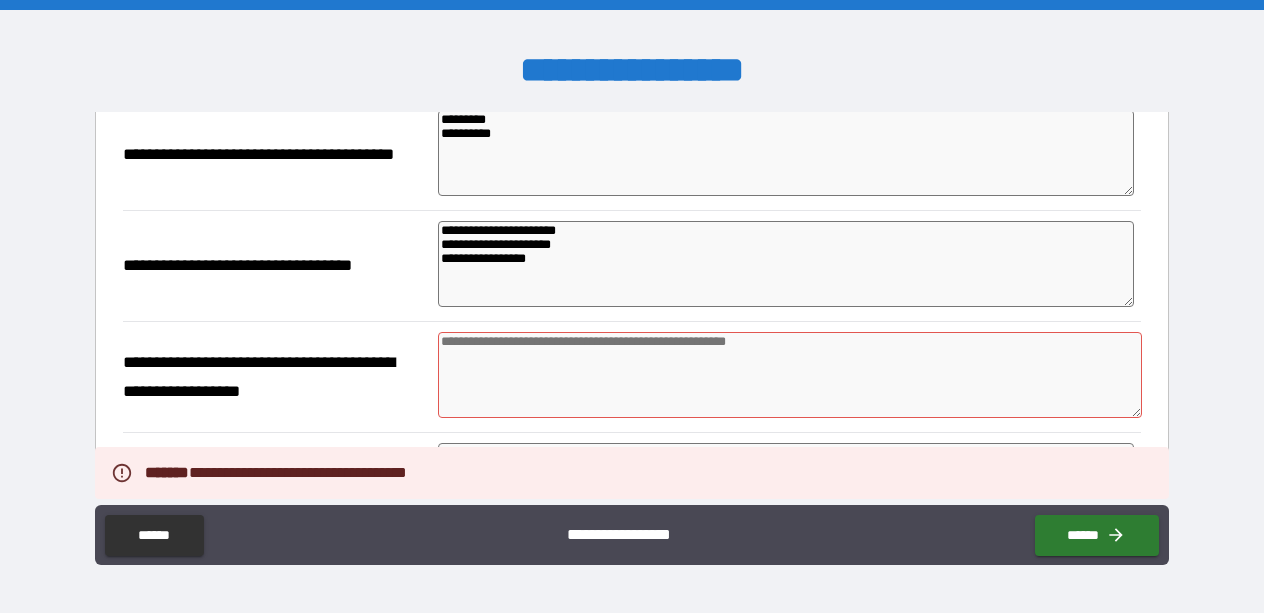 click at bounding box center [790, 375] 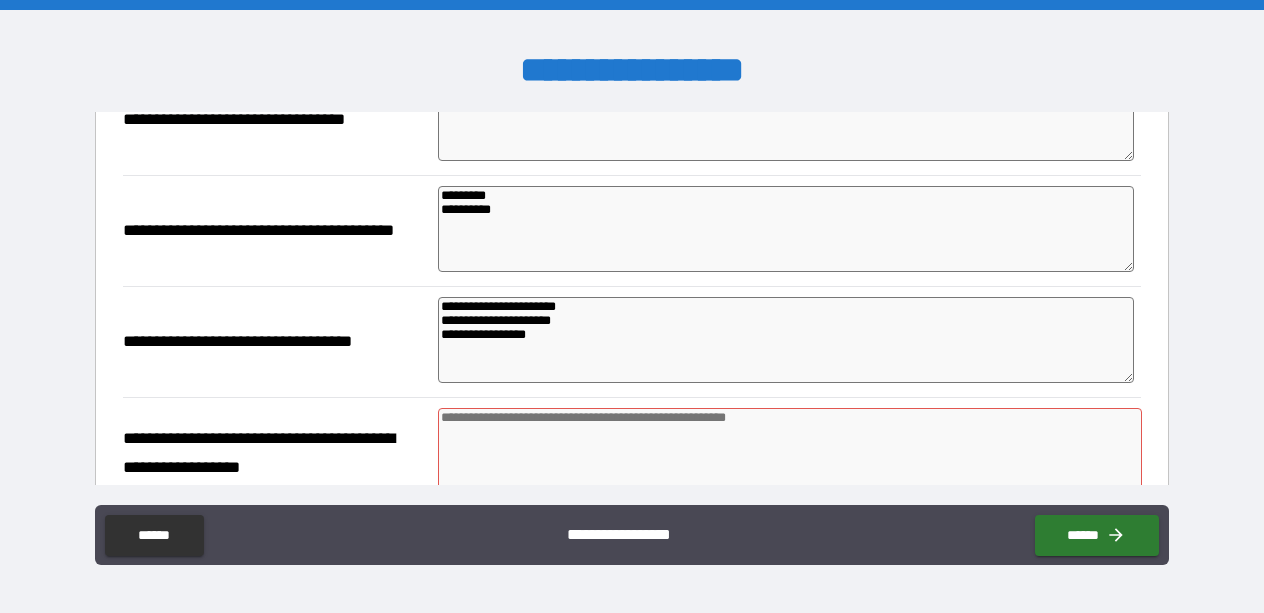 scroll, scrollTop: 716, scrollLeft: 0, axis: vertical 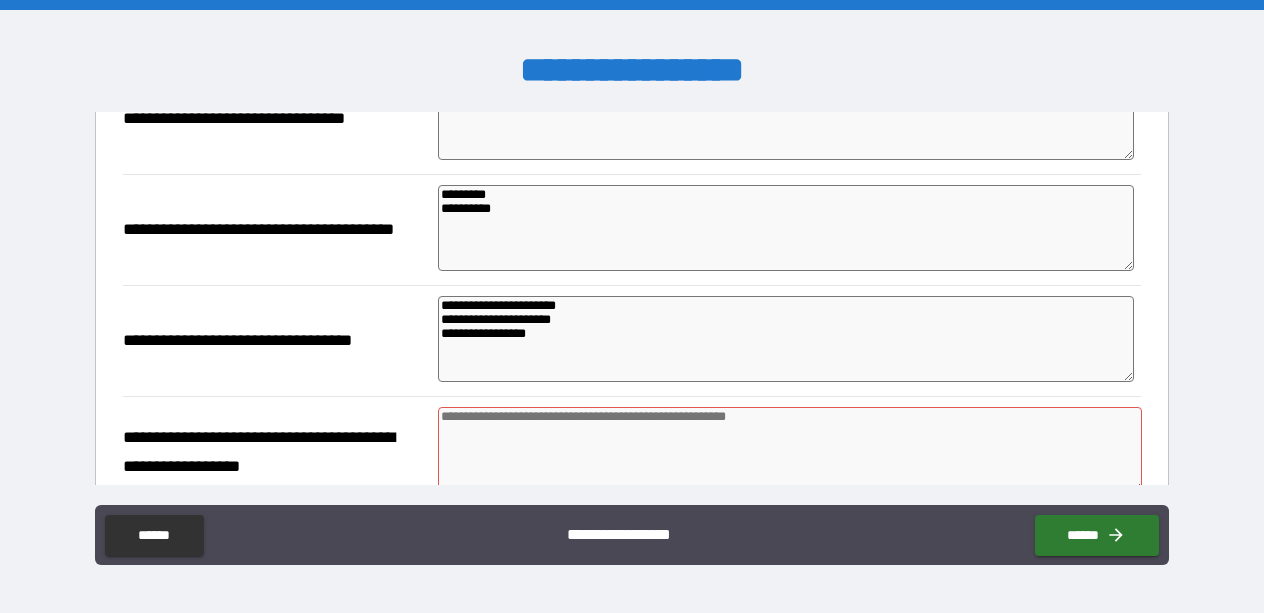 click at bounding box center [790, 450] 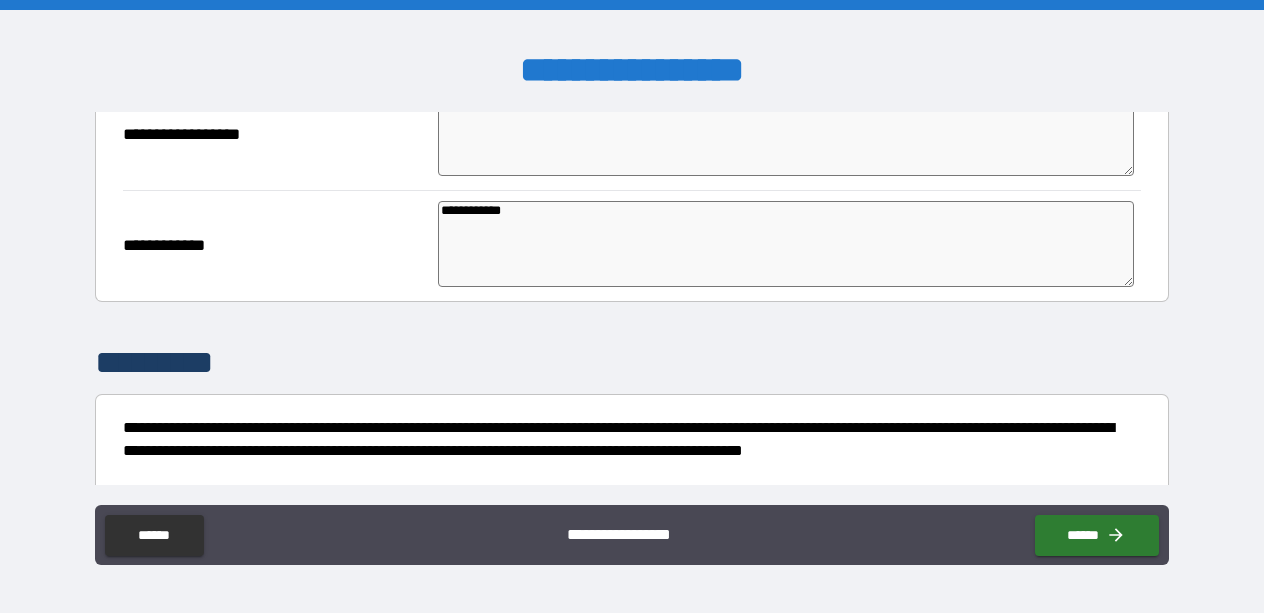 scroll, scrollTop: 1713, scrollLeft: 0, axis: vertical 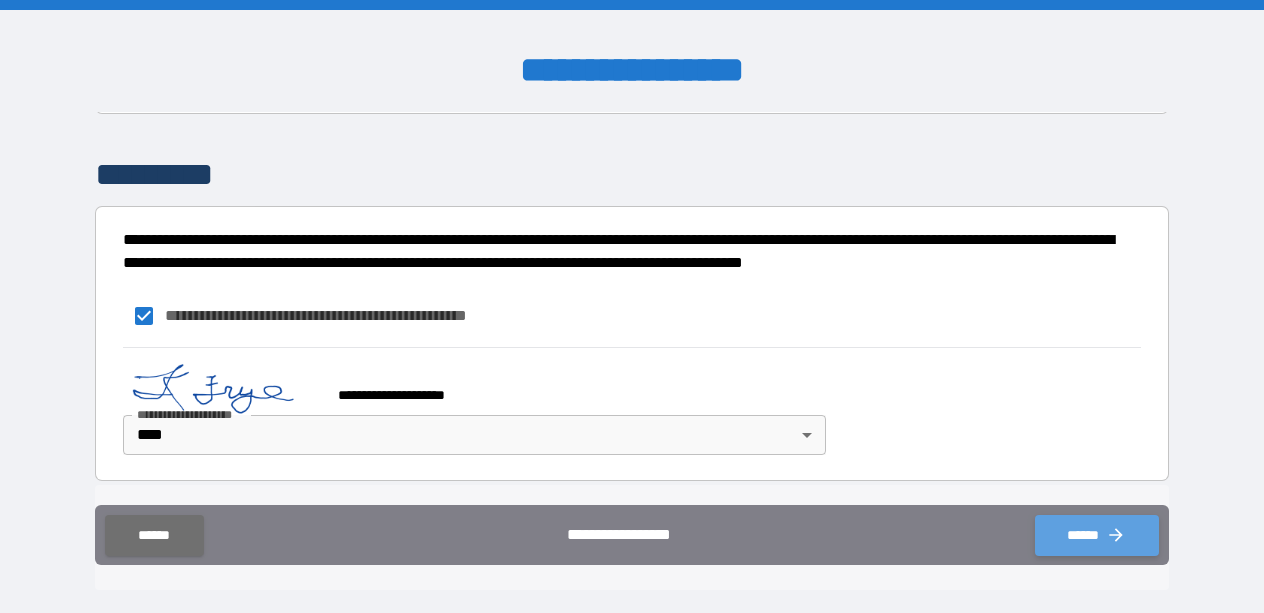 click on "******" at bounding box center (1097, 535) 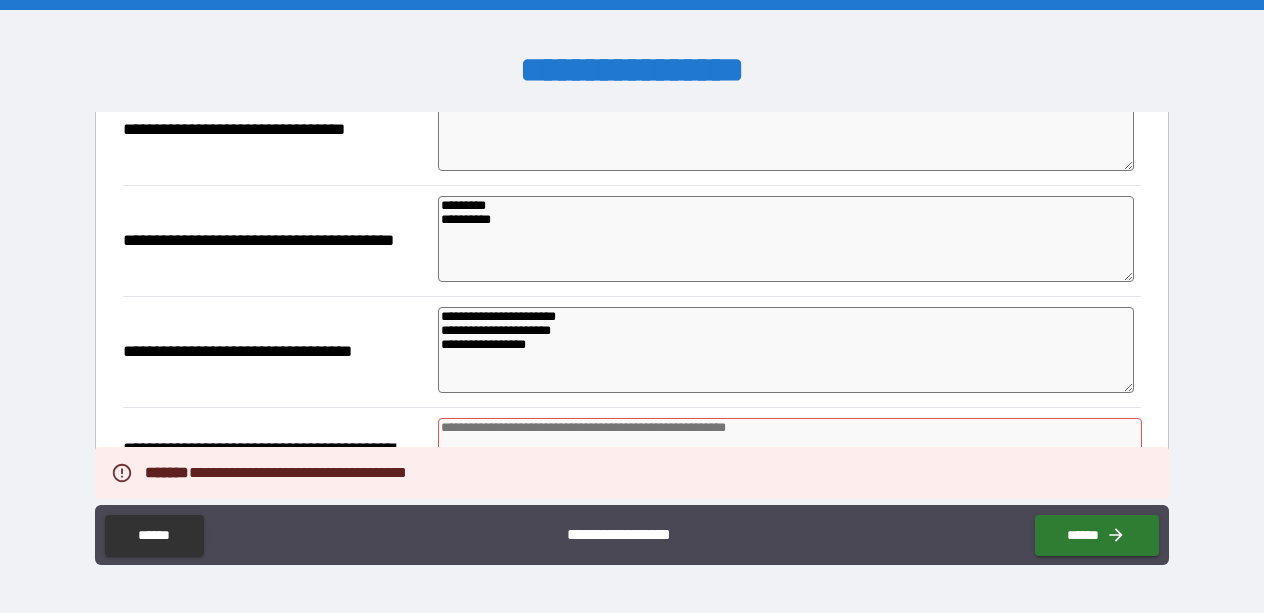 scroll, scrollTop: 805, scrollLeft: 0, axis: vertical 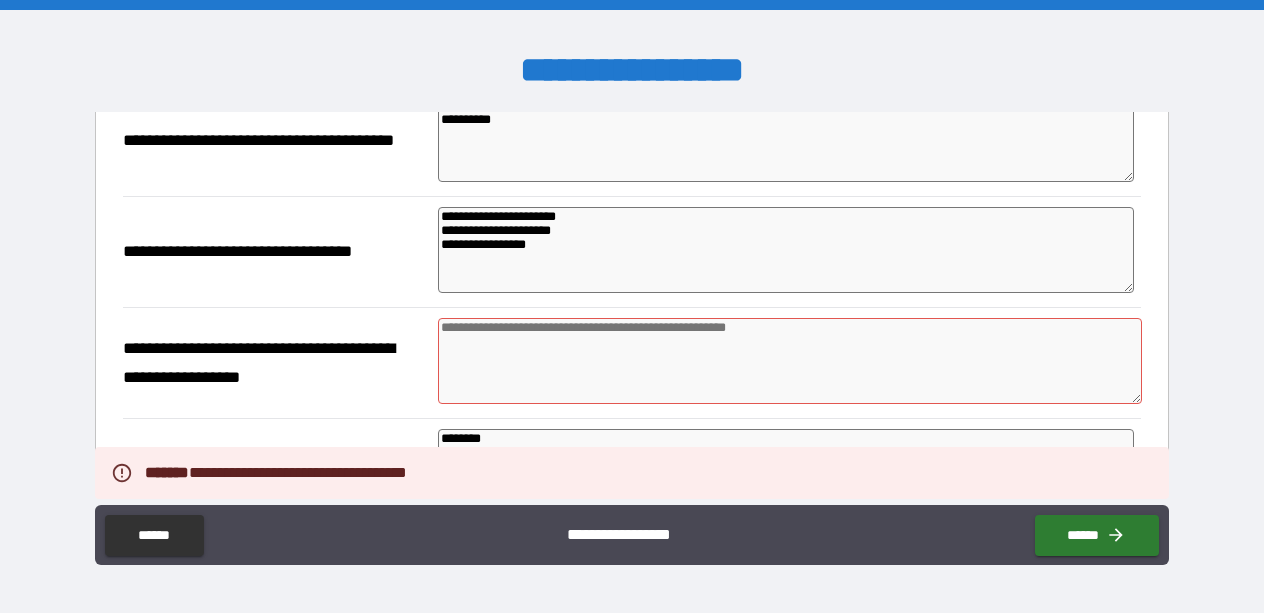 click at bounding box center (790, 361) 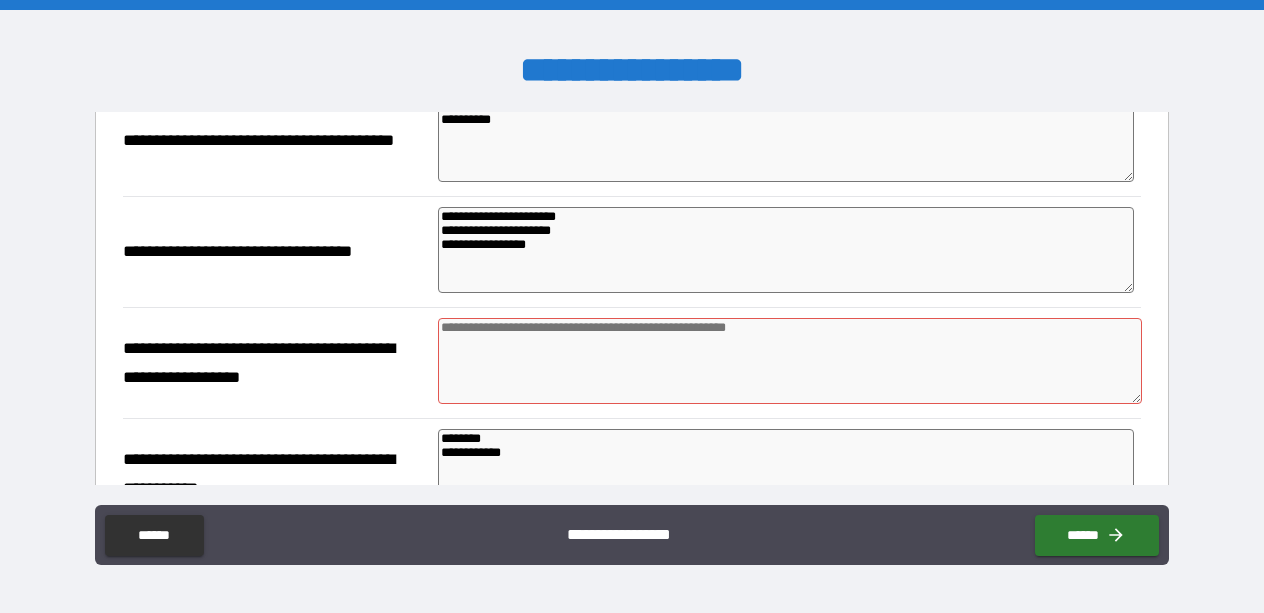 click at bounding box center [790, 361] 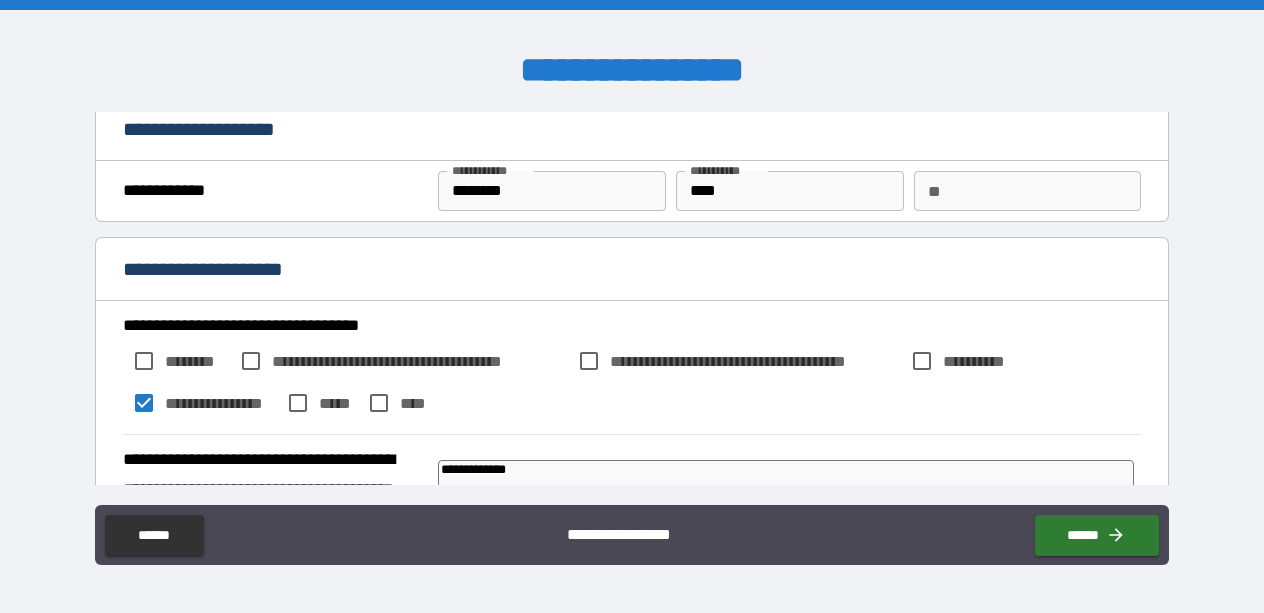 scroll, scrollTop: 0, scrollLeft: 0, axis: both 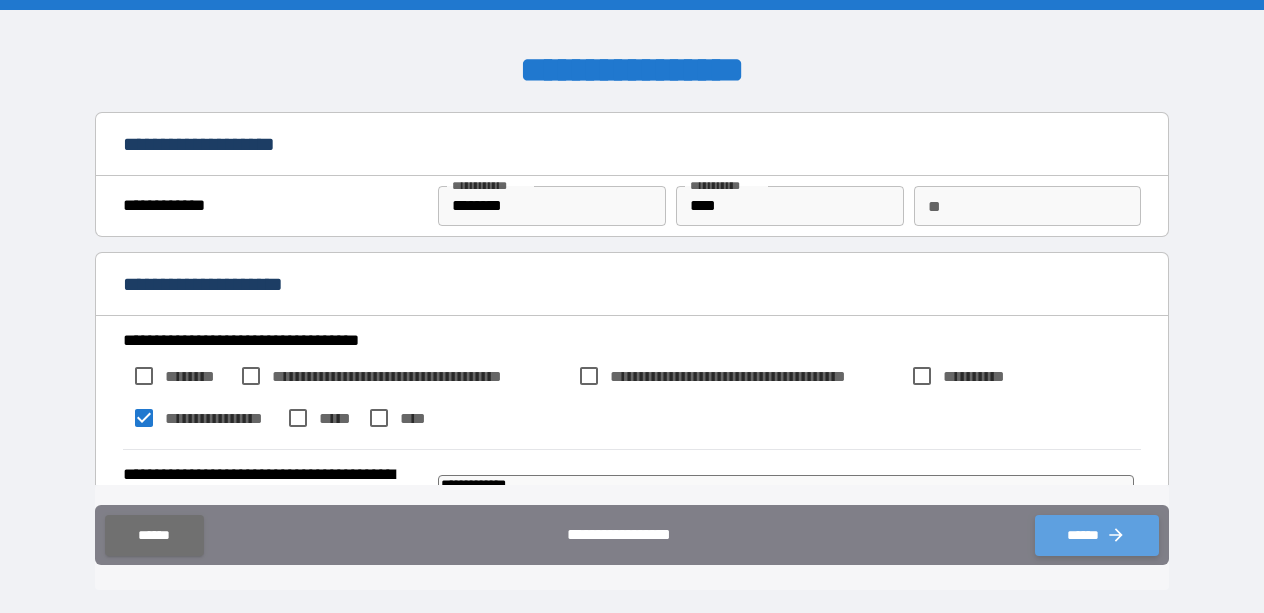 click on "******" at bounding box center [1097, 535] 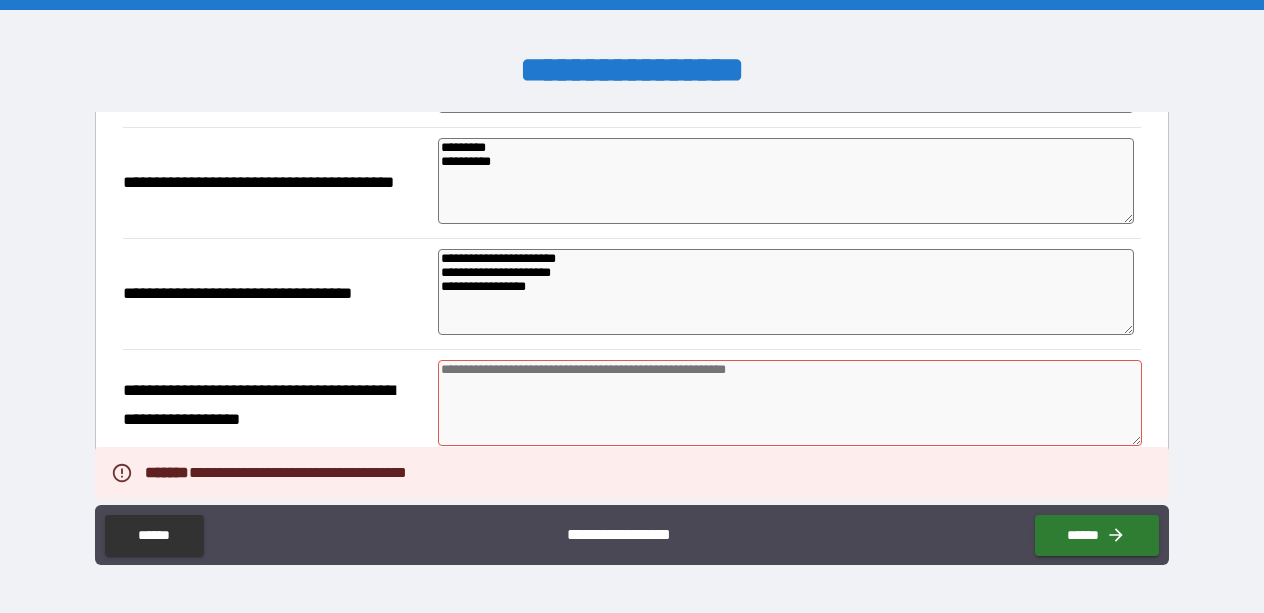 scroll, scrollTop: 766, scrollLeft: 0, axis: vertical 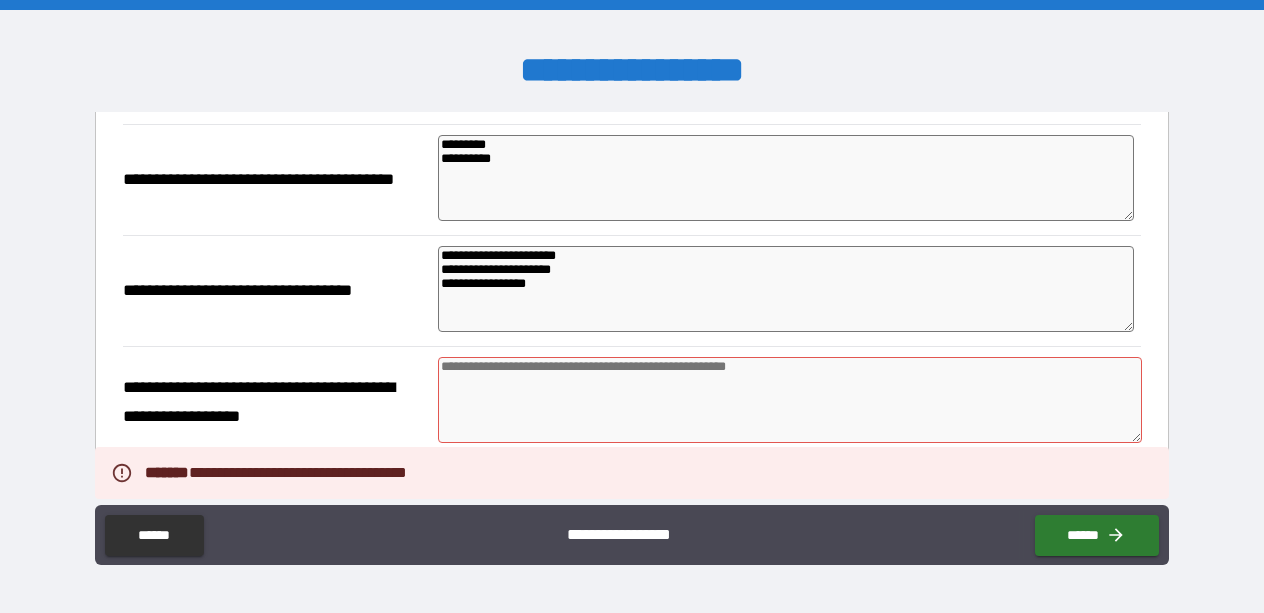 click at bounding box center [790, 400] 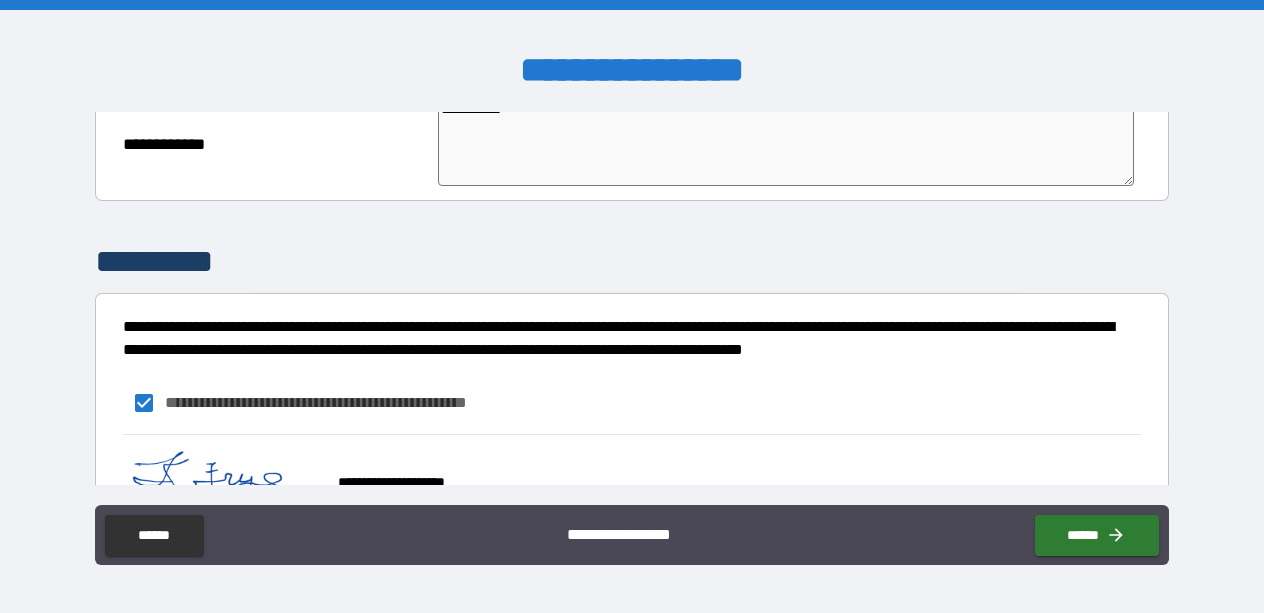 scroll, scrollTop: 1713, scrollLeft: 0, axis: vertical 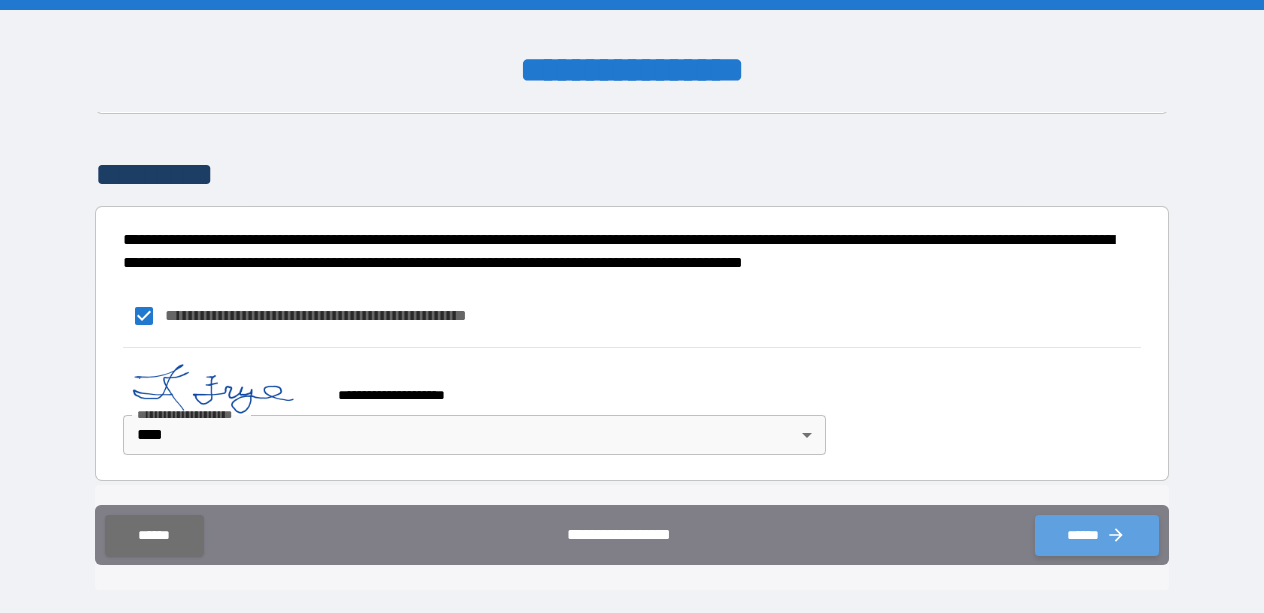 click on "******" at bounding box center [1097, 535] 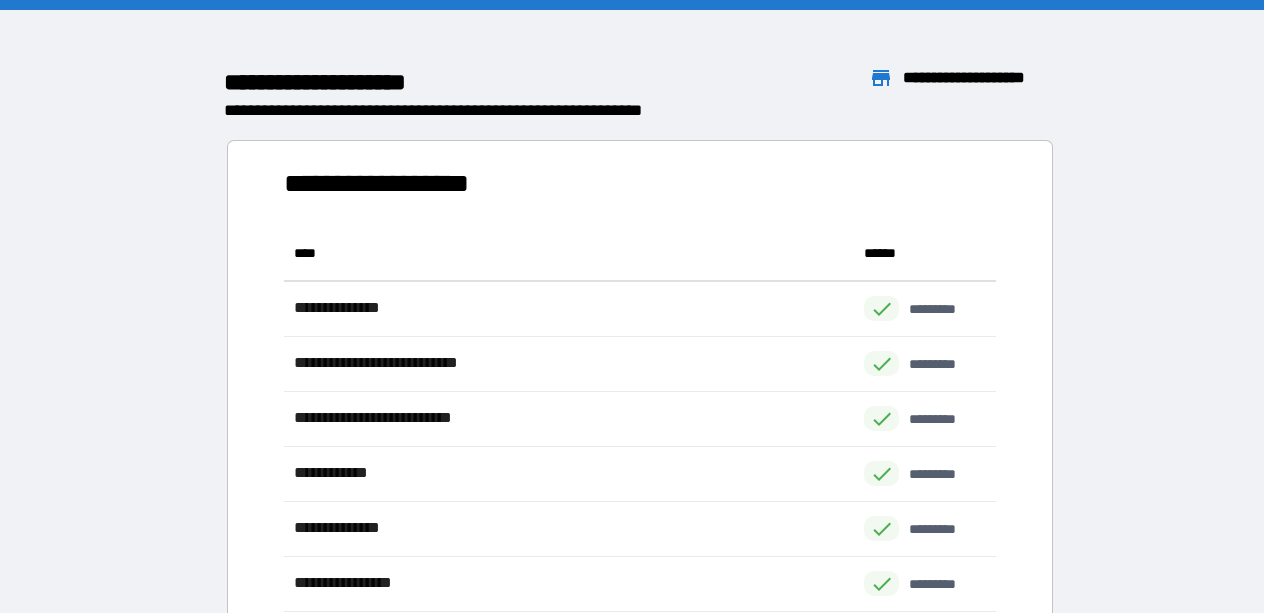 scroll, scrollTop: 1, scrollLeft: 1, axis: both 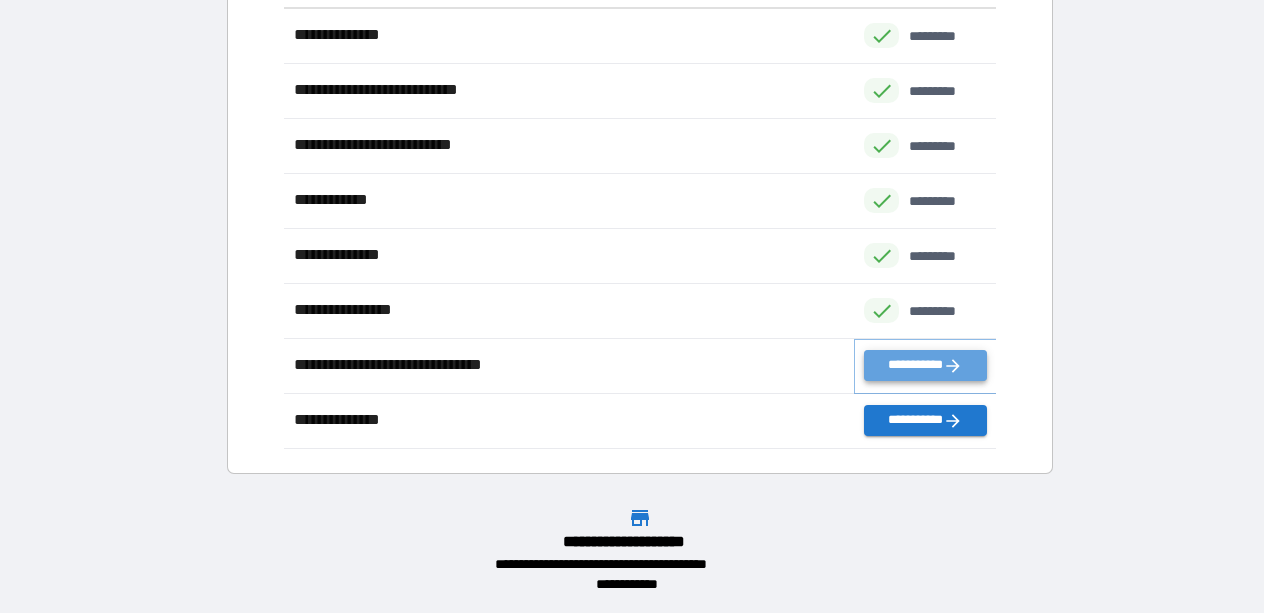 click on "**********" at bounding box center [925, 365] 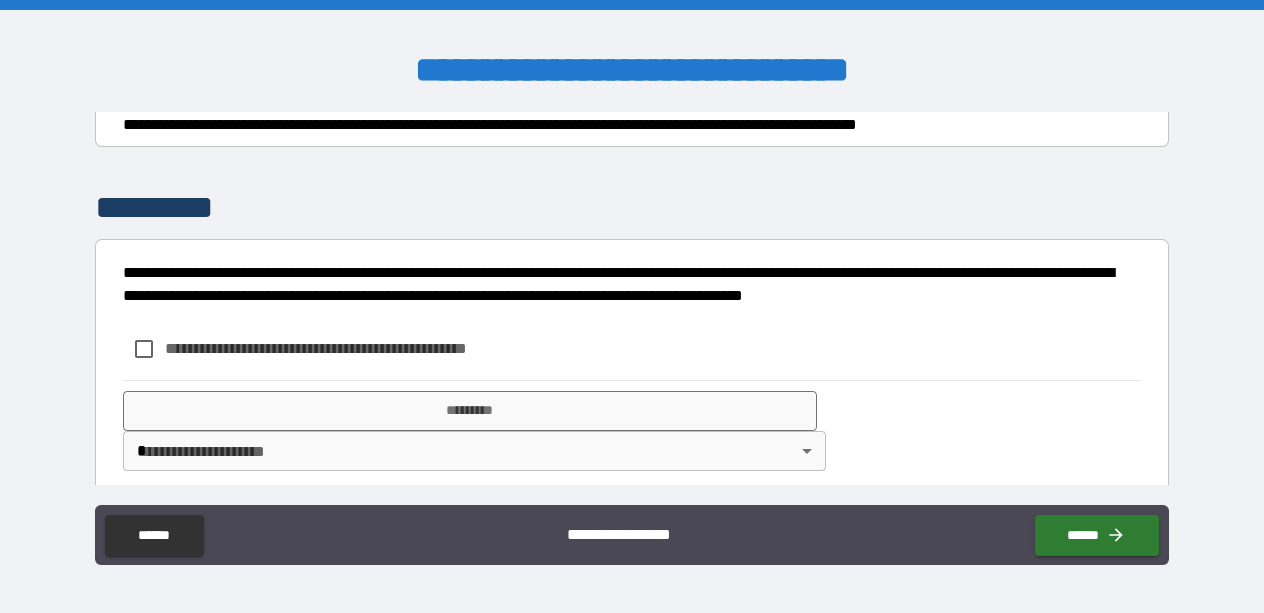 scroll, scrollTop: 383, scrollLeft: 0, axis: vertical 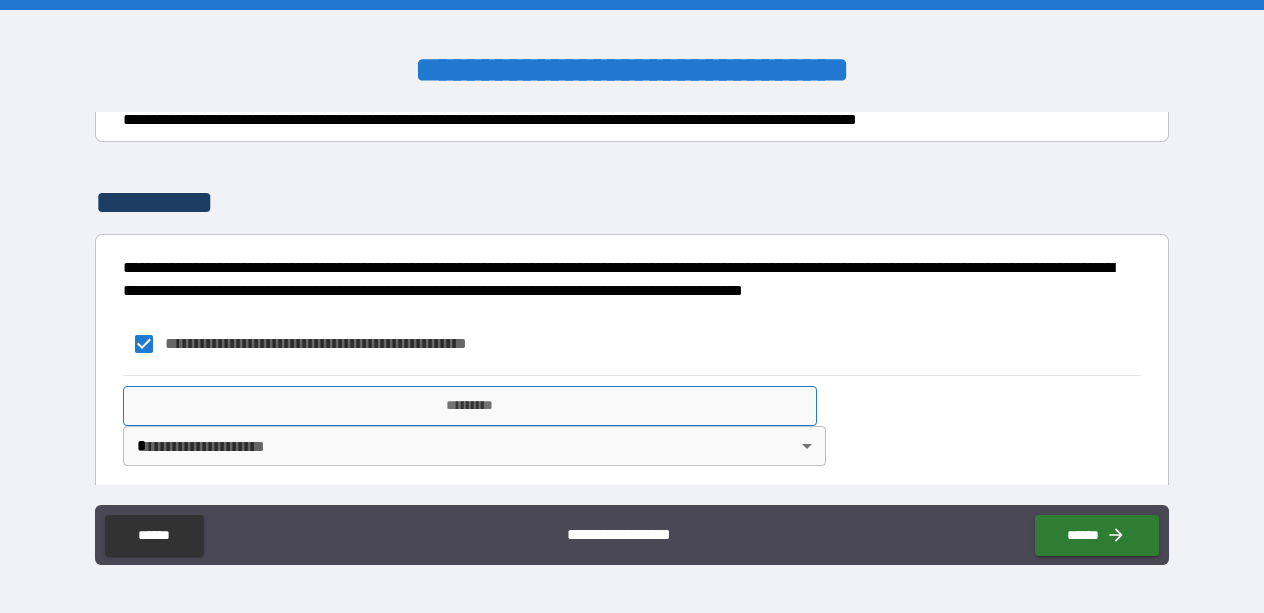 click on "*********" at bounding box center [470, 406] 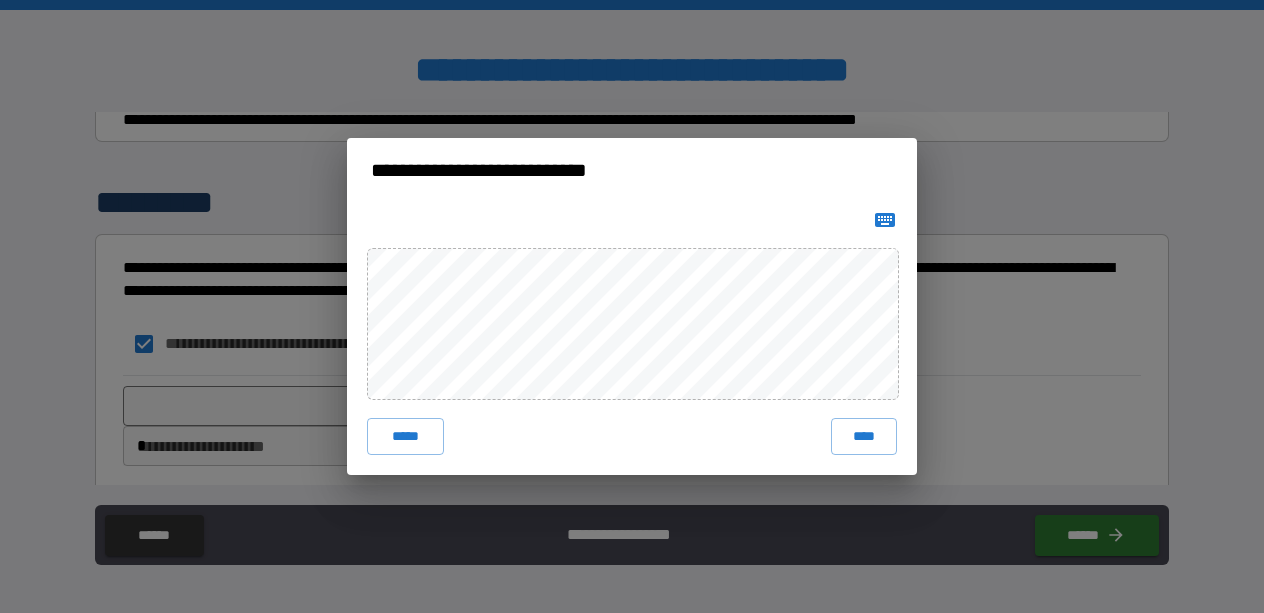 click on "***** ****" at bounding box center (632, 338) 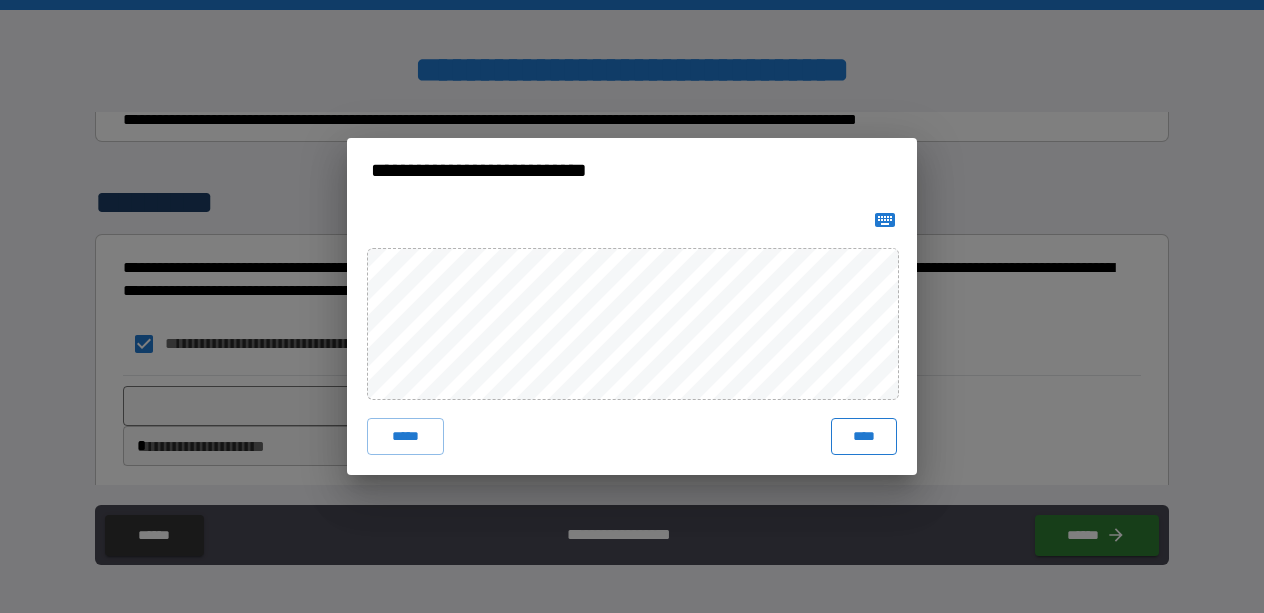 click on "****" at bounding box center (864, 436) 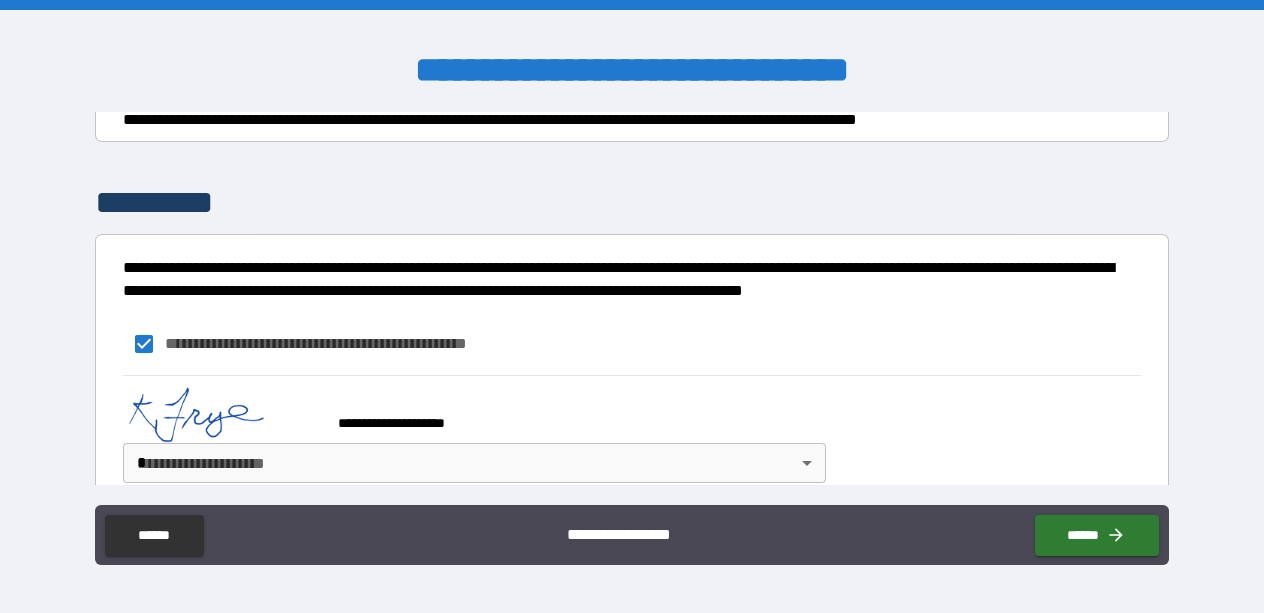 scroll, scrollTop: 412, scrollLeft: 0, axis: vertical 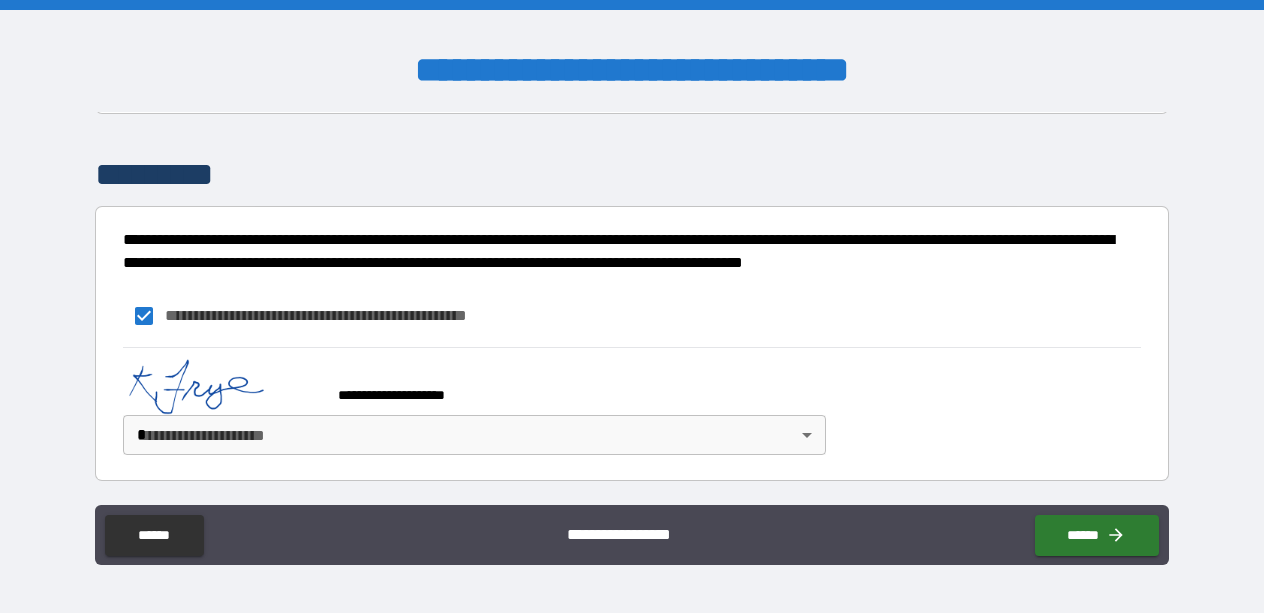 click on "**********" at bounding box center [632, 306] 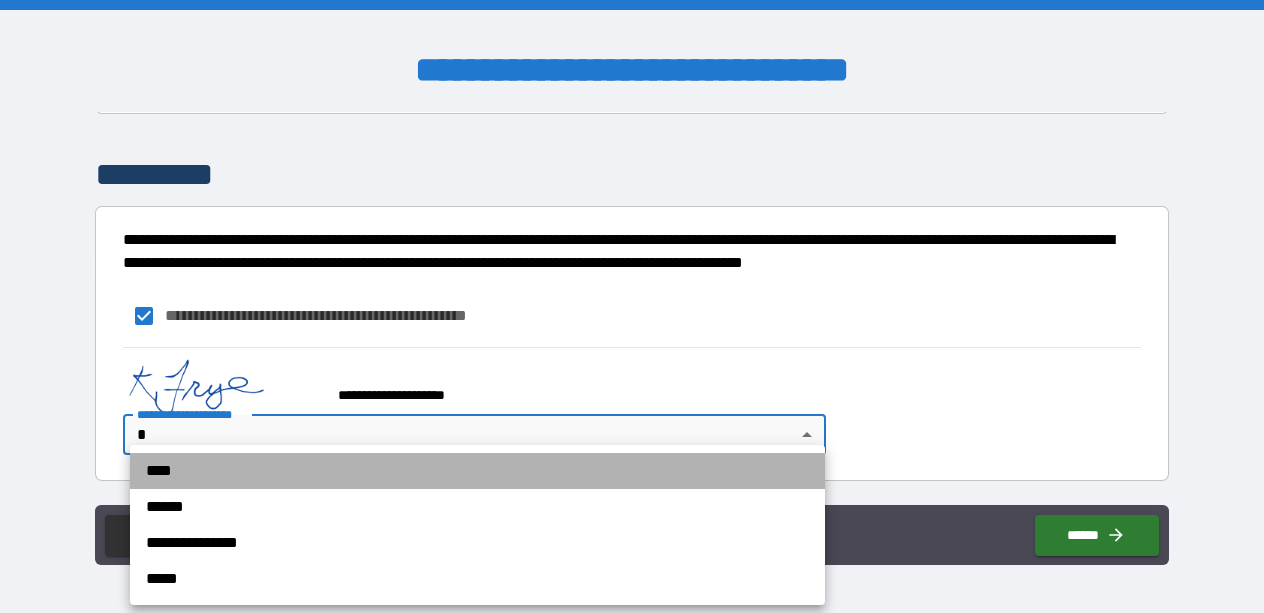 click on "****" at bounding box center (477, 471) 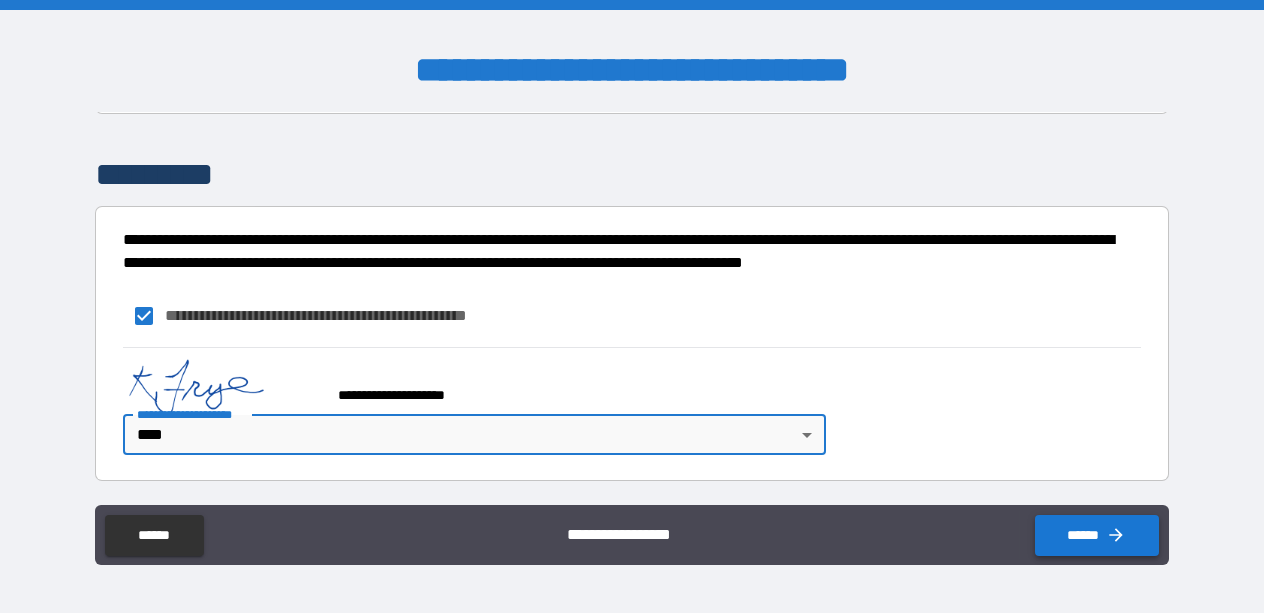 click on "******" at bounding box center (1097, 535) 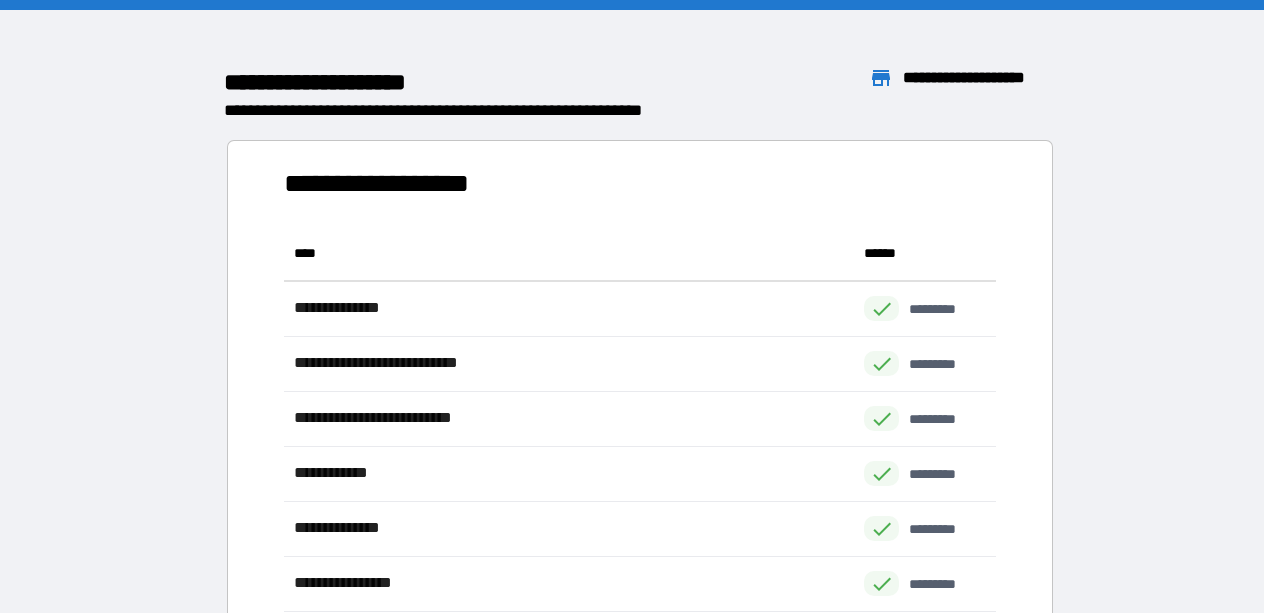 scroll, scrollTop: 1, scrollLeft: 1, axis: both 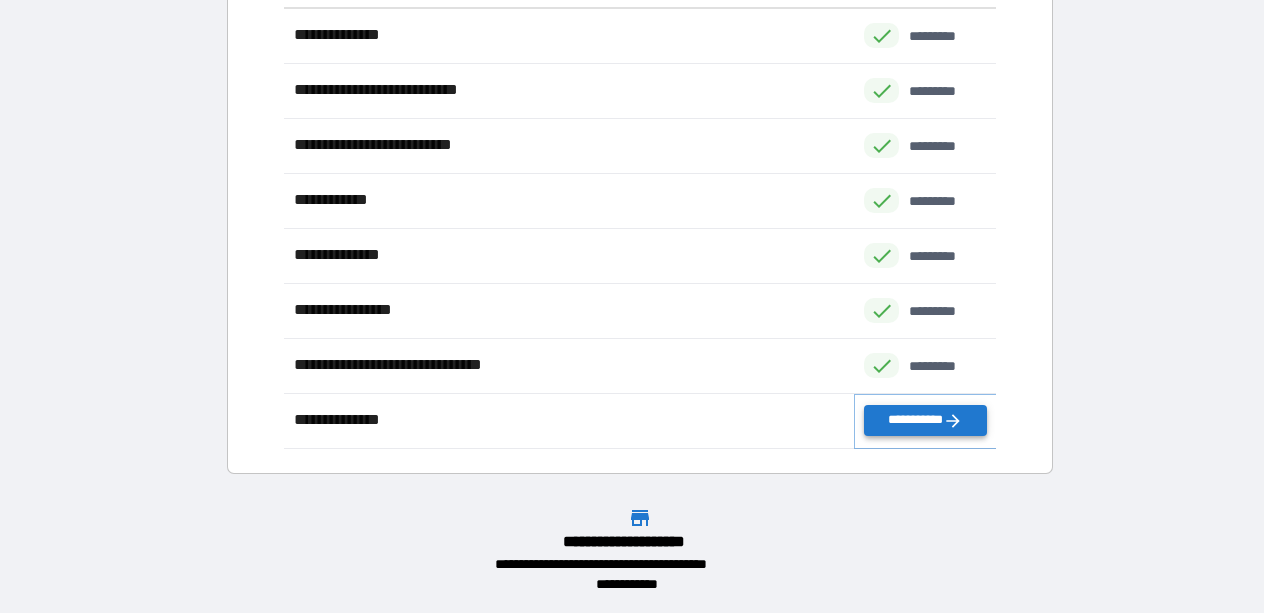 click on "**********" at bounding box center (925, 420) 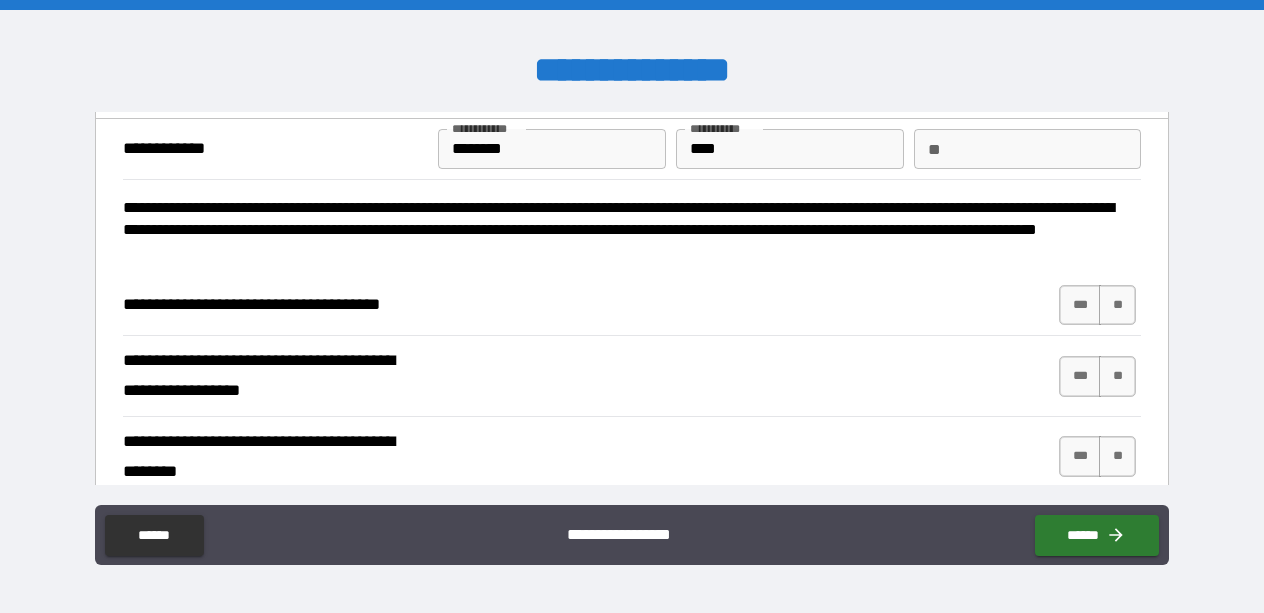 scroll, scrollTop: 62, scrollLeft: 0, axis: vertical 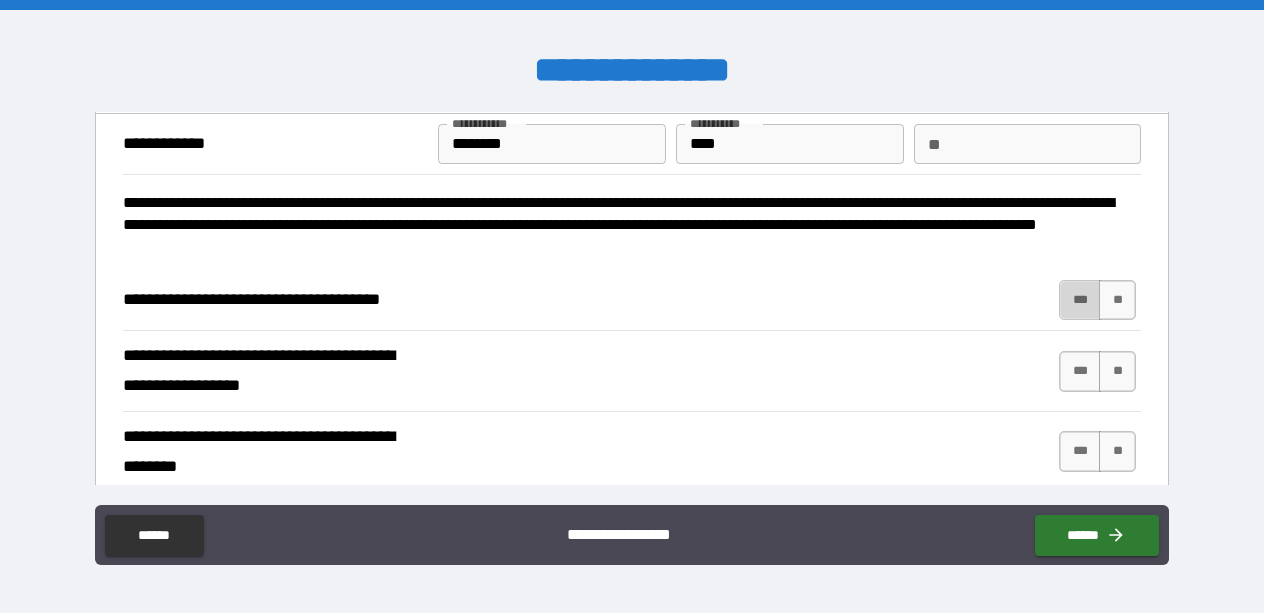 click on "***" at bounding box center (1080, 300) 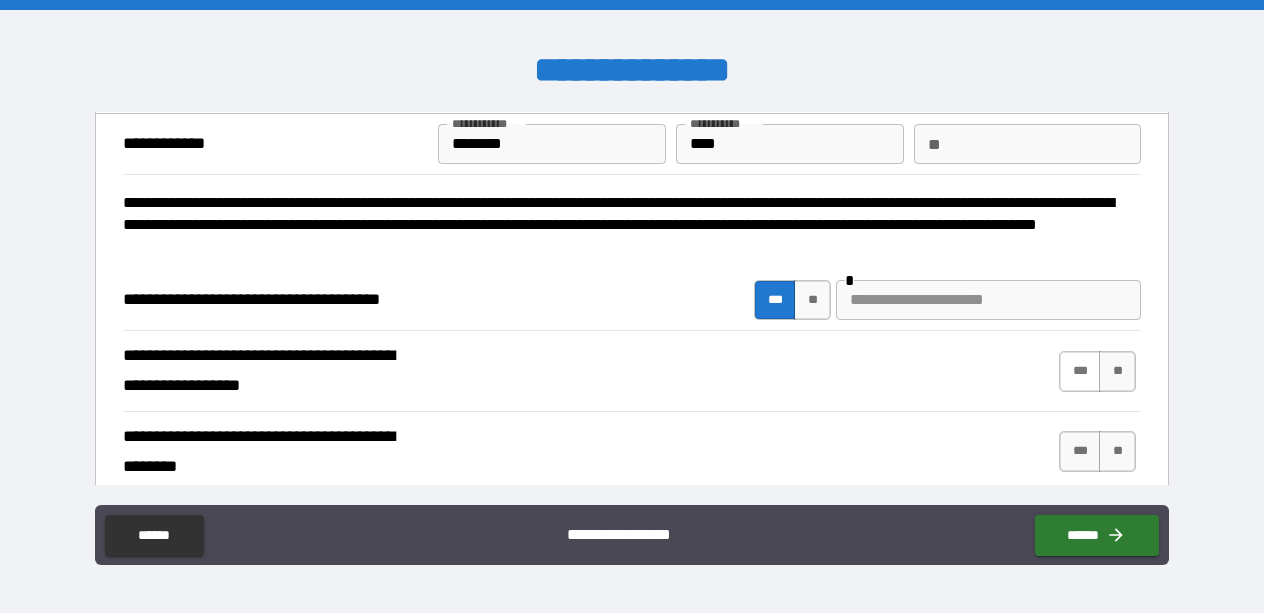 click on "***" at bounding box center (1080, 371) 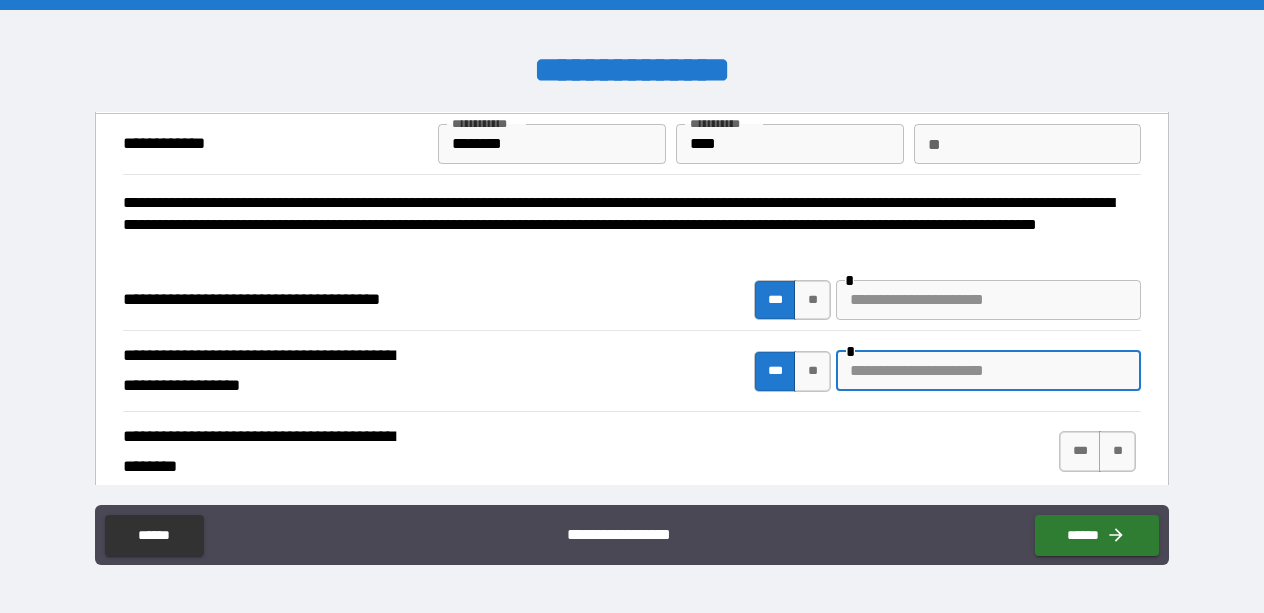 click at bounding box center [988, 371] 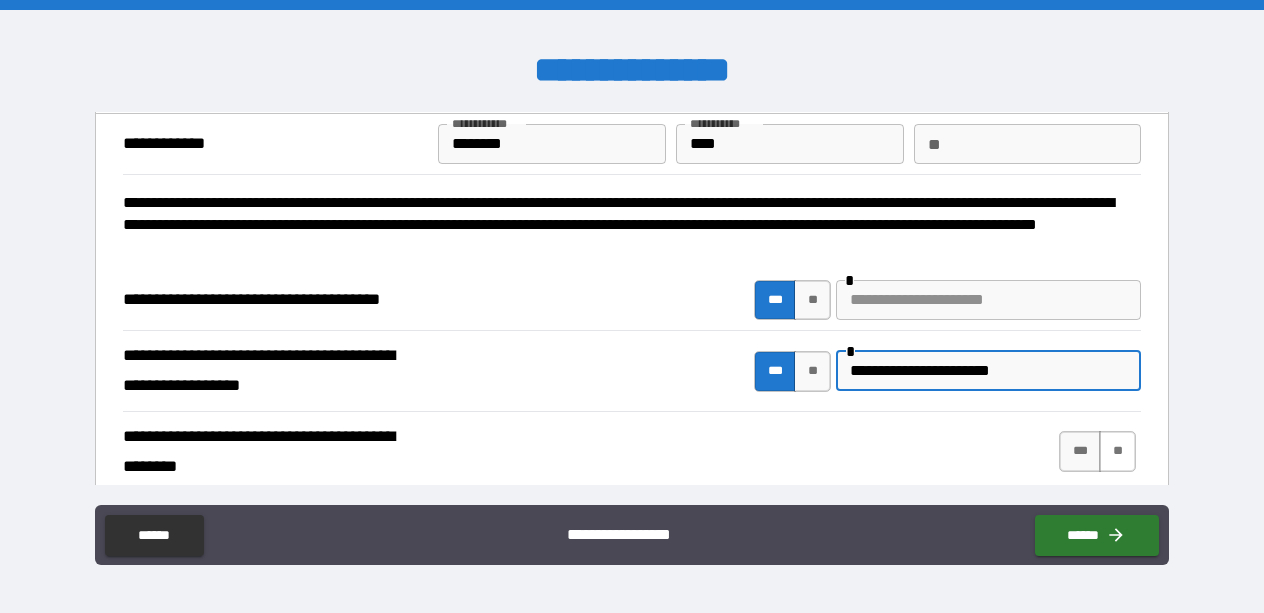 click on "**" at bounding box center (1117, 451) 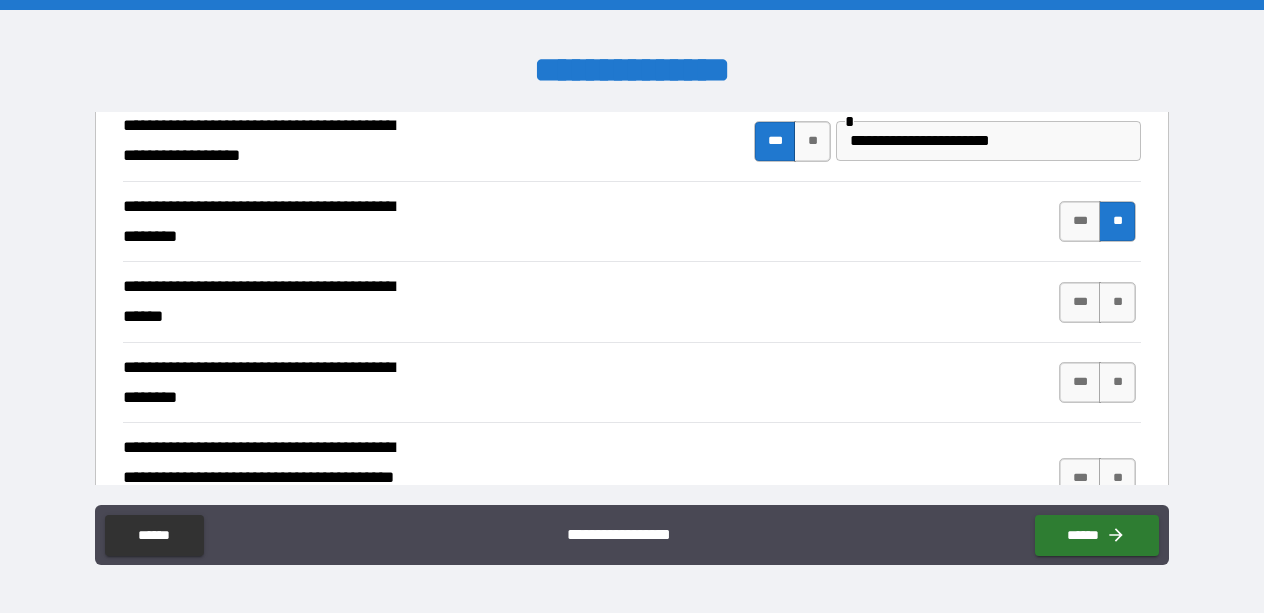 scroll, scrollTop: 303, scrollLeft: 0, axis: vertical 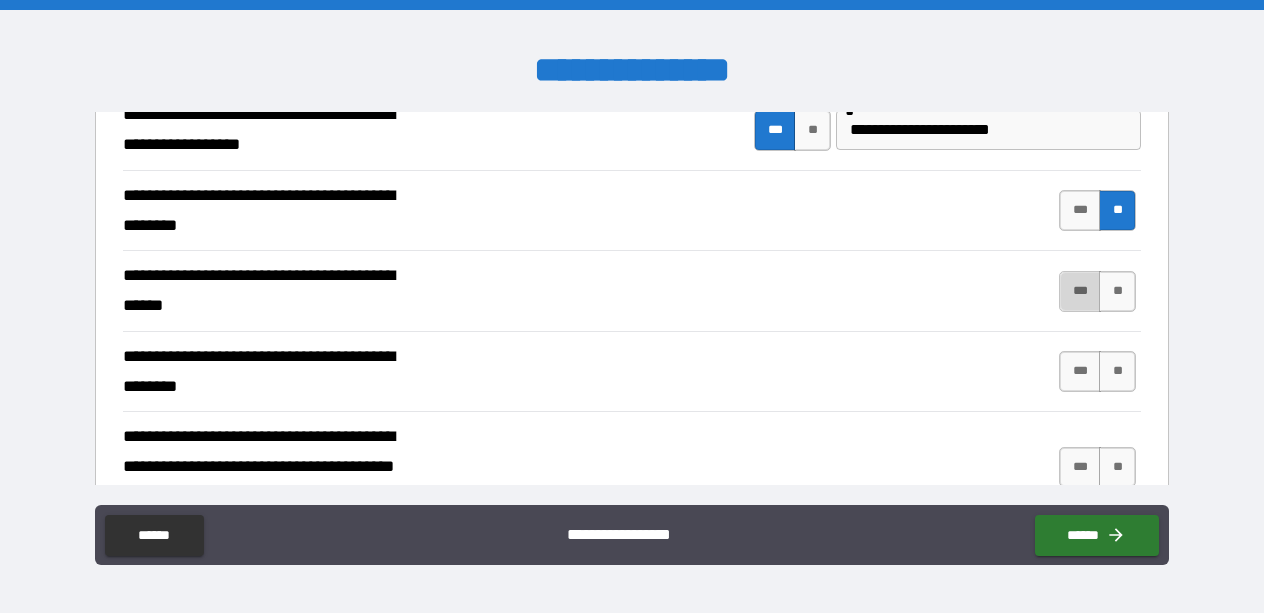 click on "***" at bounding box center (1080, 291) 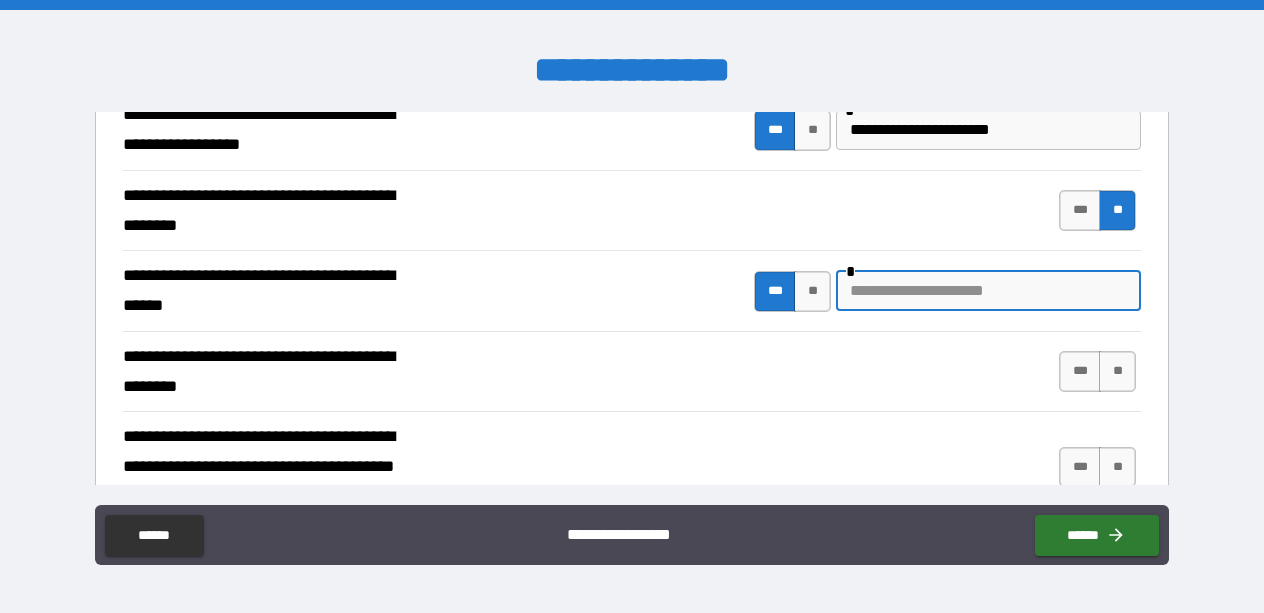 click at bounding box center [988, 291] 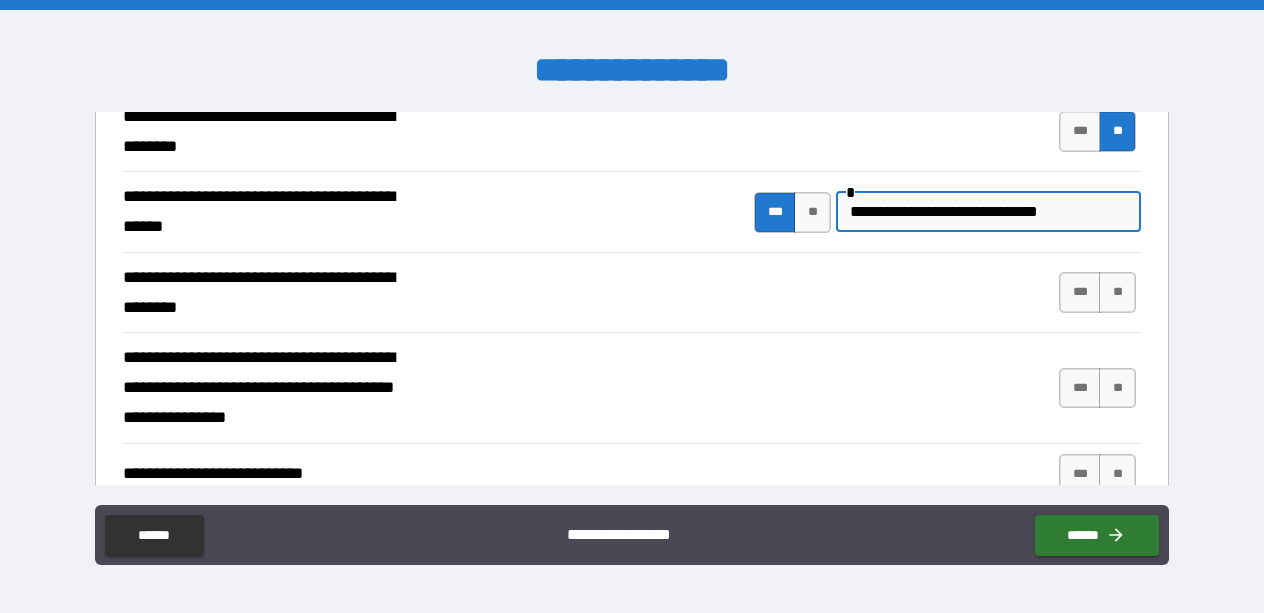scroll, scrollTop: 385, scrollLeft: 0, axis: vertical 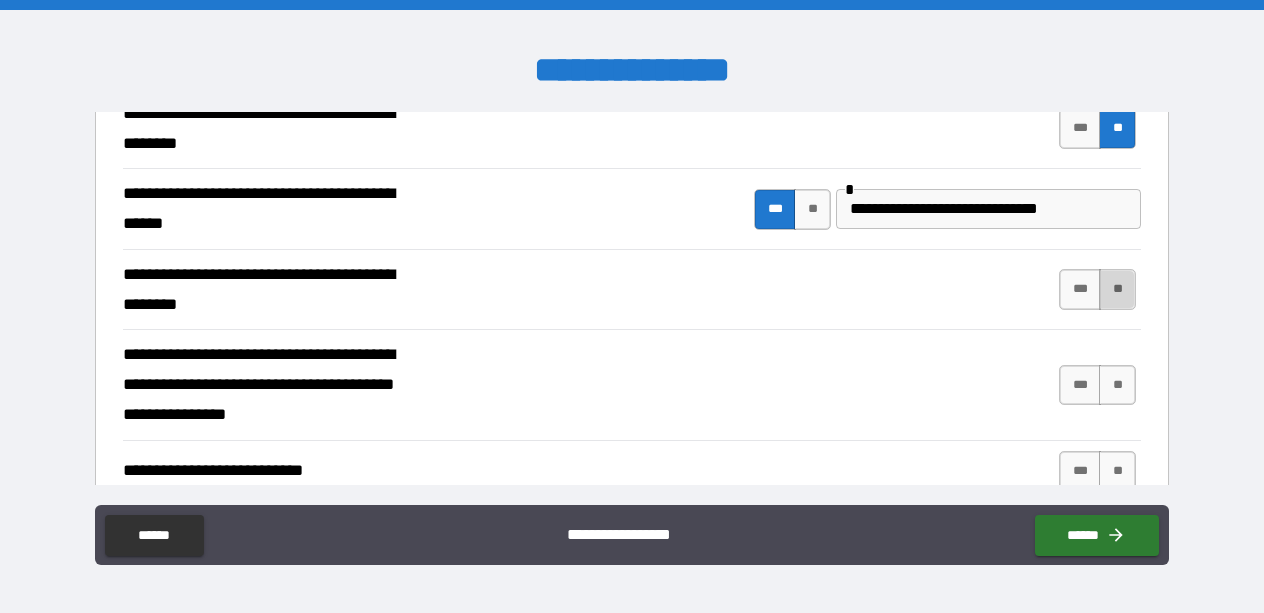click on "**" at bounding box center (1117, 289) 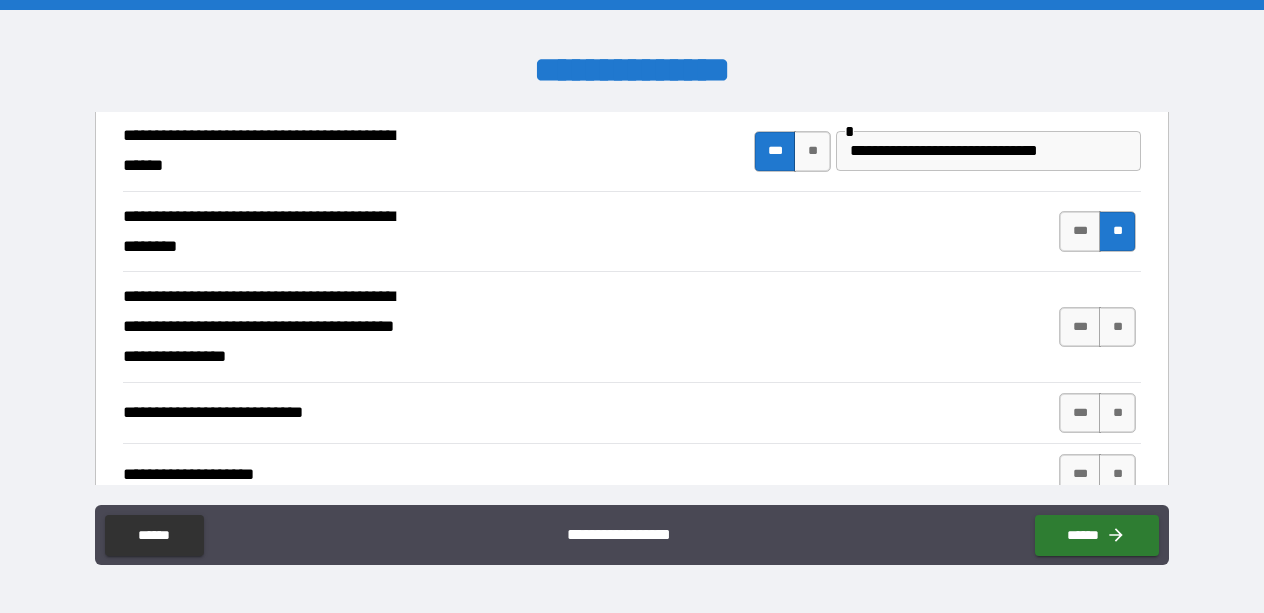 scroll, scrollTop: 451, scrollLeft: 0, axis: vertical 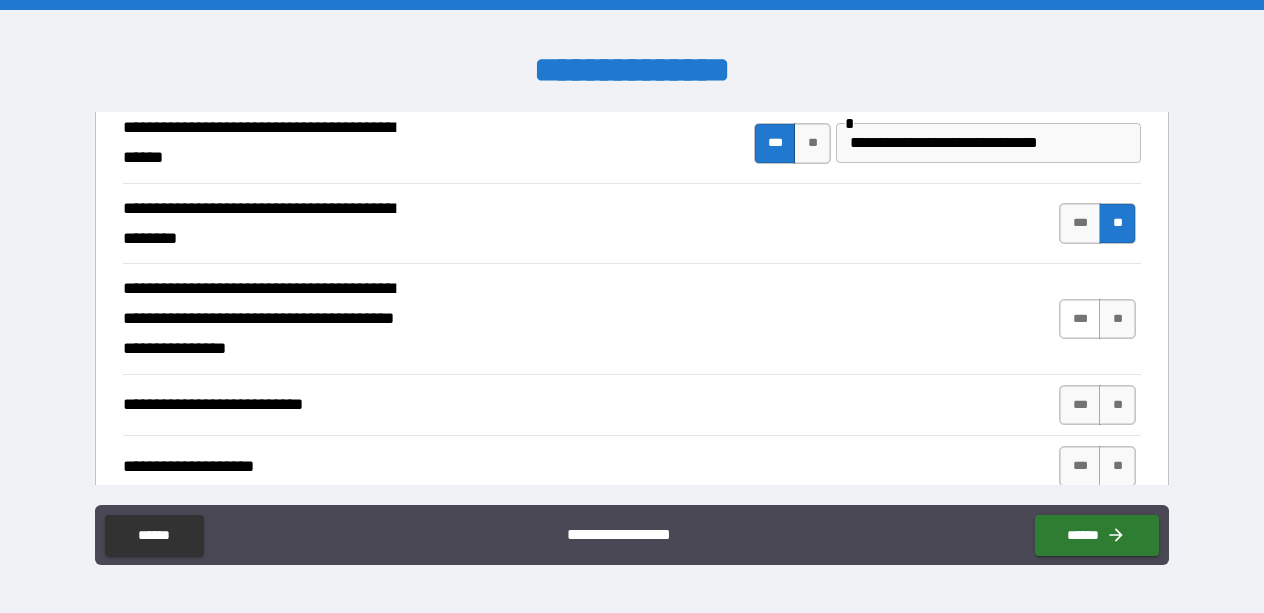 click on "***" at bounding box center [1080, 319] 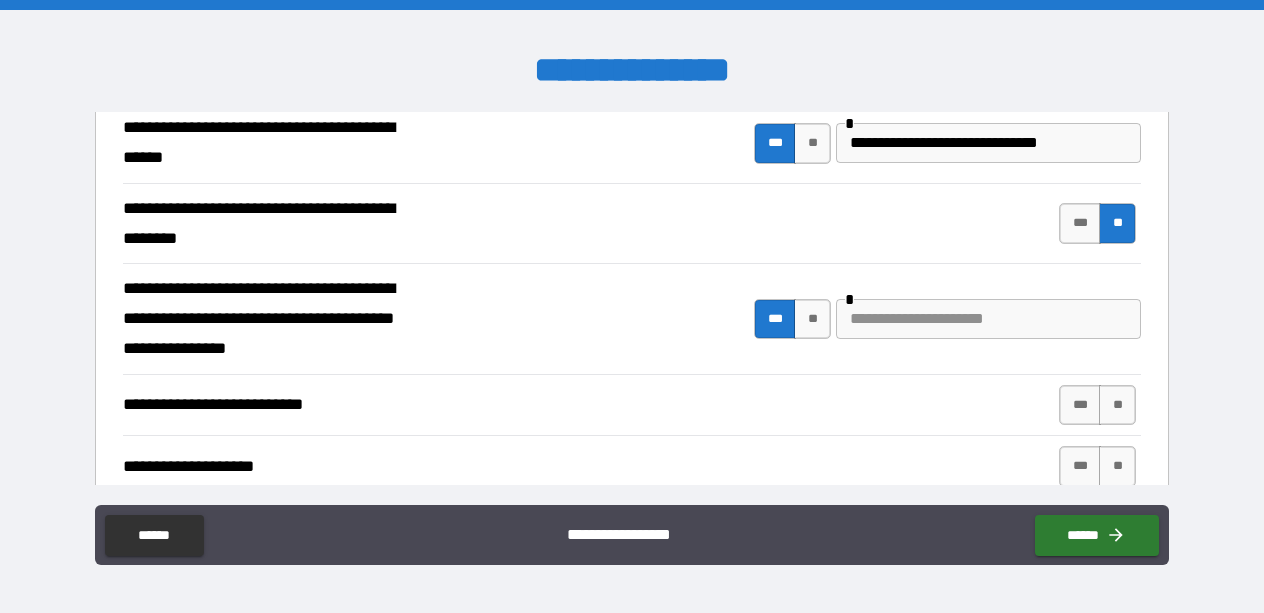 click at bounding box center (988, 319) 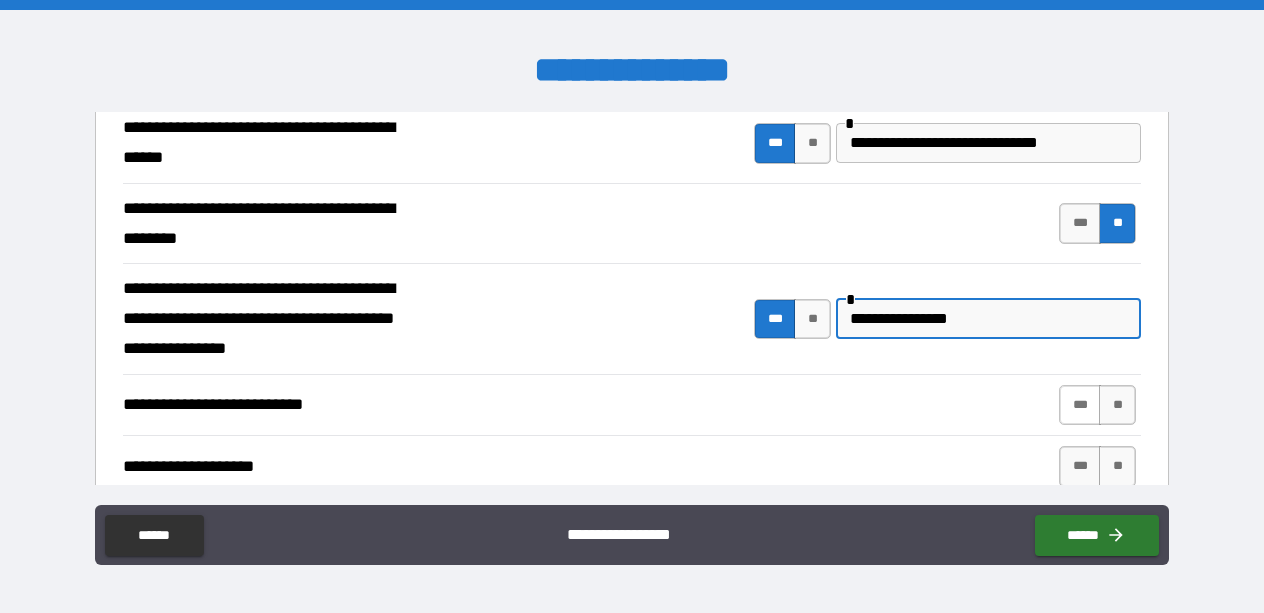 click on "***" at bounding box center (1080, 405) 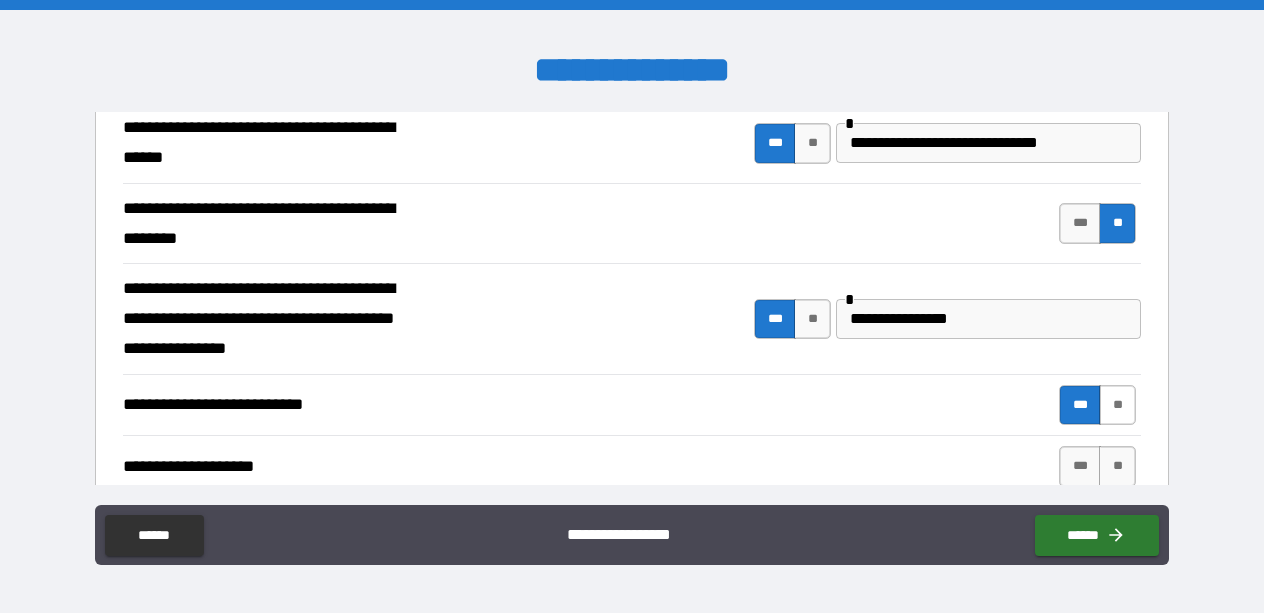 click on "**" at bounding box center [1117, 405] 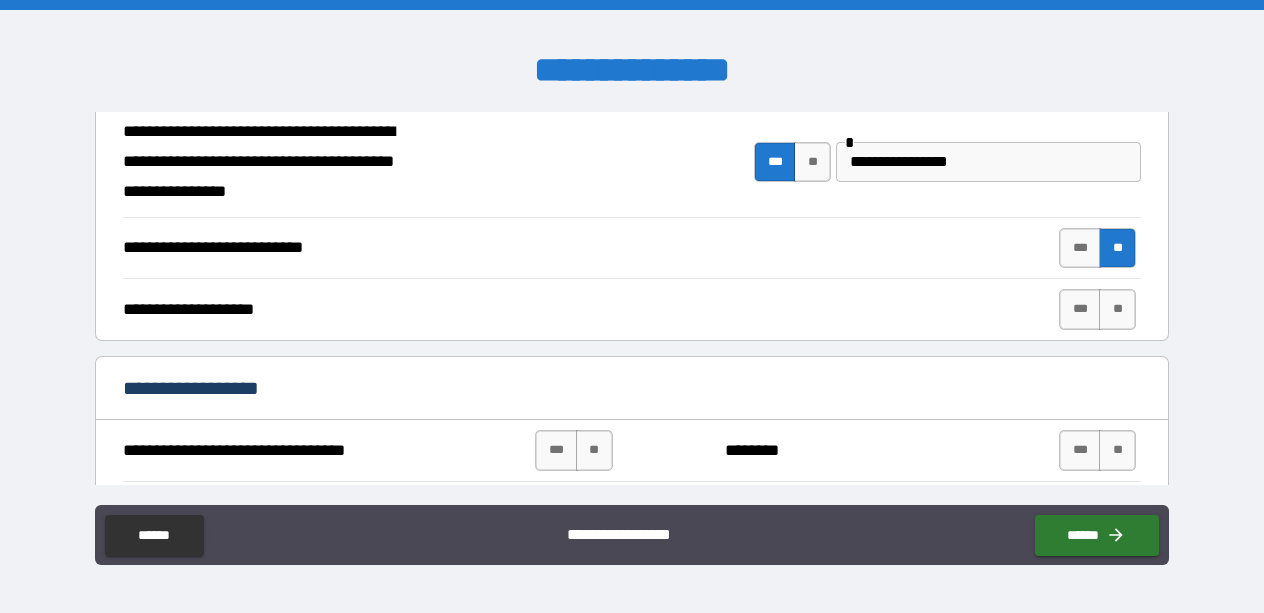 scroll, scrollTop: 631, scrollLeft: 0, axis: vertical 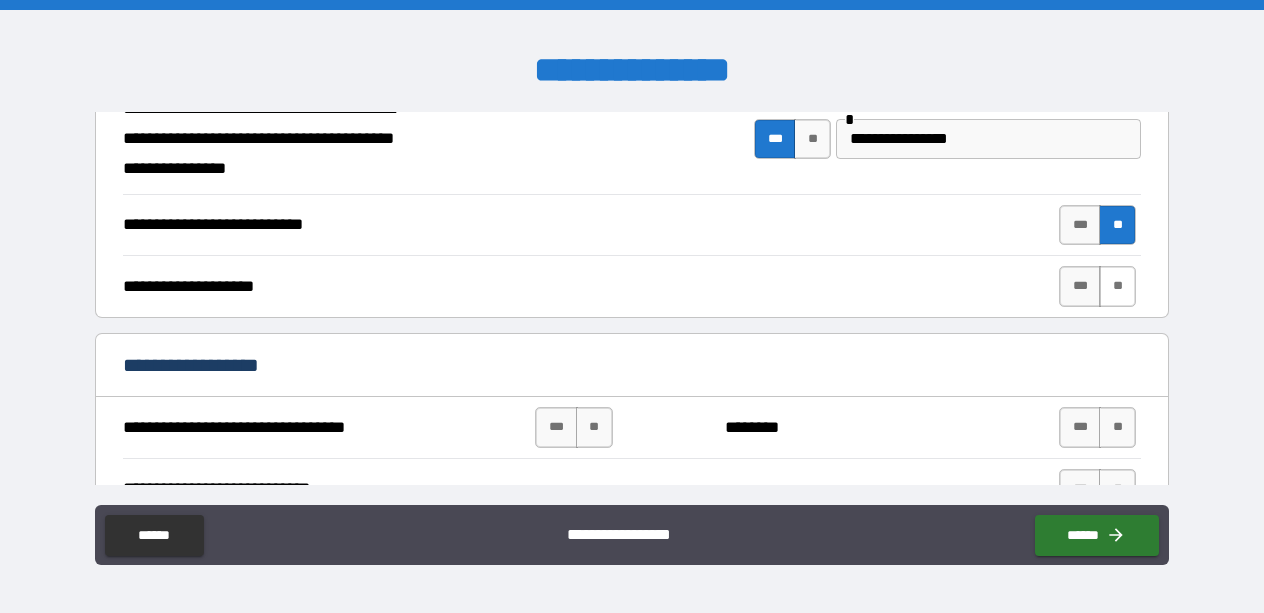 click on "**" at bounding box center (1117, 286) 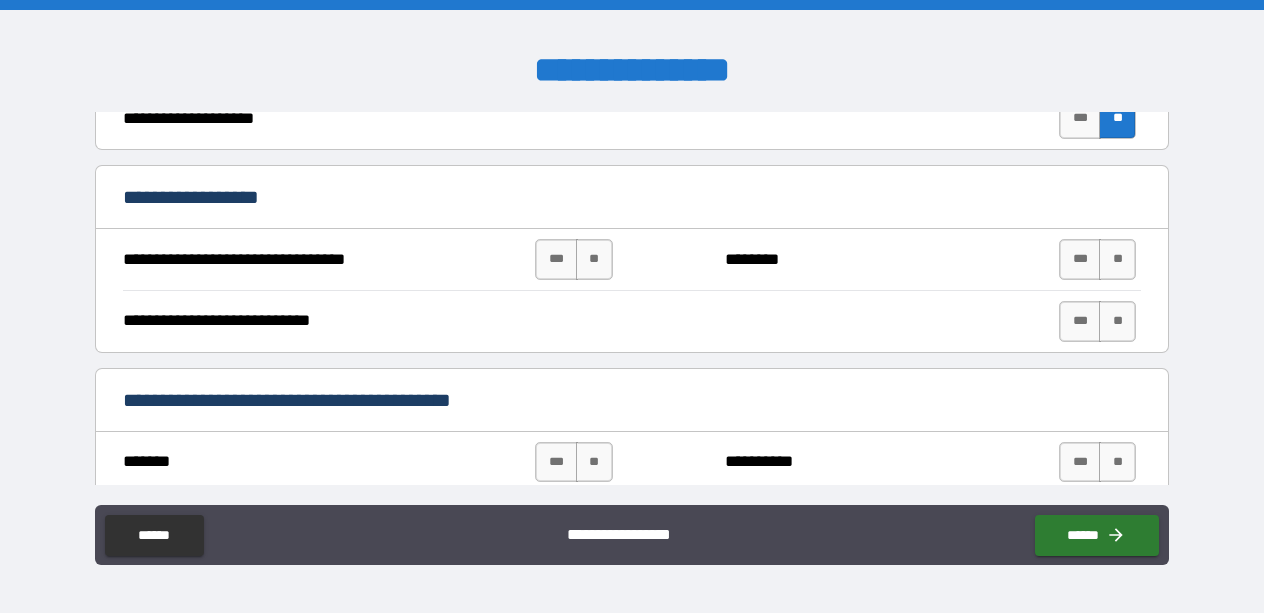 scroll, scrollTop: 814, scrollLeft: 0, axis: vertical 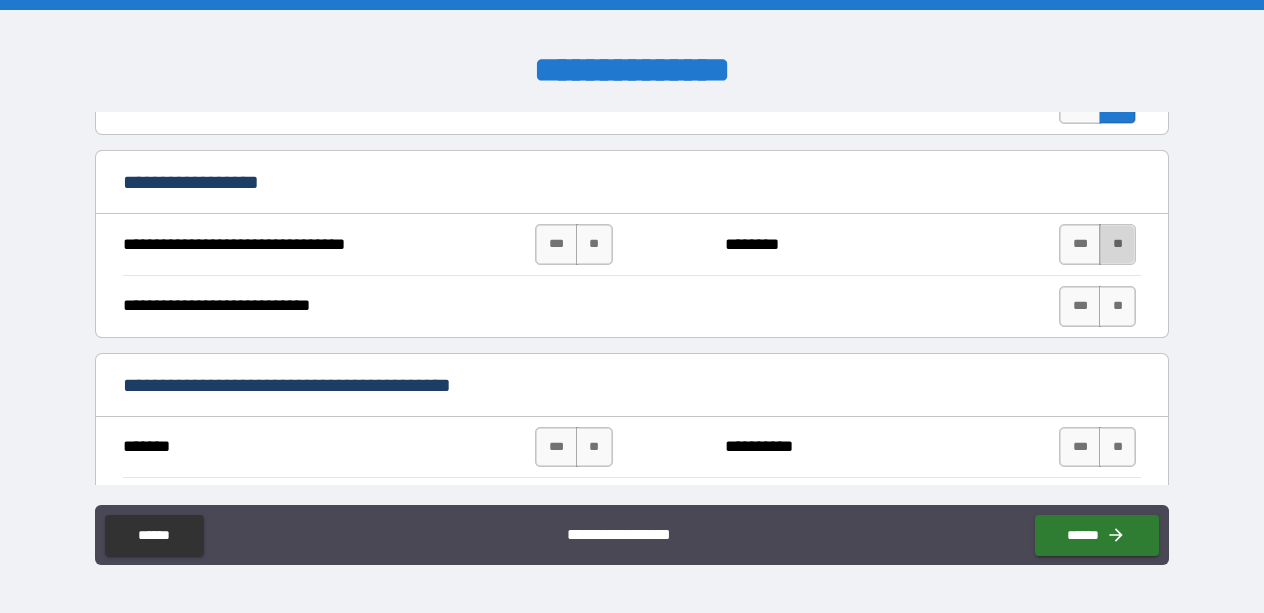 click on "**" at bounding box center [1117, 244] 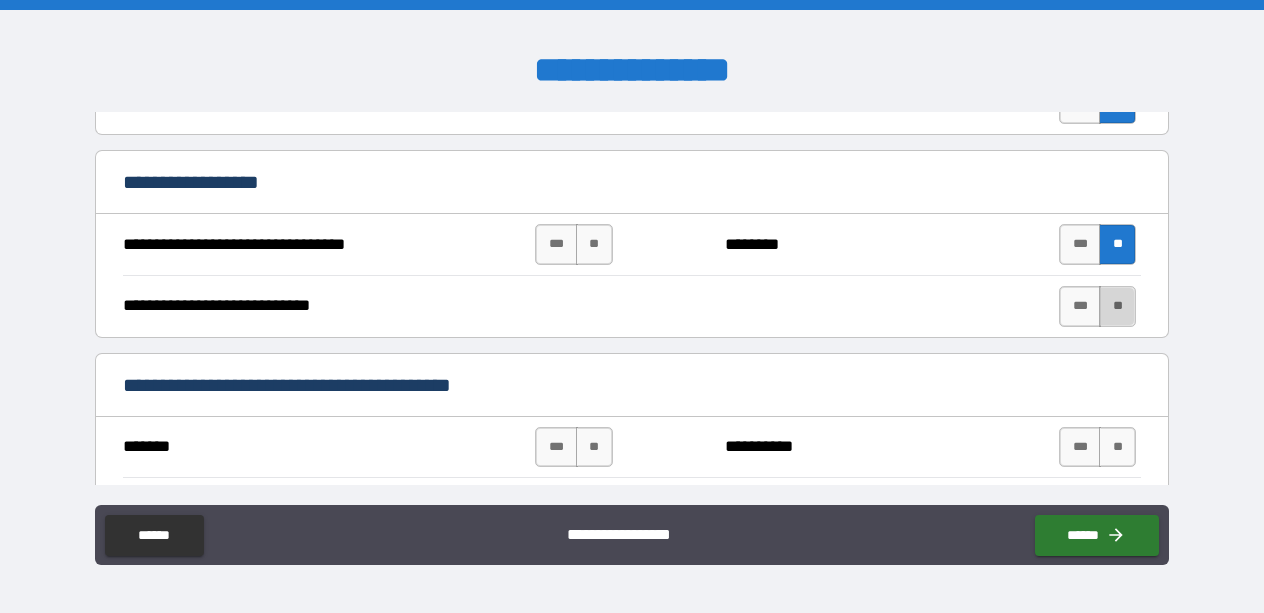 click on "**" at bounding box center [1117, 306] 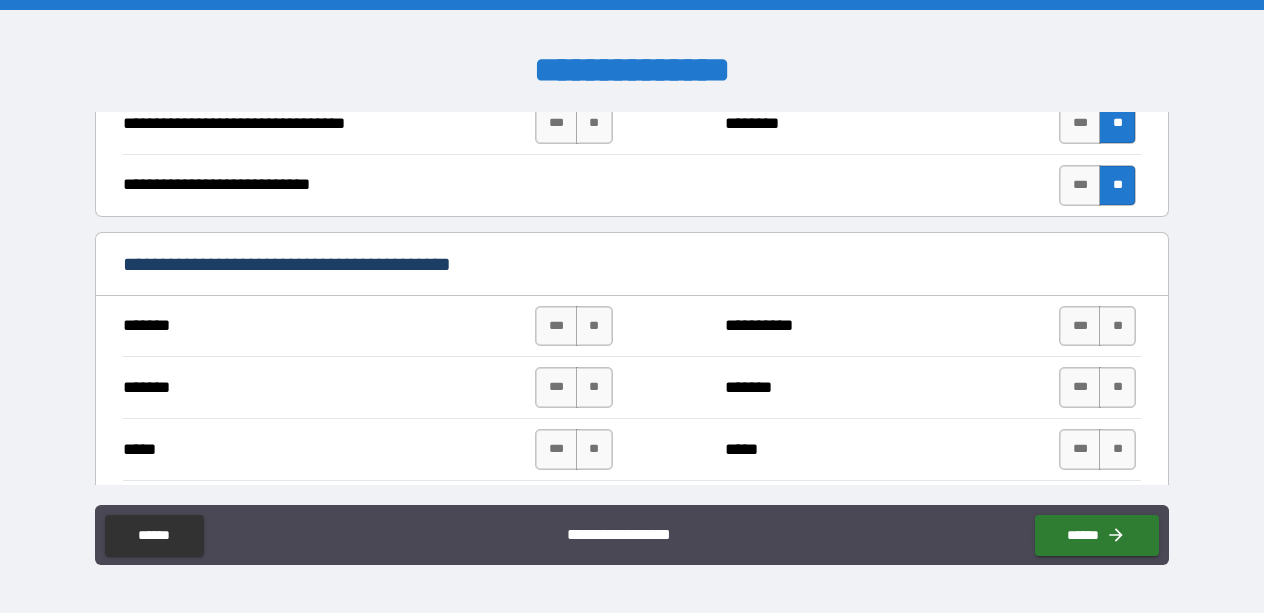 scroll, scrollTop: 962, scrollLeft: 0, axis: vertical 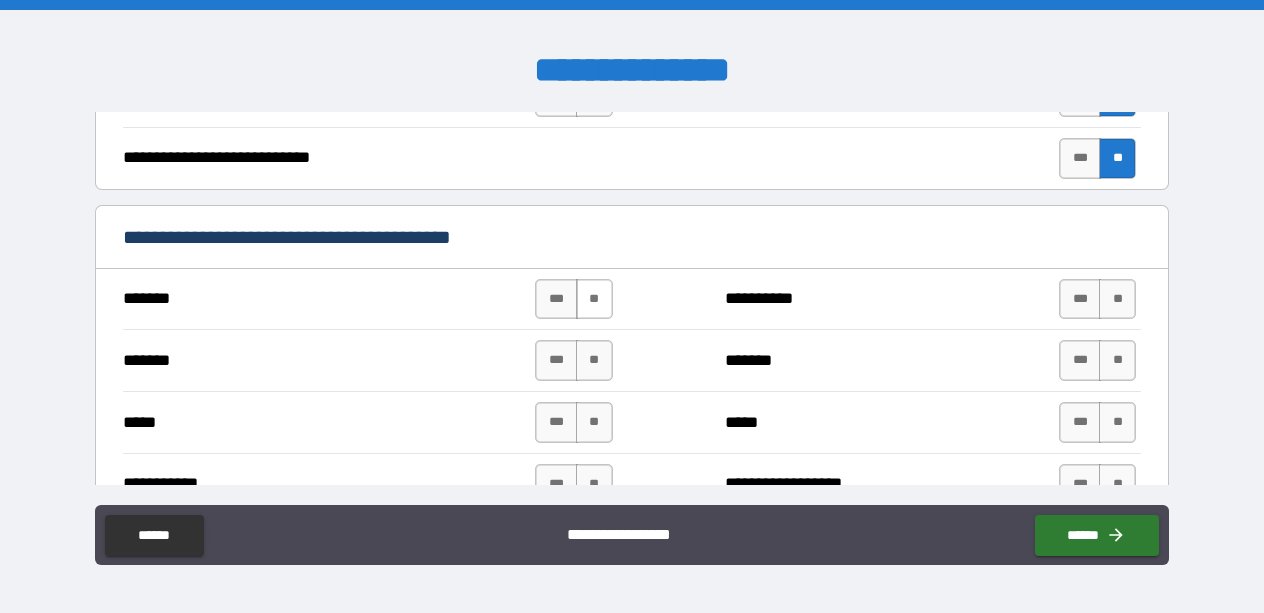 click on "**" at bounding box center (594, 299) 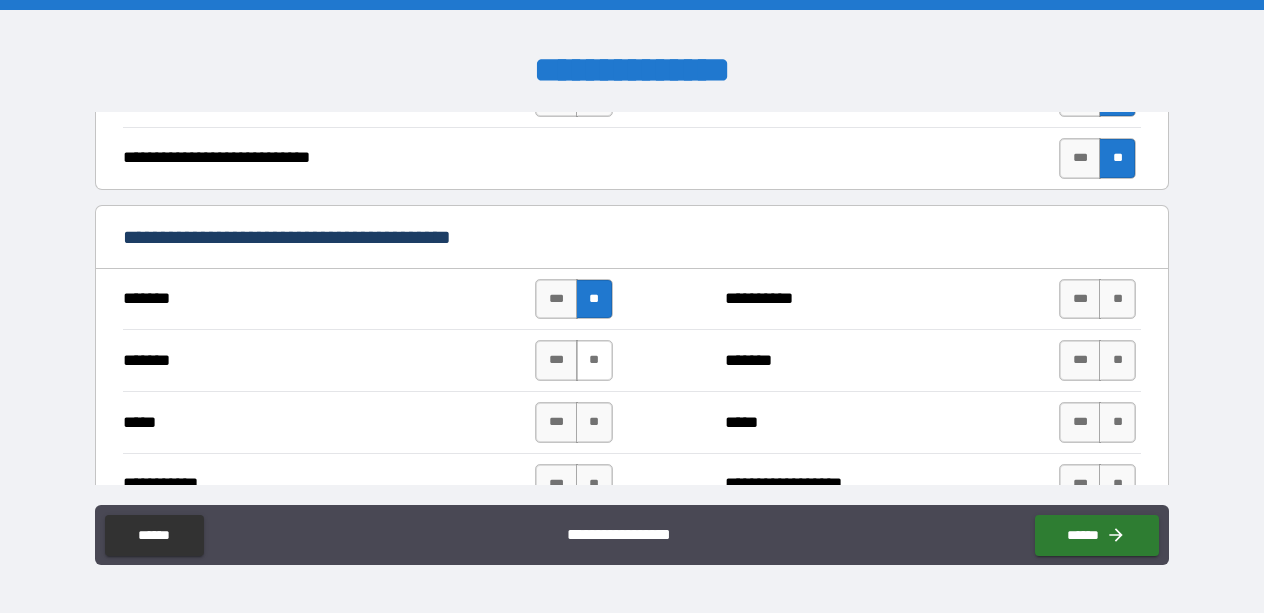 click on "**" at bounding box center (594, 360) 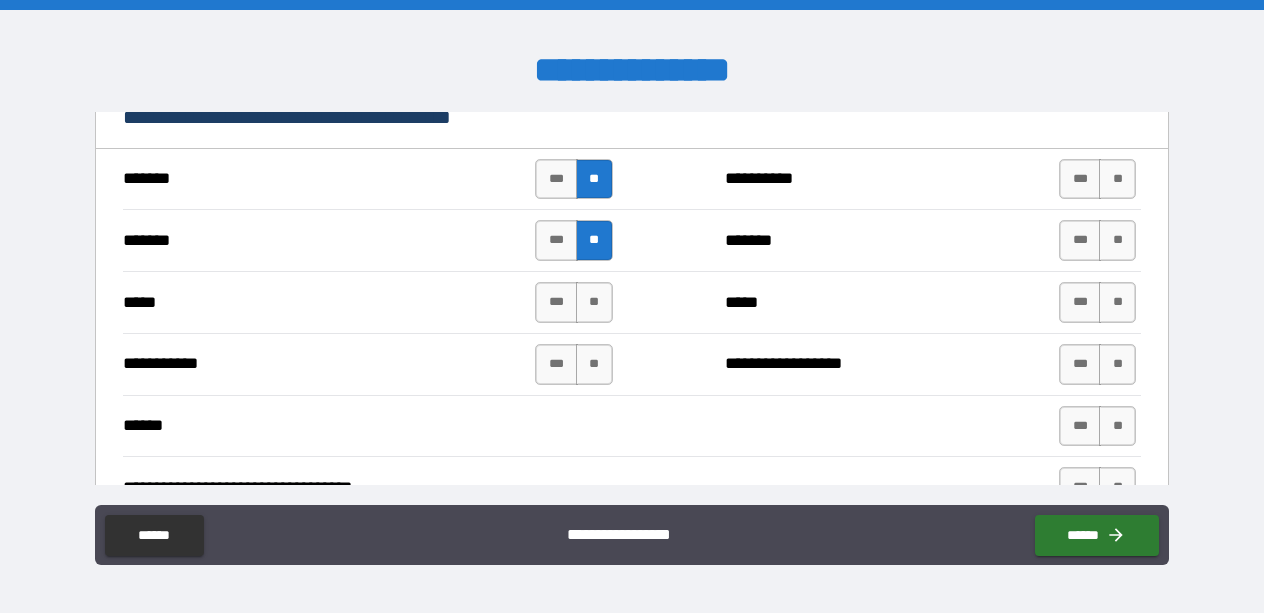 scroll, scrollTop: 1118, scrollLeft: 0, axis: vertical 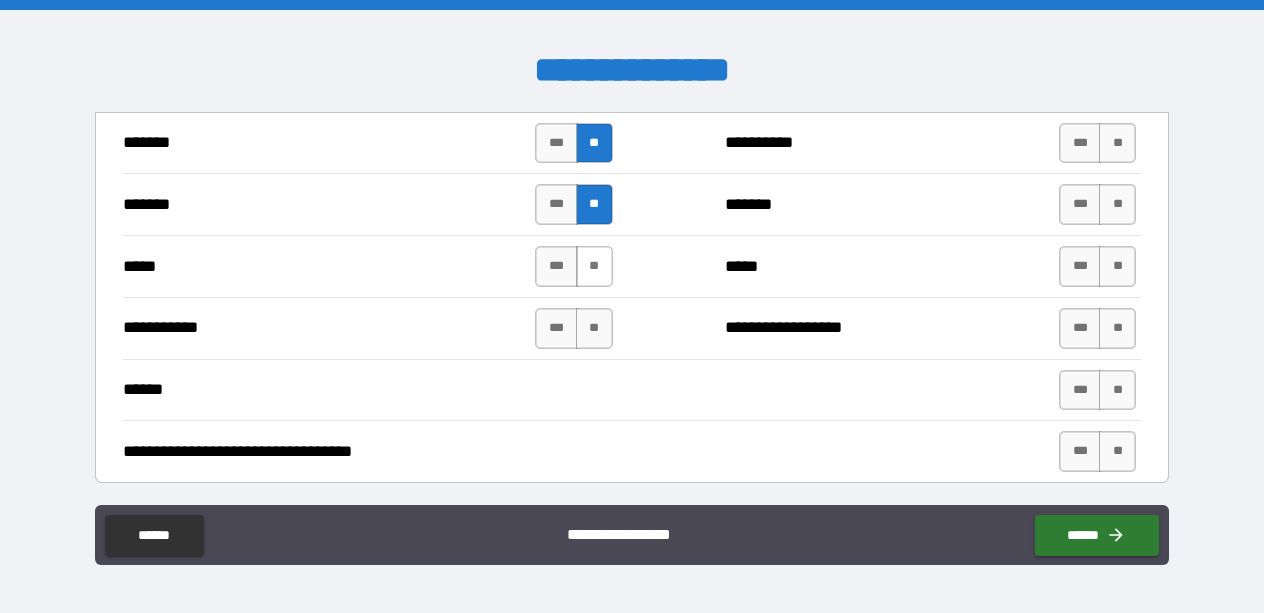 click on "**" at bounding box center [594, 266] 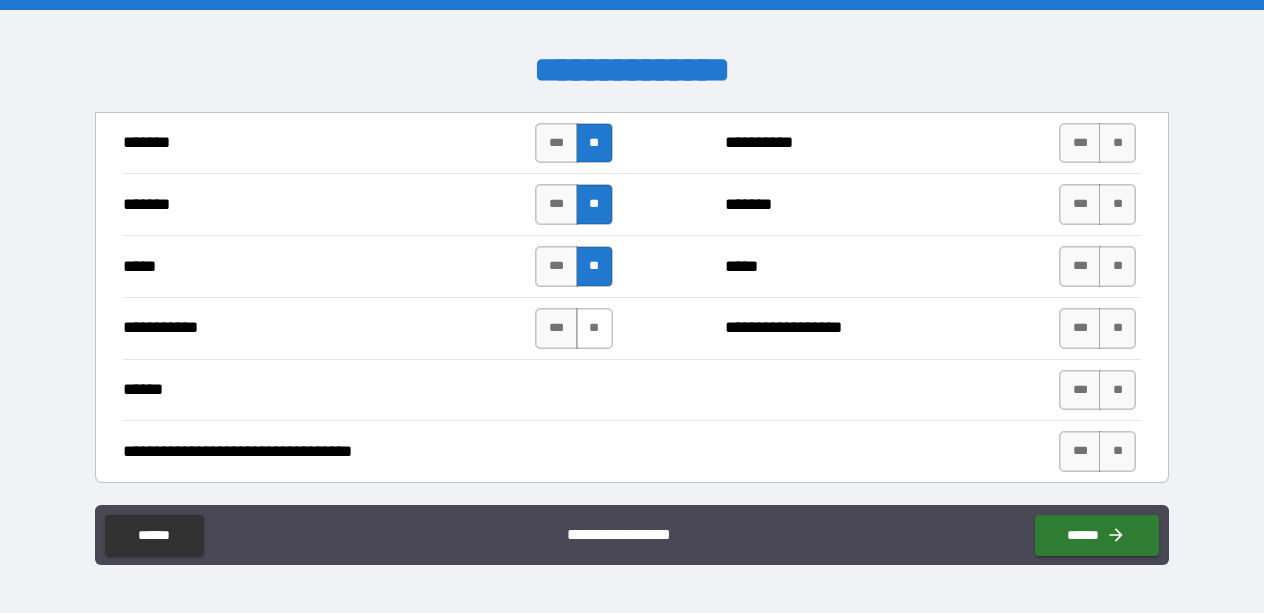 click on "**" at bounding box center [594, 328] 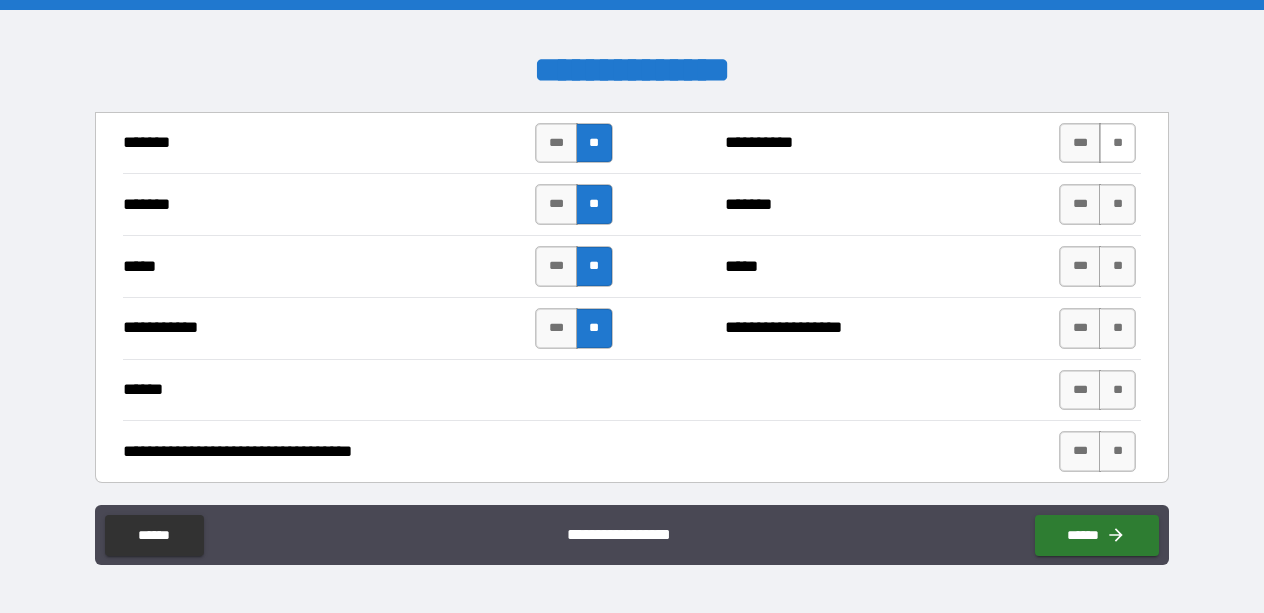 click on "**" at bounding box center (1117, 143) 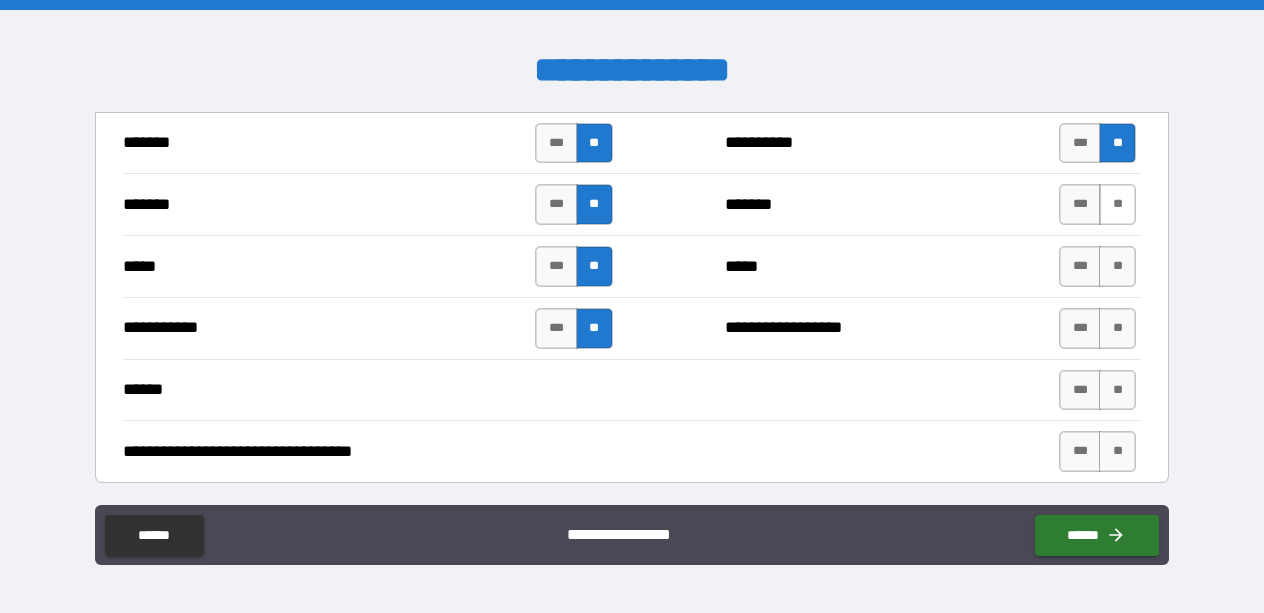 click on "**" at bounding box center [1117, 204] 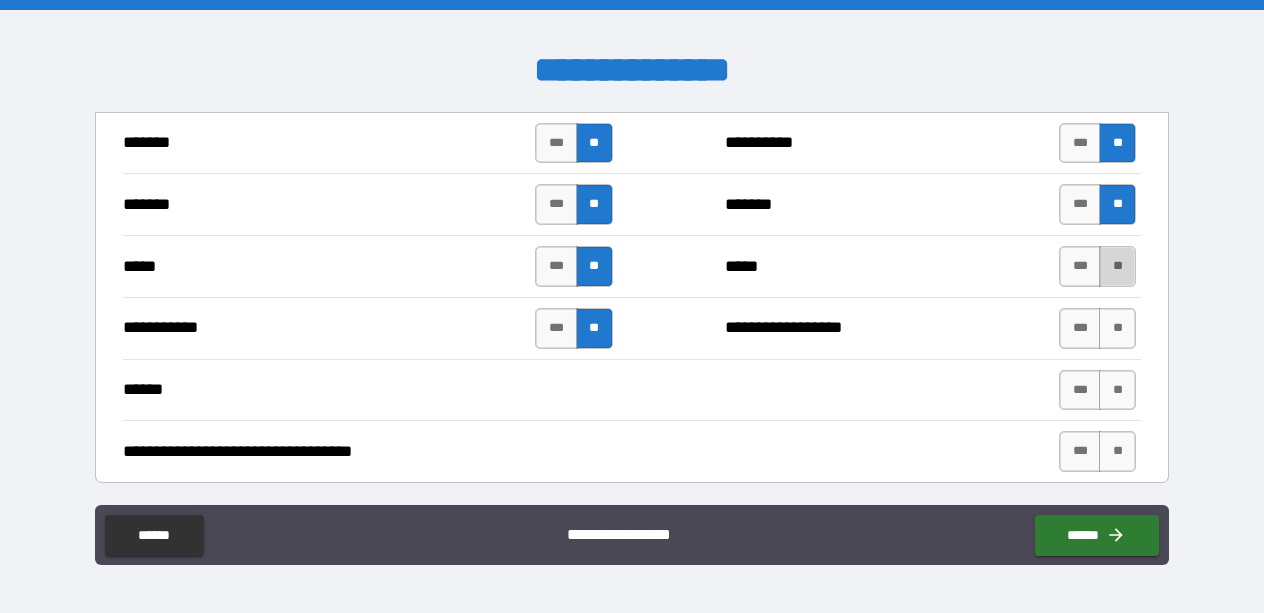 click on "**" at bounding box center (1117, 266) 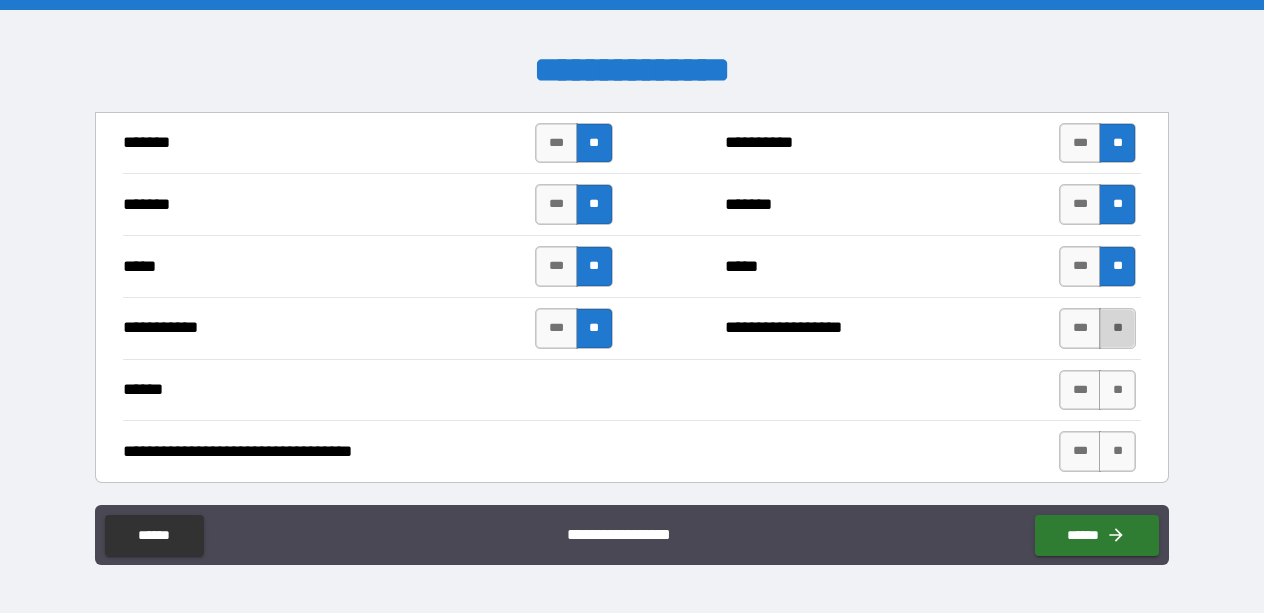 click on "**" at bounding box center [1117, 328] 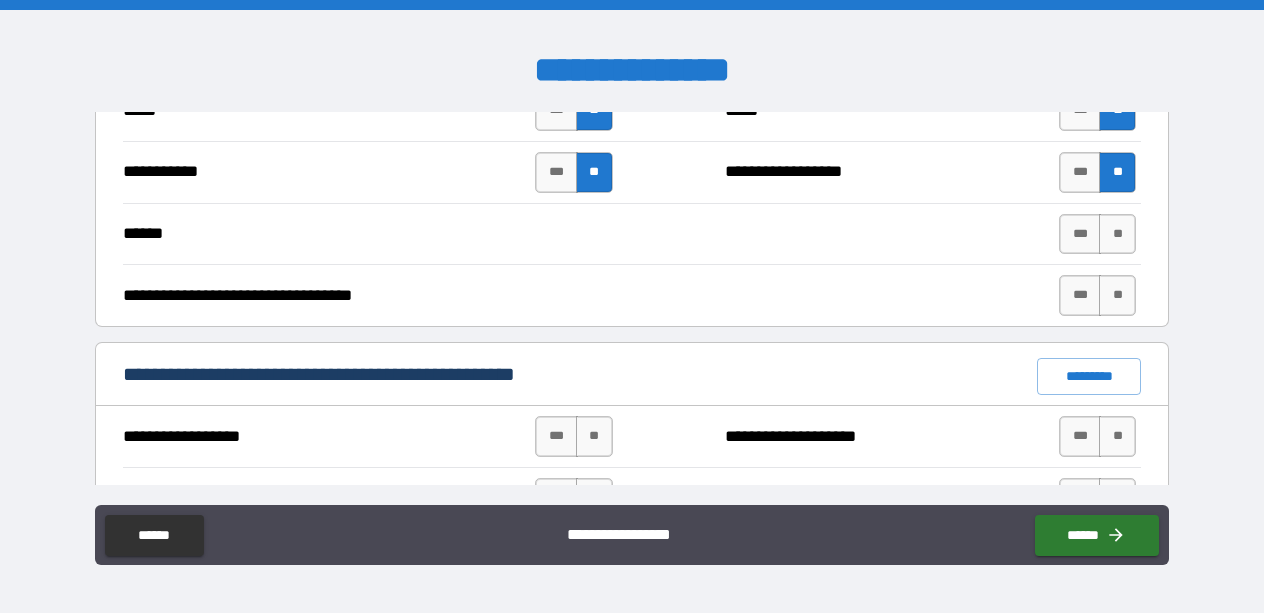 scroll, scrollTop: 1283, scrollLeft: 0, axis: vertical 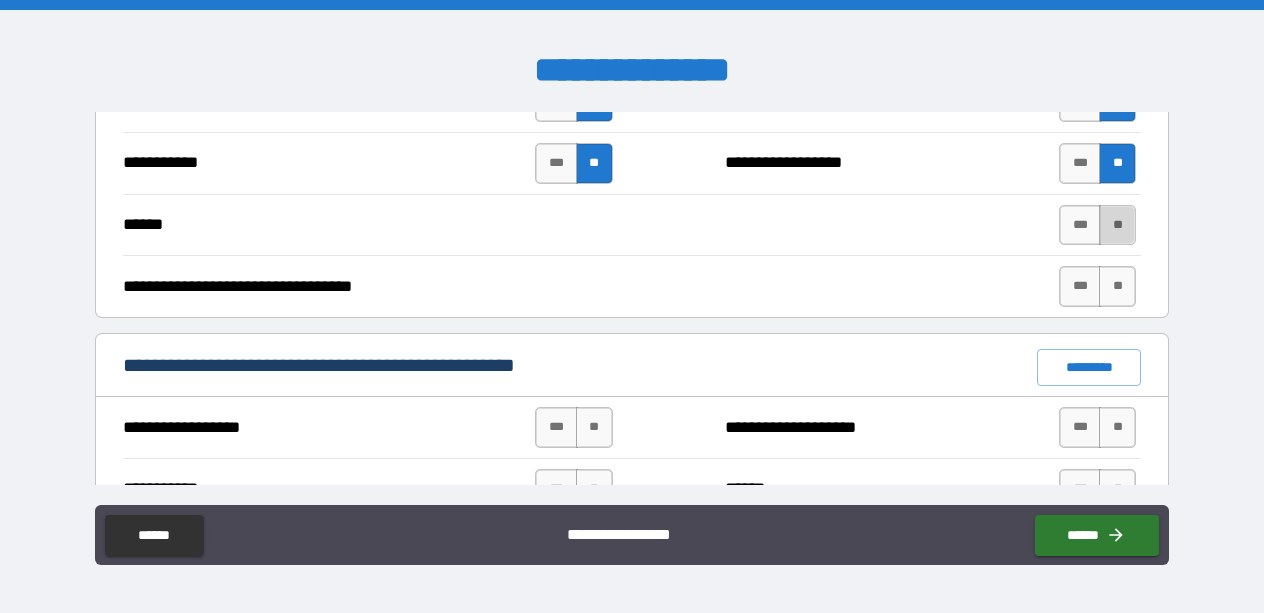 click on "**" at bounding box center (1117, 225) 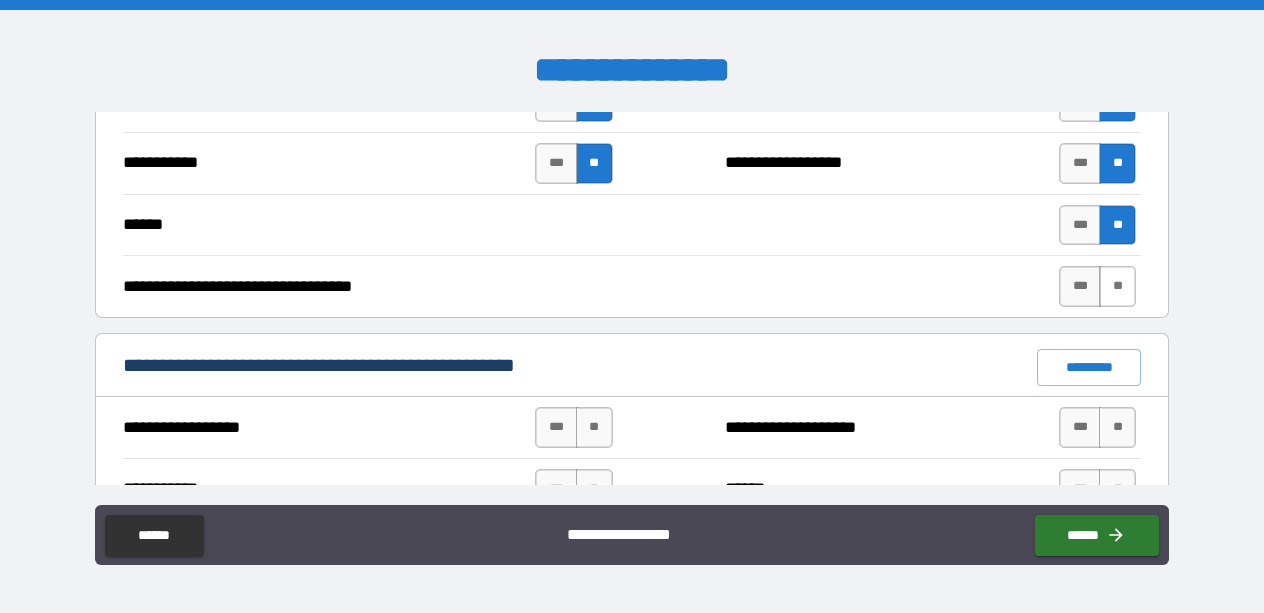 click on "**" at bounding box center [1117, 286] 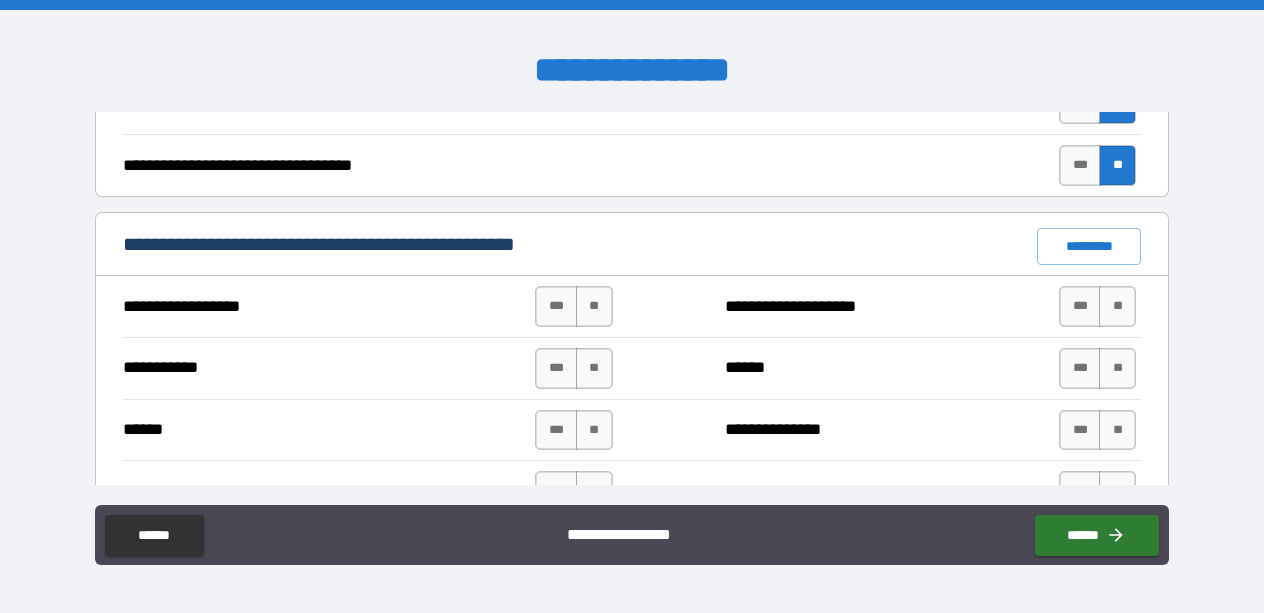 scroll, scrollTop: 1438, scrollLeft: 0, axis: vertical 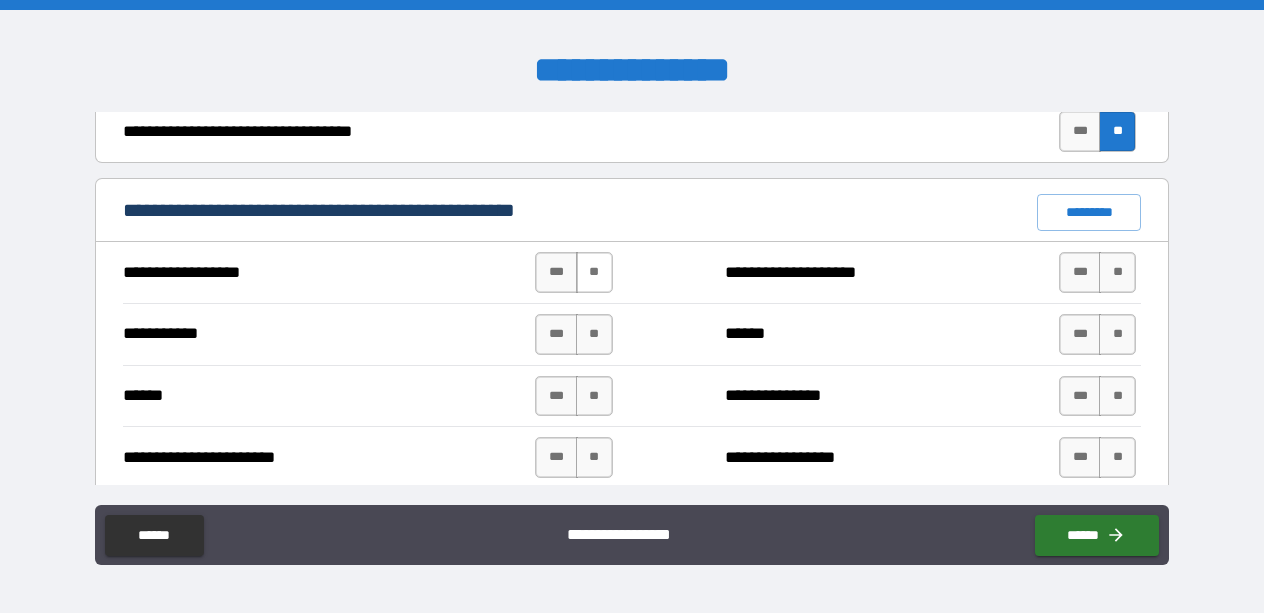 click on "**" at bounding box center (594, 272) 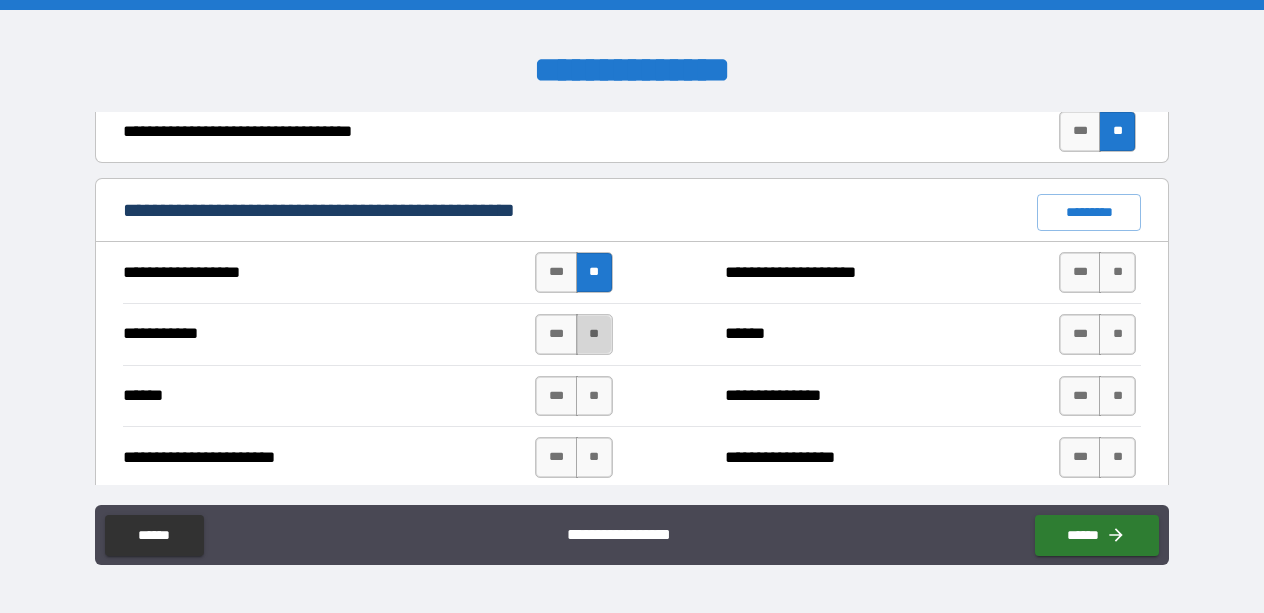click on "**" at bounding box center (594, 334) 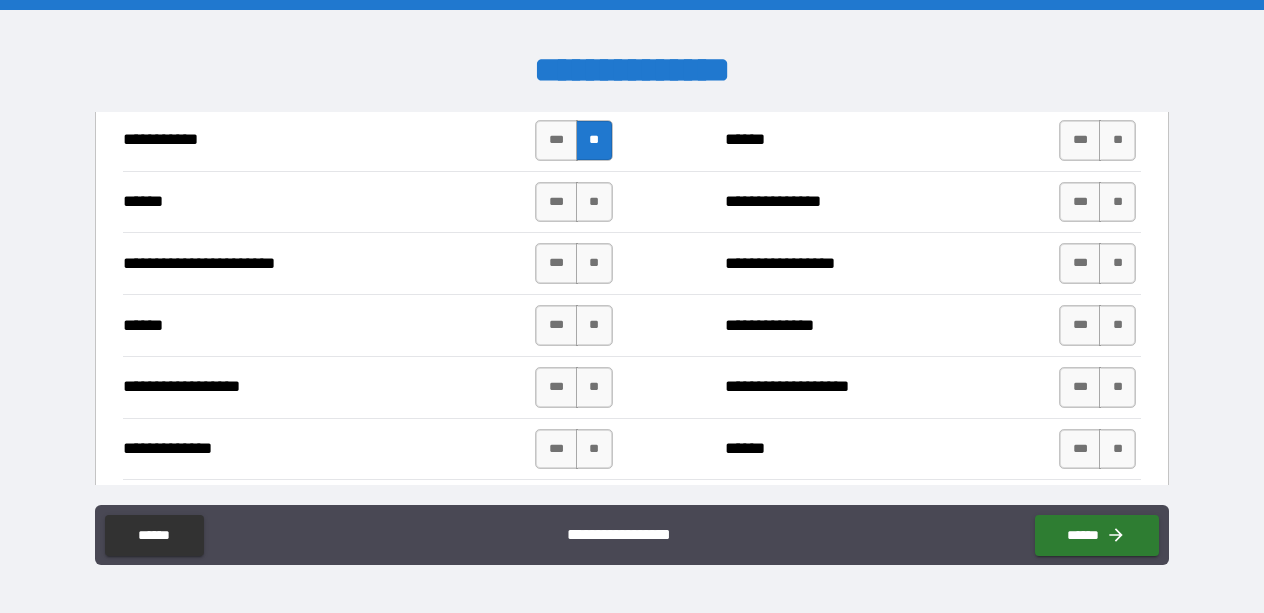 scroll, scrollTop: 1662, scrollLeft: 0, axis: vertical 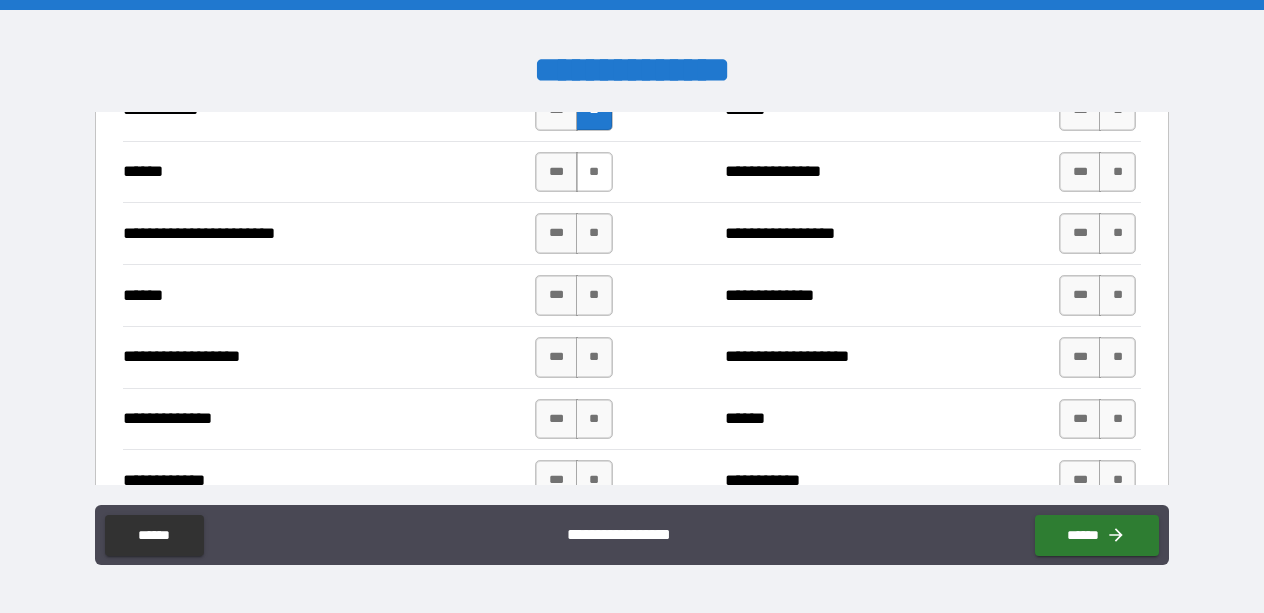 click on "**" at bounding box center (594, 172) 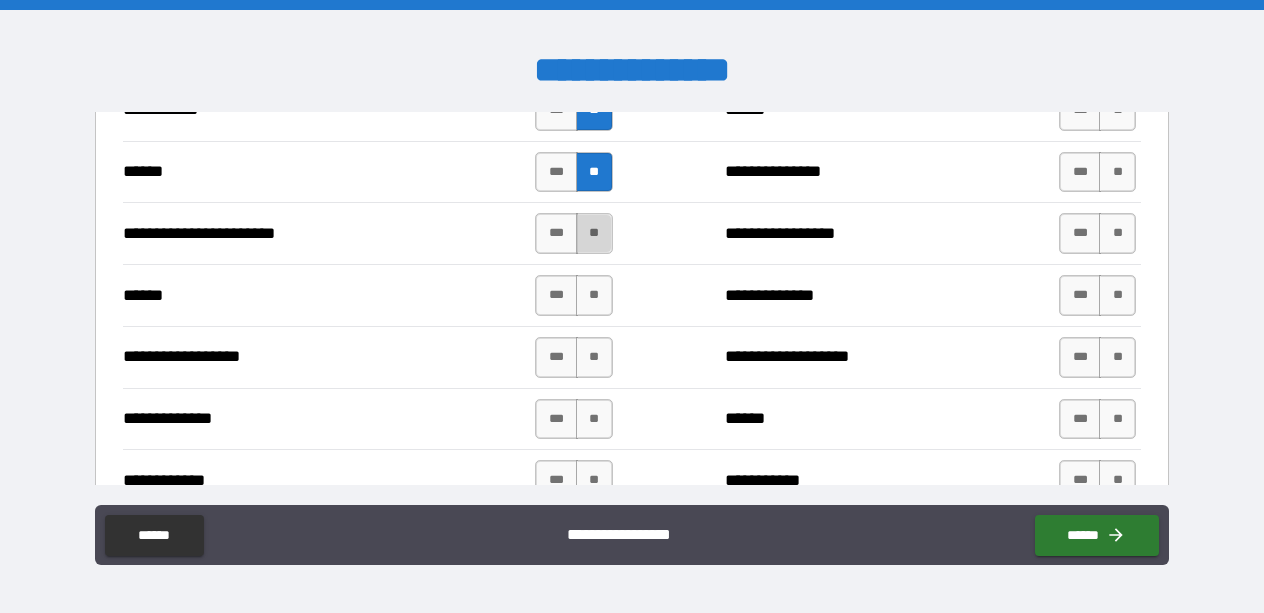 click on "**" at bounding box center (594, 233) 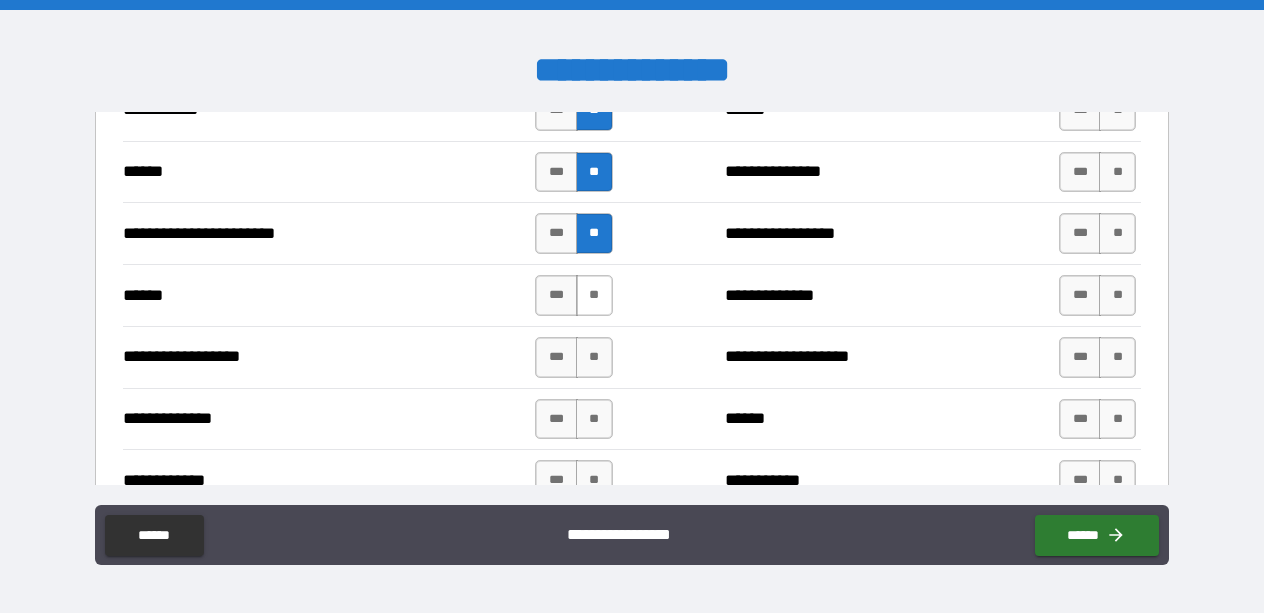 click on "**" at bounding box center [594, 295] 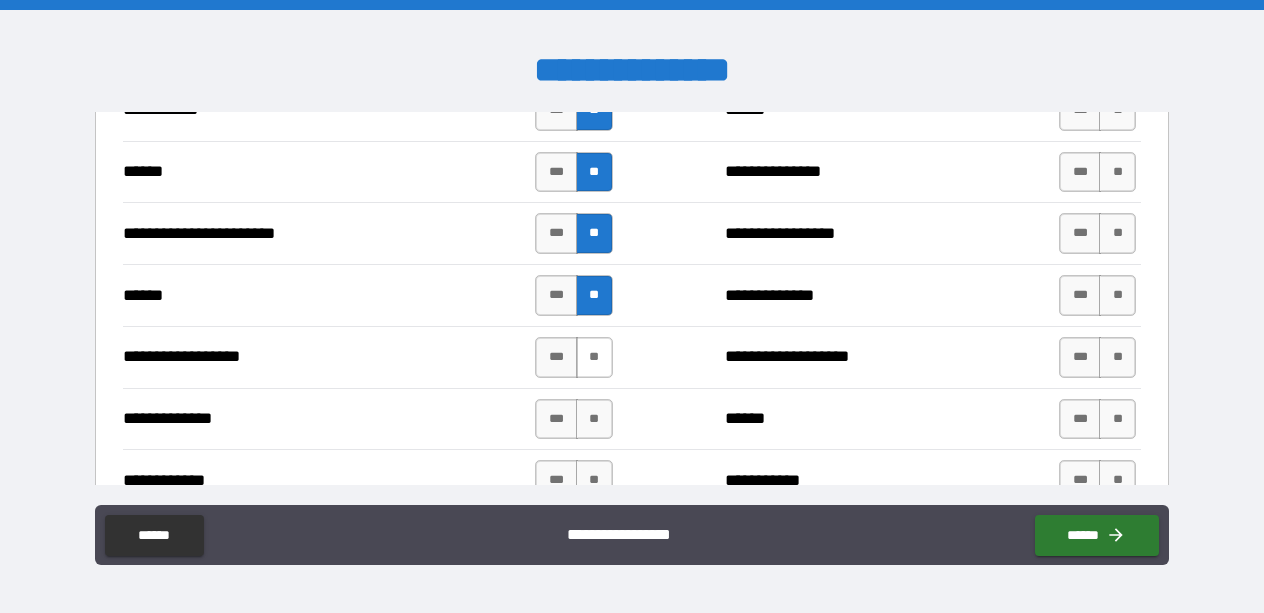 click on "**" at bounding box center [594, 357] 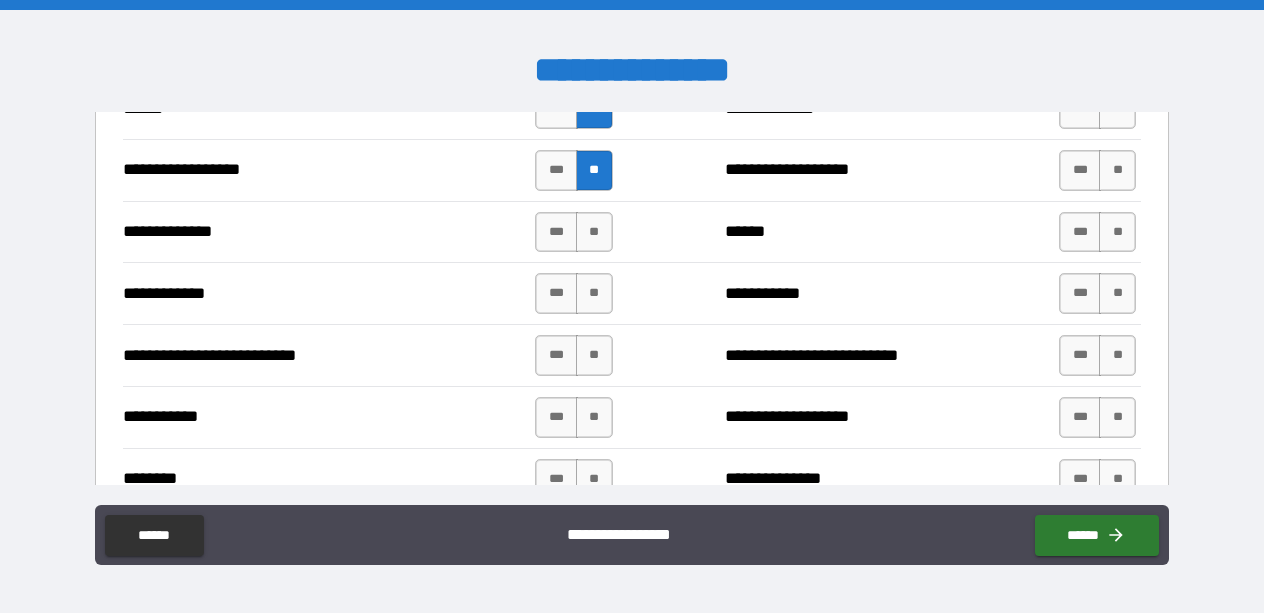 scroll, scrollTop: 1862, scrollLeft: 0, axis: vertical 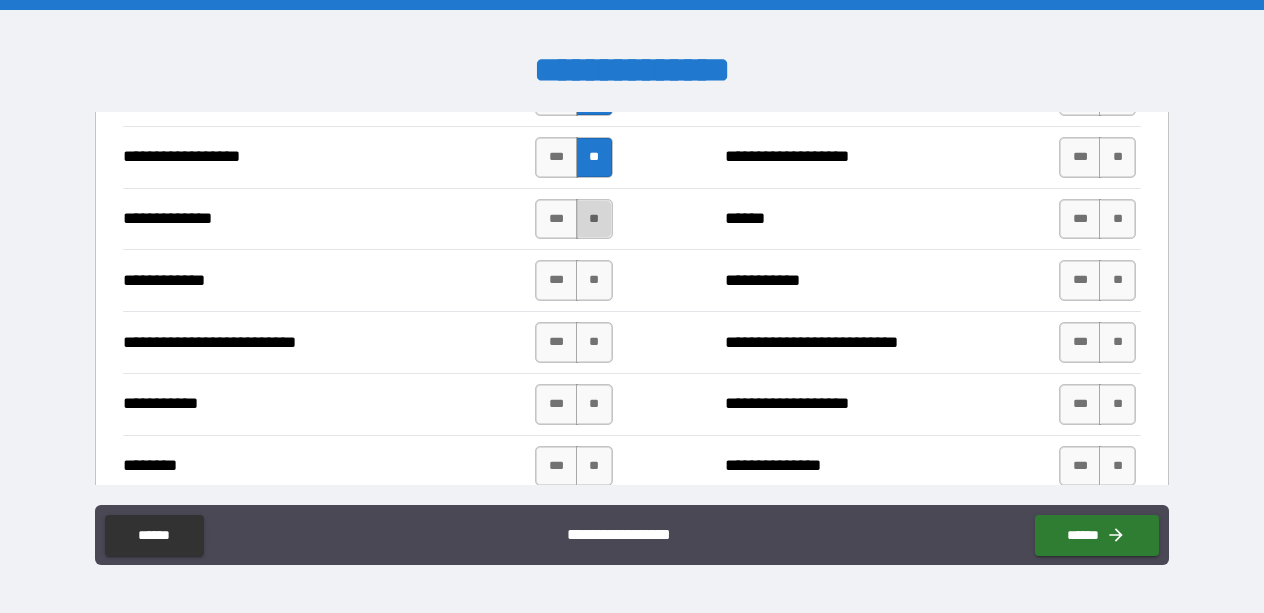 click on "**" at bounding box center [594, 219] 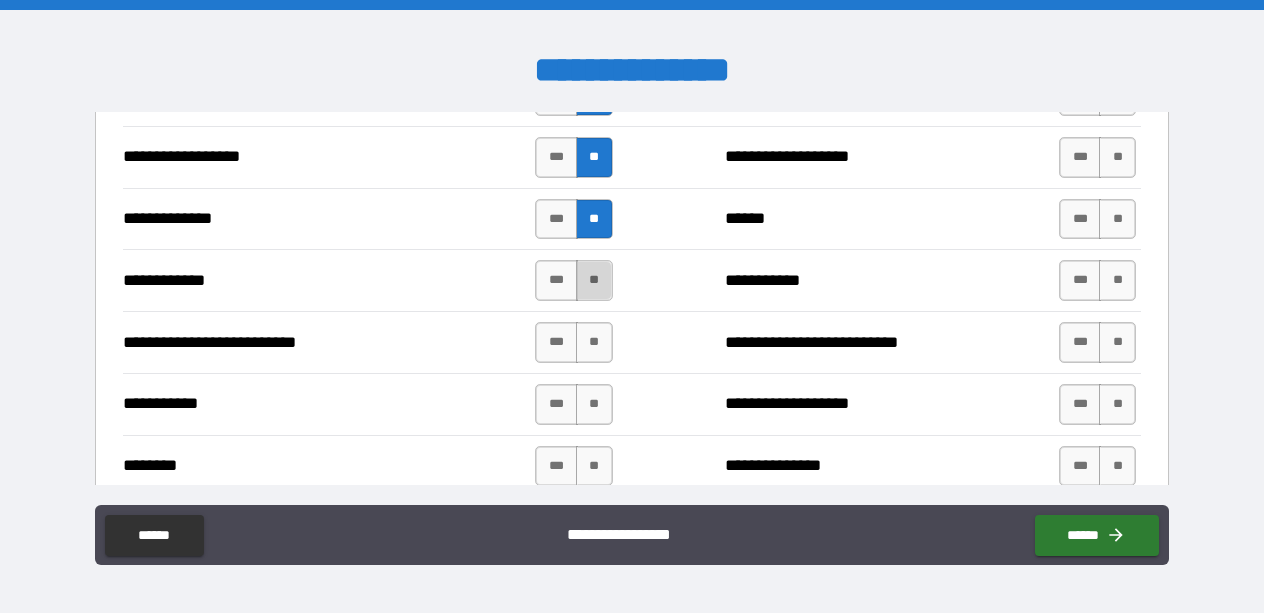 click on "**" at bounding box center (594, 280) 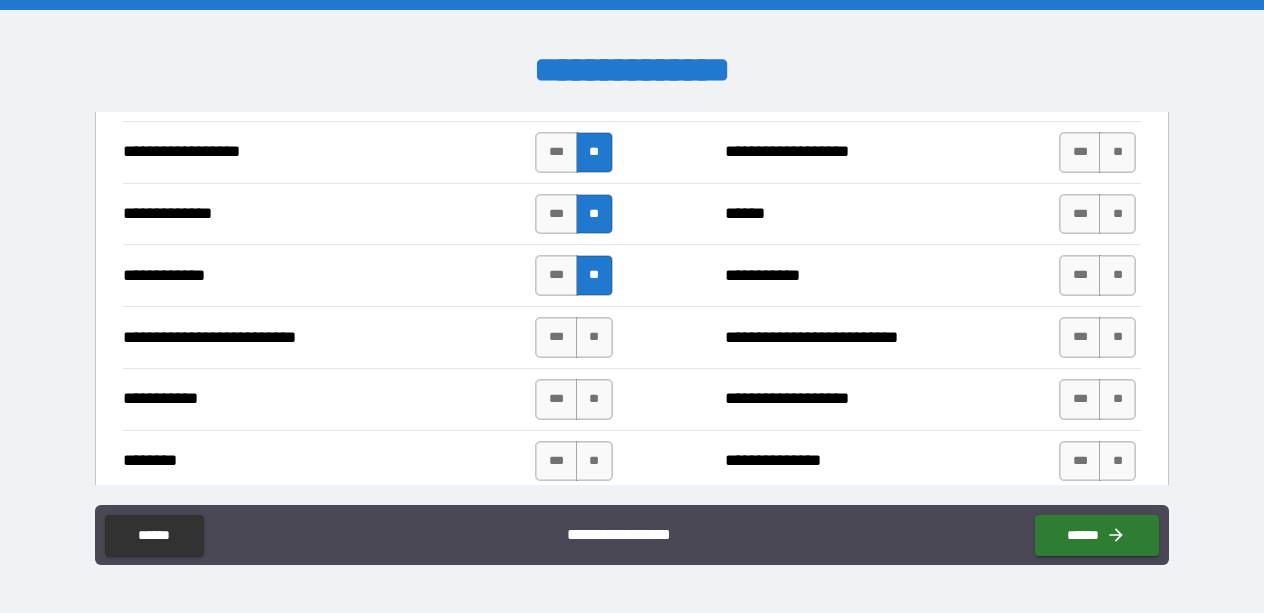 scroll, scrollTop: 1889, scrollLeft: 0, axis: vertical 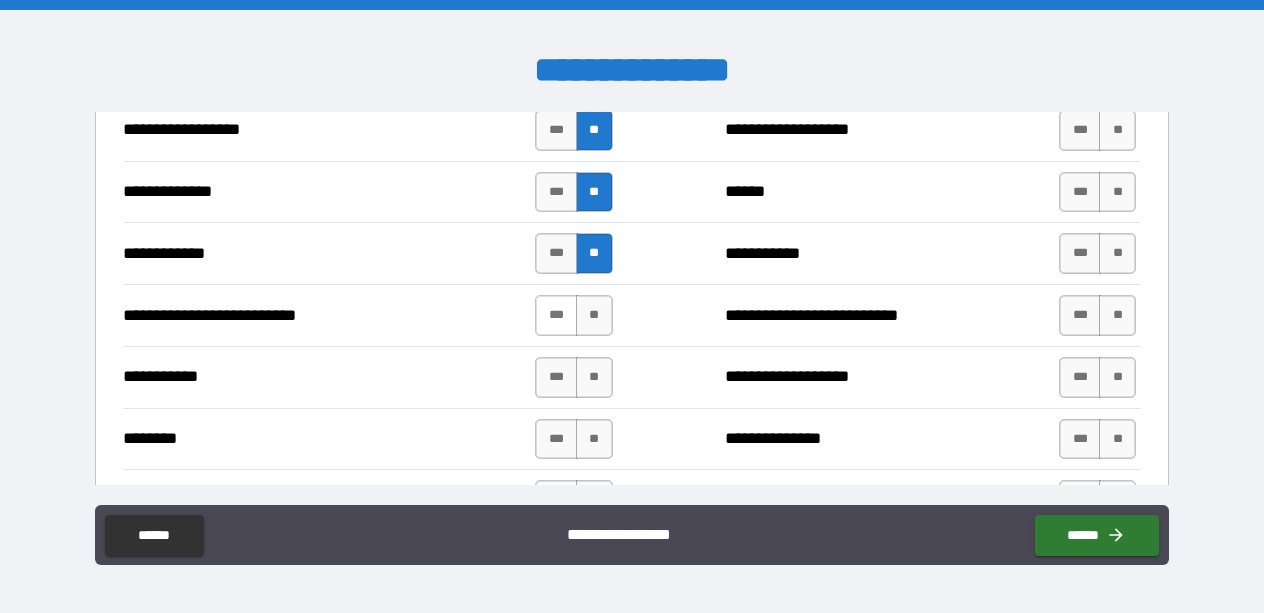 click on "***" at bounding box center (556, 315) 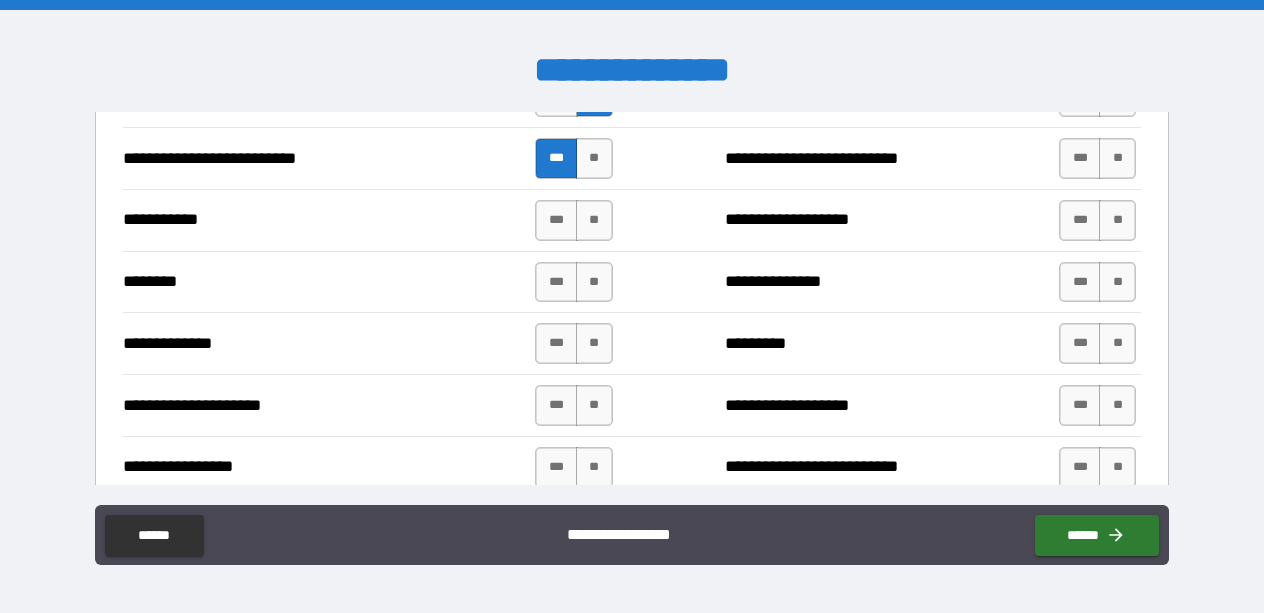 scroll, scrollTop: 2081, scrollLeft: 0, axis: vertical 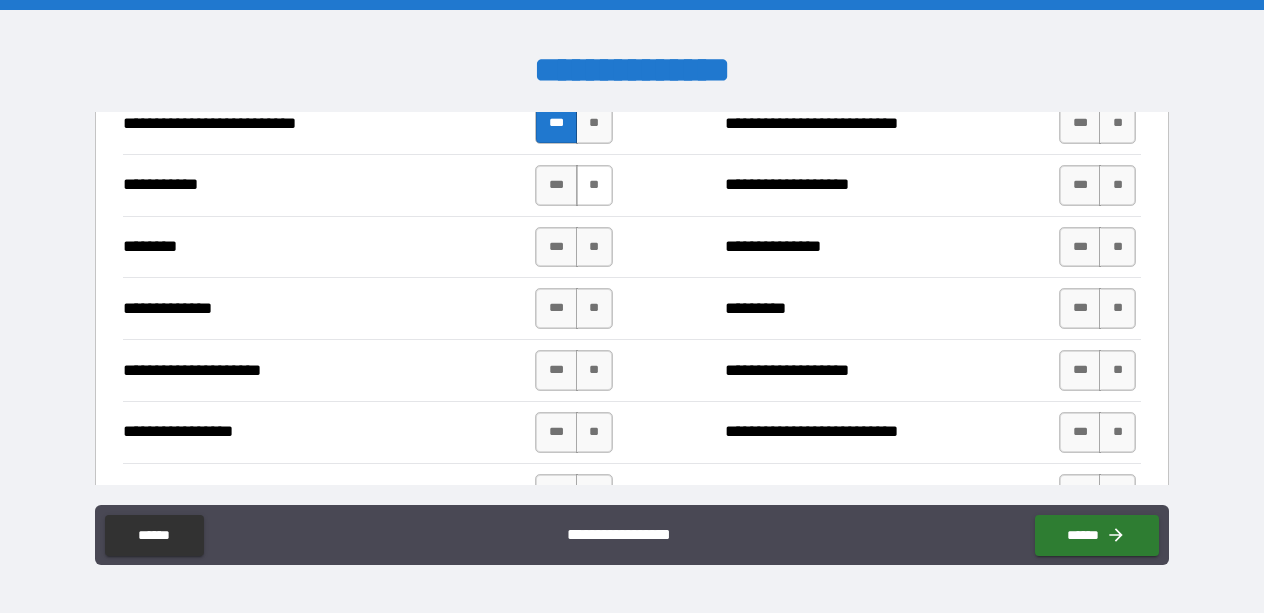 click on "**" at bounding box center [594, 185] 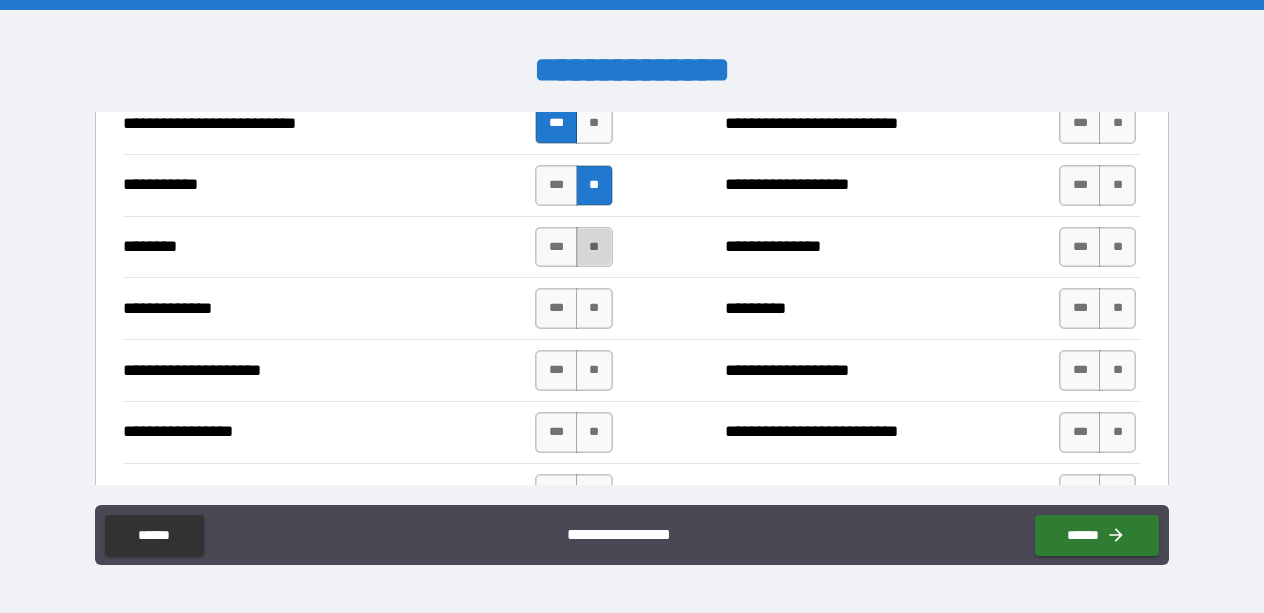 click on "**" at bounding box center [594, 247] 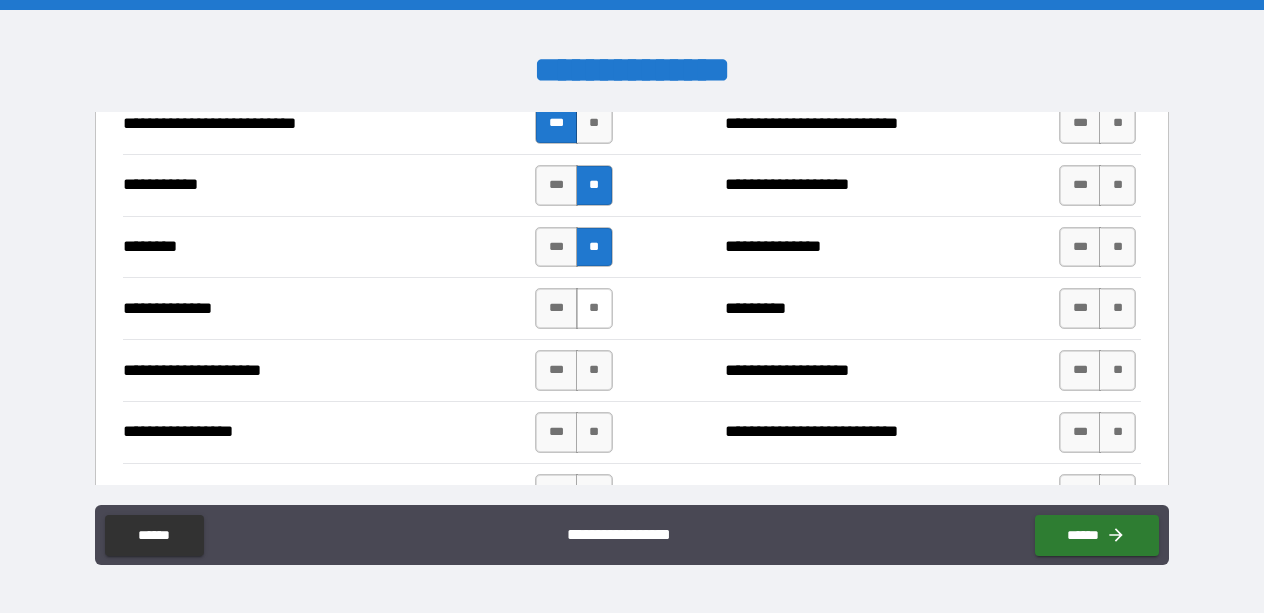 click on "**" at bounding box center [594, 308] 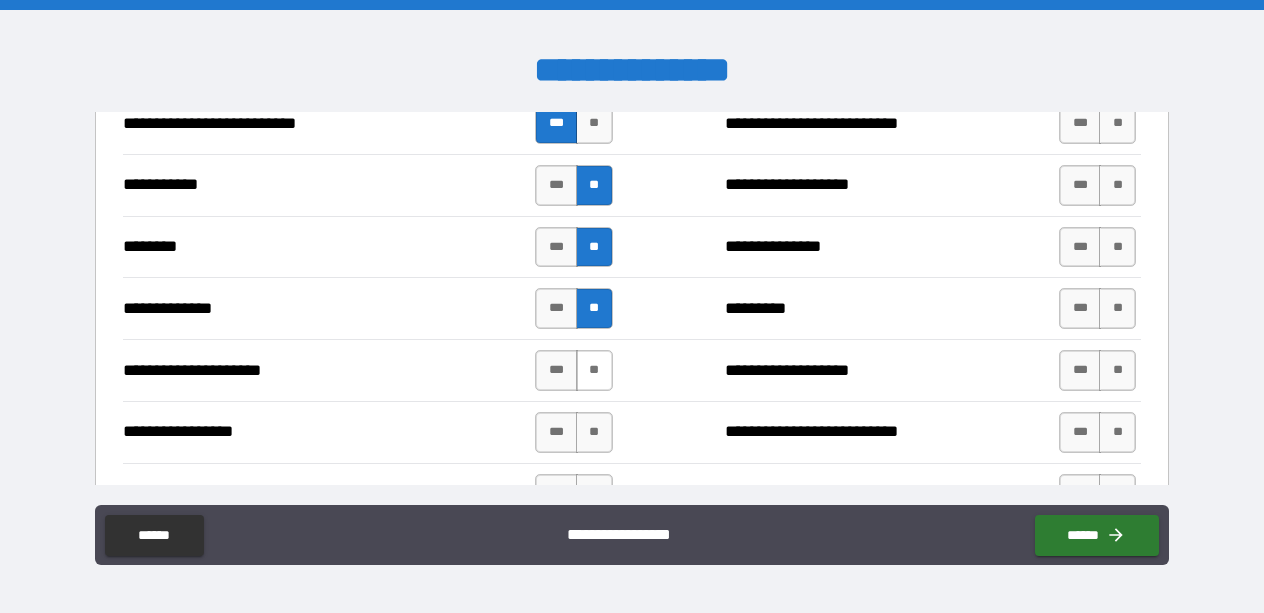click on "**" at bounding box center (594, 370) 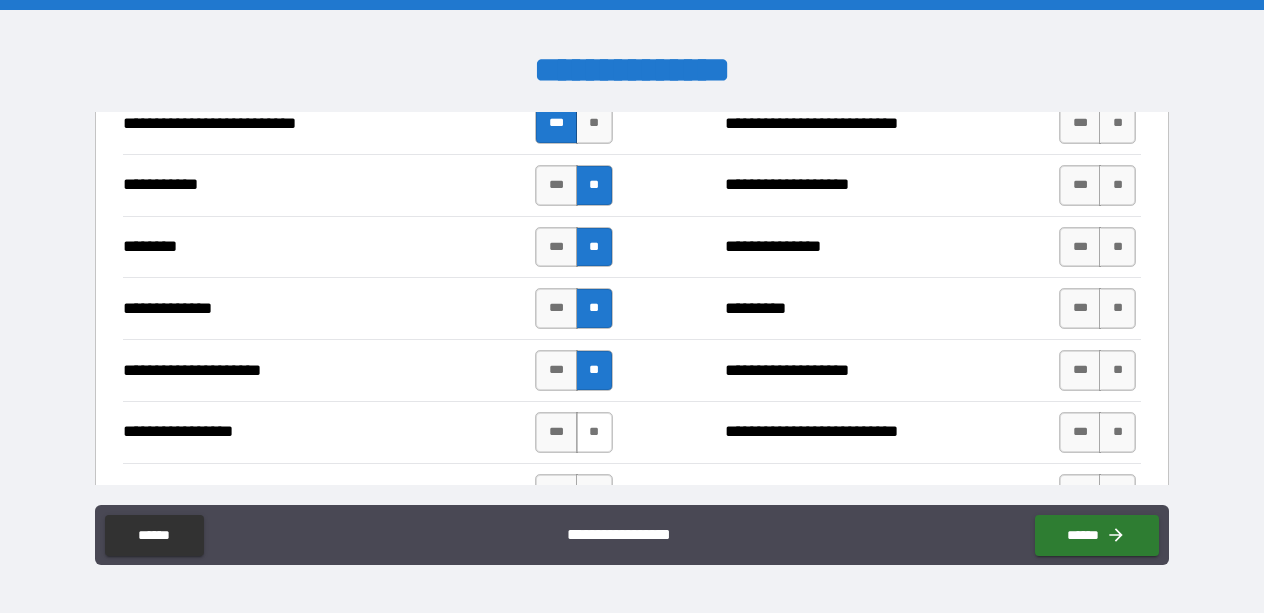 click on "**" at bounding box center [594, 432] 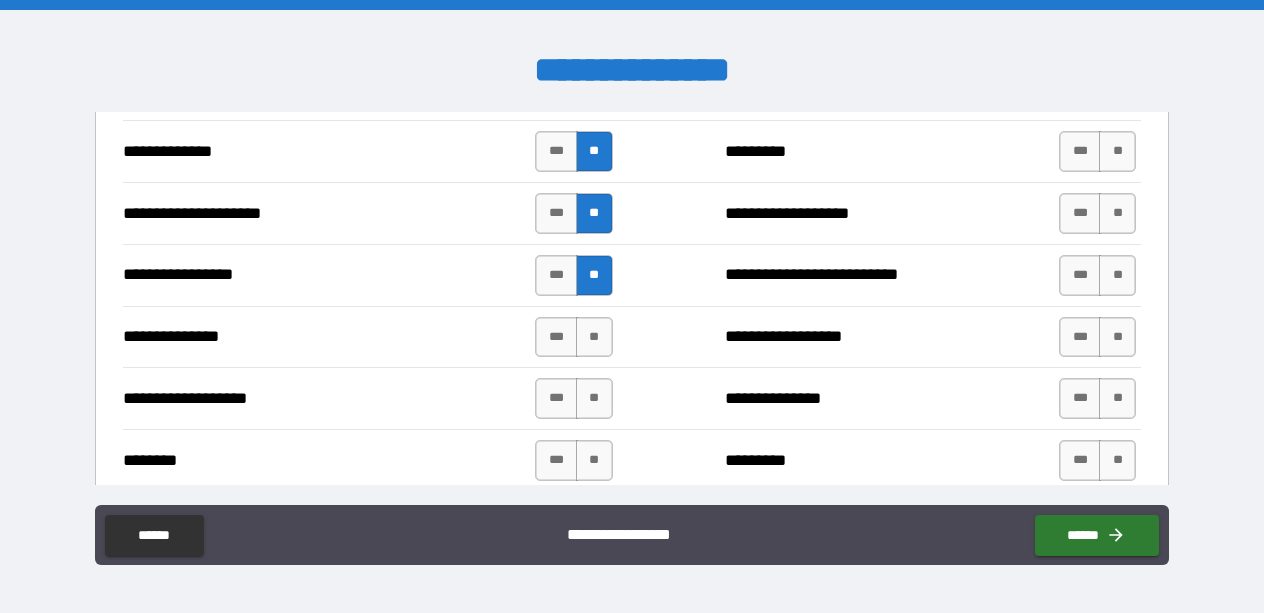 scroll, scrollTop: 2261, scrollLeft: 0, axis: vertical 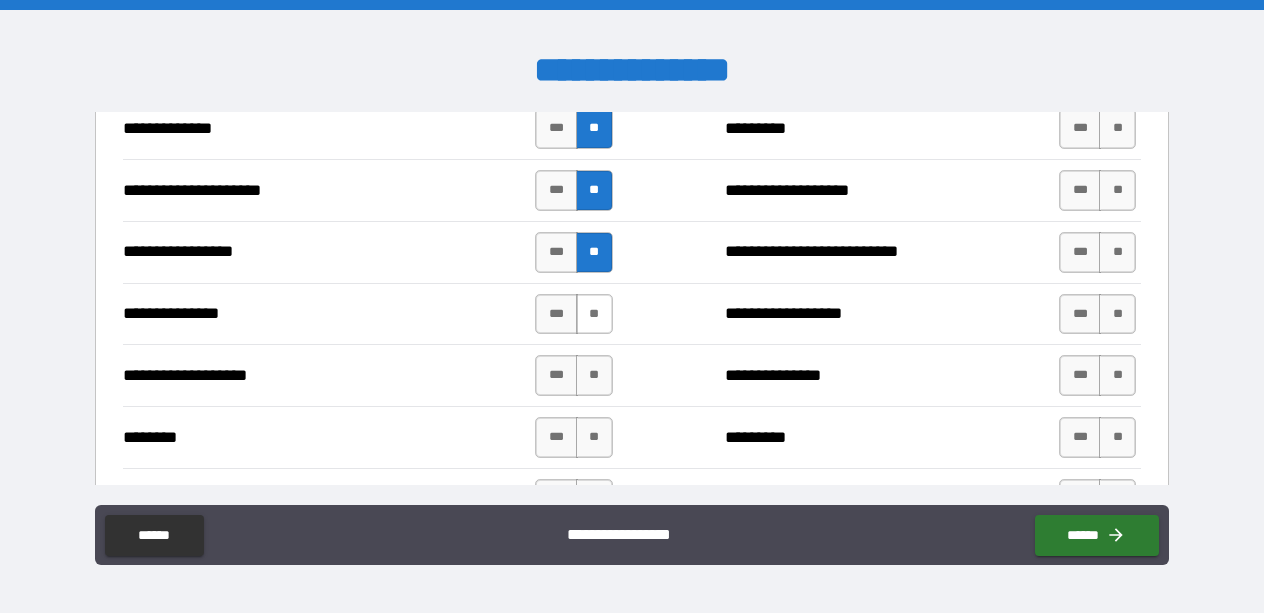 click on "**" at bounding box center [594, 314] 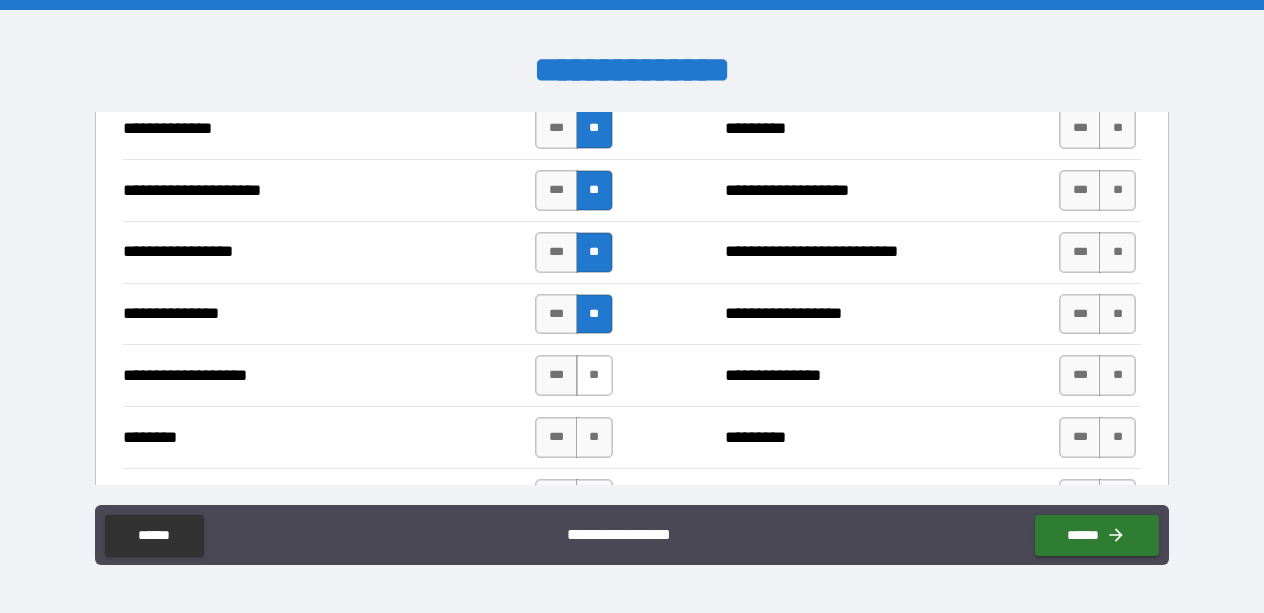 click on "**" at bounding box center [594, 375] 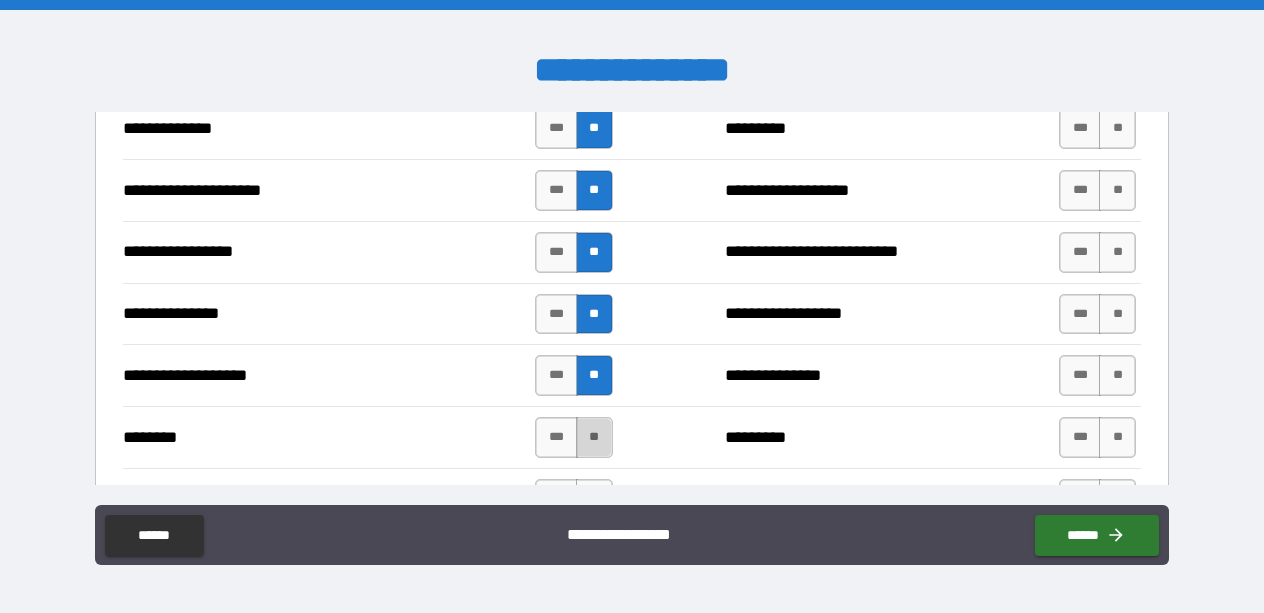 click on "**" at bounding box center (594, 437) 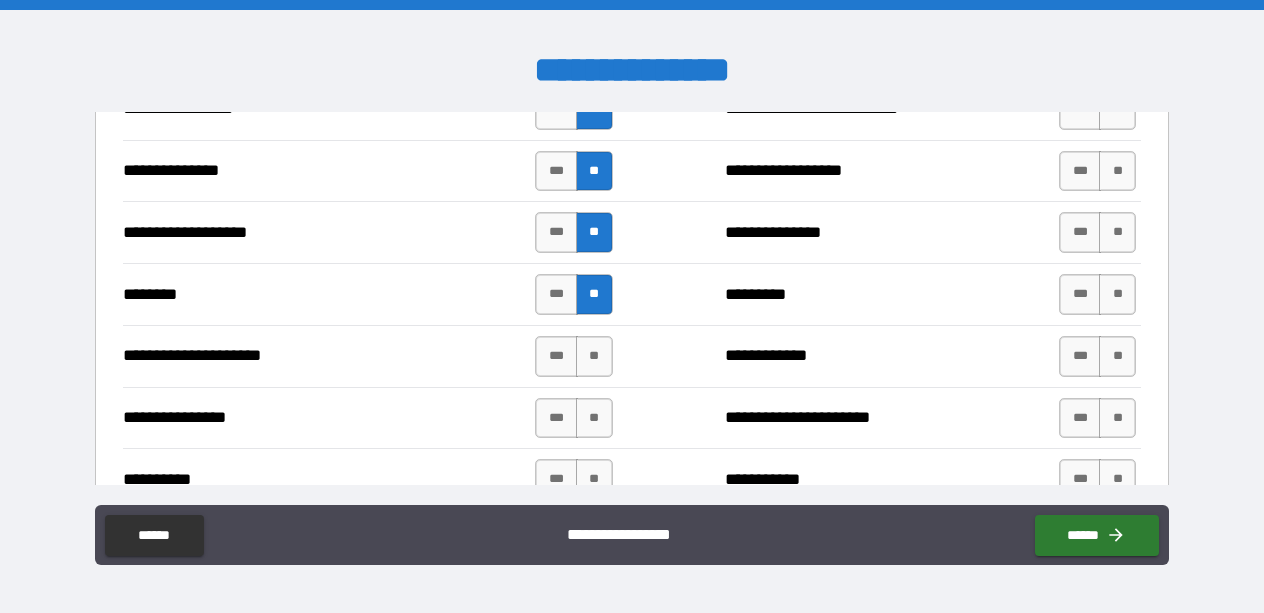 scroll, scrollTop: 2445, scrollLeft: 0, axis: vertical 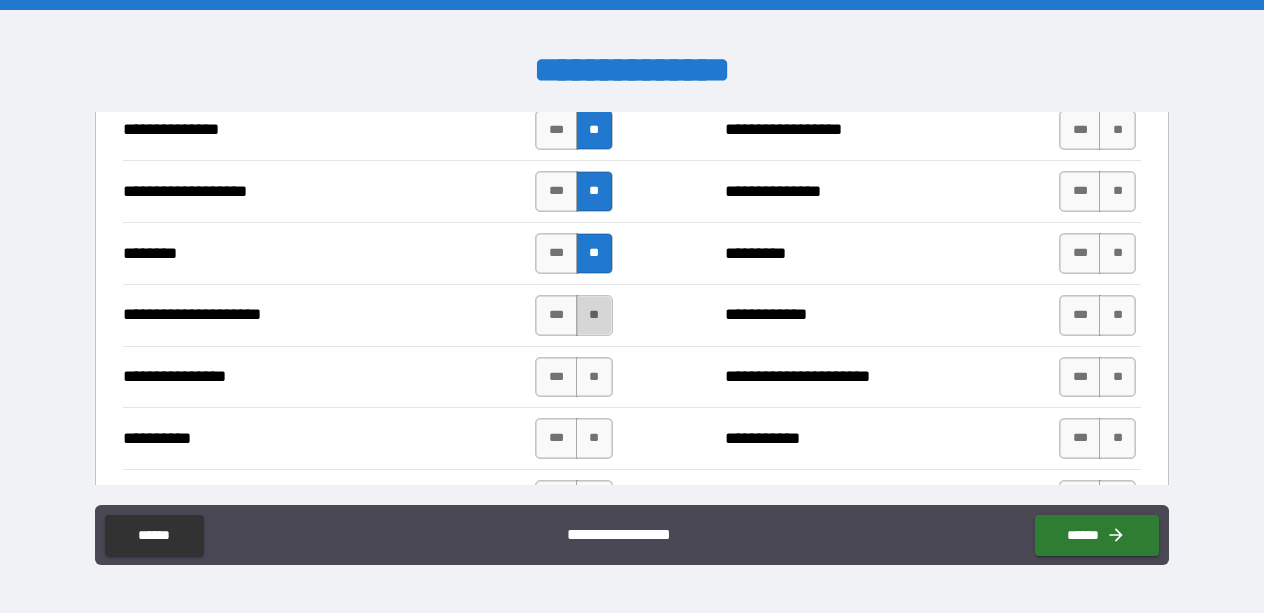 click on "**" at bounding box center (594, 315) 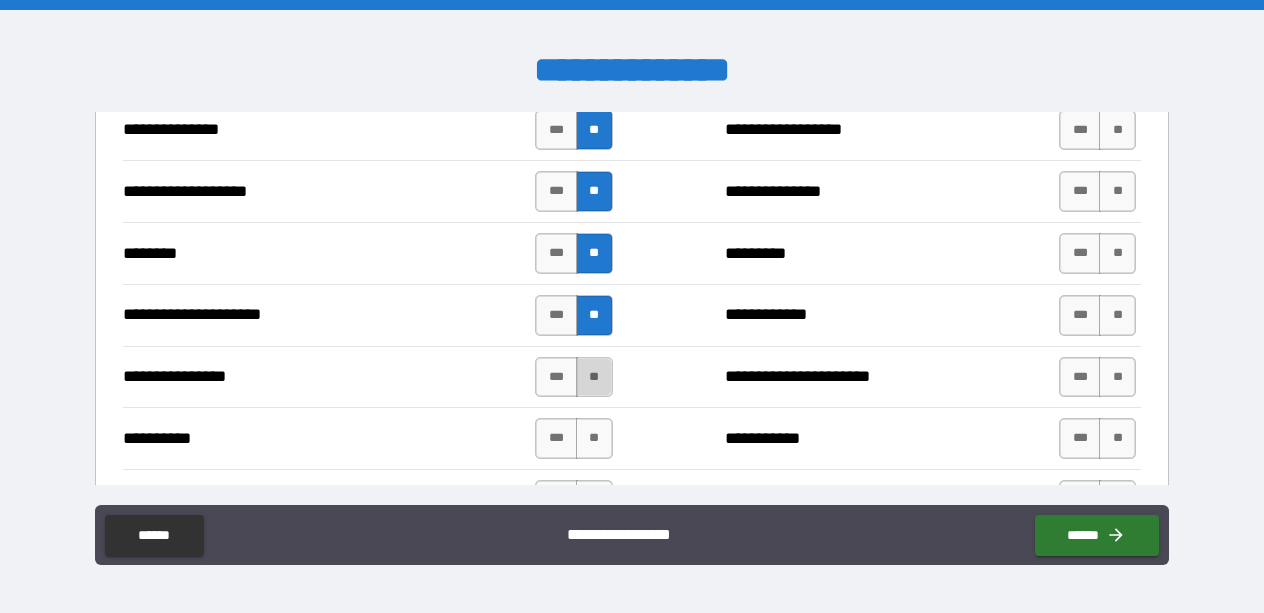 click on "**" at bounding box center [594, 377] 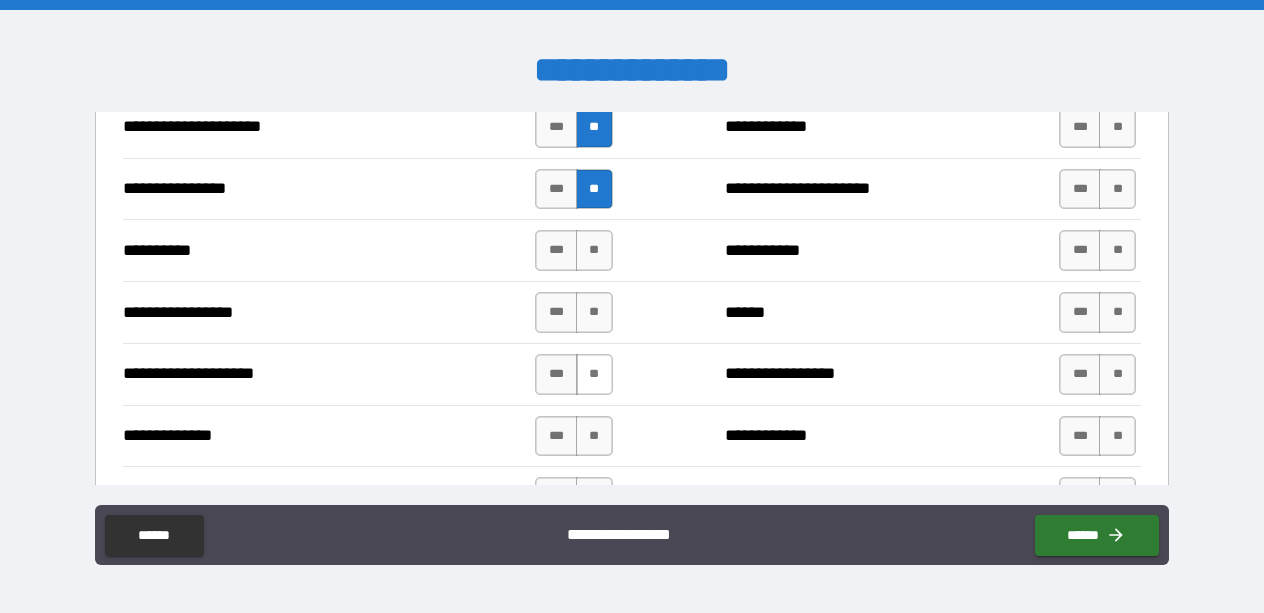 scroll, scrollTop: 2641, scrollLeft: 0, axis: vertical 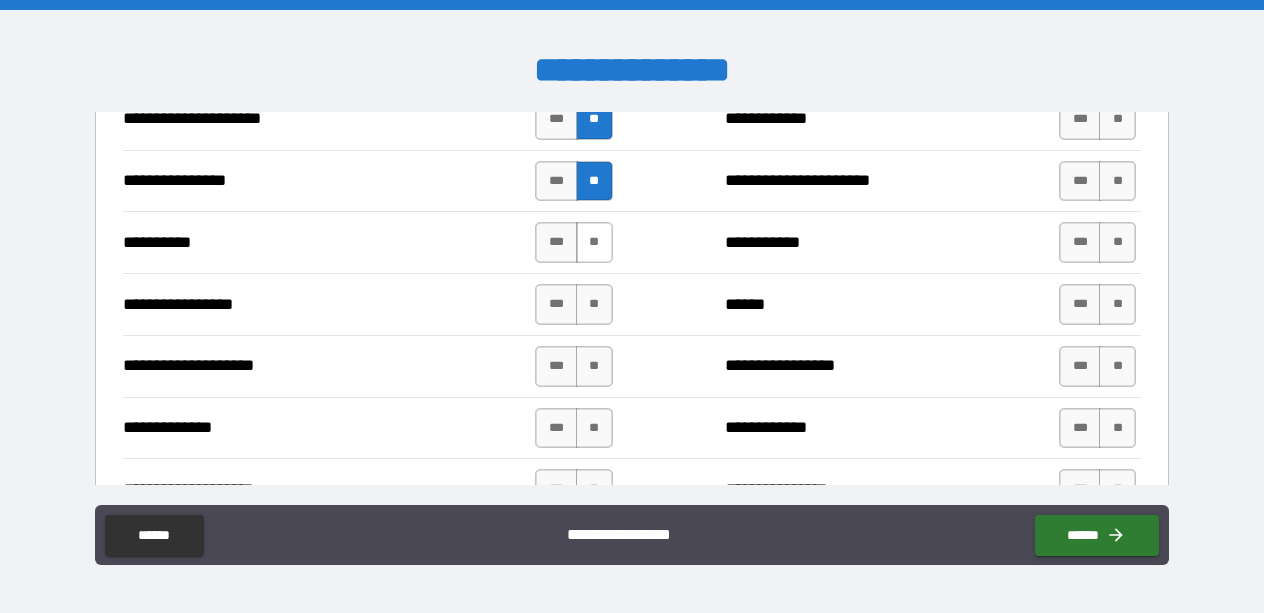 click on "**" at bounding box center [594, 242] 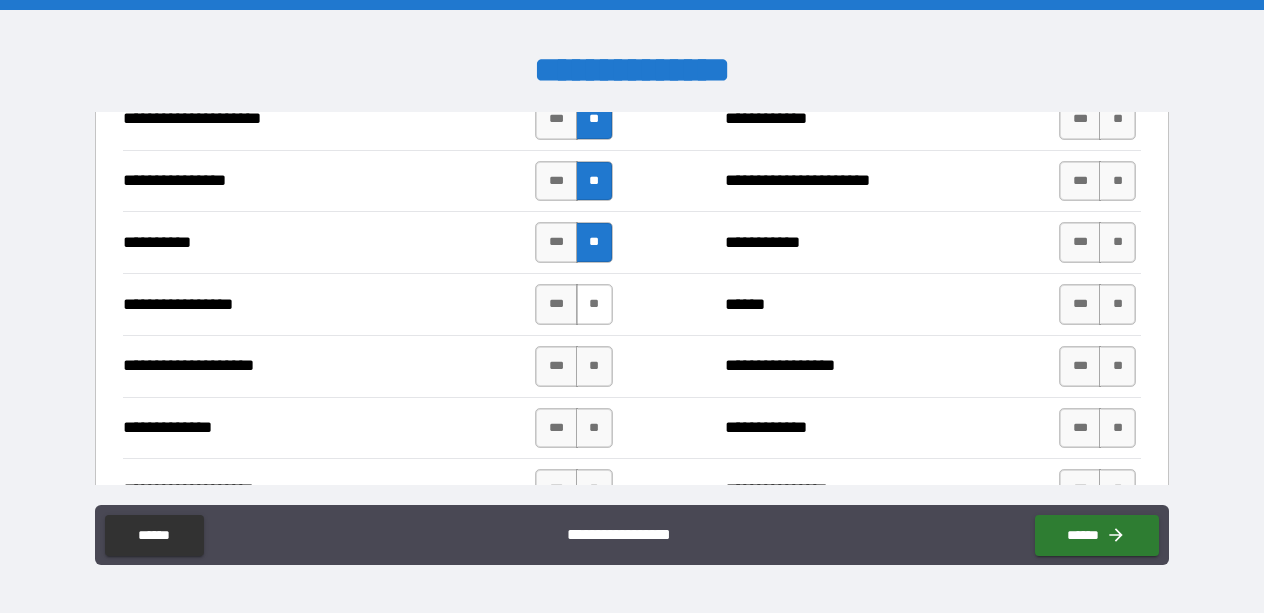 click on "**" at bounding box center [594, 304] 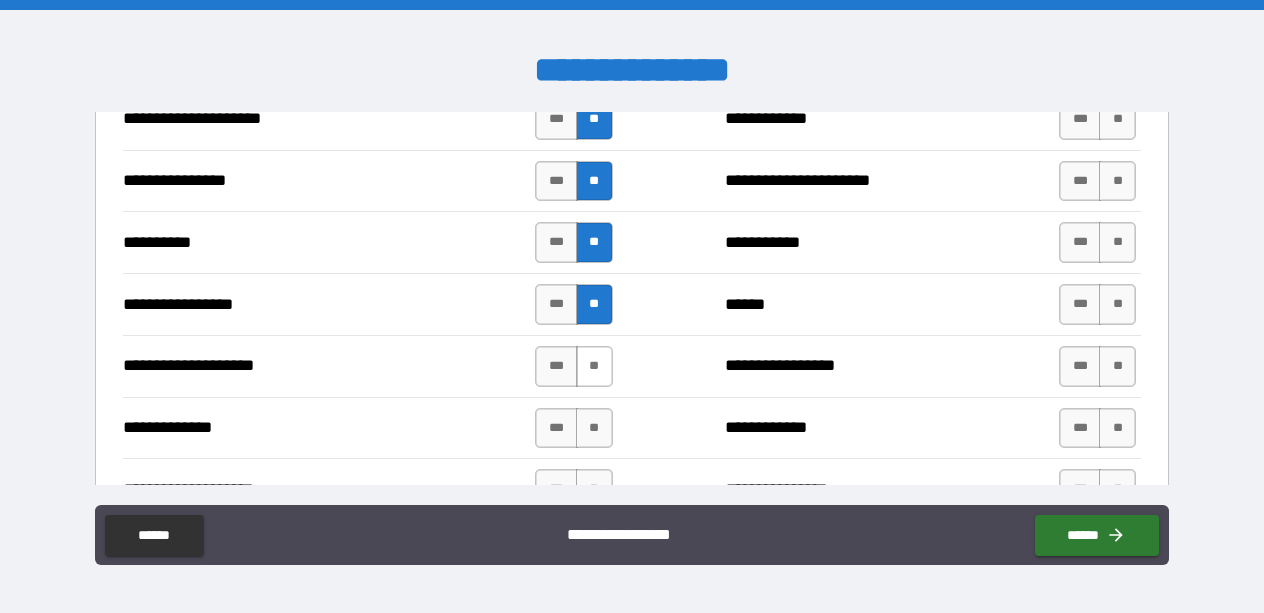 click on "**" at bounding box center [594, 366] 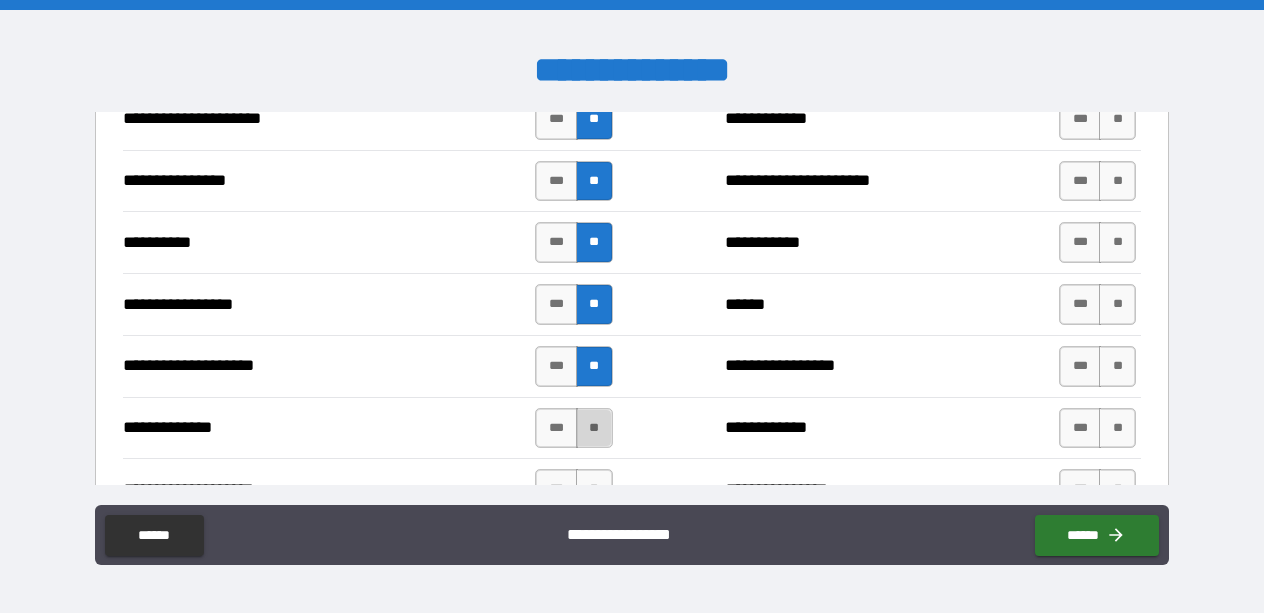 click on "**" at bounding box center (594, 428) 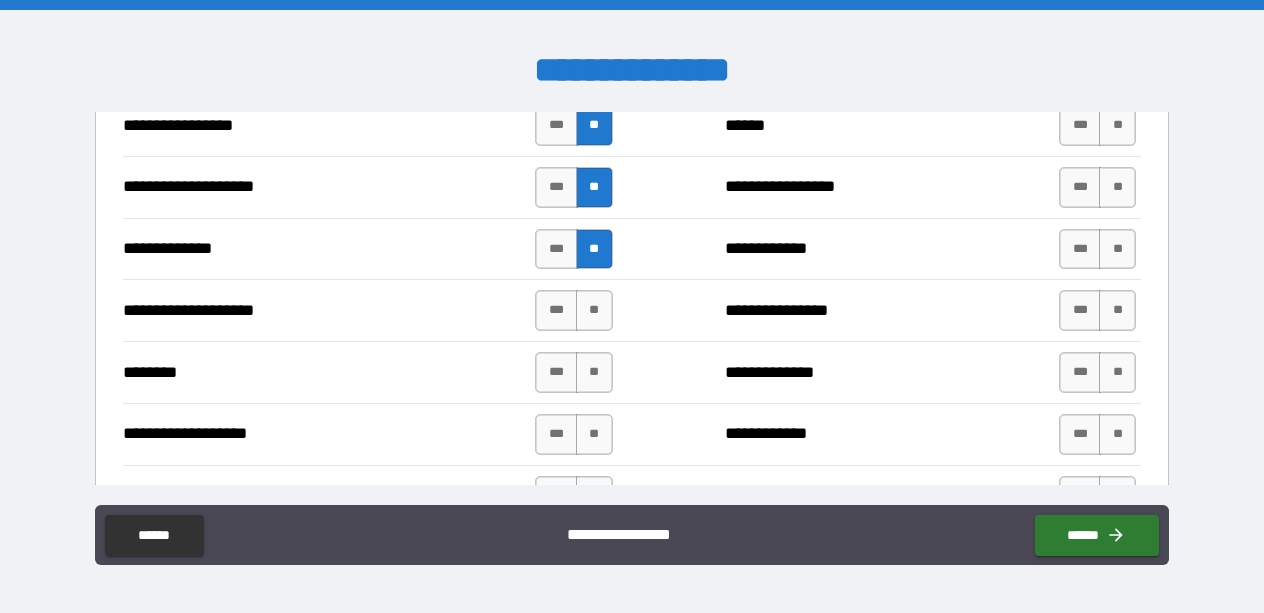 scroll, scrollTop: 2823, scrollLeft: 0, axis: vertical 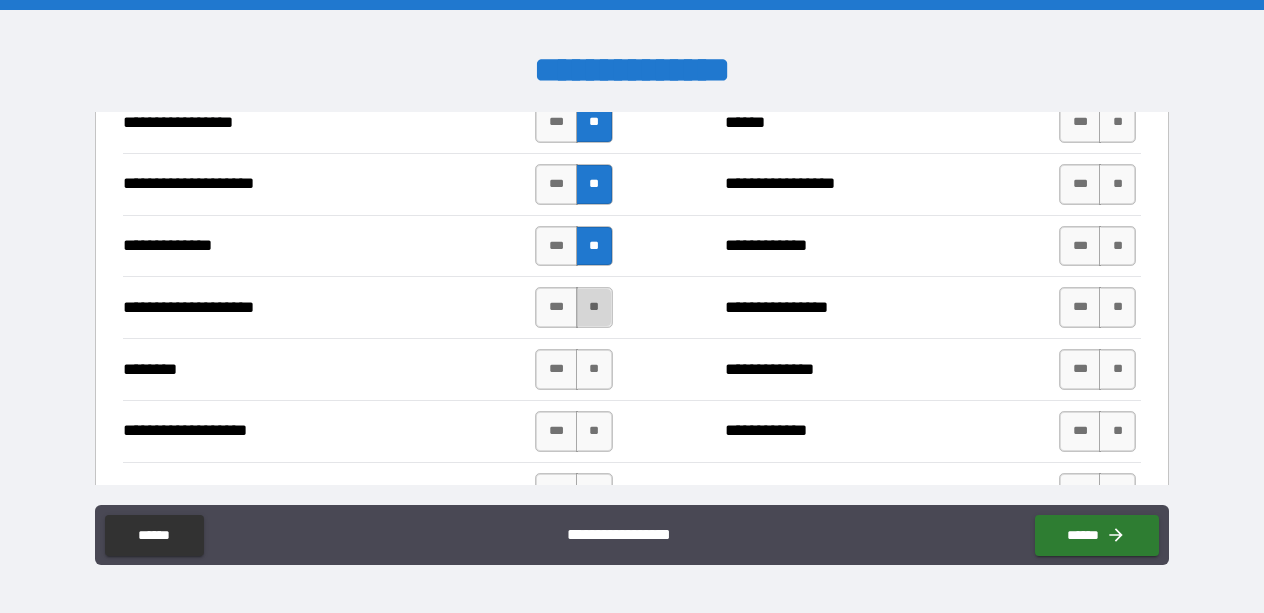 click on "**" at bounding box center (594, 307) 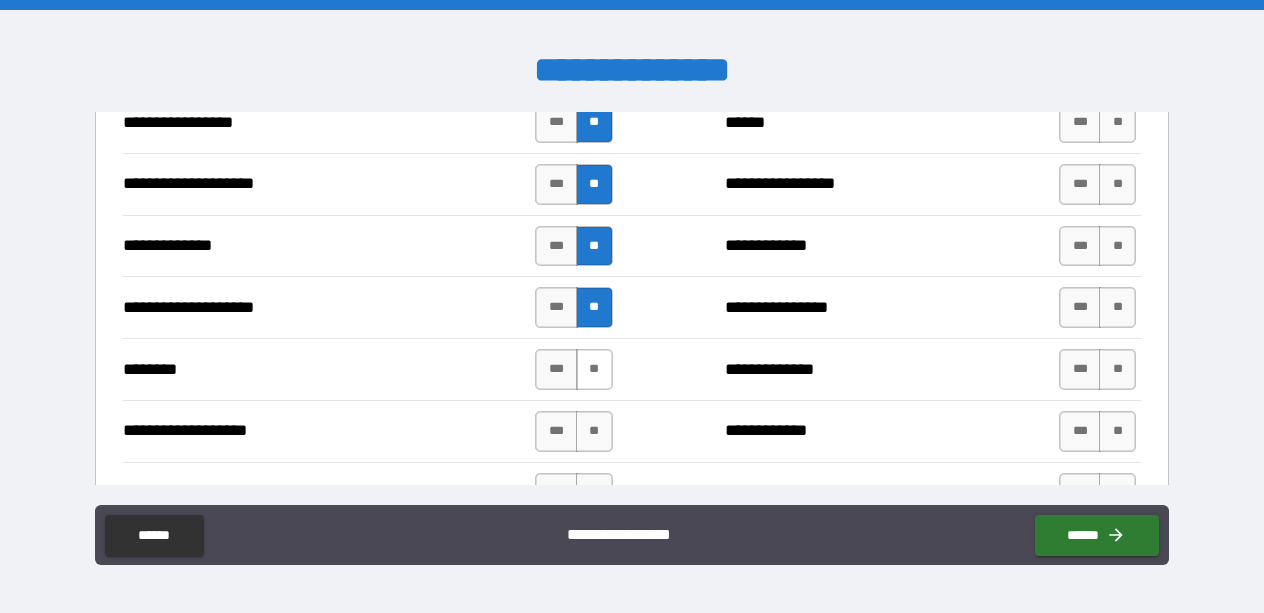 click on "**" at bounding box center (594, 369) 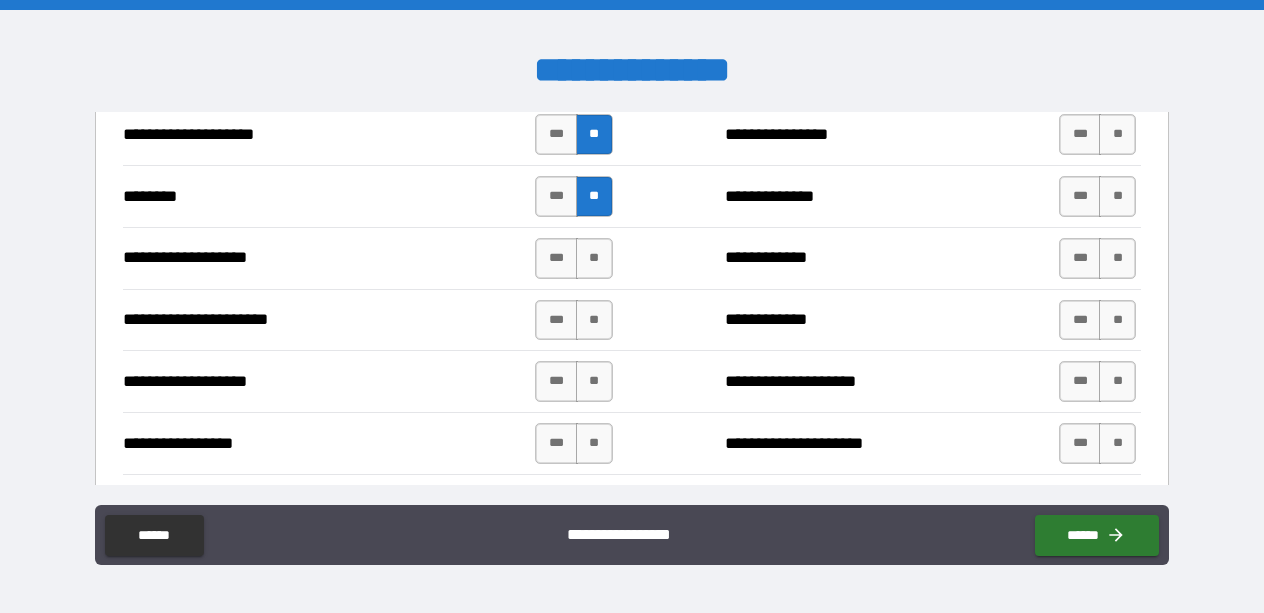 scroll, scrollTop: 3017, scrollLeft: 0, axis: vertical 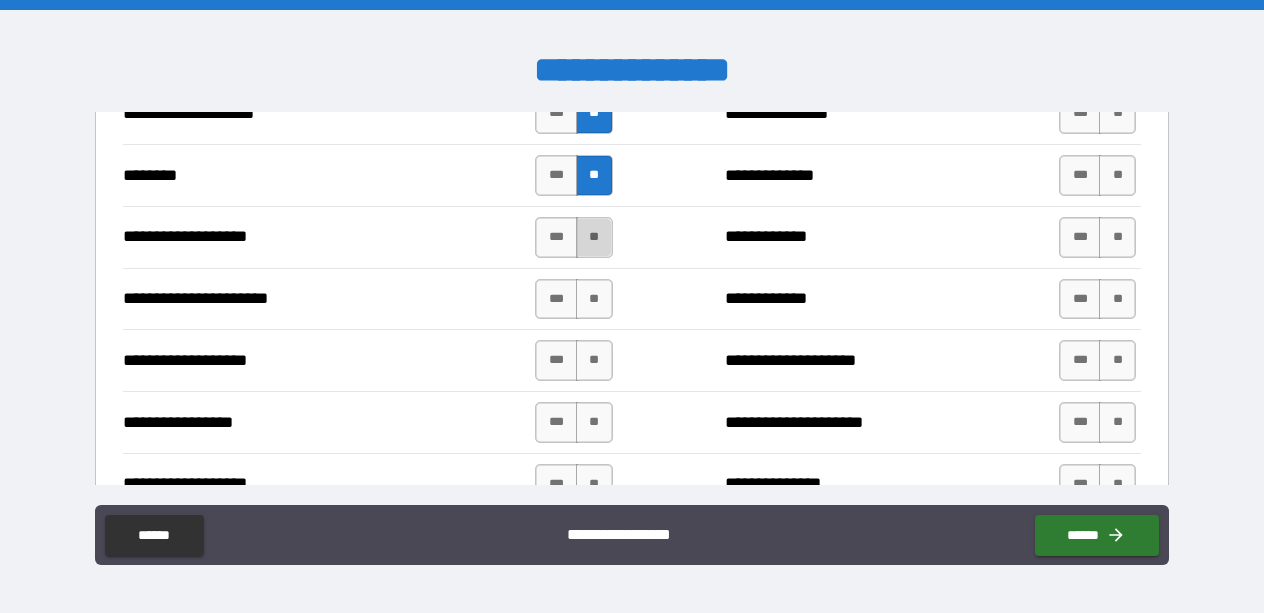 click on "**" at bounding box center [594, 237] 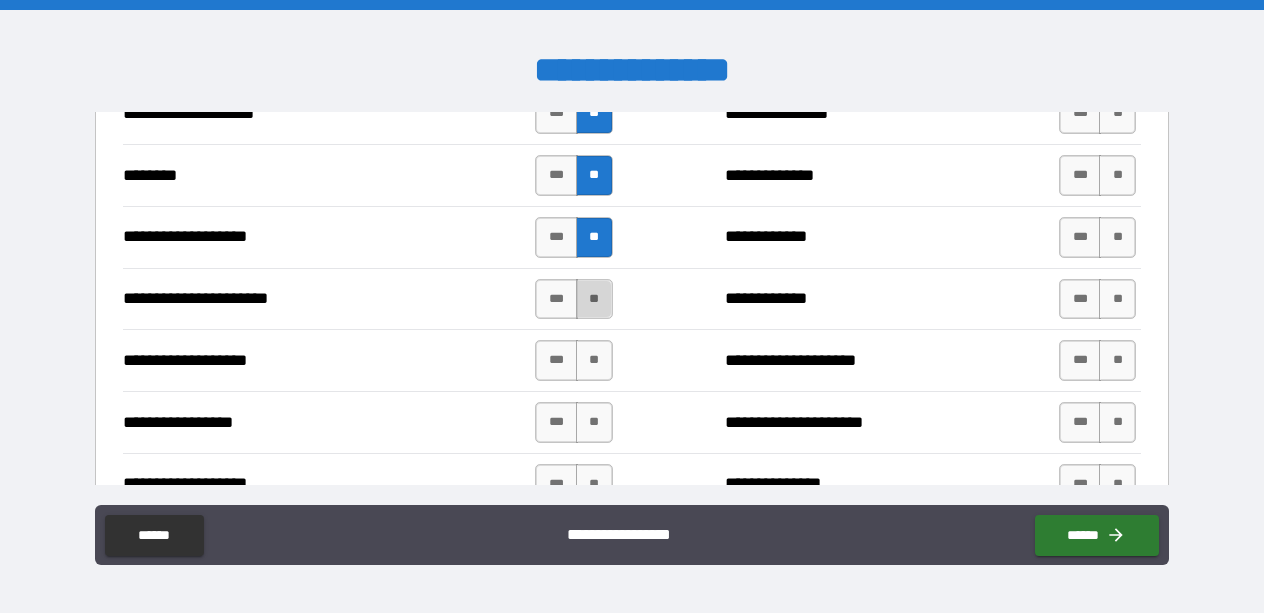 click on "**" at bounding box center (594, 299) 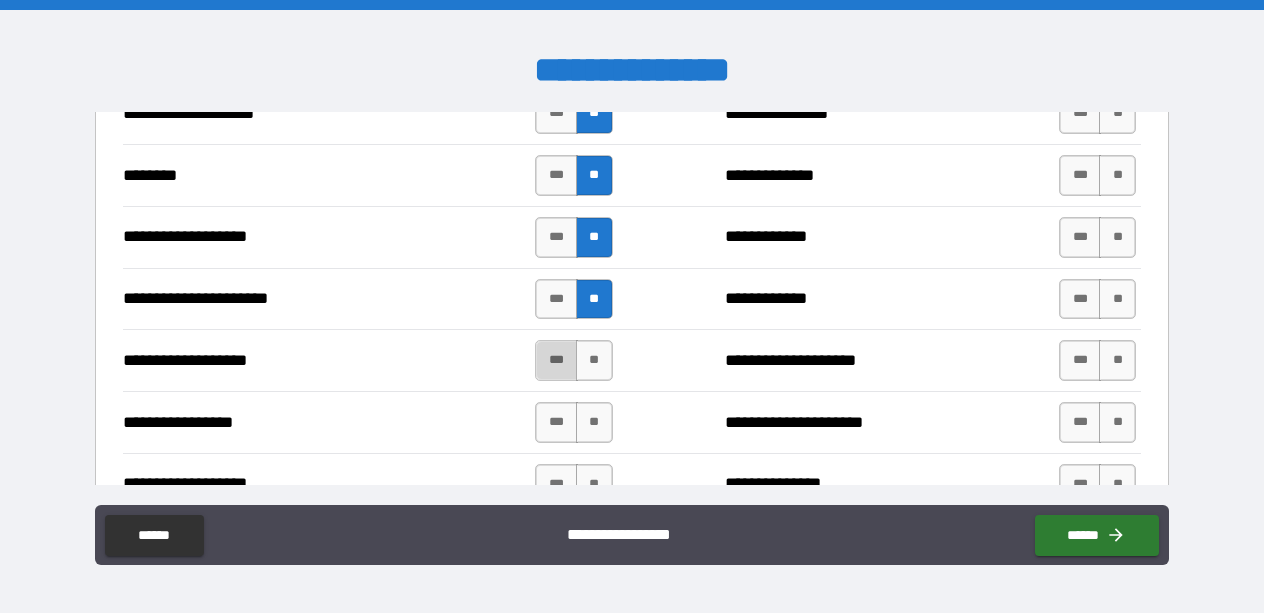 click on "***" at bounding box center [556, 360] 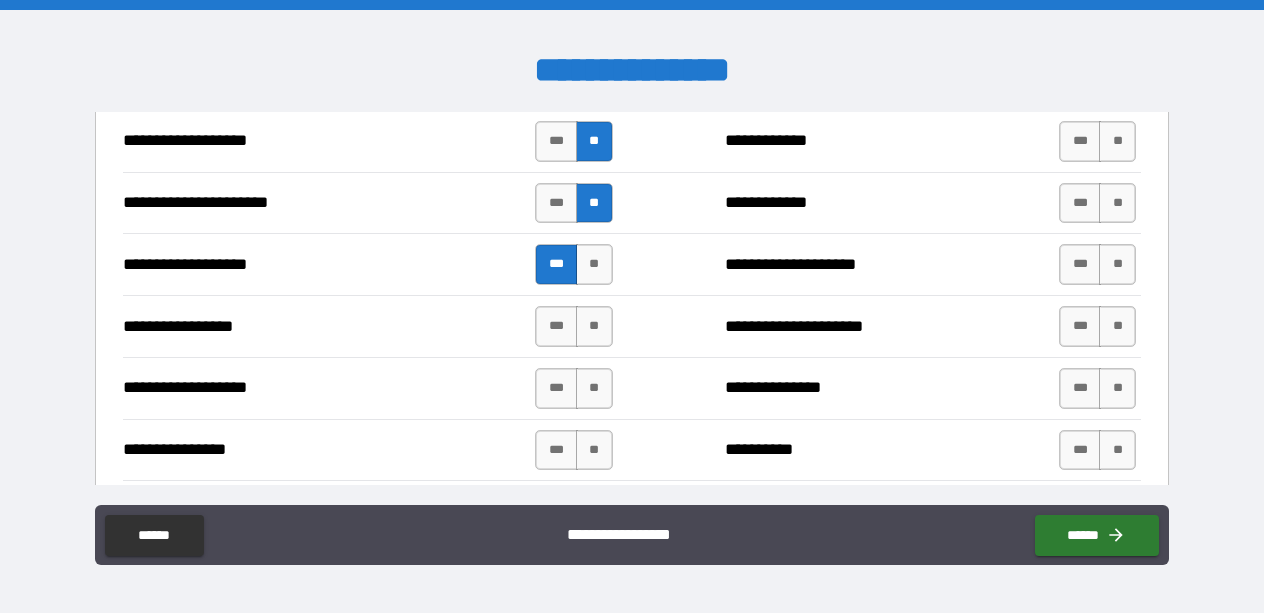 scroll, scrollTop: 3139, scrollLeft: 0, axis: vertical 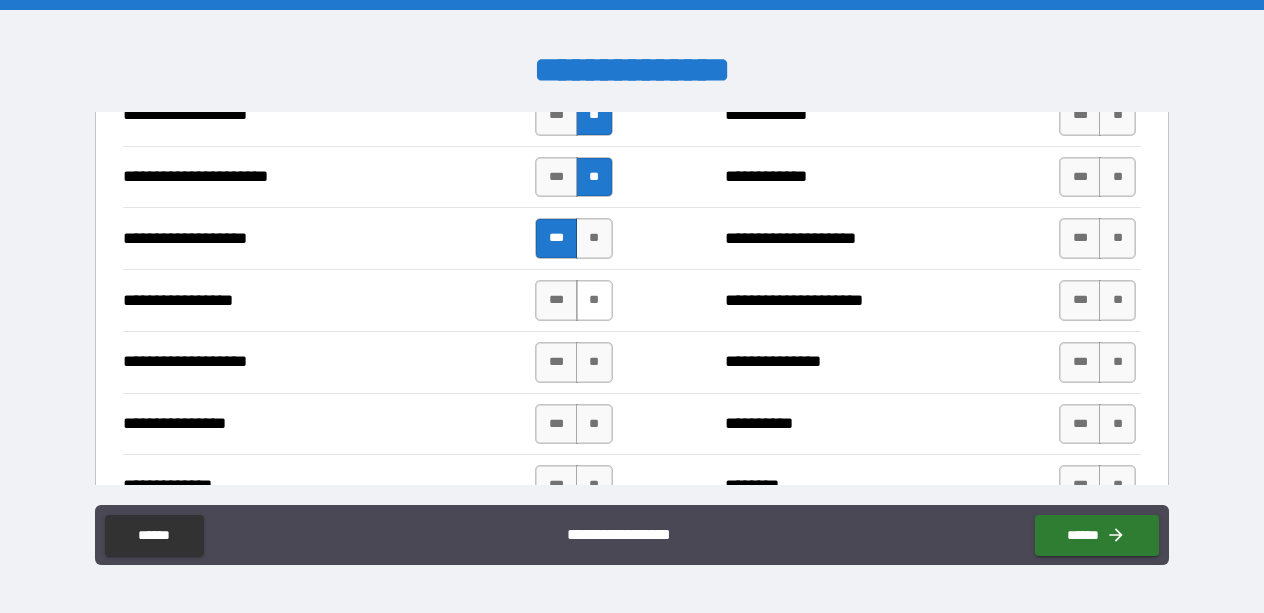 click on "**" at bounding box center (594, 300) 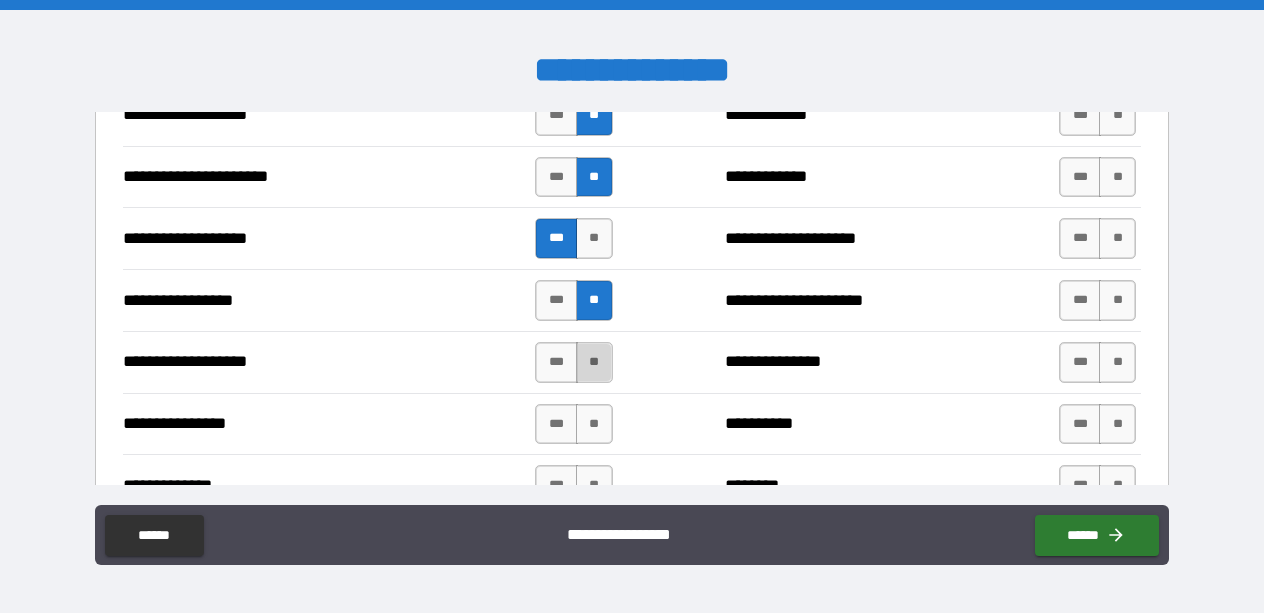 click on "**" at bounding box center (594, 362) 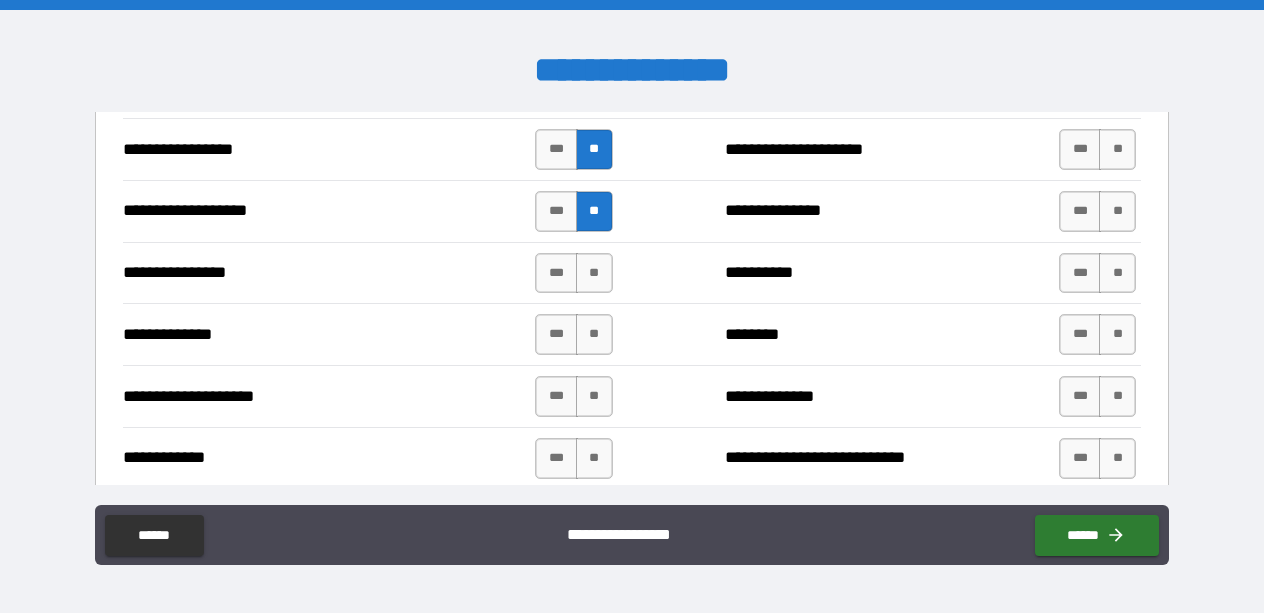 scroll, scrollTop: 3301, scrollLeft: 0, axis: vertical 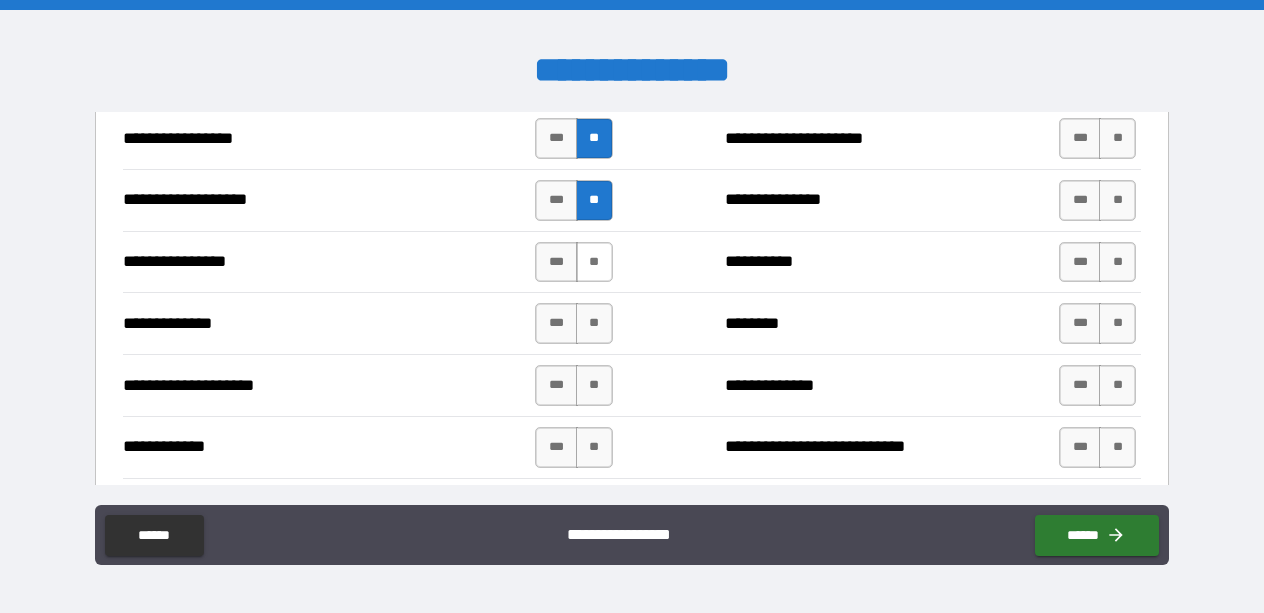 click on "**" at bounding box center (594, 262) 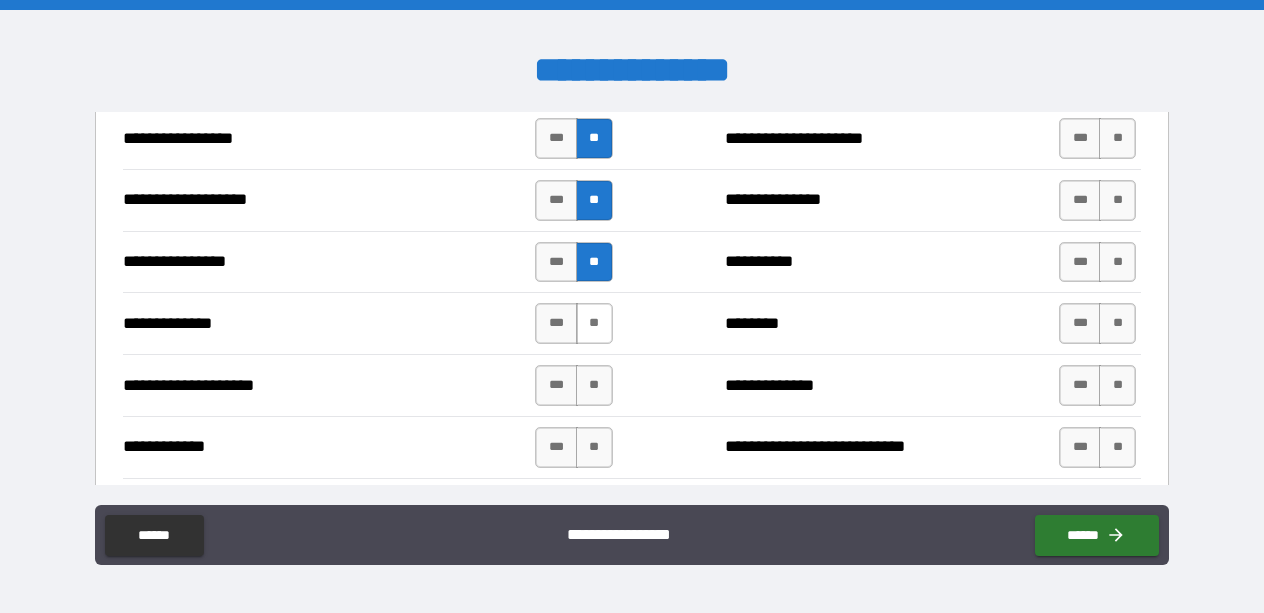 click on "**" at bounding box center (594, 323) 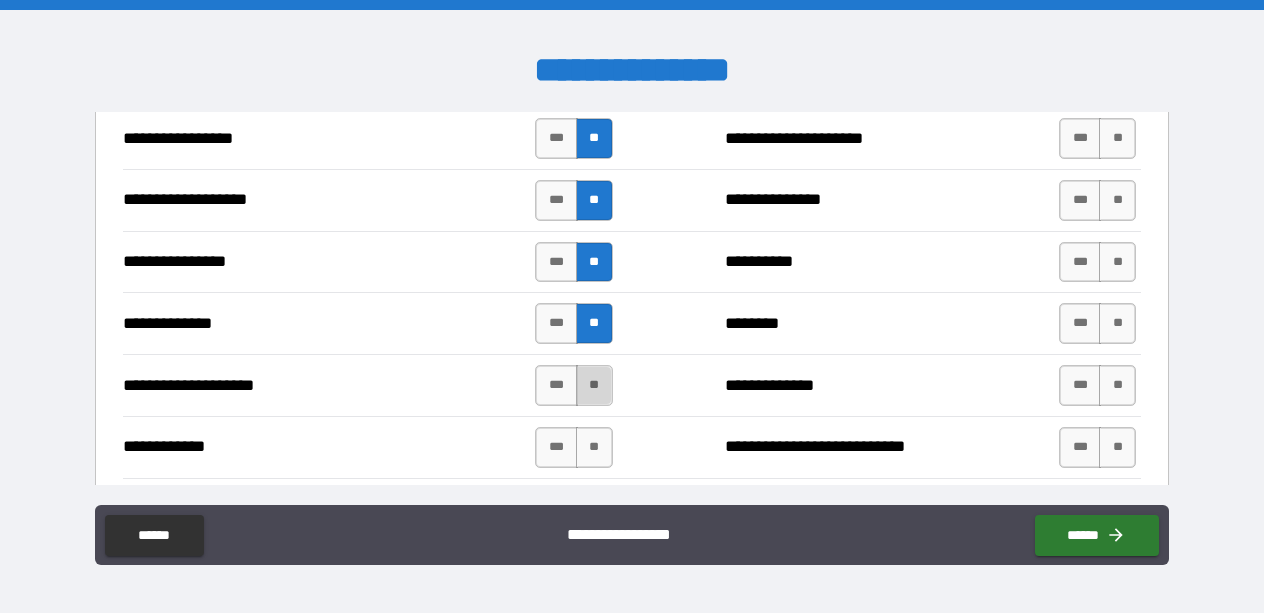 click on "**" at bounding box center (594, 385) 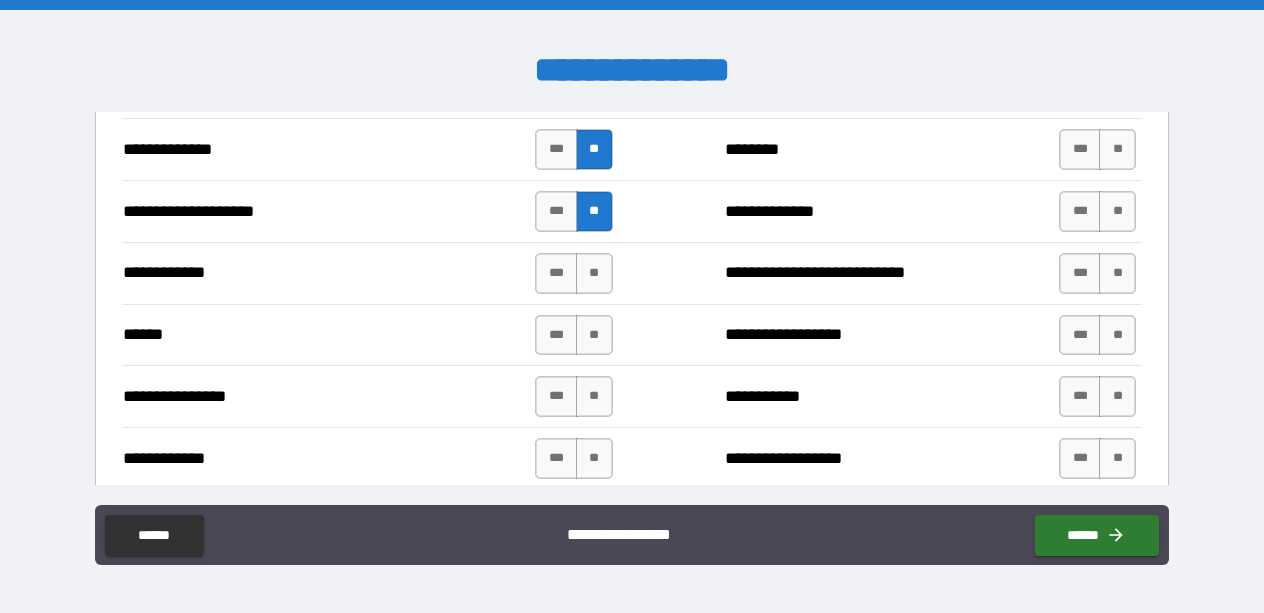 scroll, scrollTop: 3522, scrollLeft: 0, axis: vertical 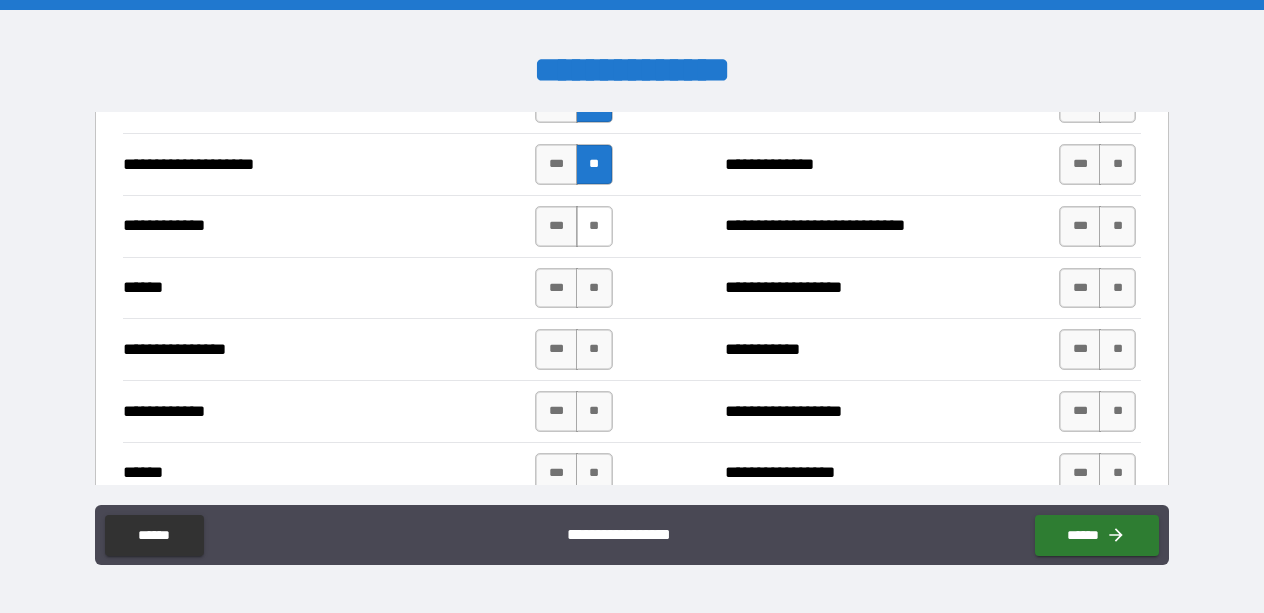 click on "**" at bounding box center (594, 226) 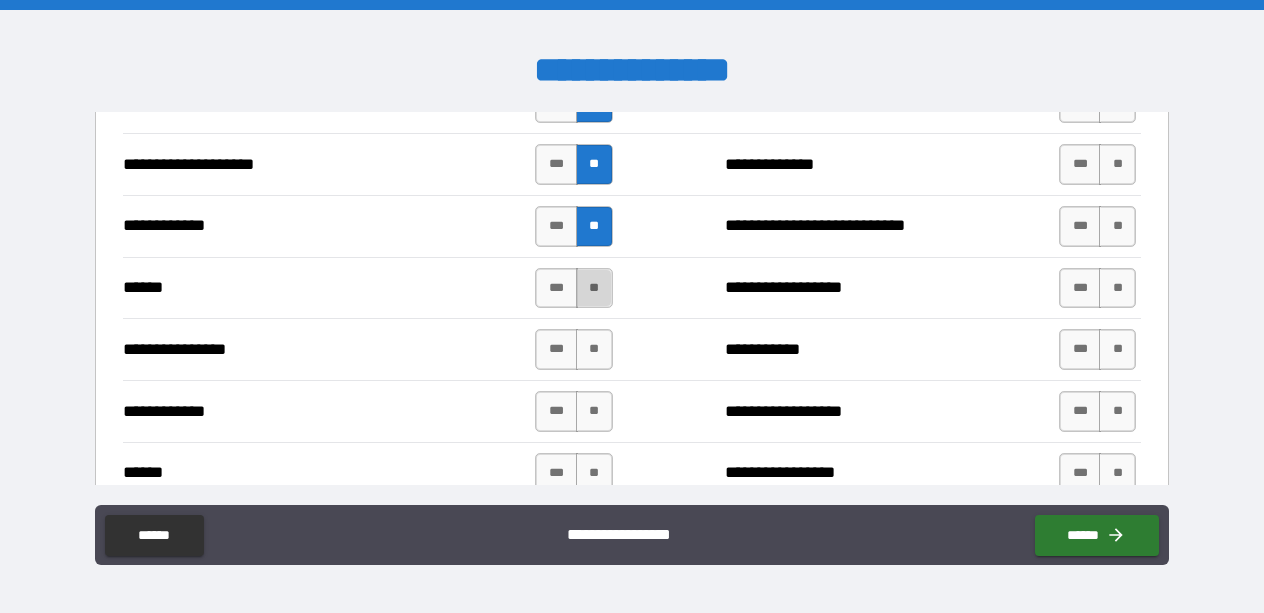 click on "**" at bounding box center [594, 288] 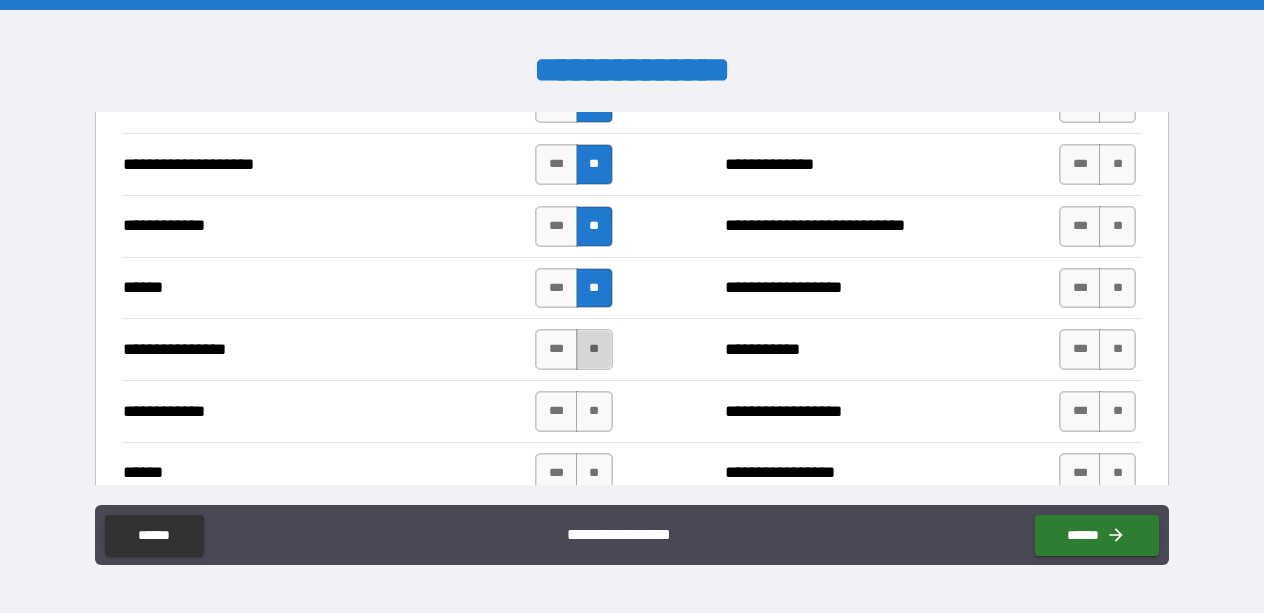 click on "**" at bounding box center [594, 349] 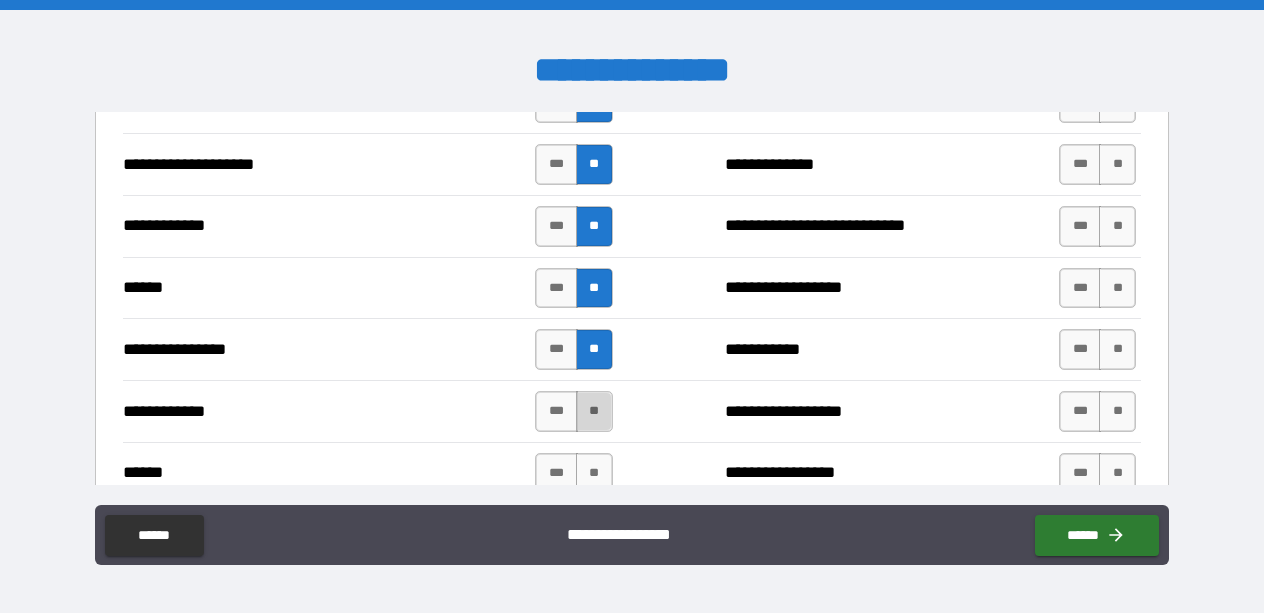 click on "**" at bounding box center [594, 411] 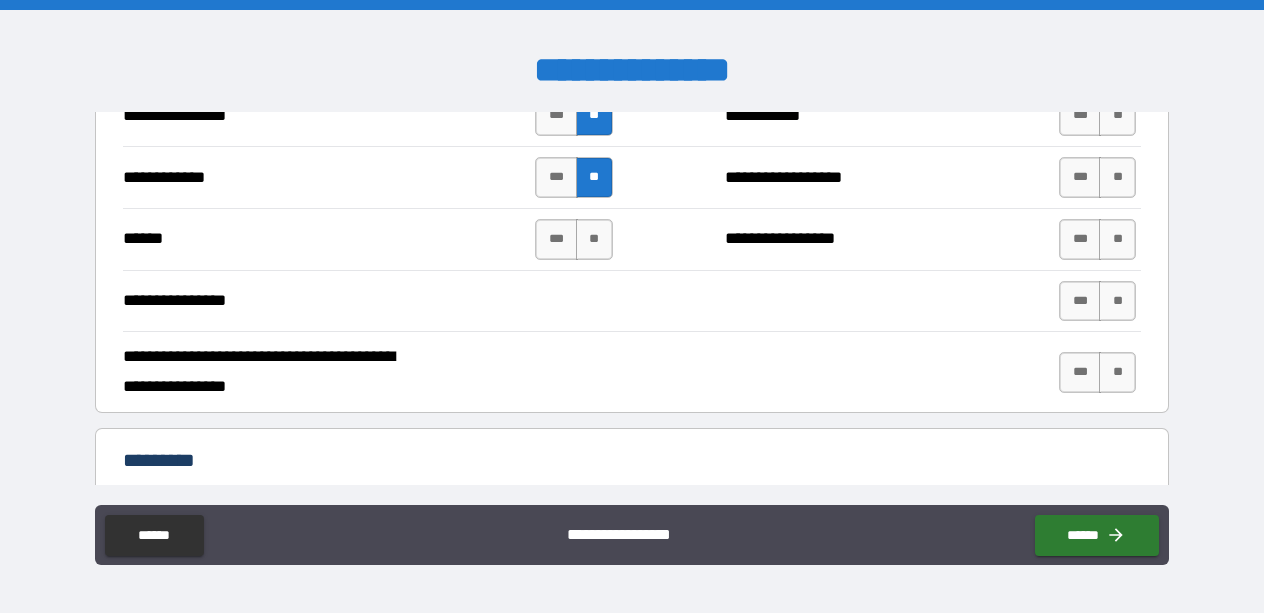 scroll, scrollTop: 3758, scrollLeft: 0, axis: vertical 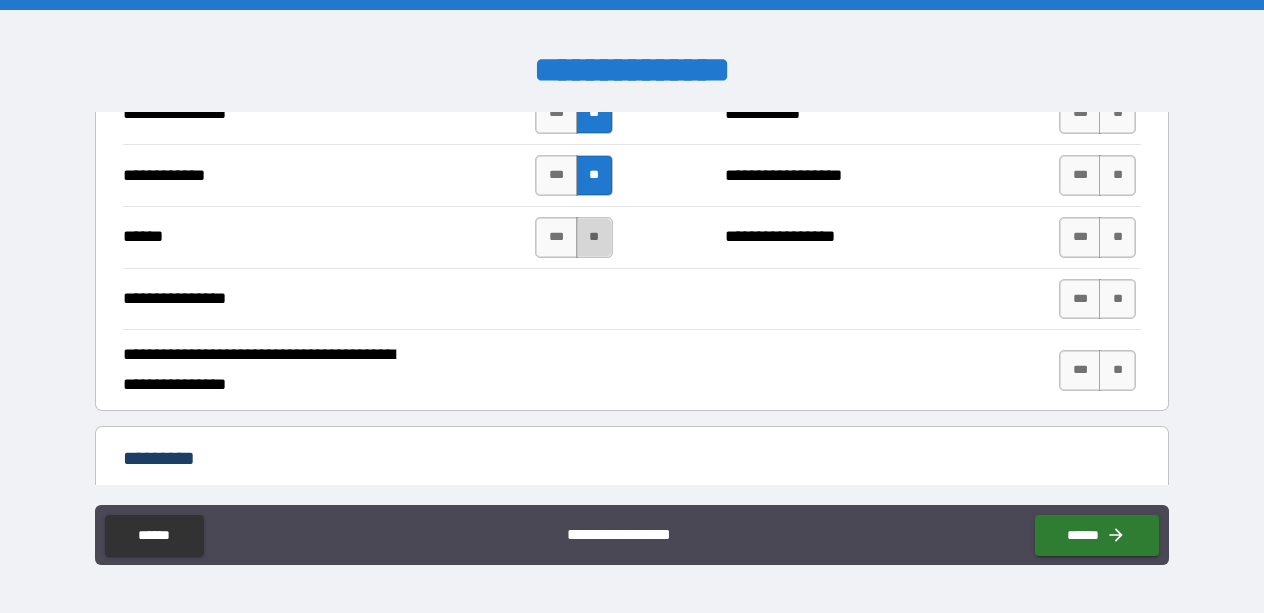 click on "**" at bounding box center [594, 237] 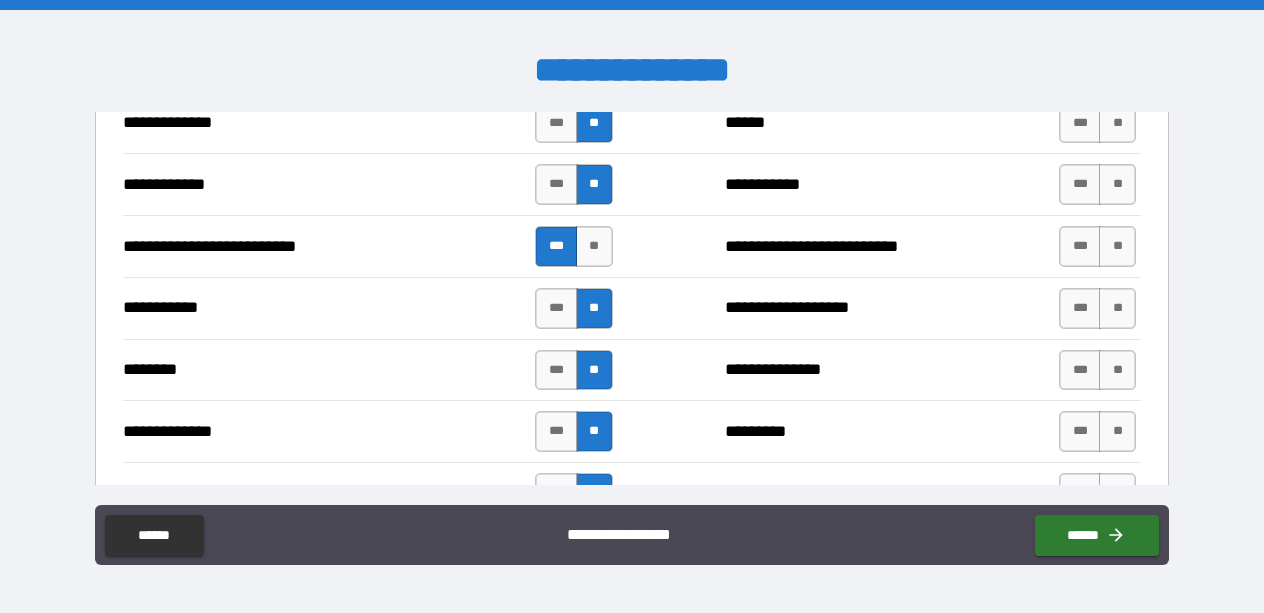 scroll, scrollTop: 1959, scrollLeft: 0, axis: vertical 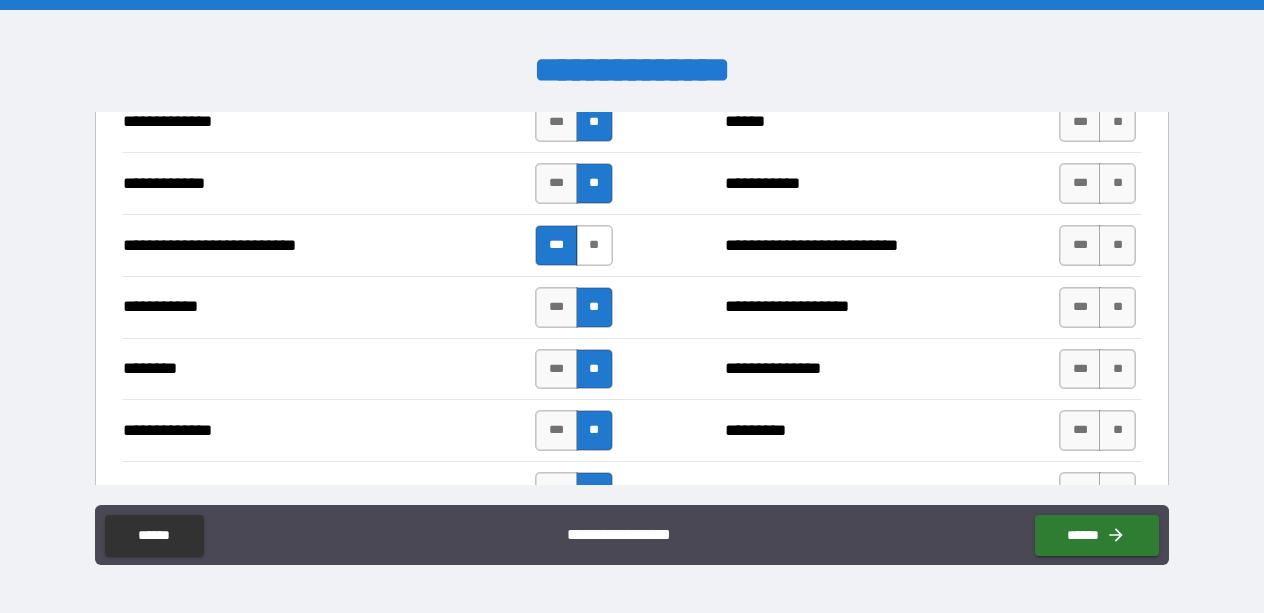click on "**" at bounding box center [594, 245] 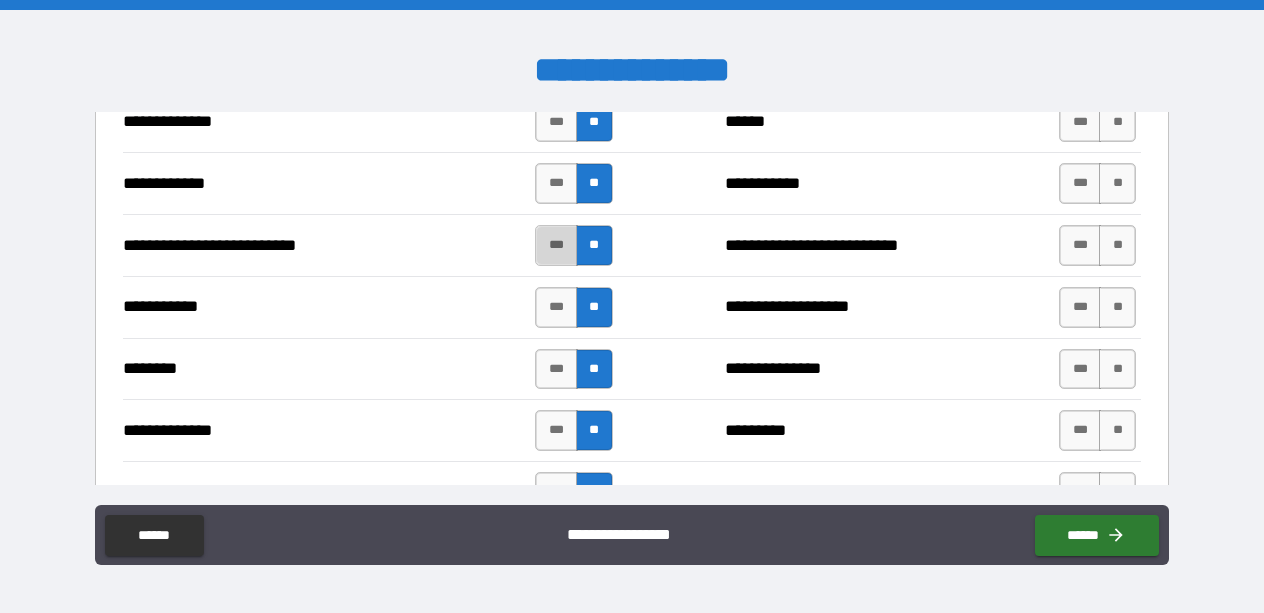 click on "***" at bounding box center (556, 245) 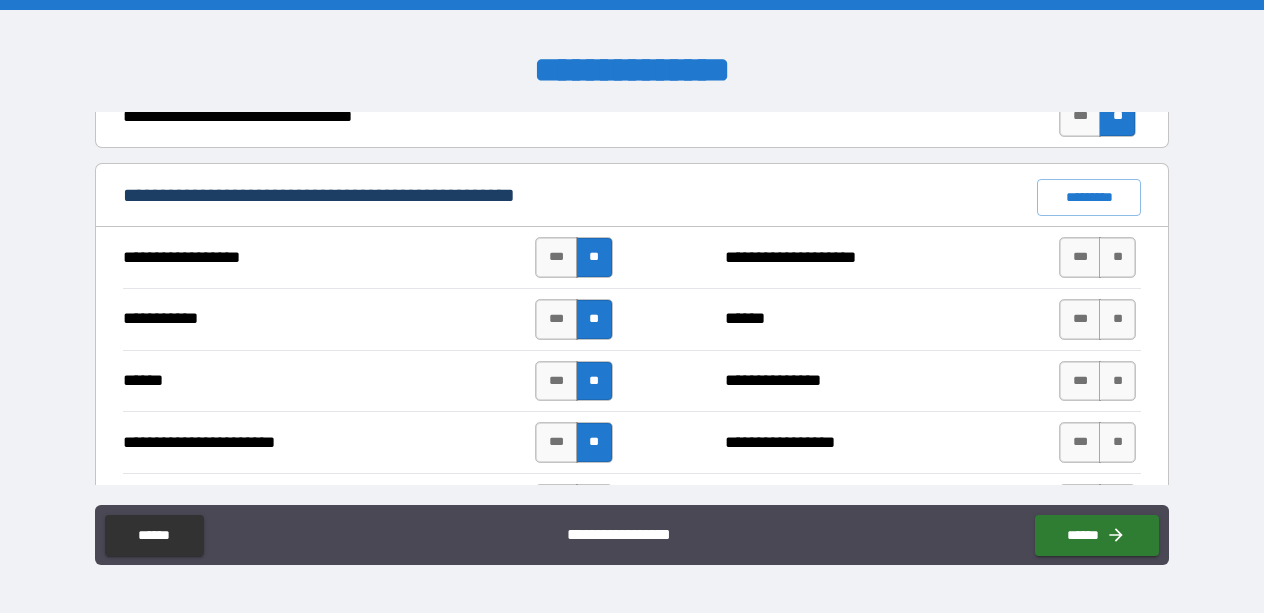 scroll, scrollTop: 1455, scrollLeft: 0, axis: vertical 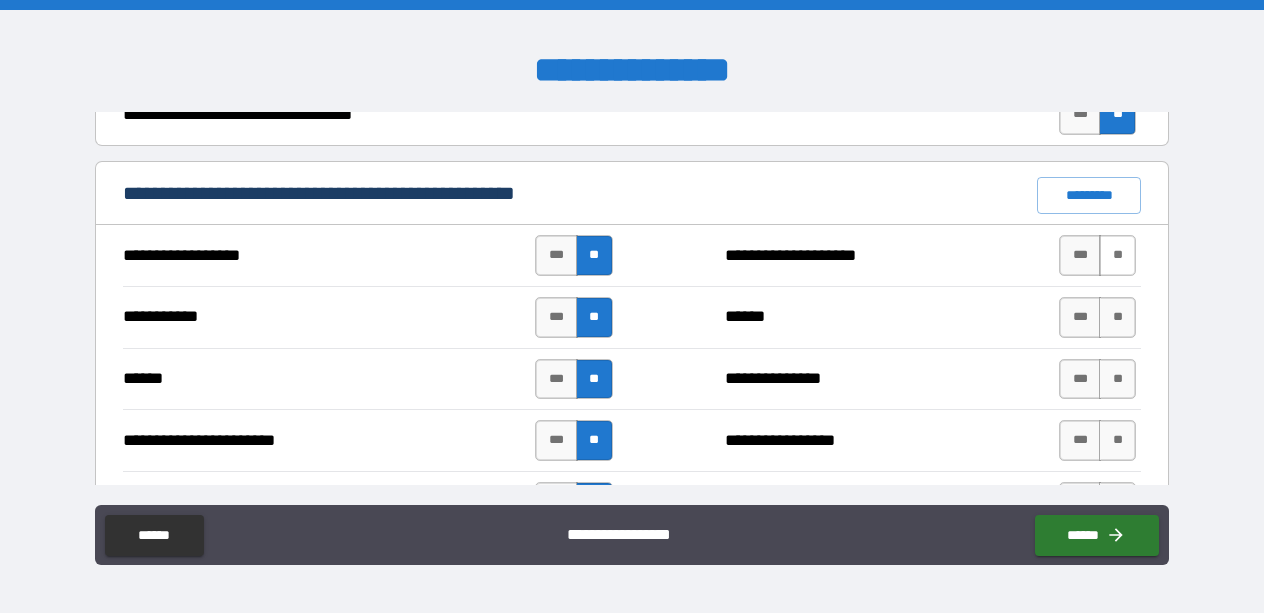 click on "**" at bounding box center (1117, 255) 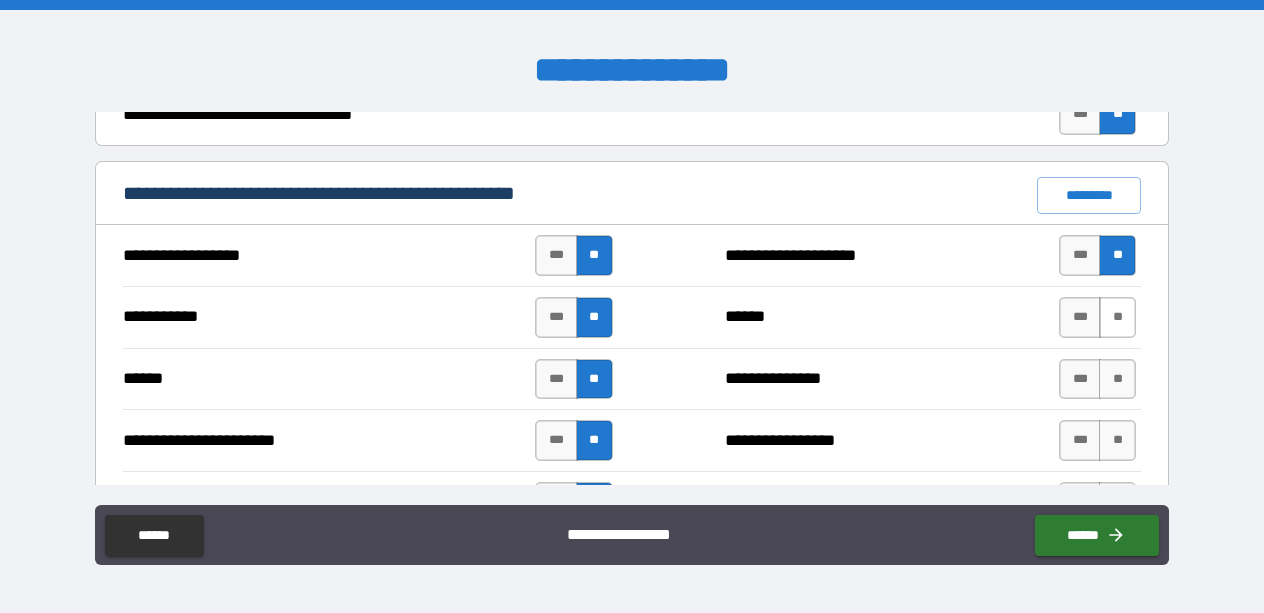 click on "**" at bounding box center [1117, 317] 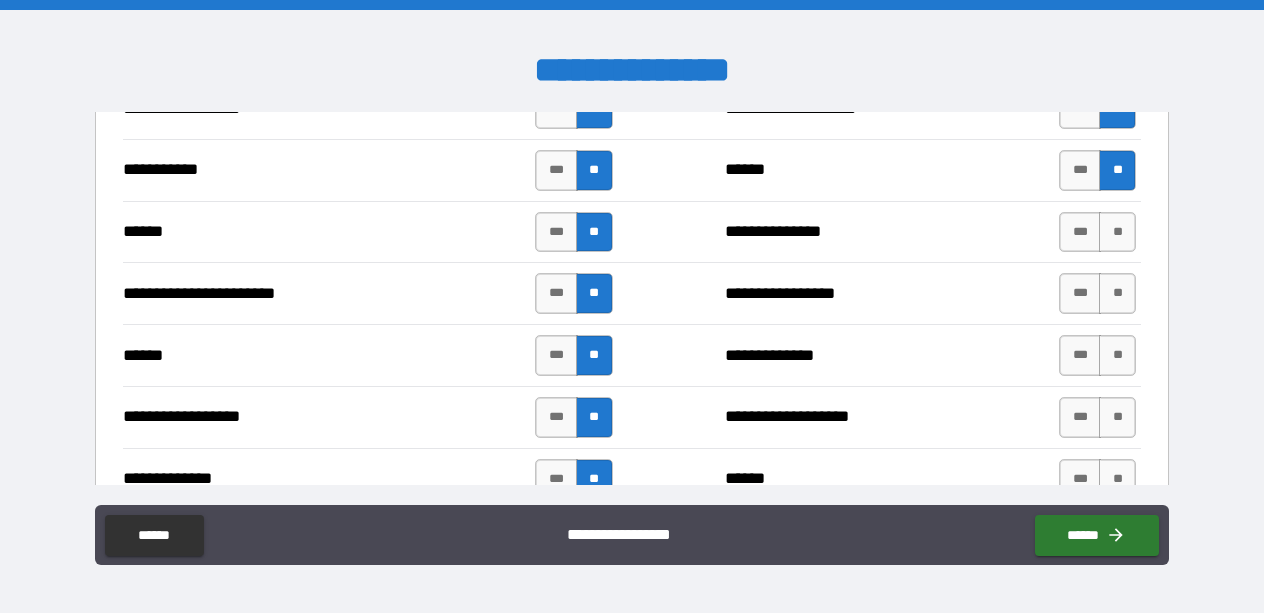 scroll, scrollTop: 1603, scrollLeft: 0, axis: vertical 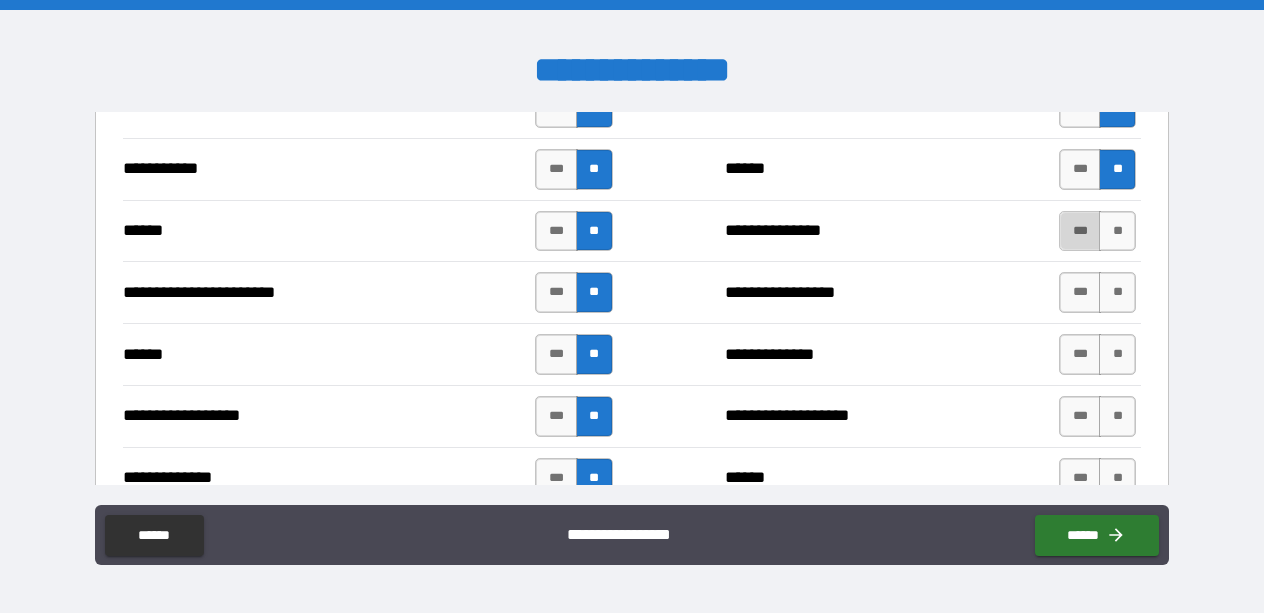 click on "***" at bounding box center (1080, 231) 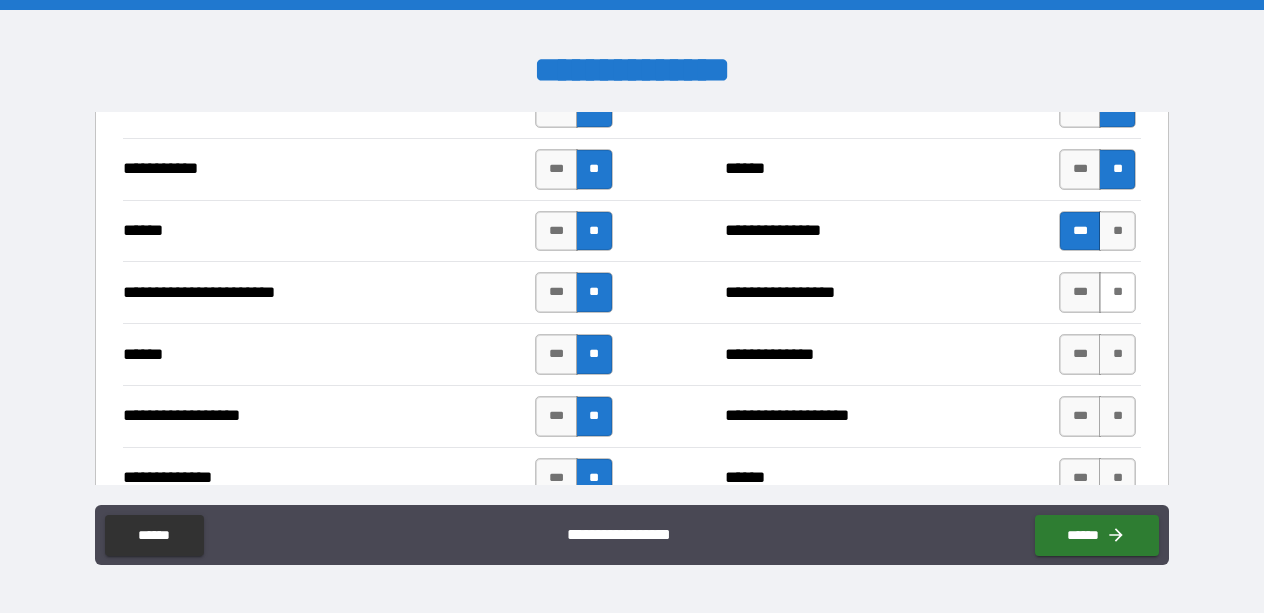 click on "**" at bounding box center (1117, 292) 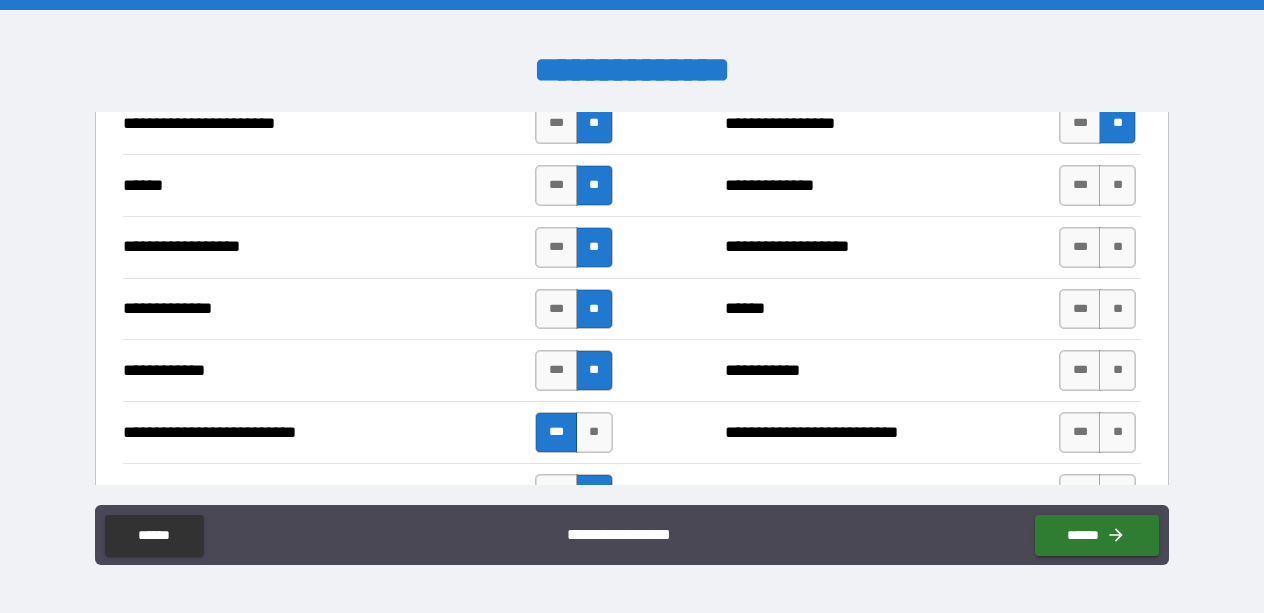 scroll, scrollTop: 1775, scrollLeft: 0, axis: vertical 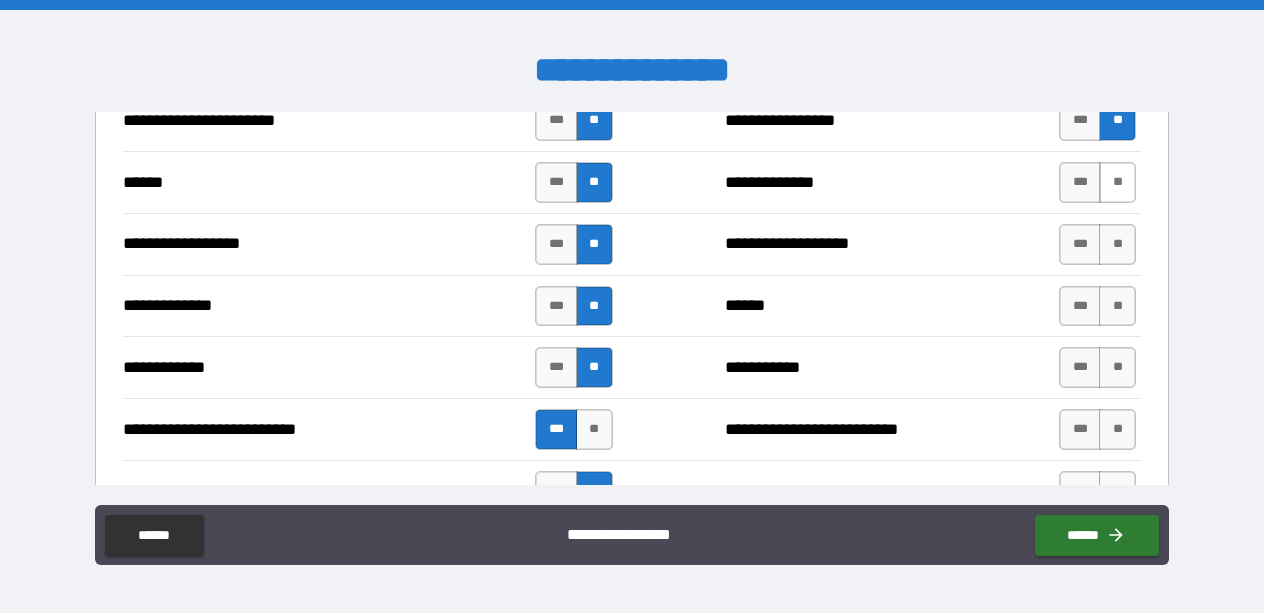 click on "**" at bounding box center (1117, 182) 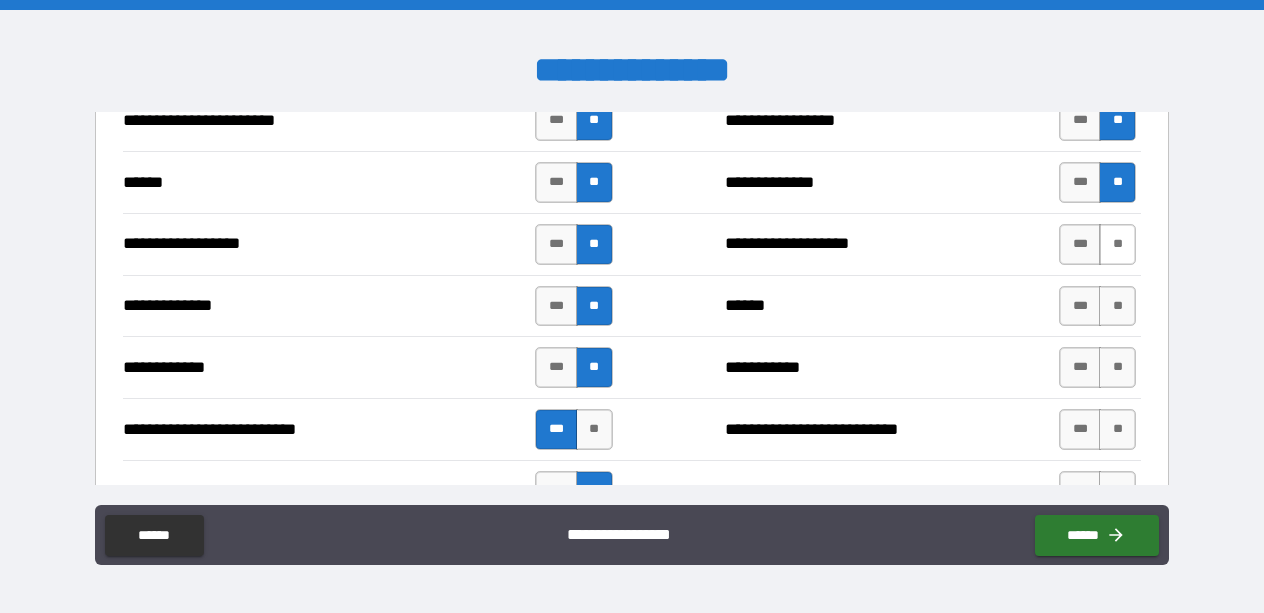 click on "**" at bounding box center [1117, 244] 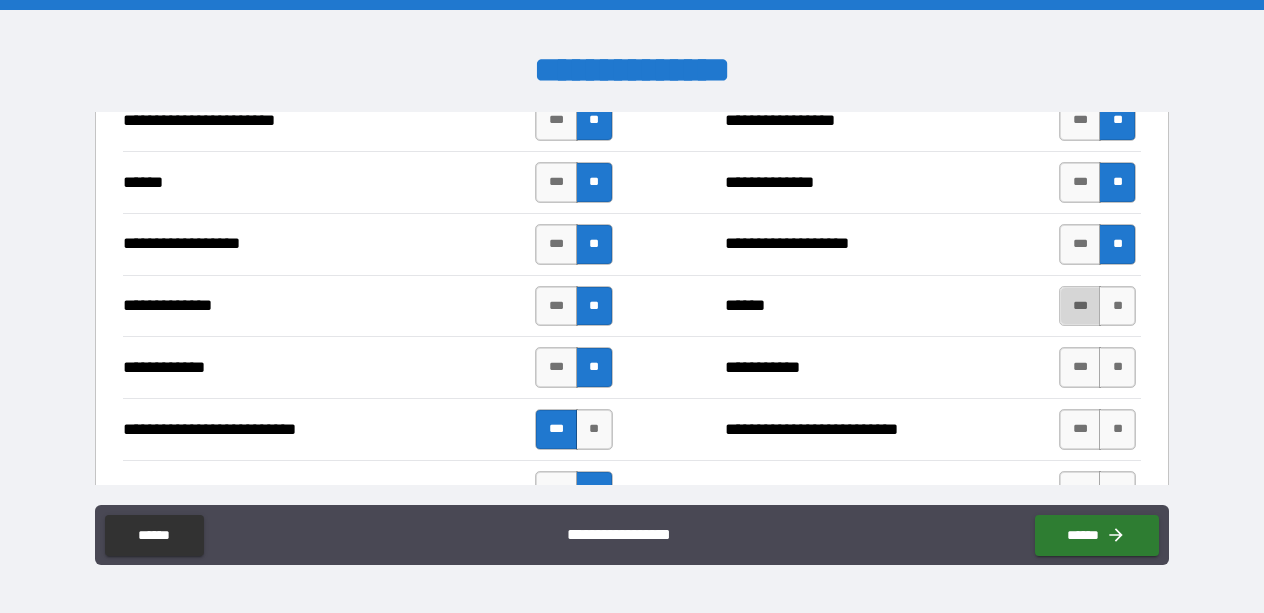click on "***" at bounding box center (1080, 306) 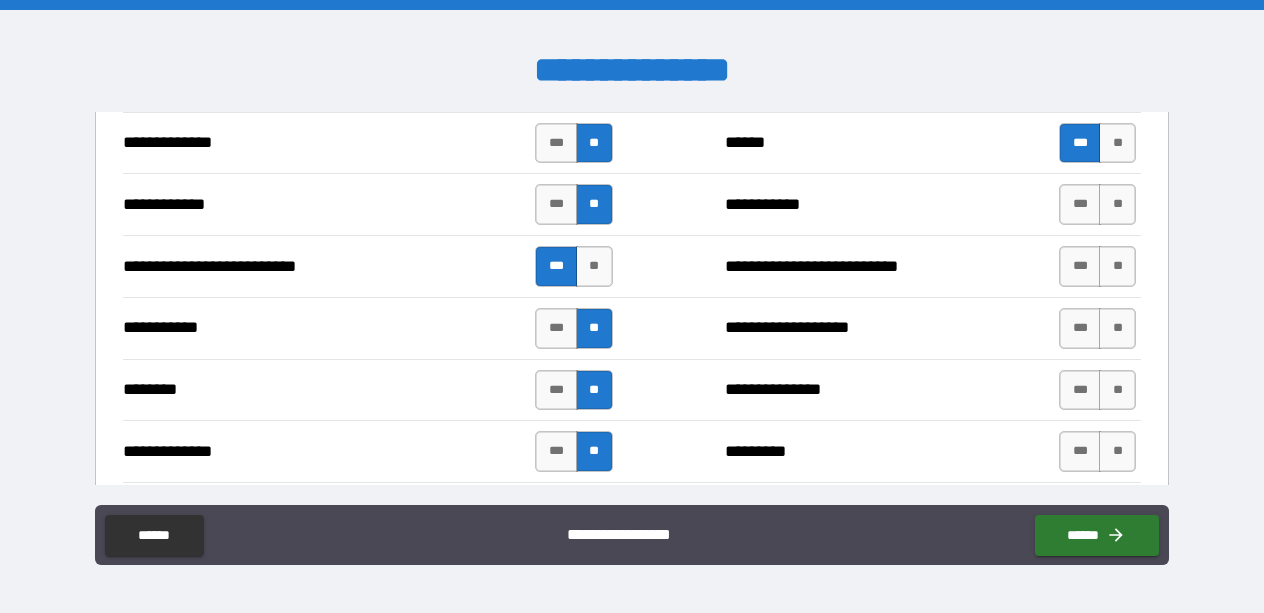 scroll, scrollTop: 1995, scrollLeft: 0, axis: vertical 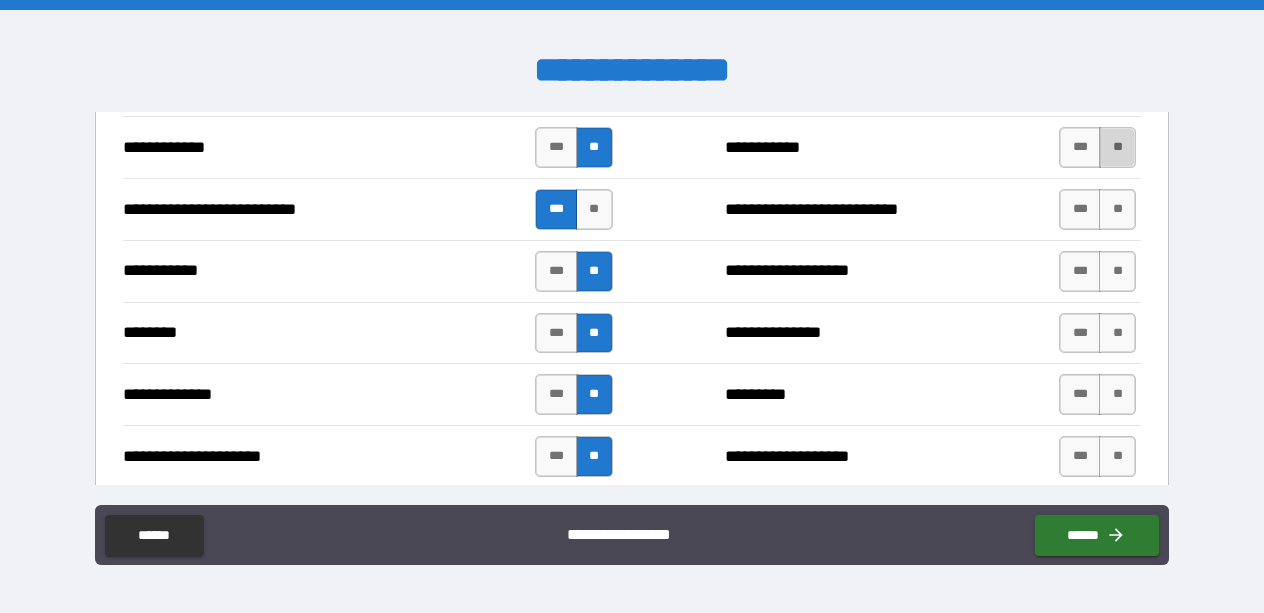 click on "**" at bounding box center (1117, 147) 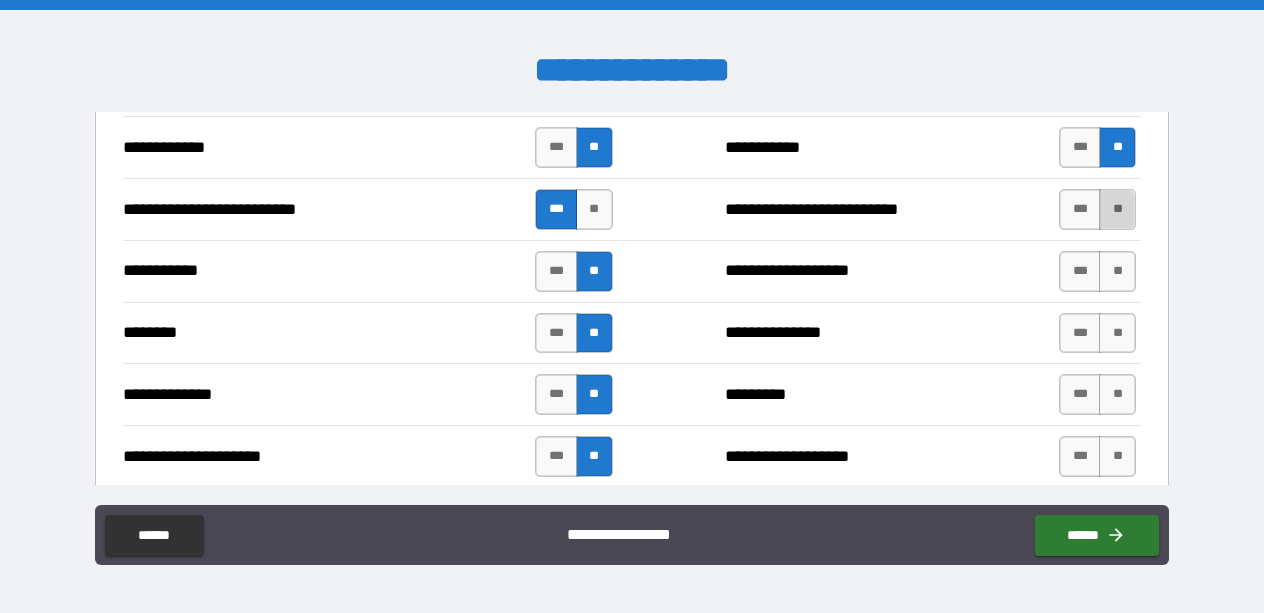 click on "**" at bounding box center (1117, 209) 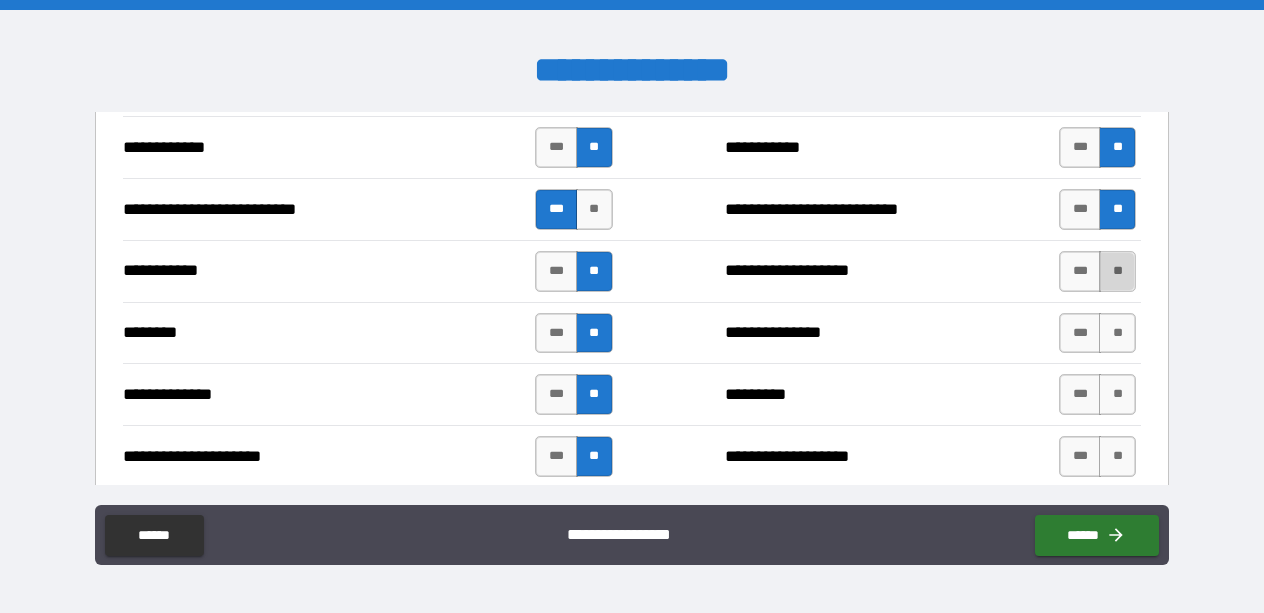 click on "**" at bounding box center (1117, 271) 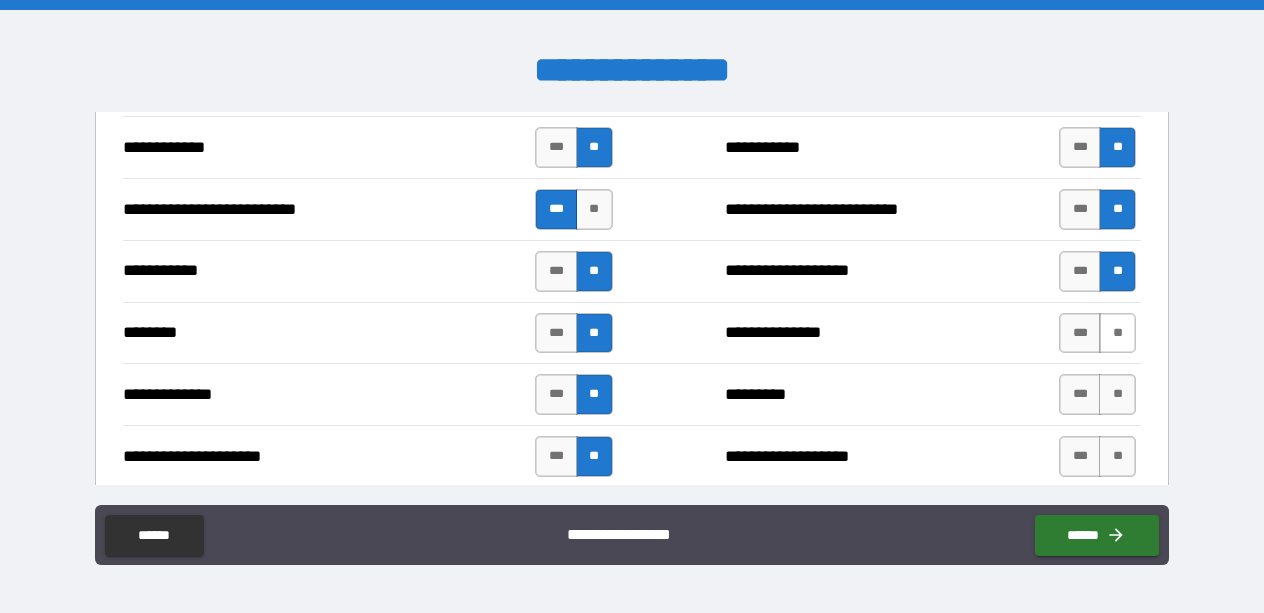 click on "**" at bounding box center (1117, 333) 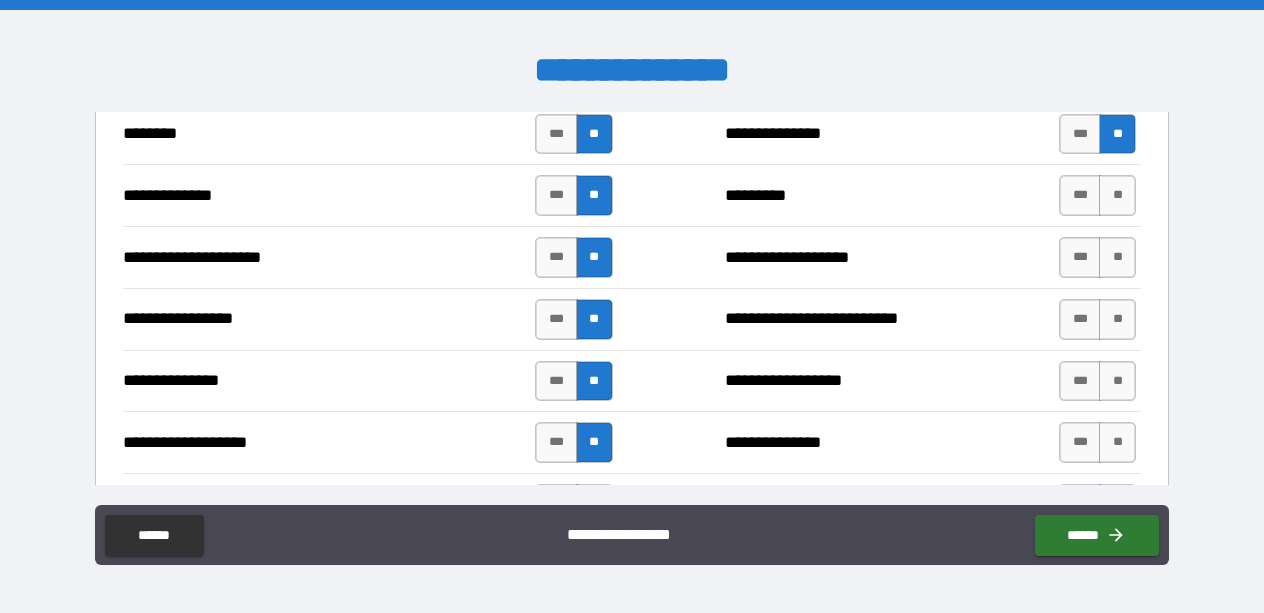 scroll, scrollTop: 2193, scrollLeft: 0, axis: vertical 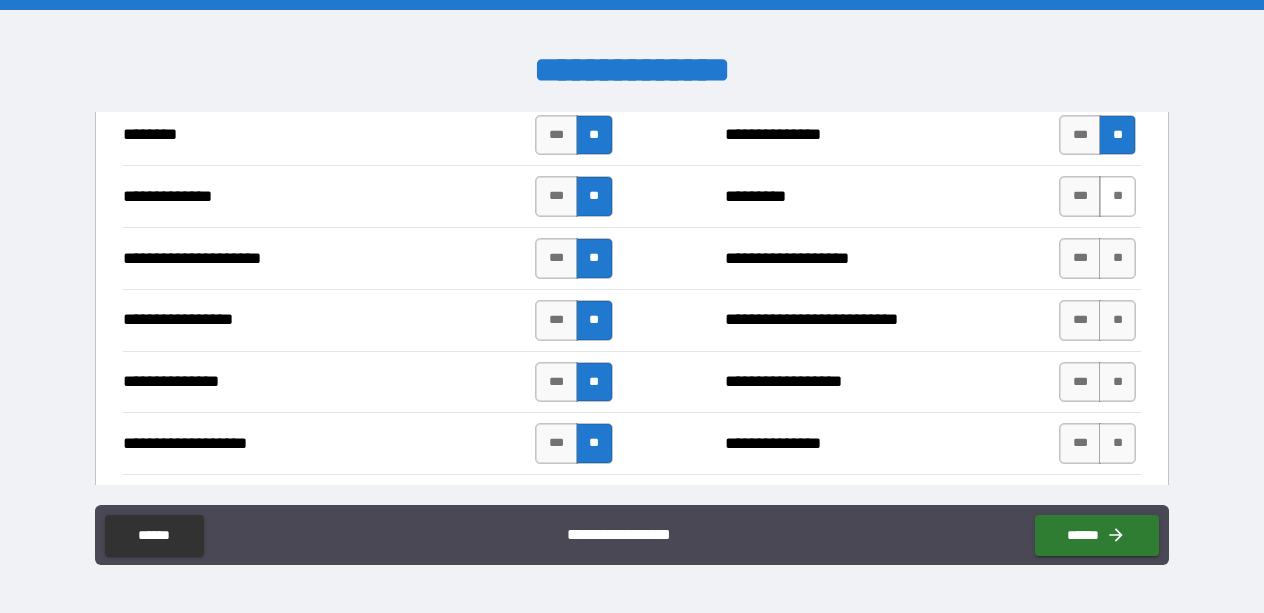 click on "**" at bounding box center [1117, 196] 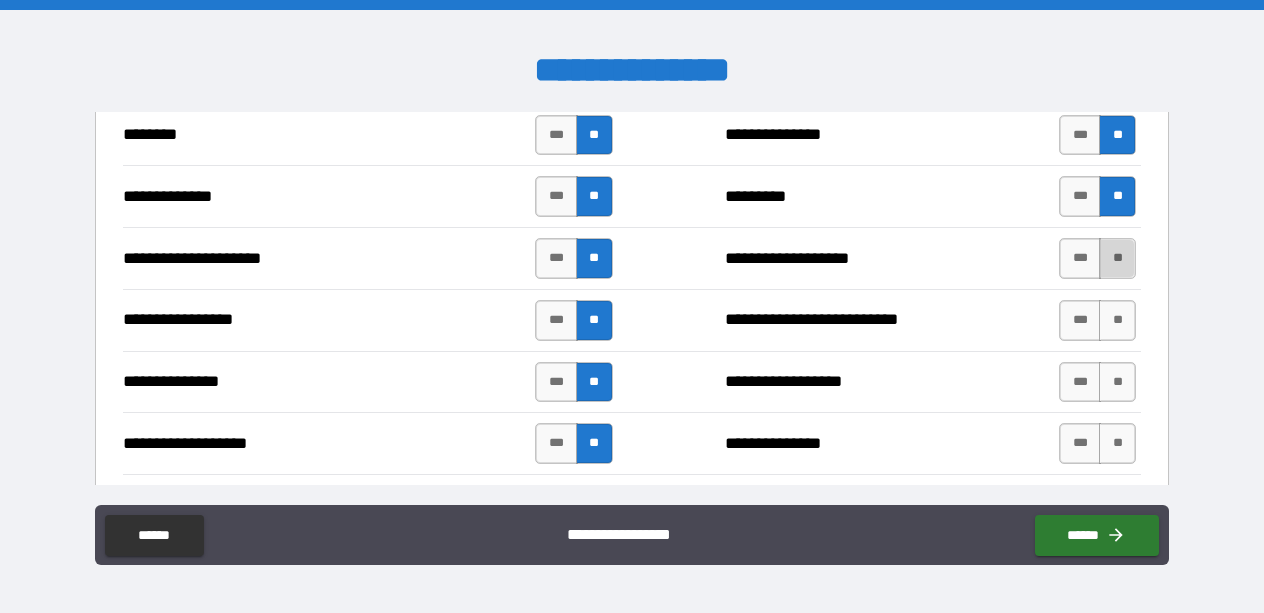 click on "**" at bounding box center [1117, 258] 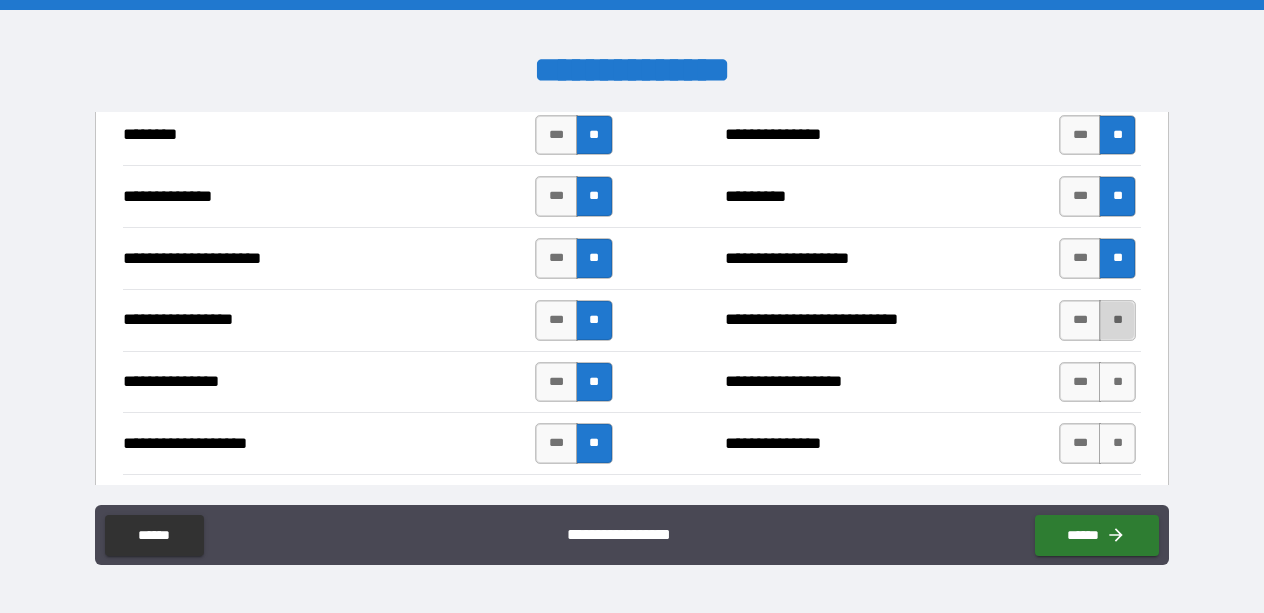 click on "**" at bounding box center (1117, 320) 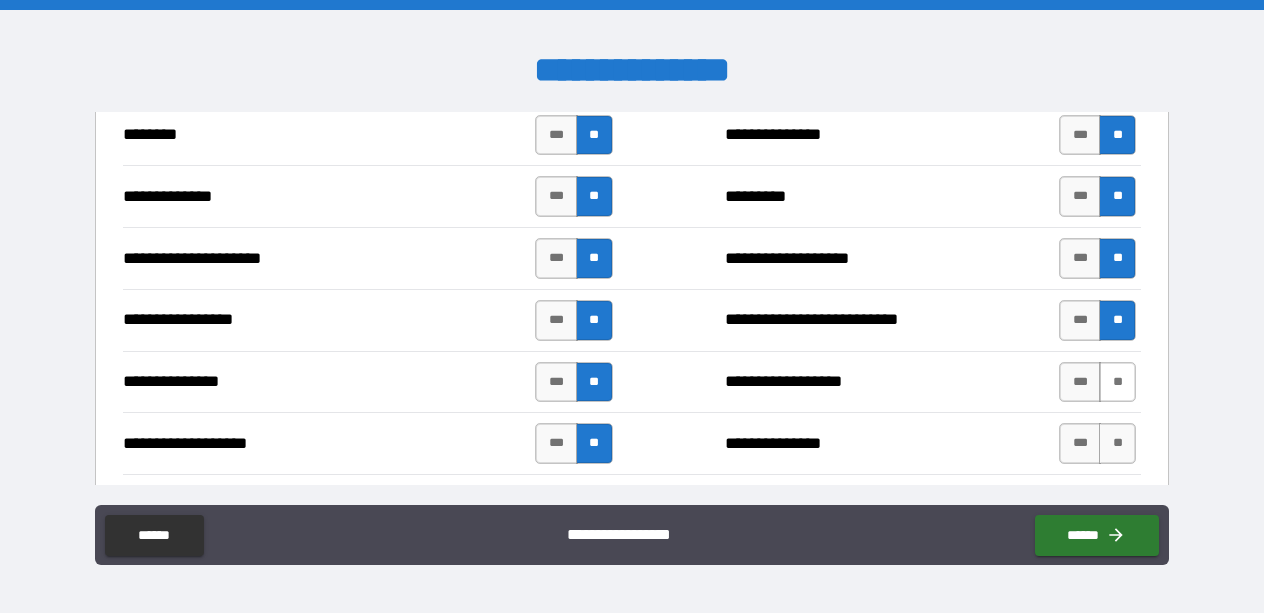 click on "**" at bounding box center (1117, 382) 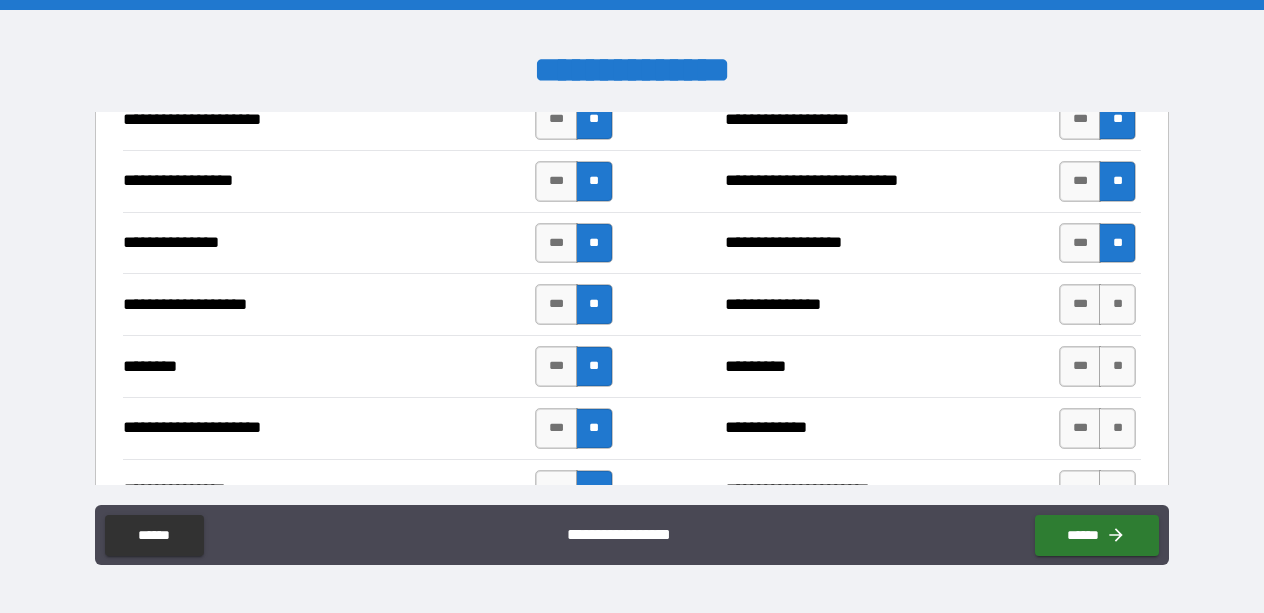 scroll, scrollTop: 2381, scrollLeft: 0, axis: vertical 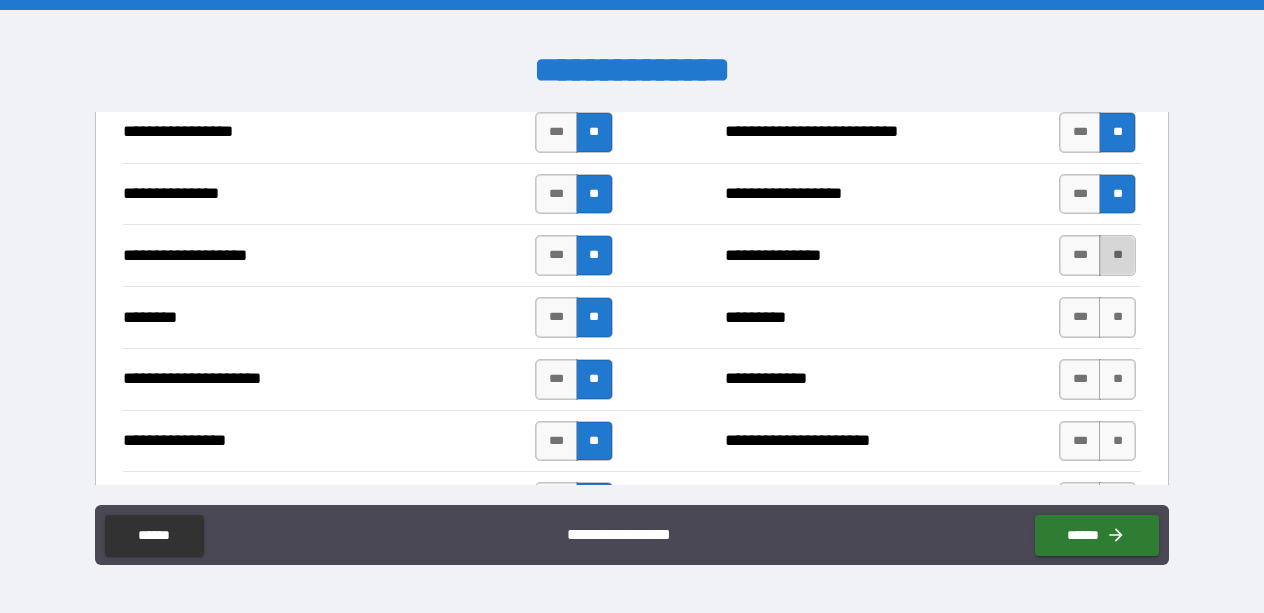 click on "**" at bounding box center [1117, 255] 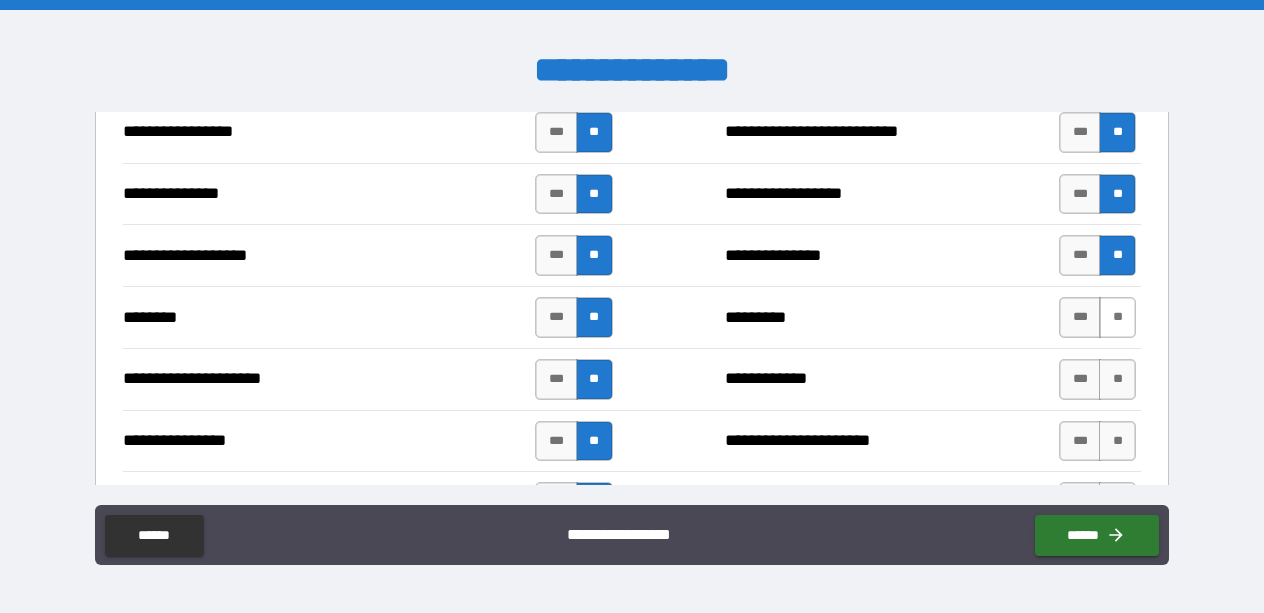 click on "**" at bounding box center (1117, 317) 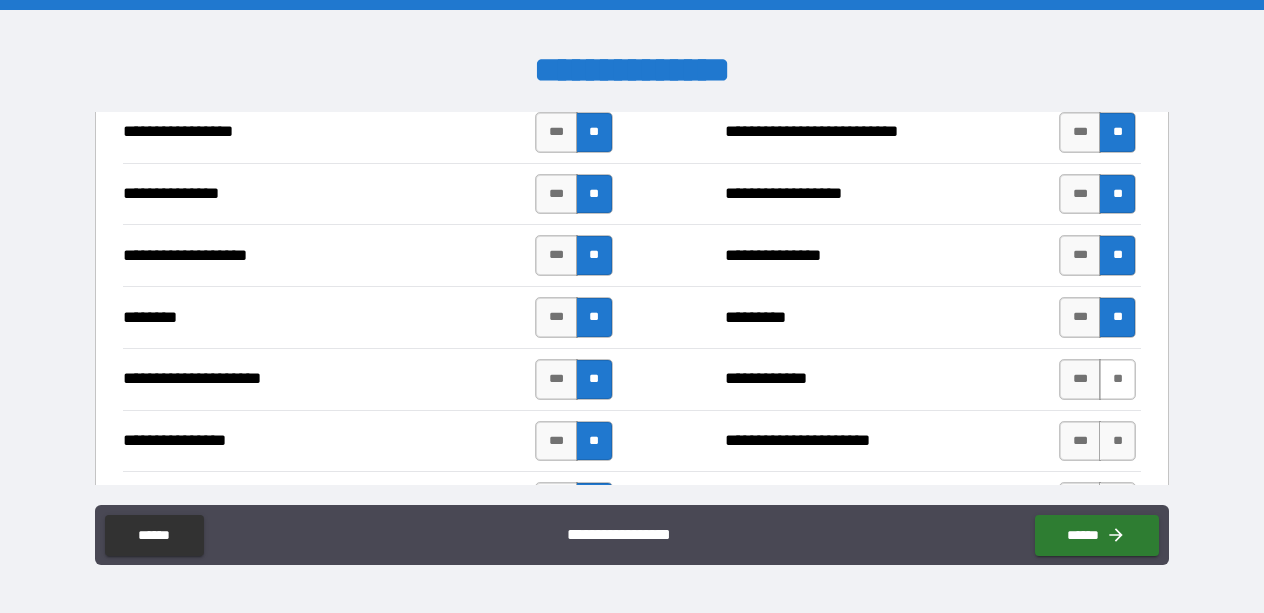 click on "**" at bounding box center [1117, 379] 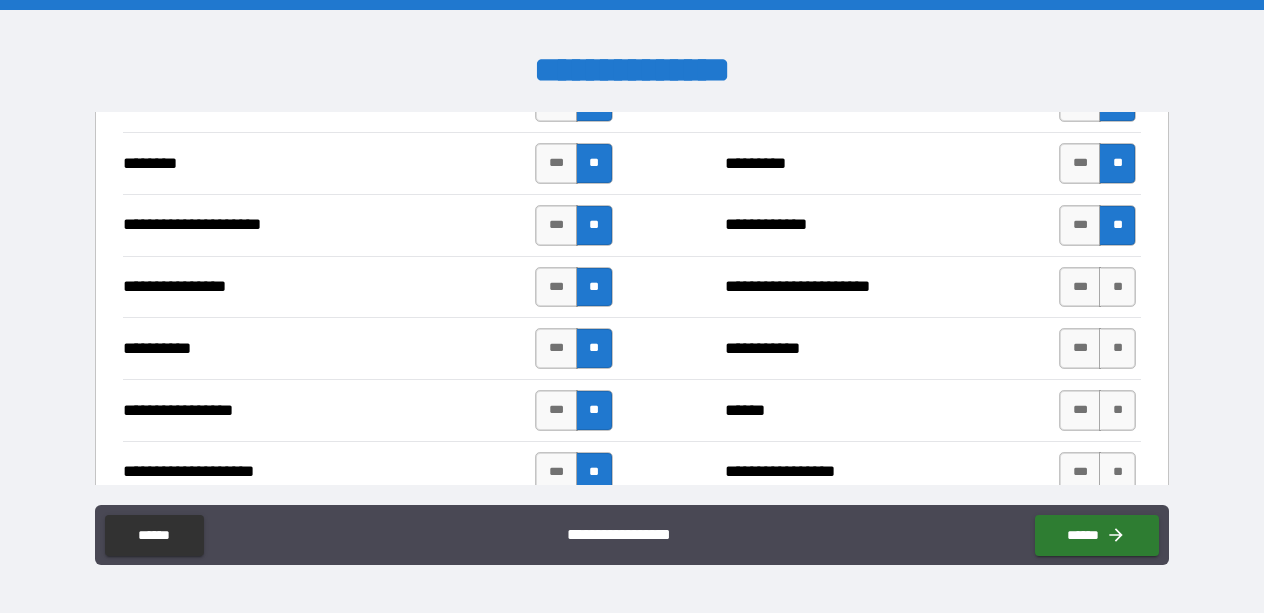 scroll, scrollTop: 2536, scrollLeft: 0, axis: vertical 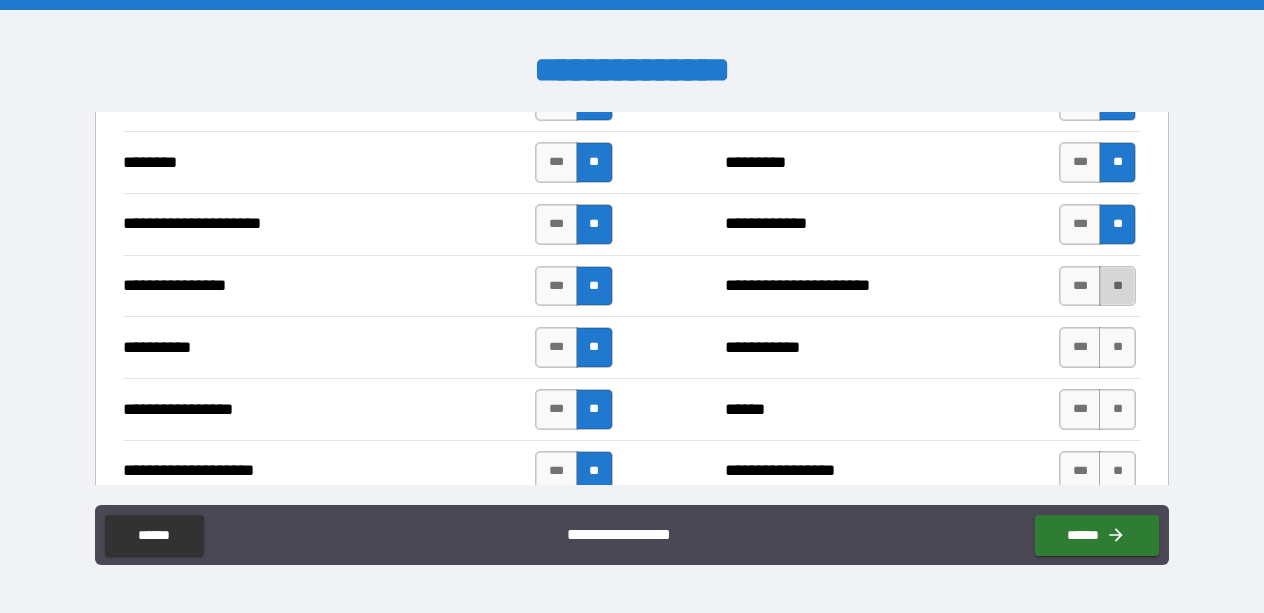 click on "**" at bounding box center (1117, 286) 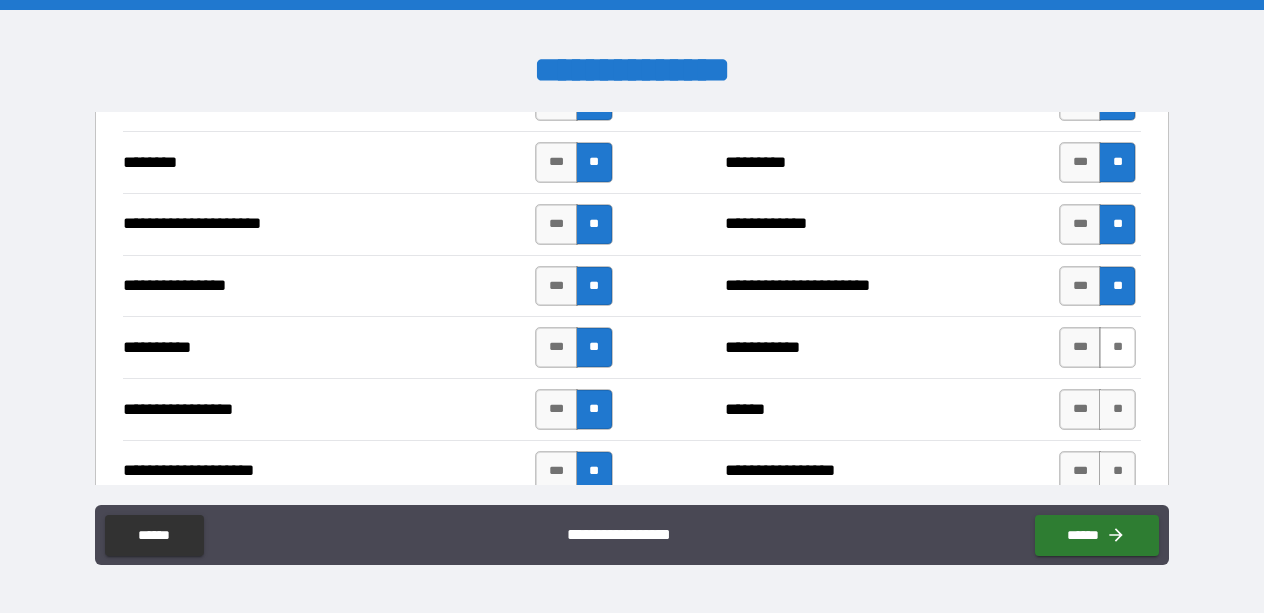 click on "**" at bounding box center (1117, 347) 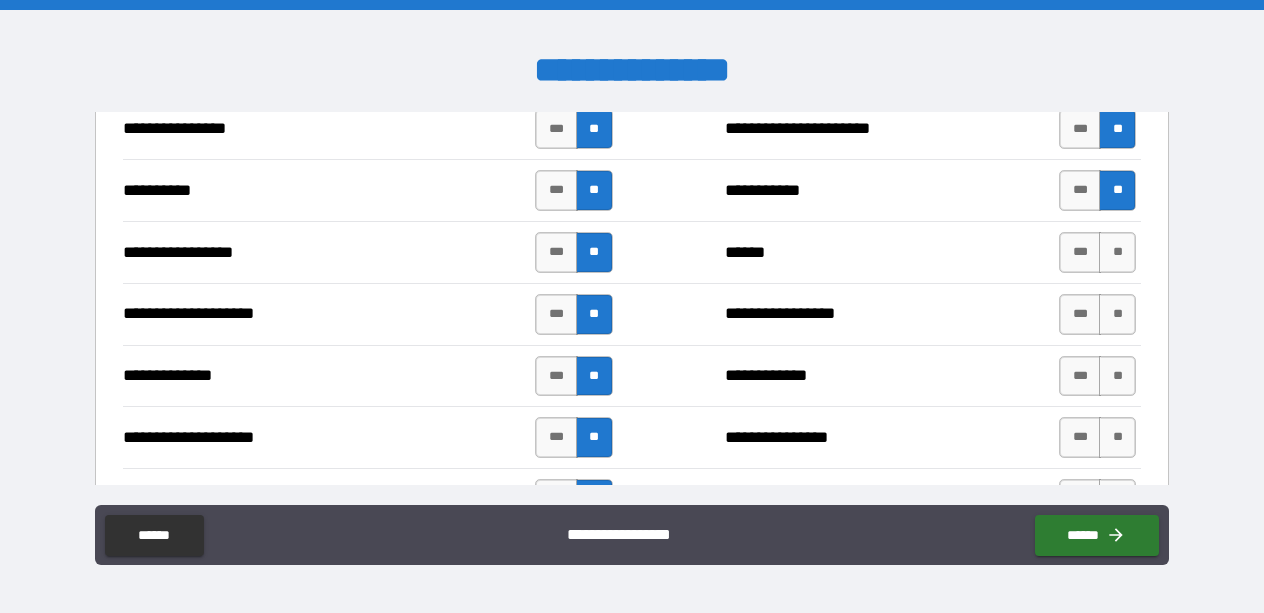 scroll, scrollTop: 2588, scrollLeft: 0, axis: vertical 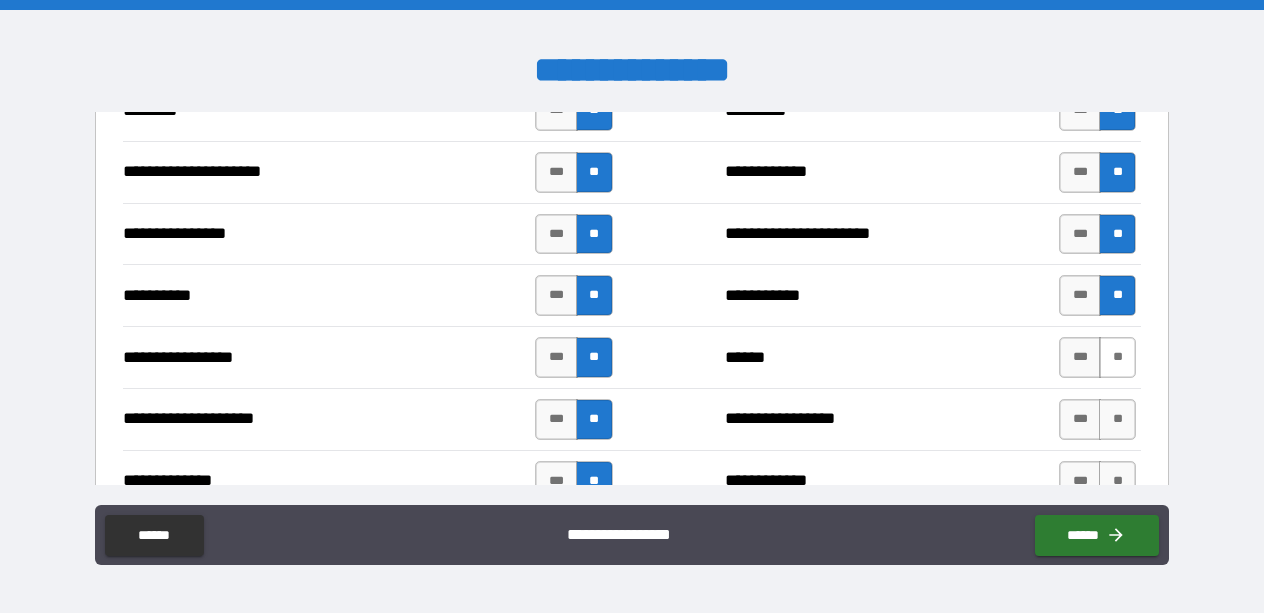 click on "**" at bounding box center [1117, 357] 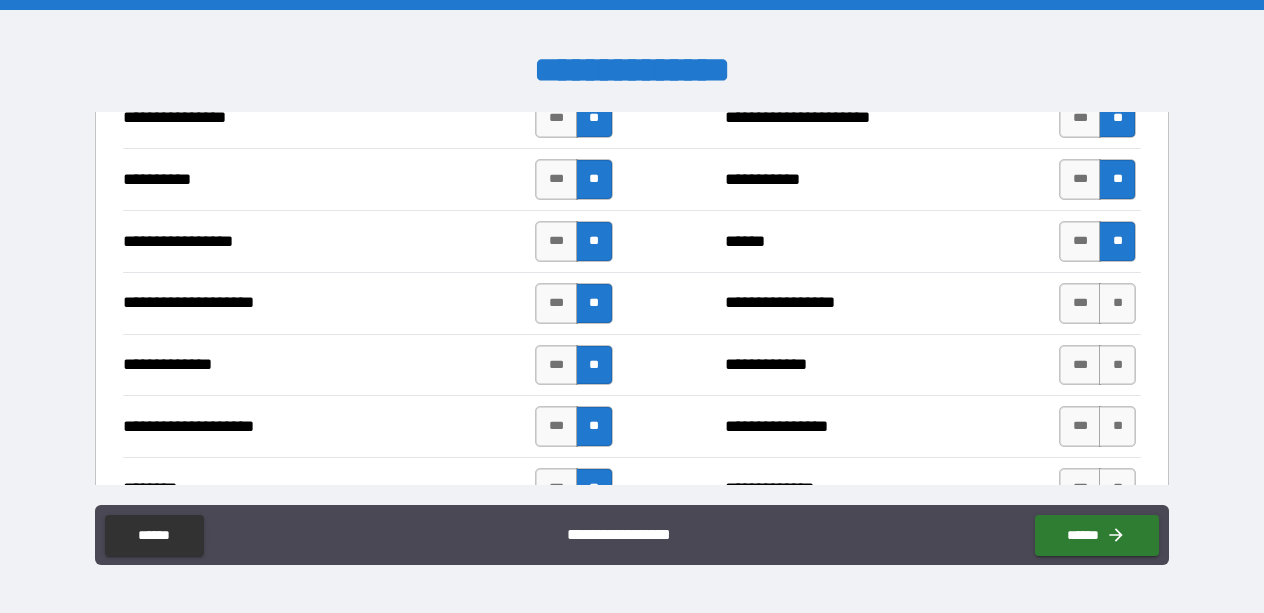 scroll, scrollTop: 2722, scrollLeft: 0, axis: vertical 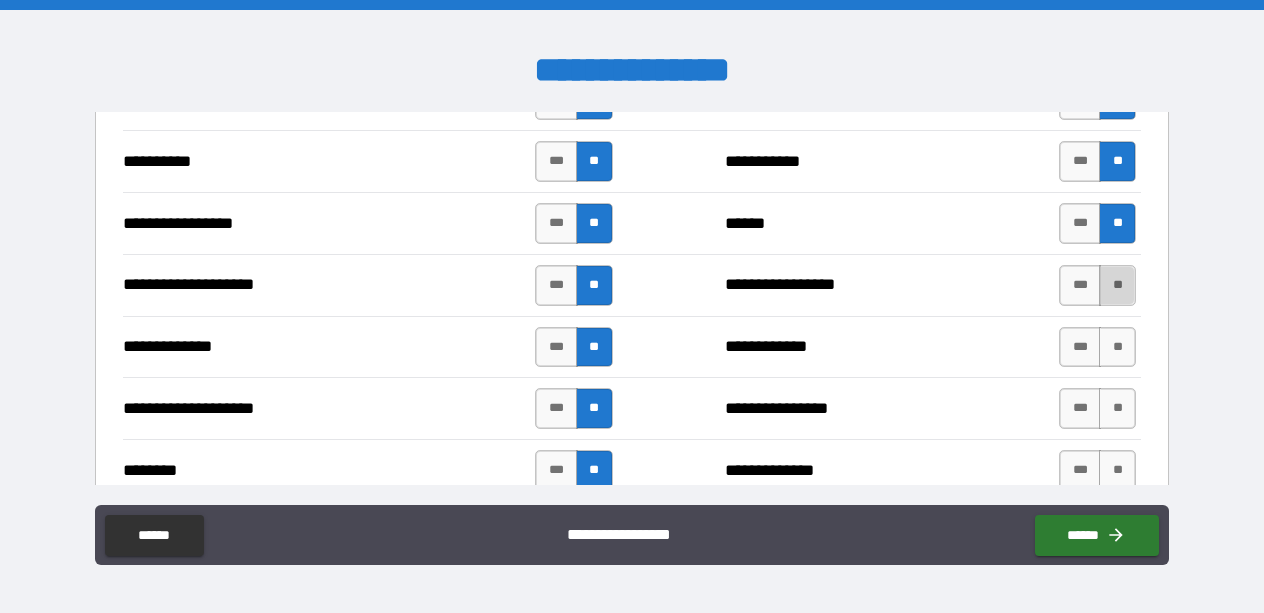 click on "**" at bounding box center [1117, 285] 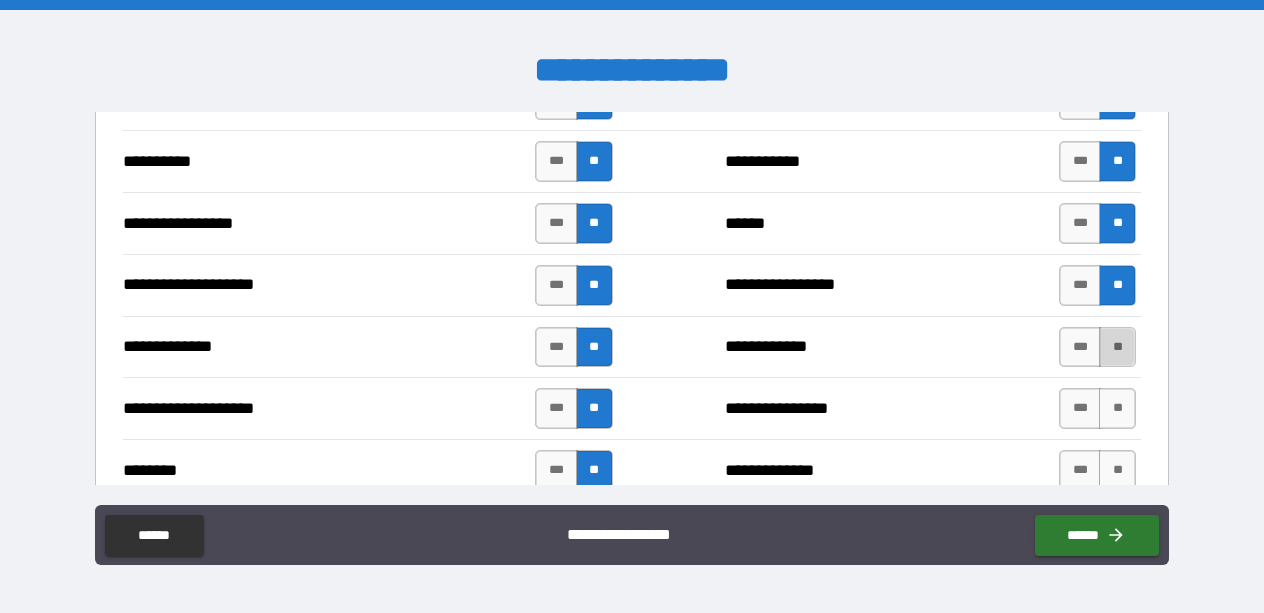 click on "**" at bounding box center (1117, 347) 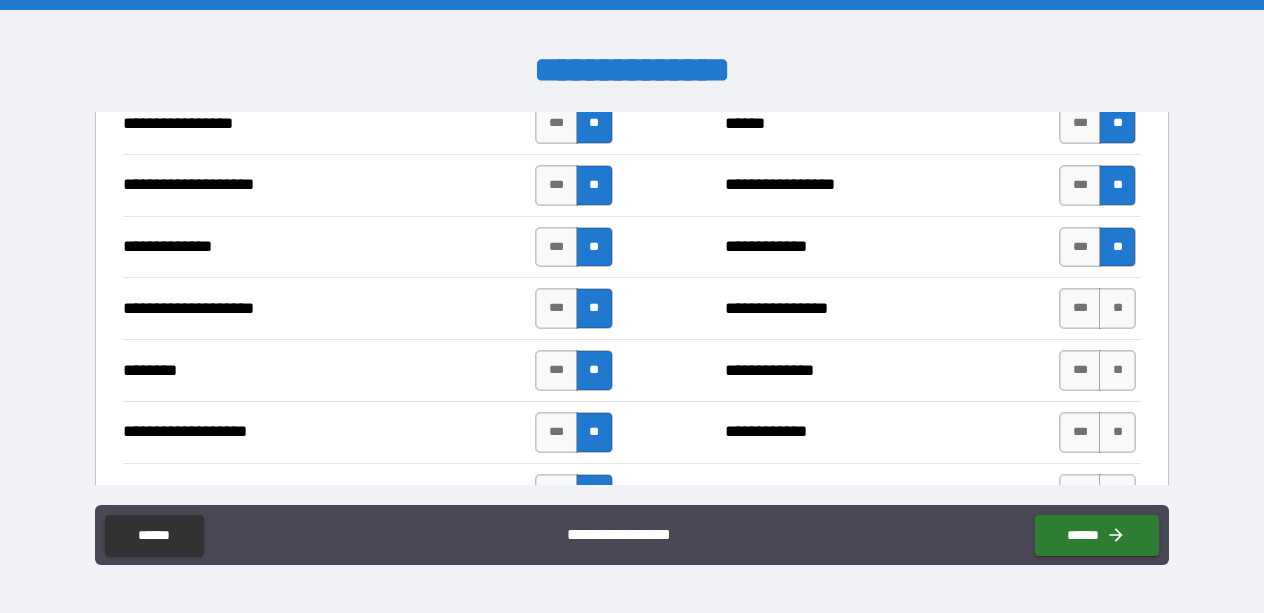 scroll, scrollTop: 2852, scrollLeft: 0, axis: vertical 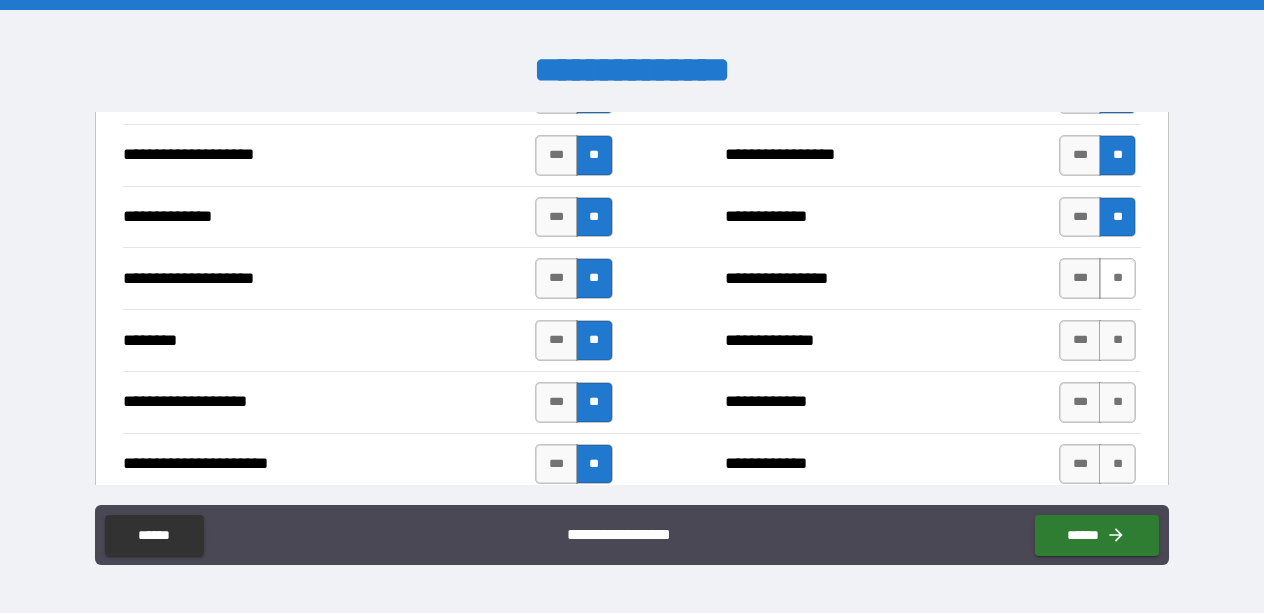 click on "**" at bounding box center [1117, 278] 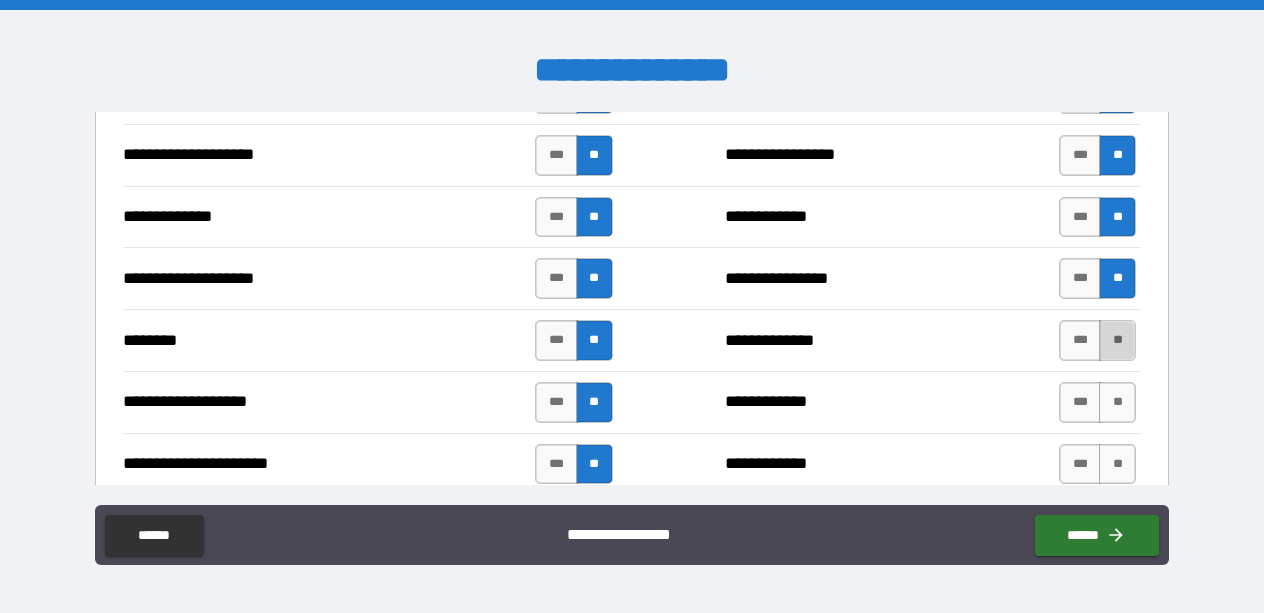 click on "**" at bounding box center [1117, 340] 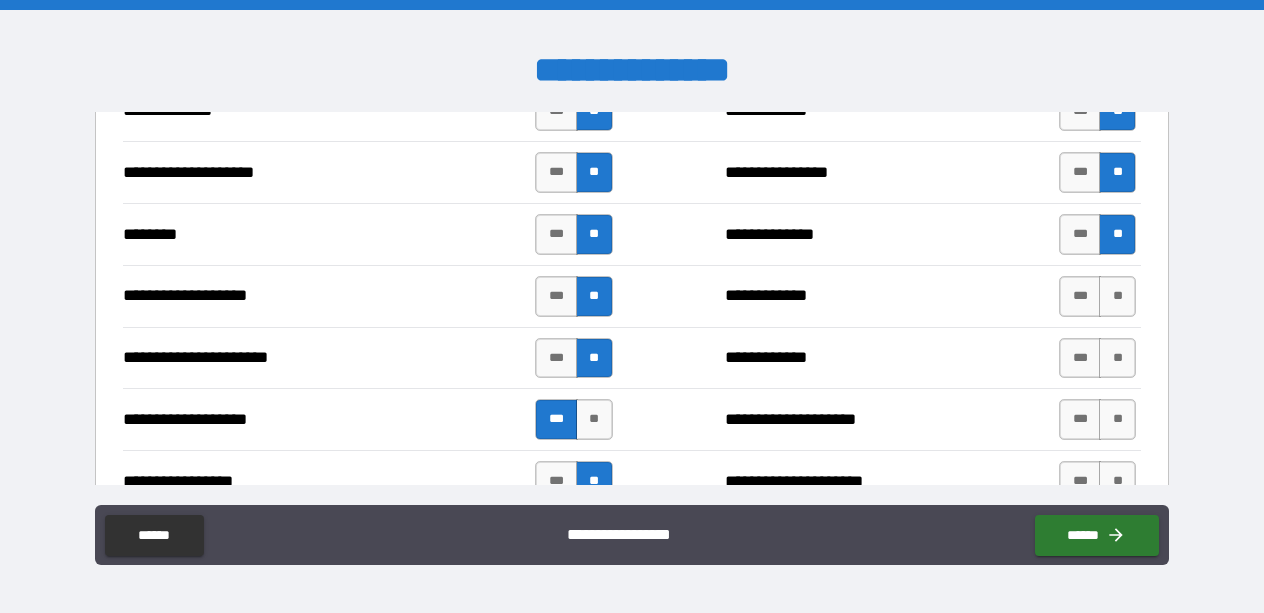 scroll, scrollTop: 2975, scrollLeft: 0, axis: vertical 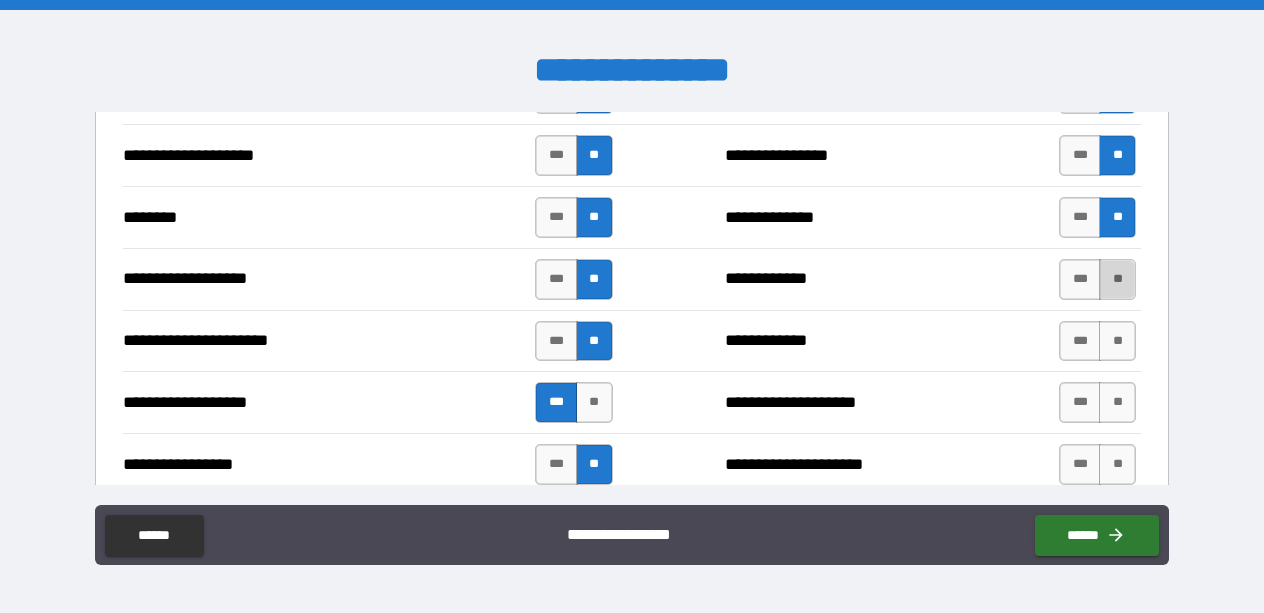 click on "**" at bounding box center (1117, 279) 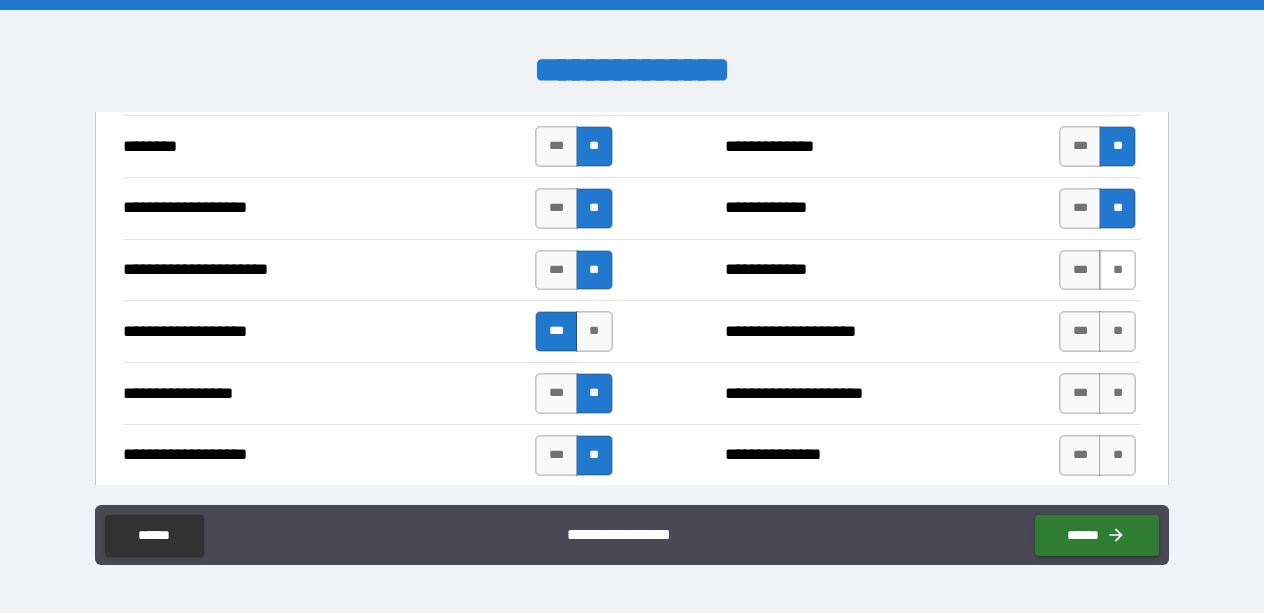 scroll, scrollTop: 3047, scrollLeft: 0, axis: vertical 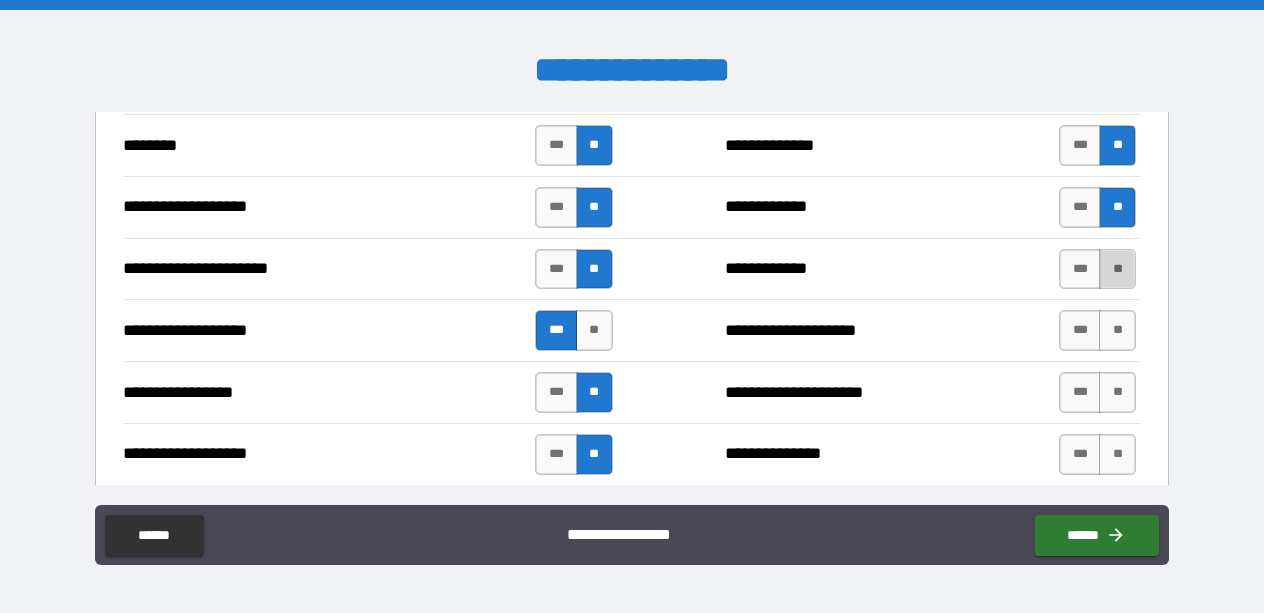 click on "**" at bounding box center (1117, 269) 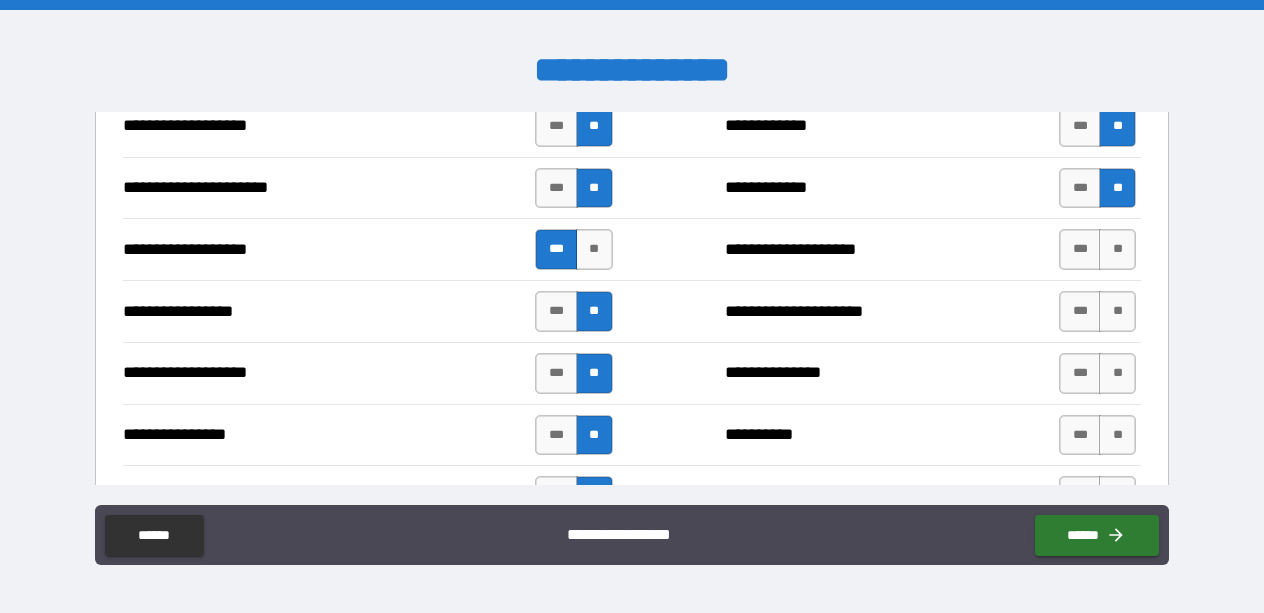 scroll, scrollTop: 3133, scrollLeft: 0, axis: vertical 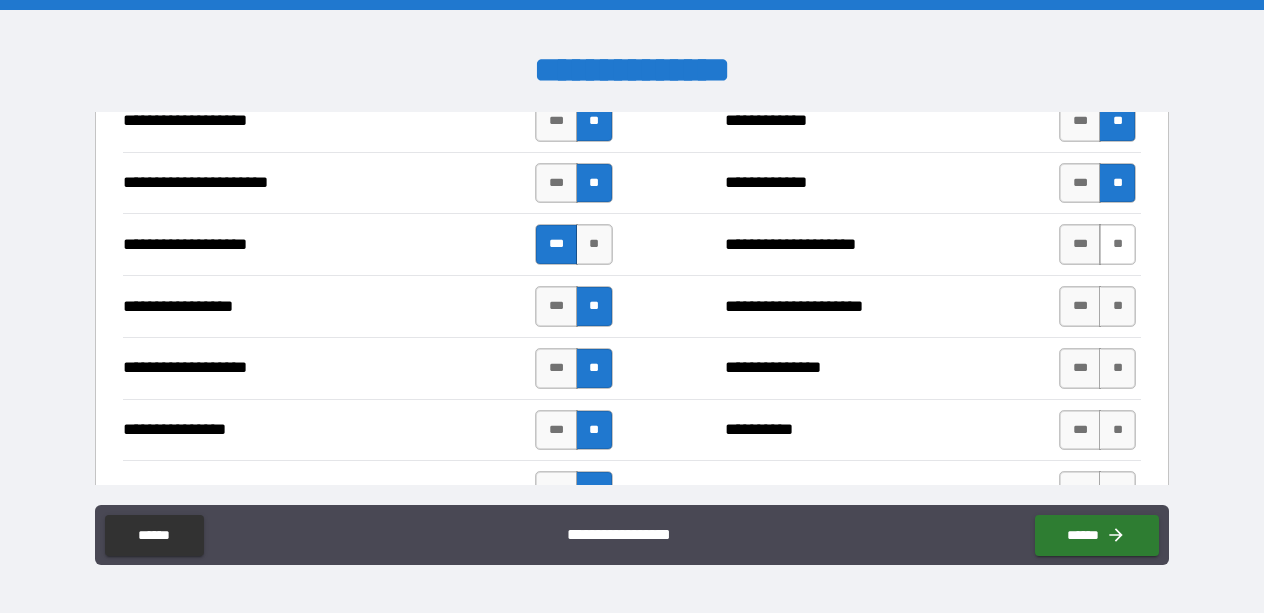 click on "**" at bounding box center [1117, 244] 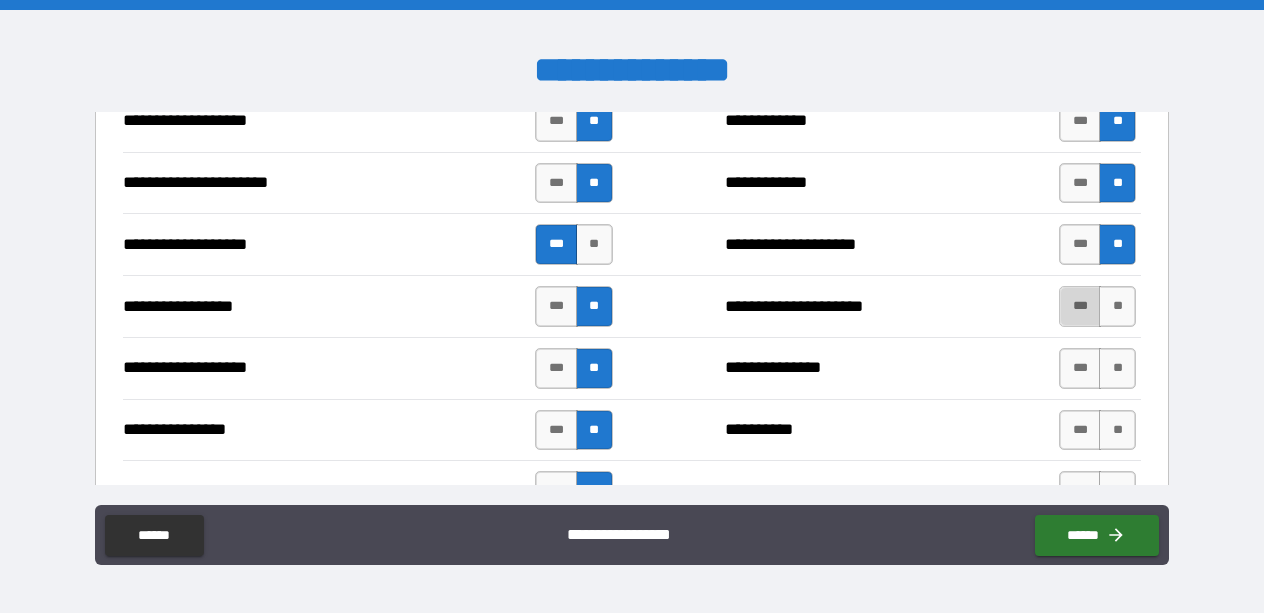 click on "***" at bounding box center (1080, 306) 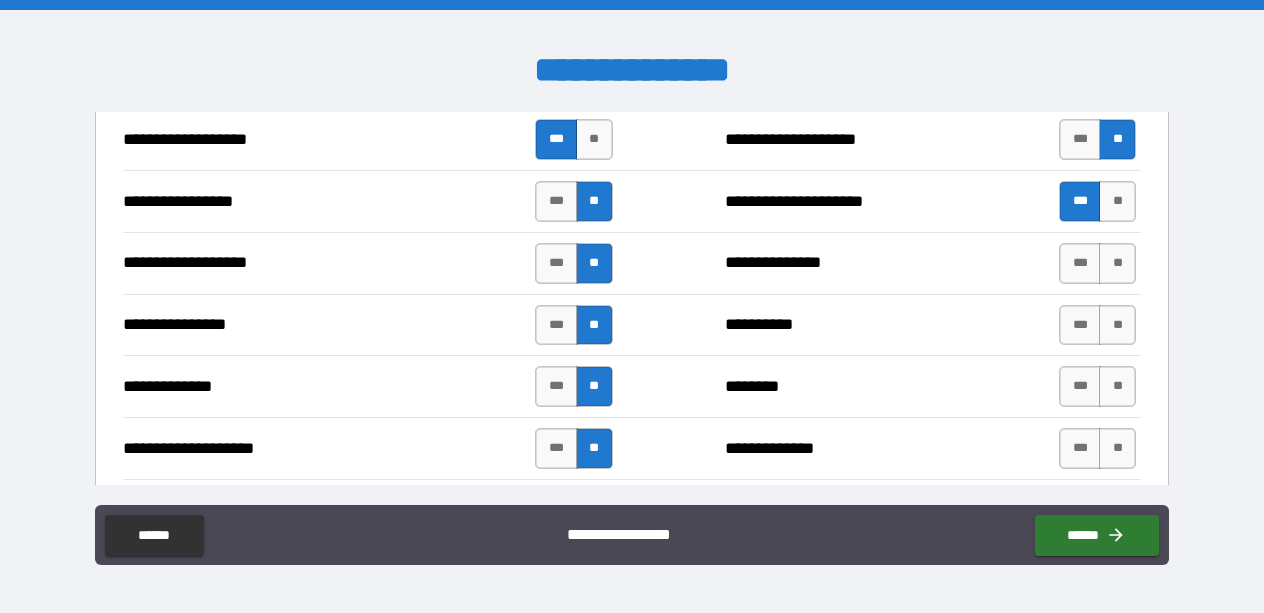scroll, scrollTop: 3241, scrollLeft: 0, axis: vertical 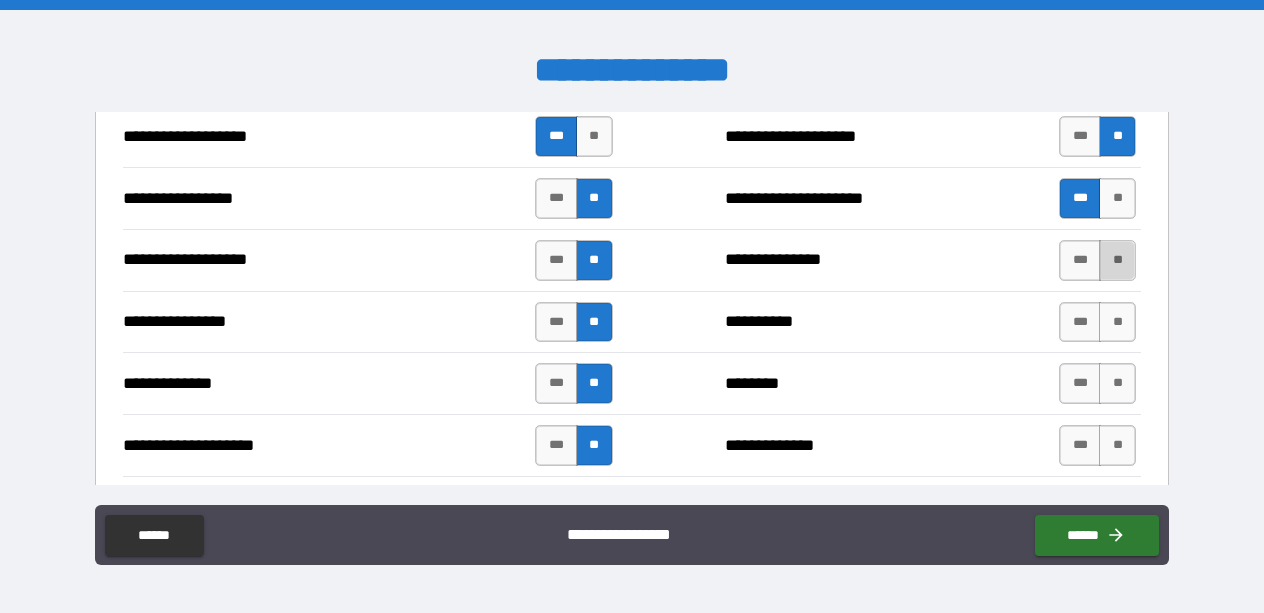 click on "**" at bounding box center (1117, 260) 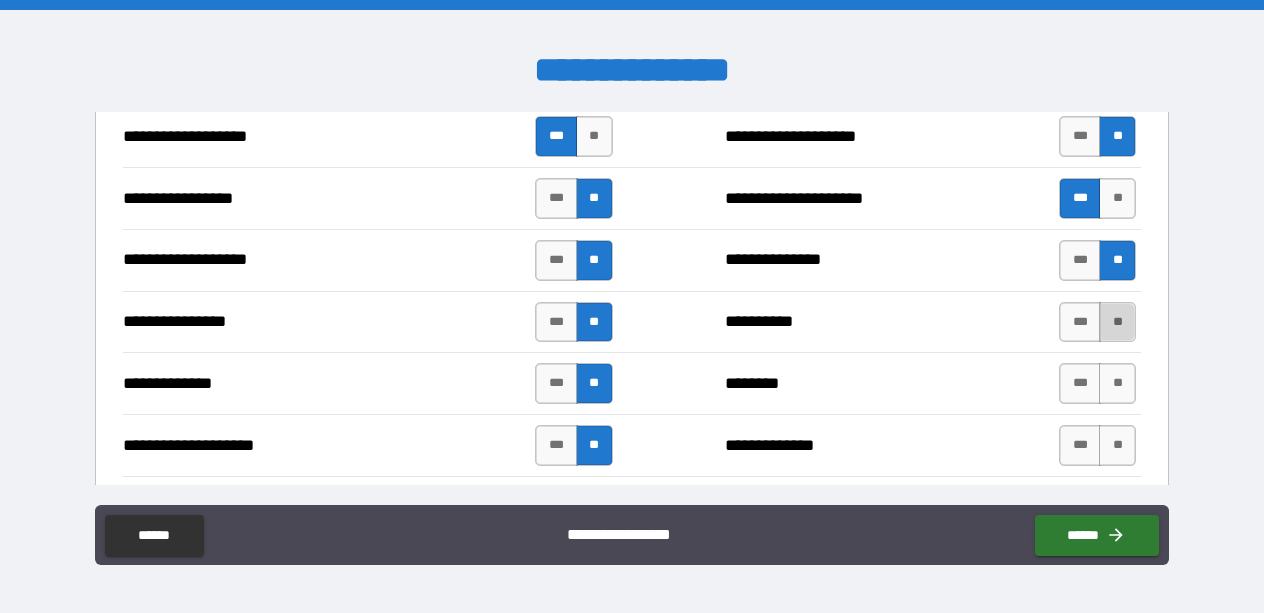 click on "**" at bounding box center [1117, 322] 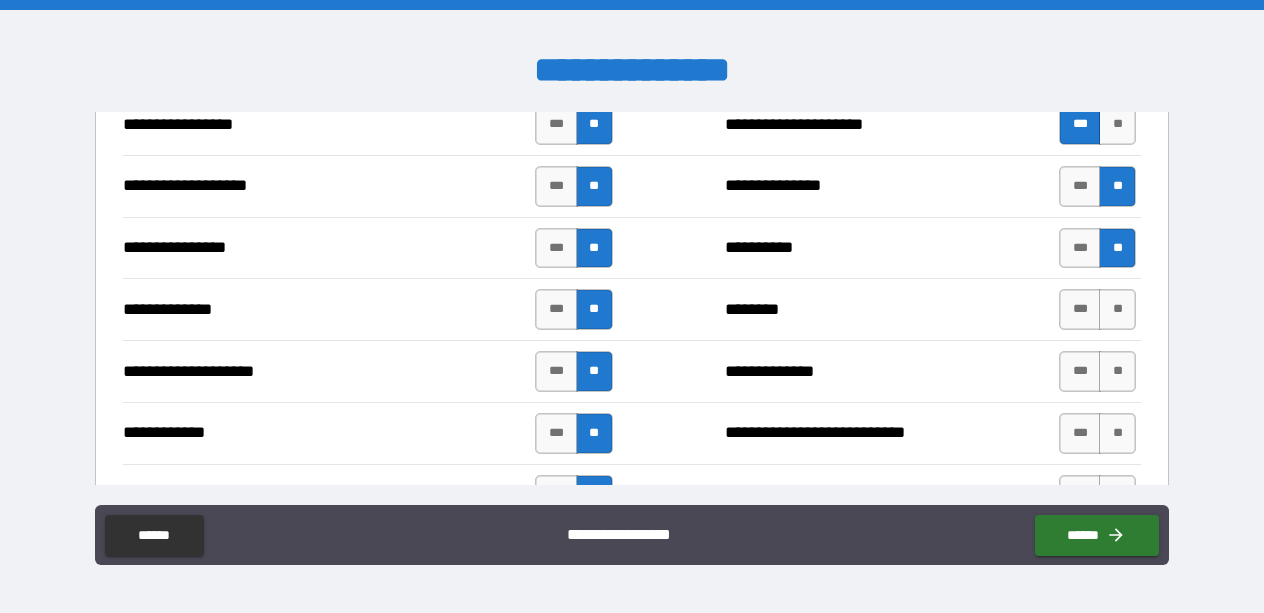 scroll, scrollTop: 3316, scrollLeft: 0, axis: vertical 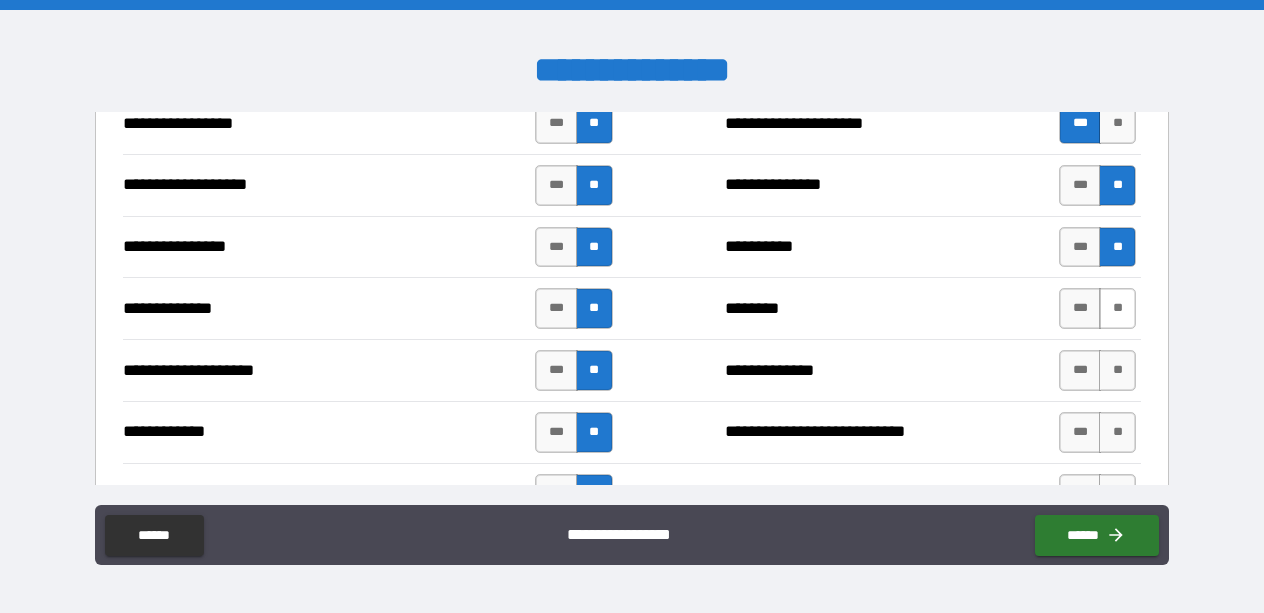 click on "**" at bounding box center (1117, 308) 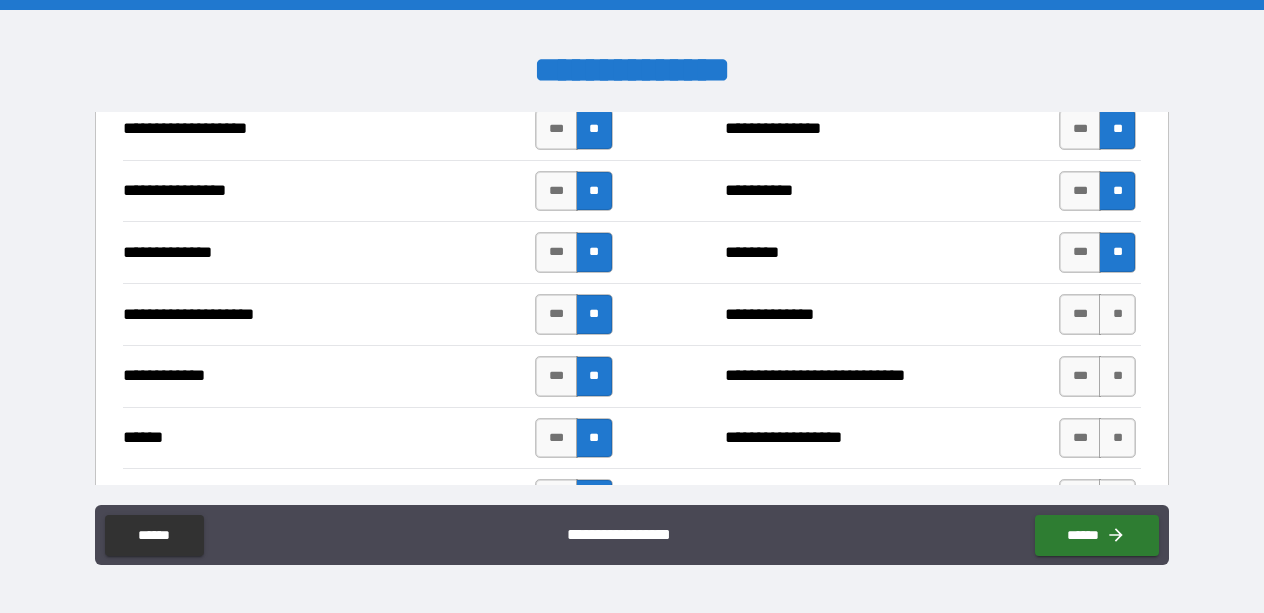 scroll, scrollTop: 3393, scrollLeft: 0, axis: vertical 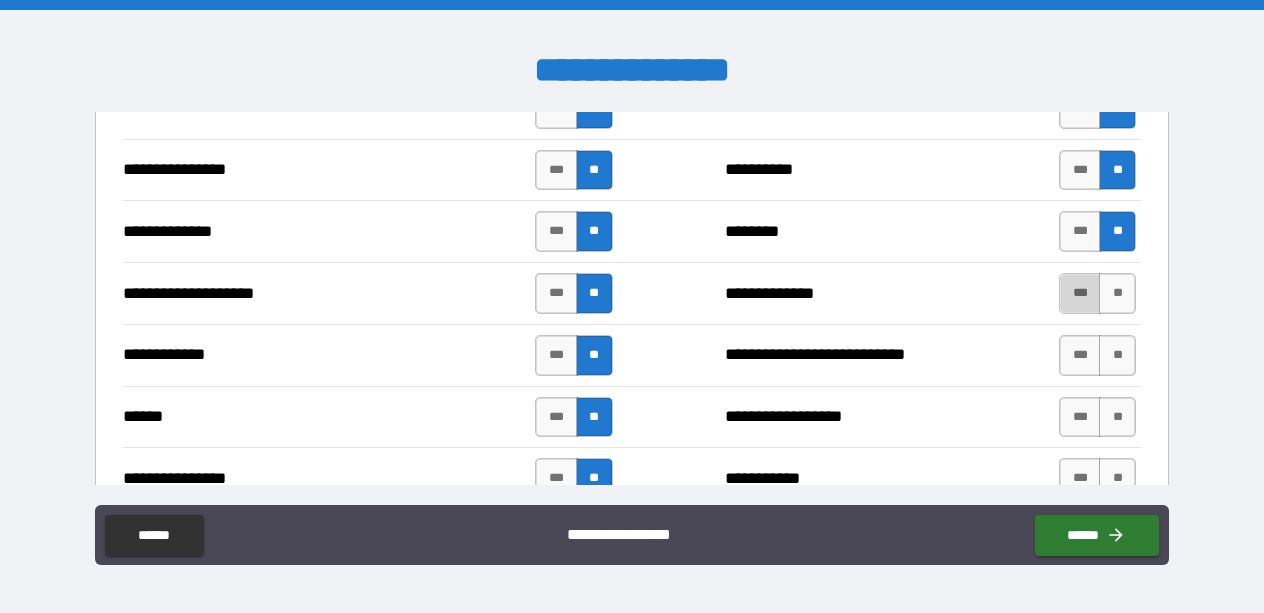 click on "***" at bounding box center [1080, 293] 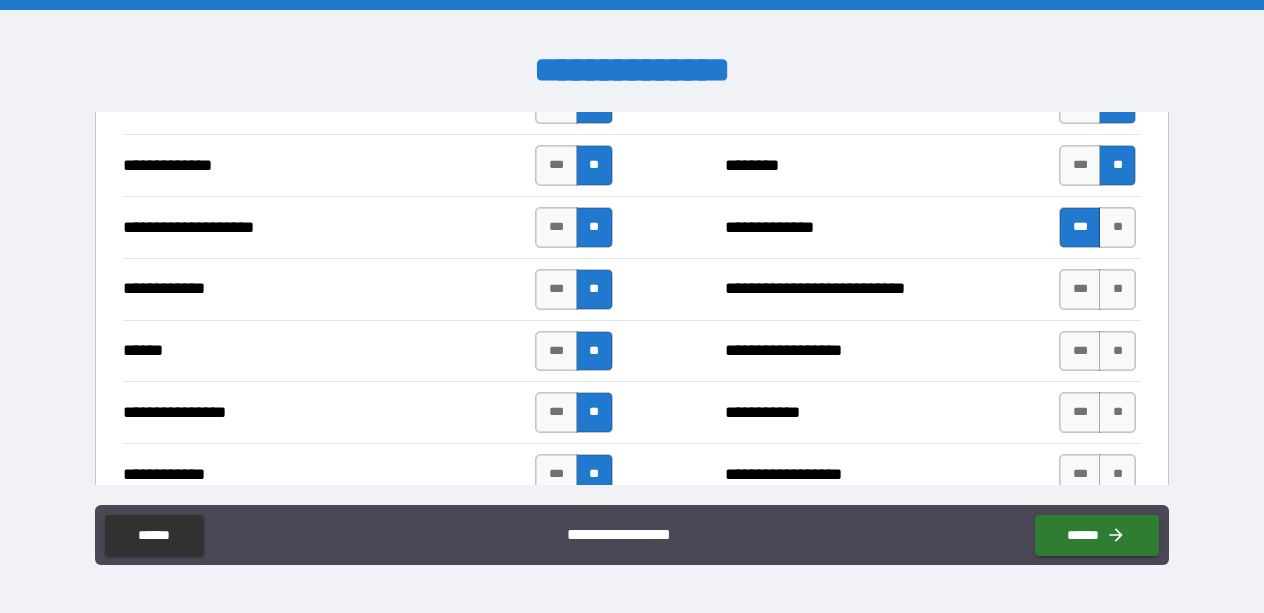 scroll, scrollTop: 3484, scrollLeft: 0, axis: vertical 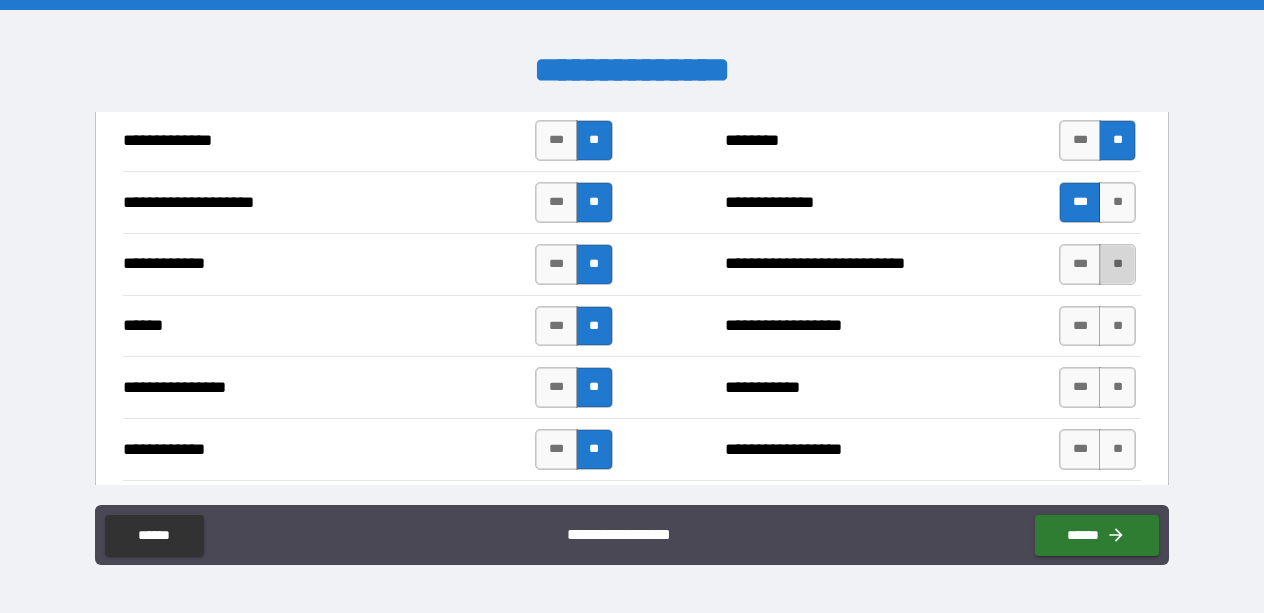 click on "**" at bounding box center (1117, 264) 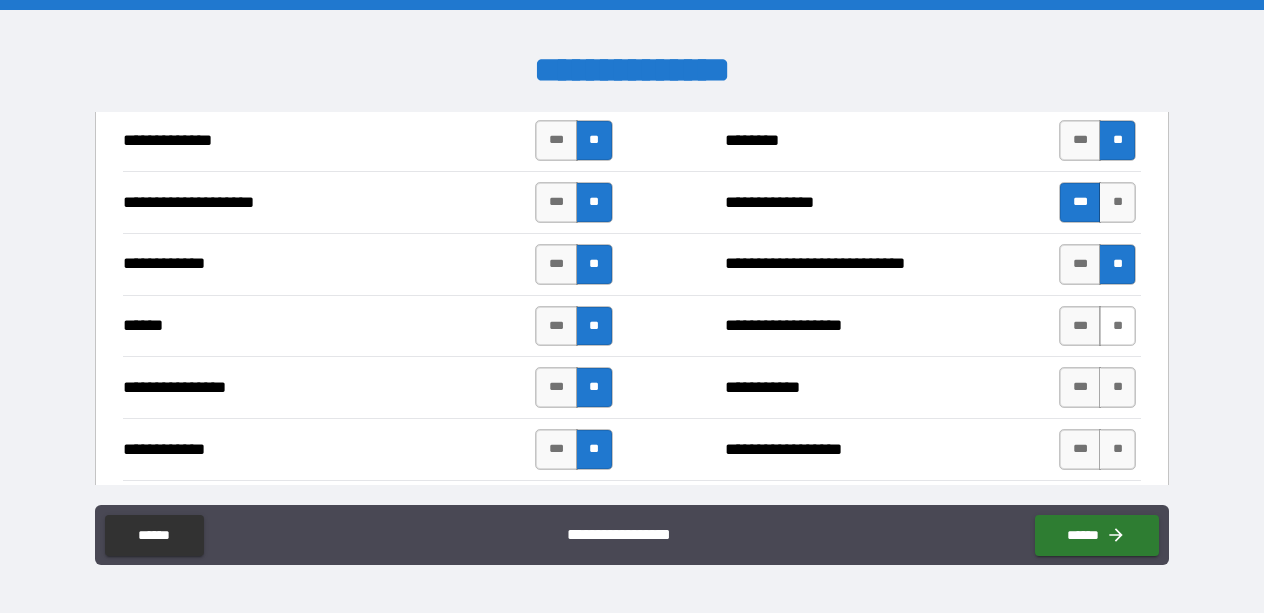 click on "**" at bounding box center (1117, 326) 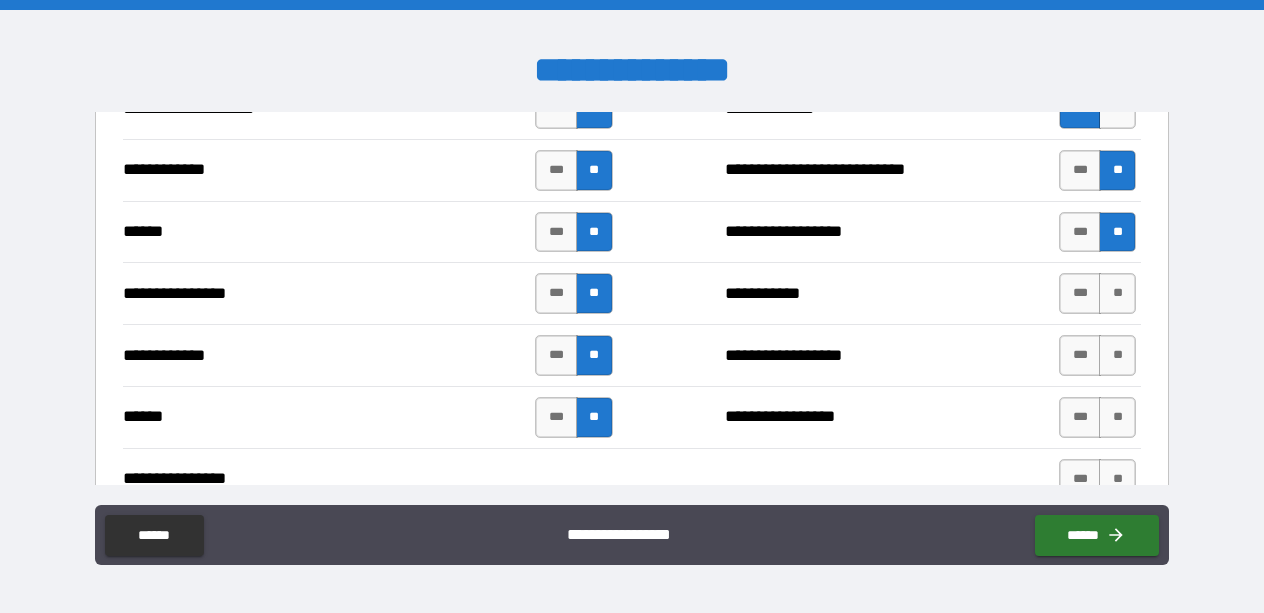 scroll, scrollTop: 3595, scrollLeft: 0, axis: vertical 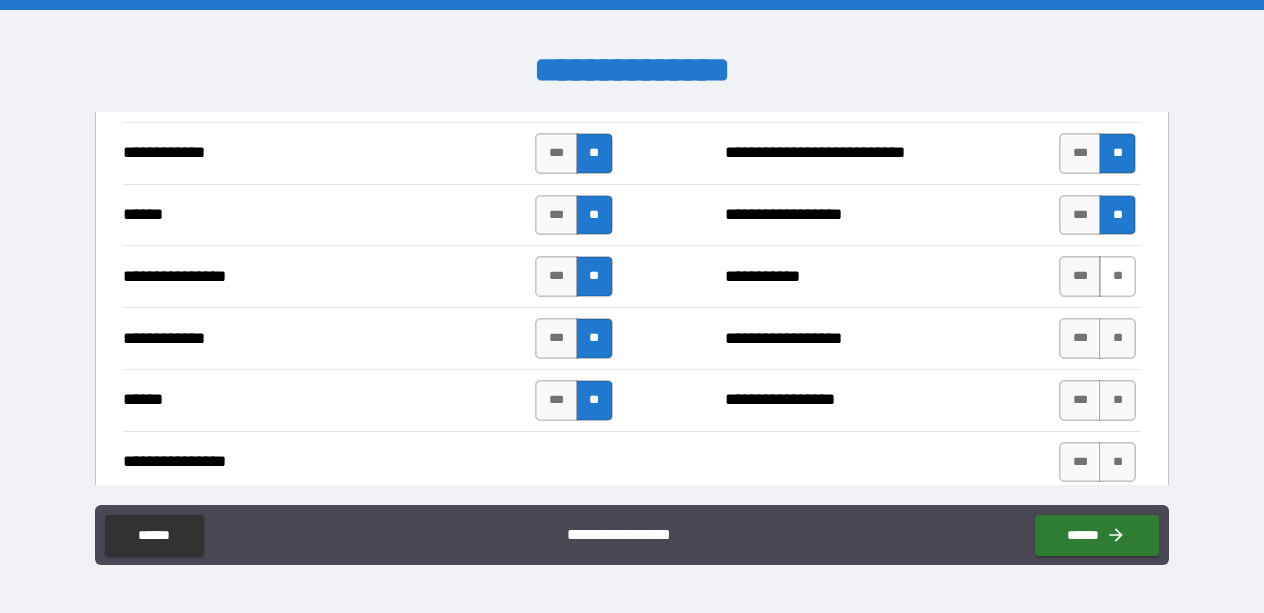 click on "**" at bounding box center (1117, 276) 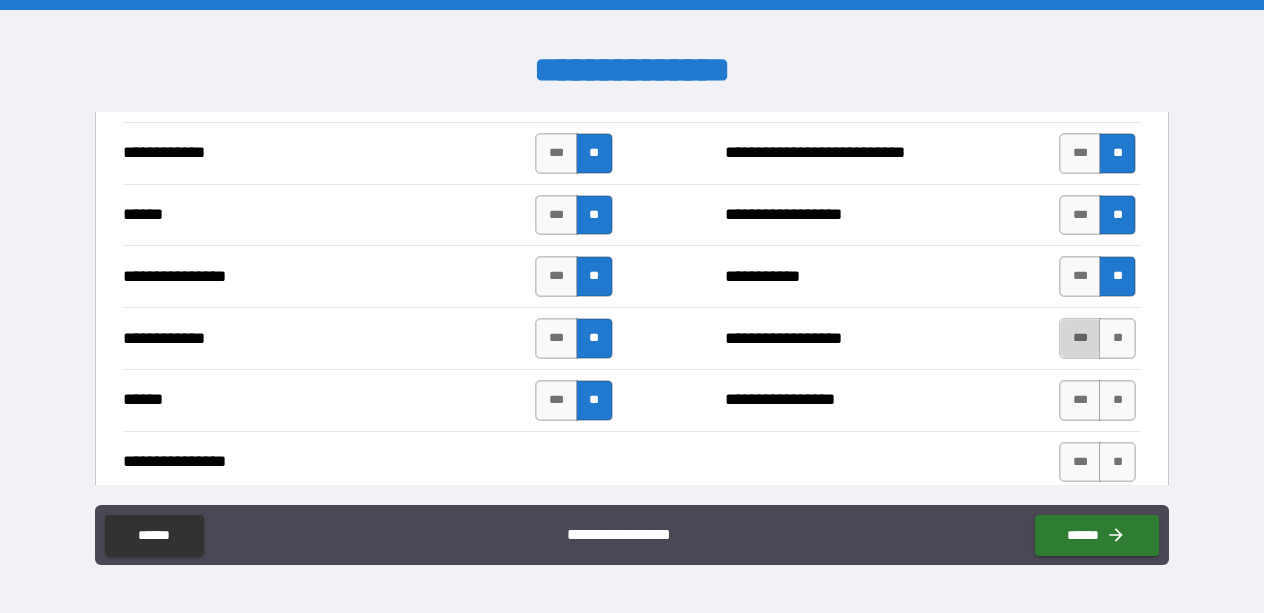 click on "***" at bounding box center (1080, 338) 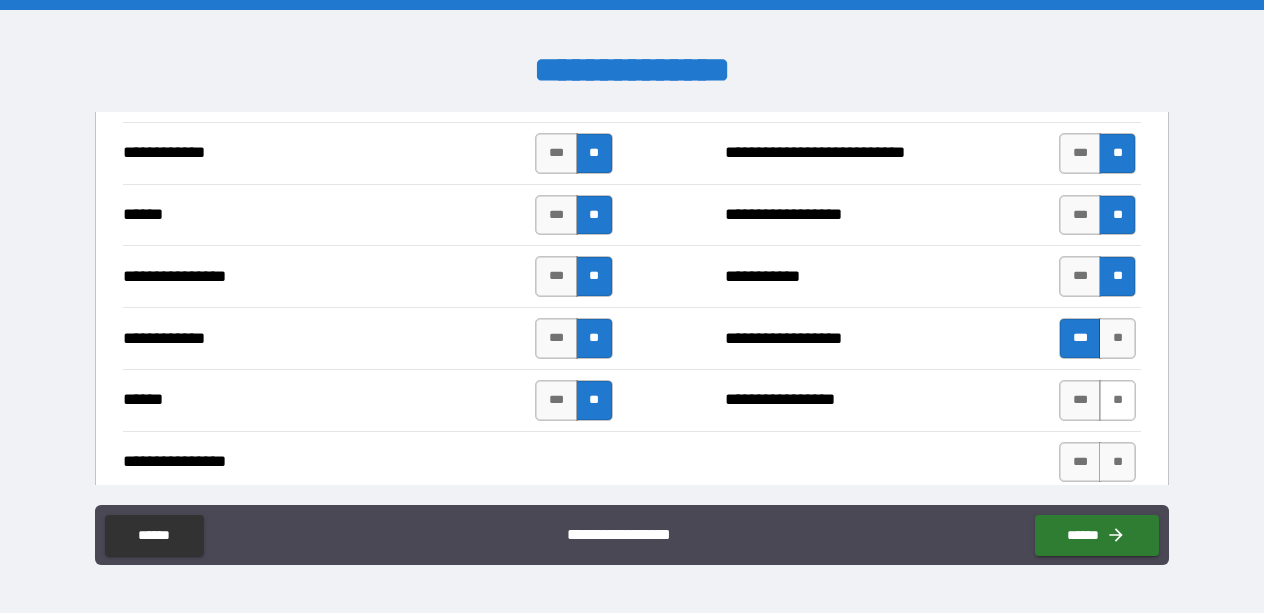 click on "**" at bounding box center (1117, 400) 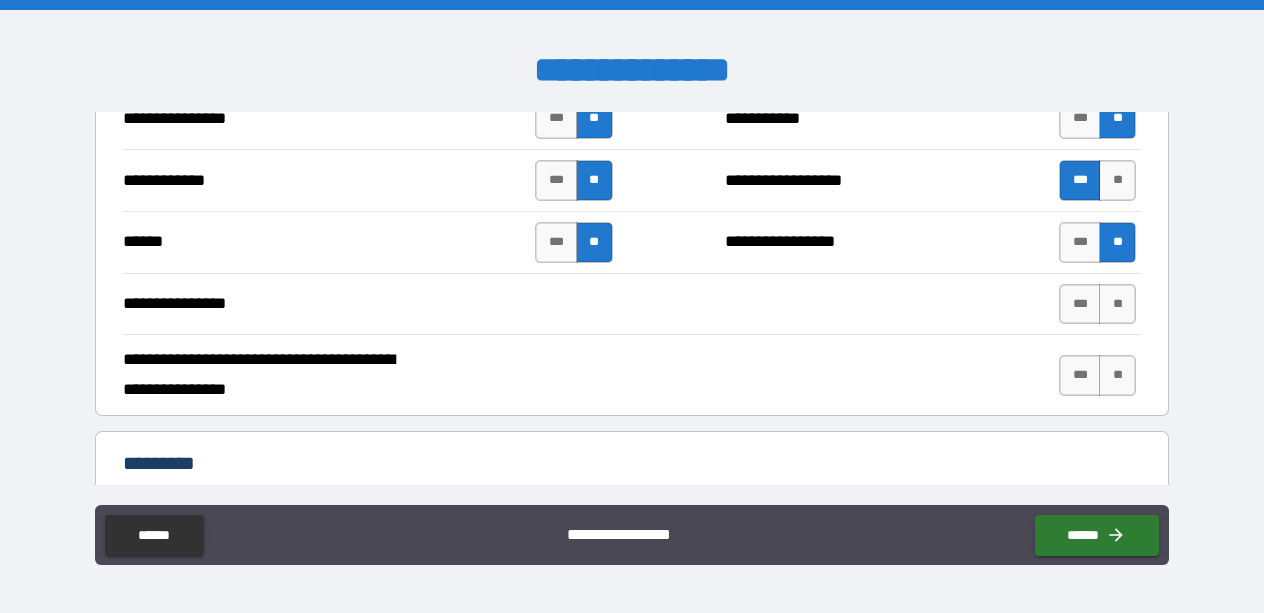scroll, scrollTop: 3758, scrollLeft: 0, axis: vertical 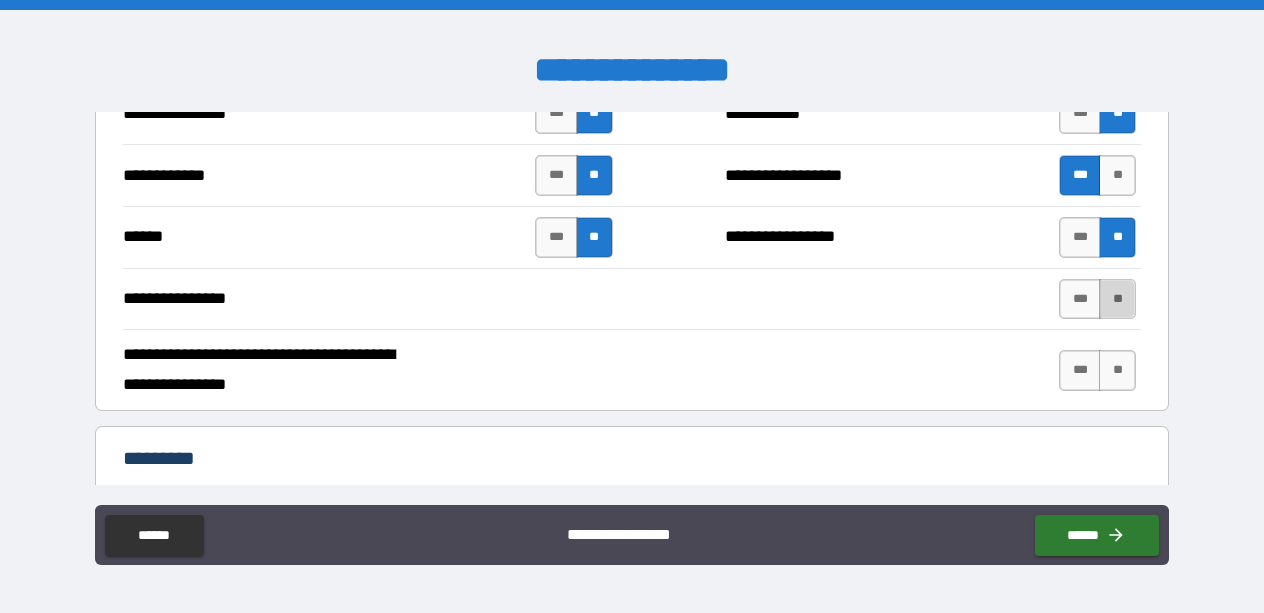 click on "**" at bounding box center [1117, 299] 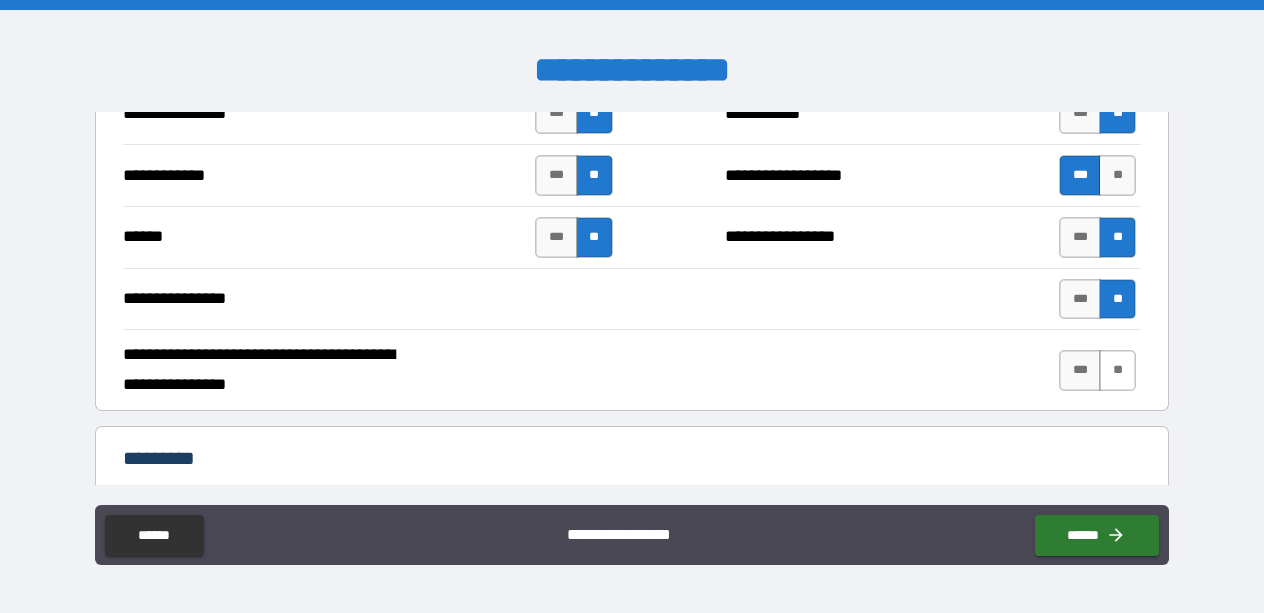click on "**" at bounding box center [1117, 370] 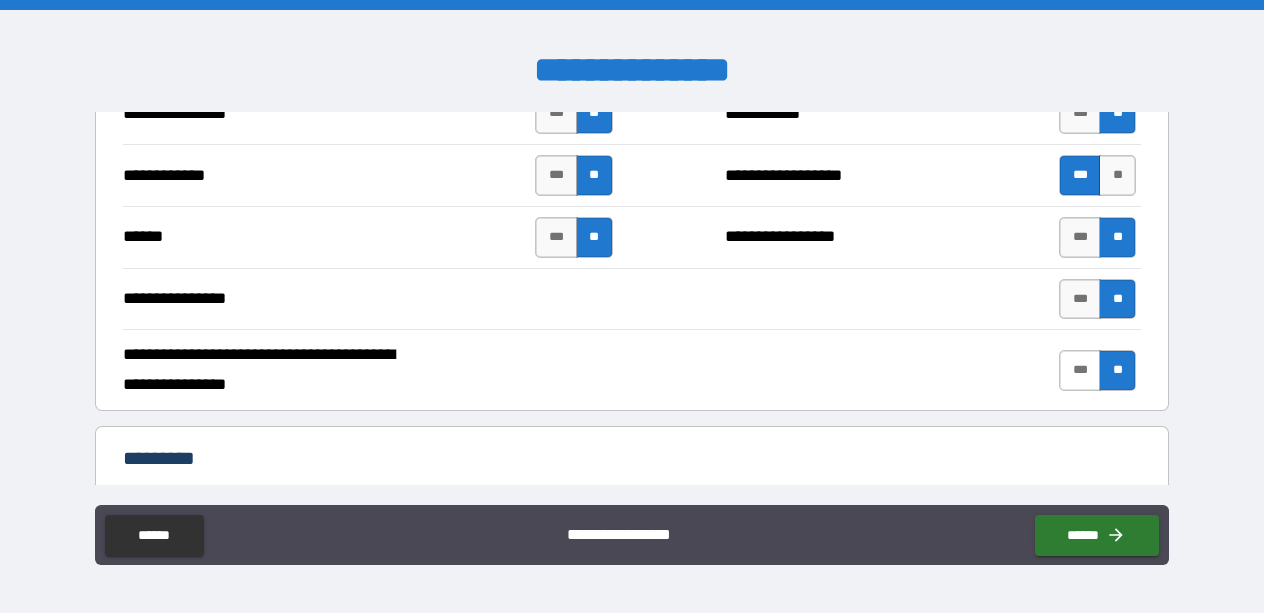 click on "***" at bounding box center [1080, 370] 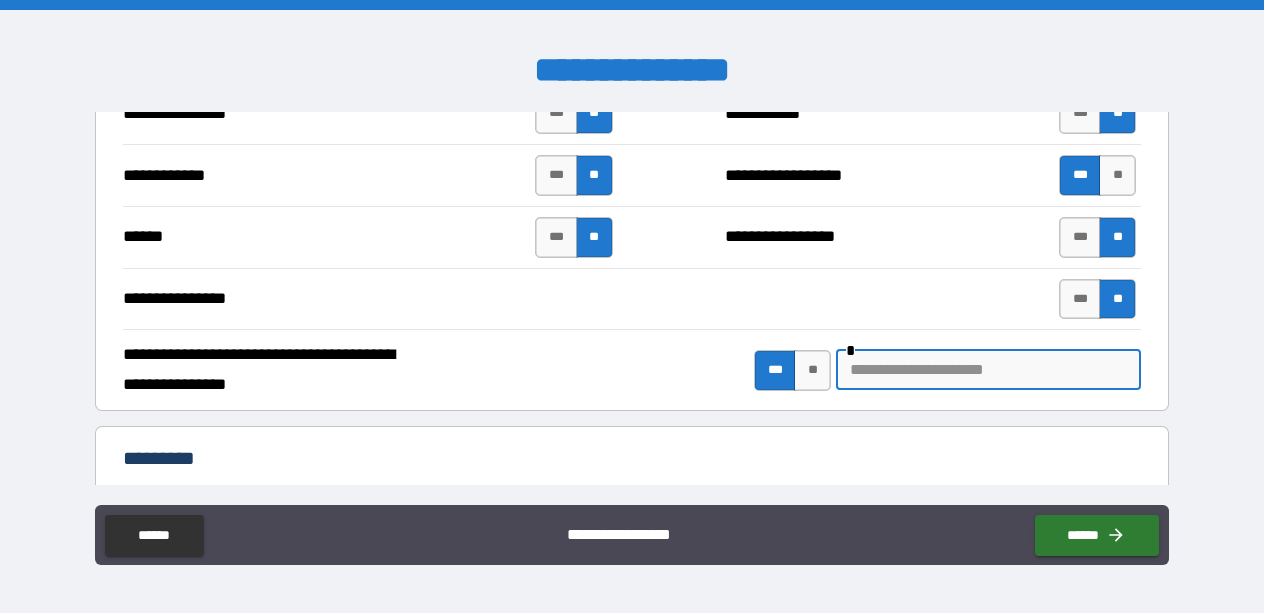 click at bounding box center (988, 370) 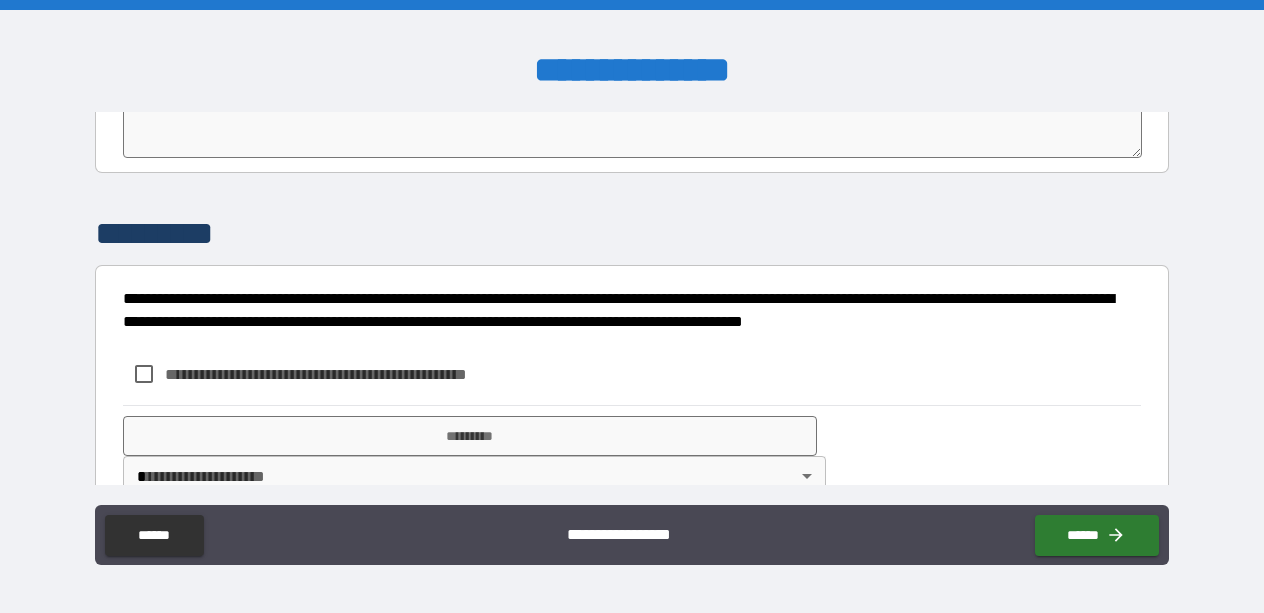 scroll, scrollTop: 4228, scrollLeft: 0, axis: vertical 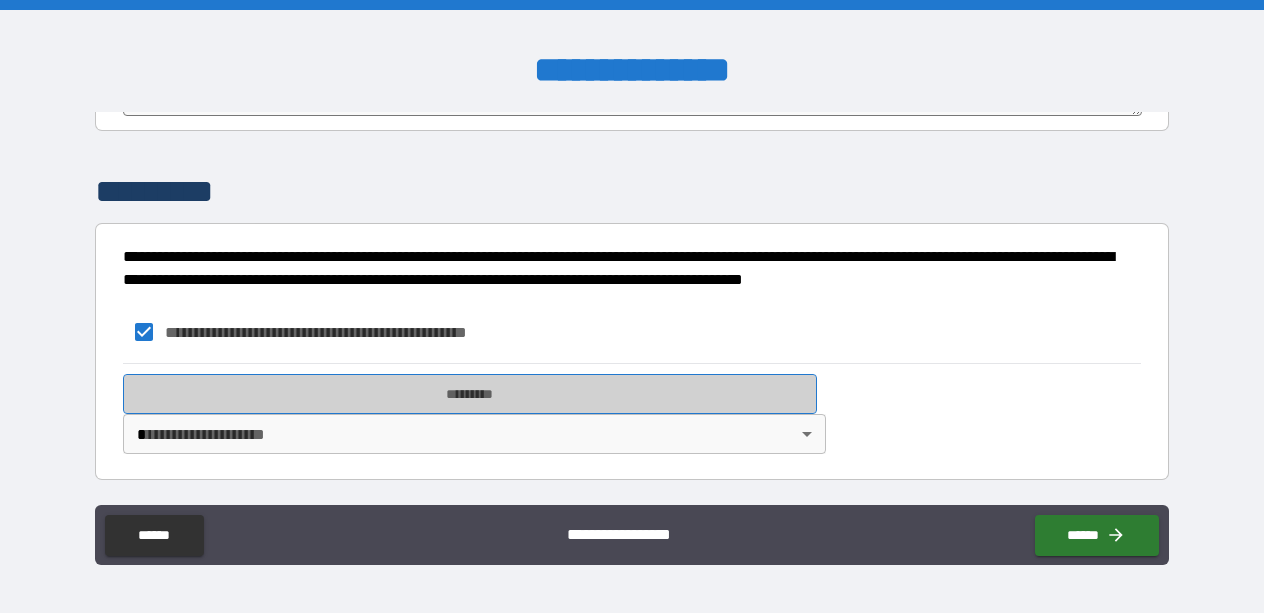 click on "*********" at bounding box center (470, 394) 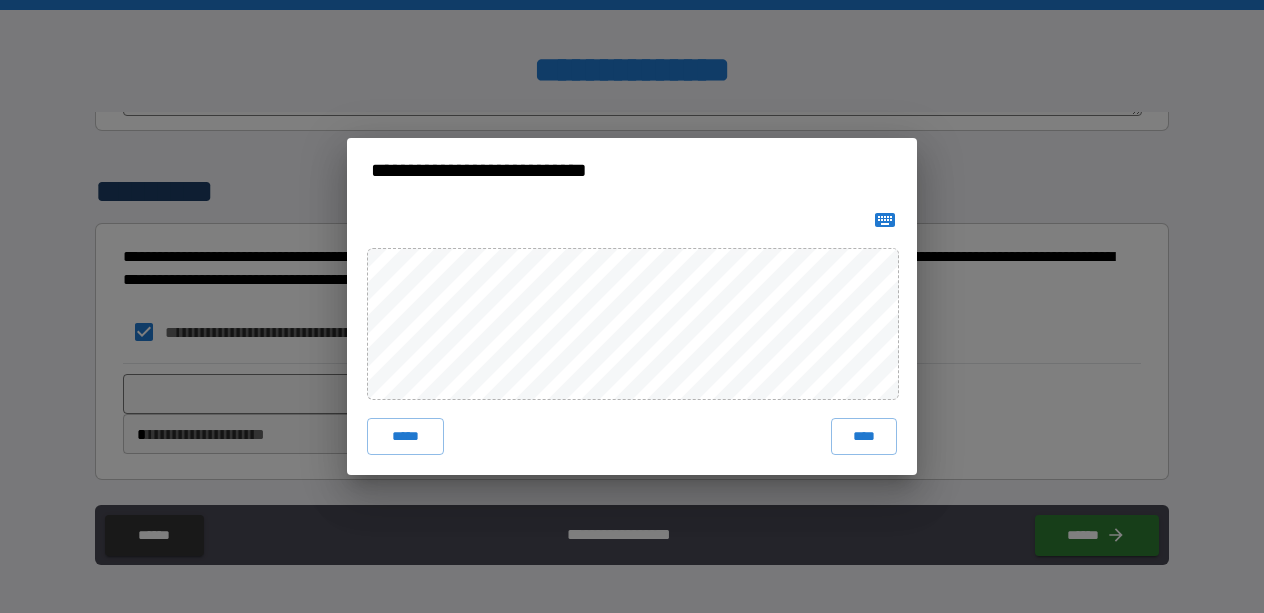 click on "***** ****" at bounding box center (632, 338) 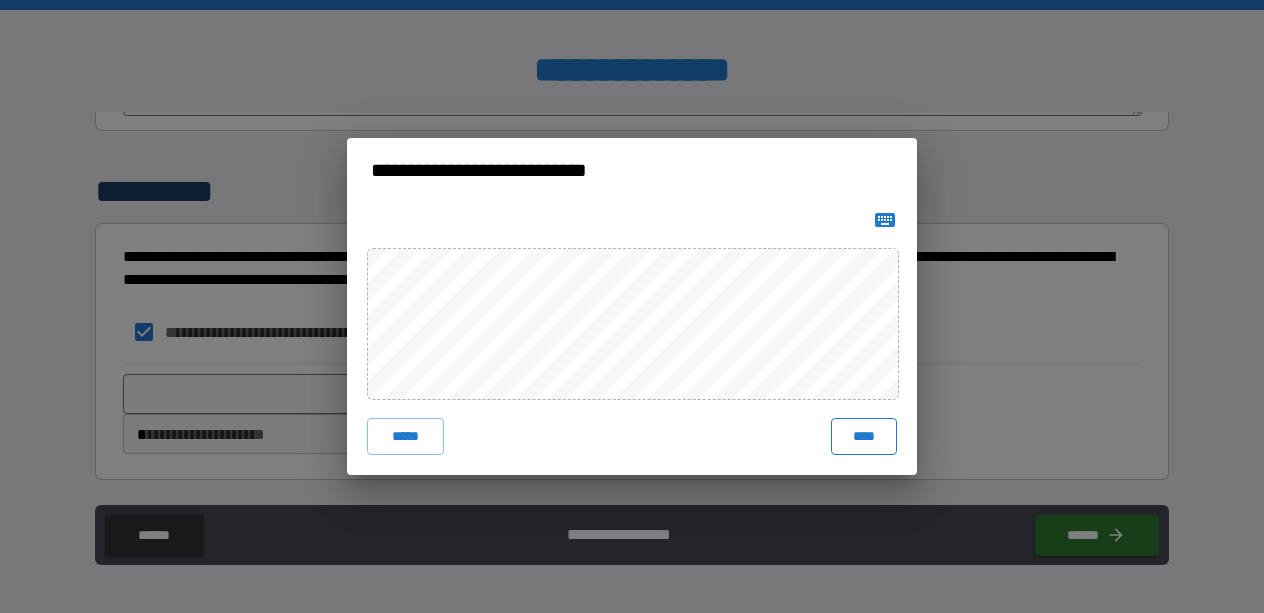 click on "****" at bounding box center (864, 436) 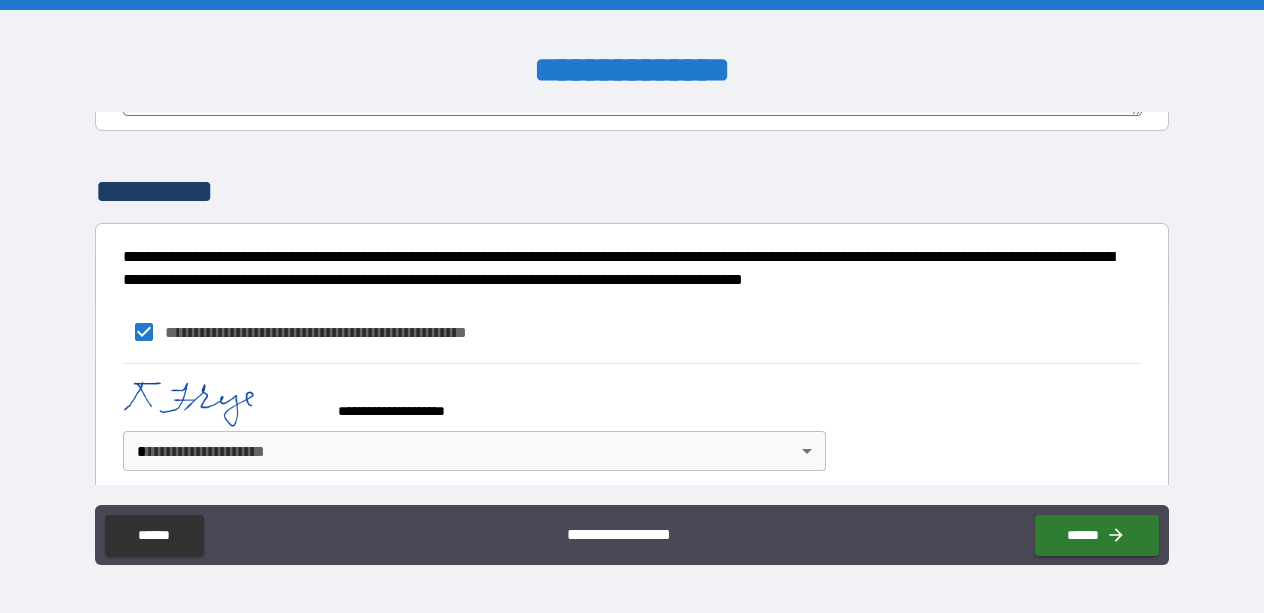 scroll, scrollTop: 4245, scrollLeft: 0, axis: vertical 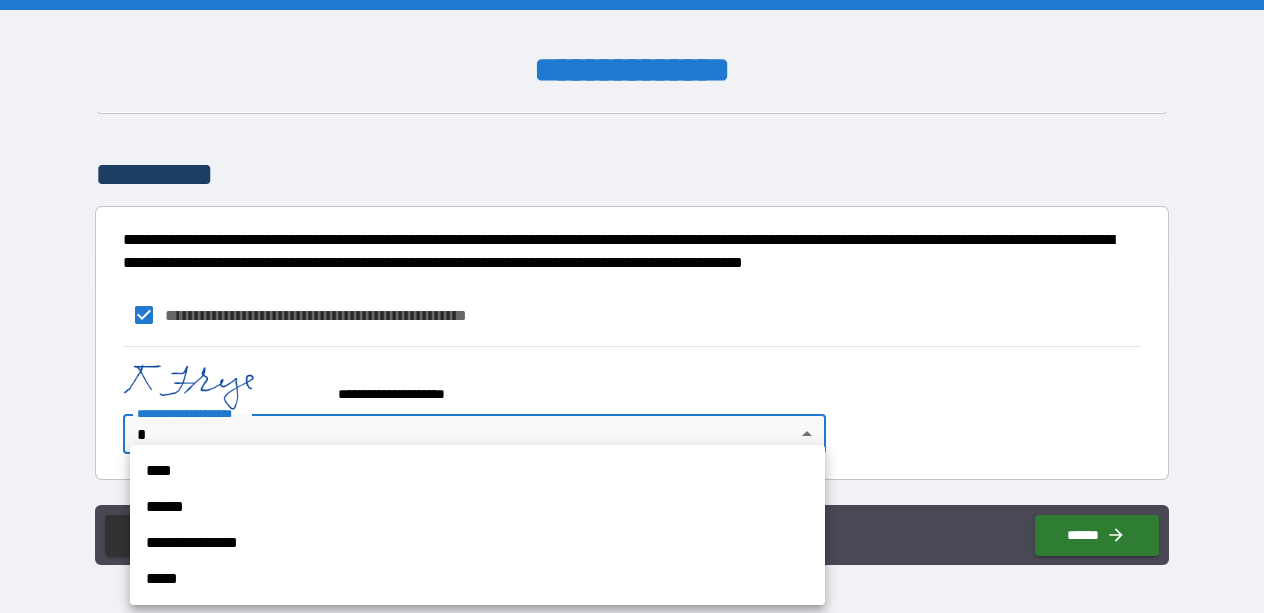 click on "**********" at bounding box center (632, 306) 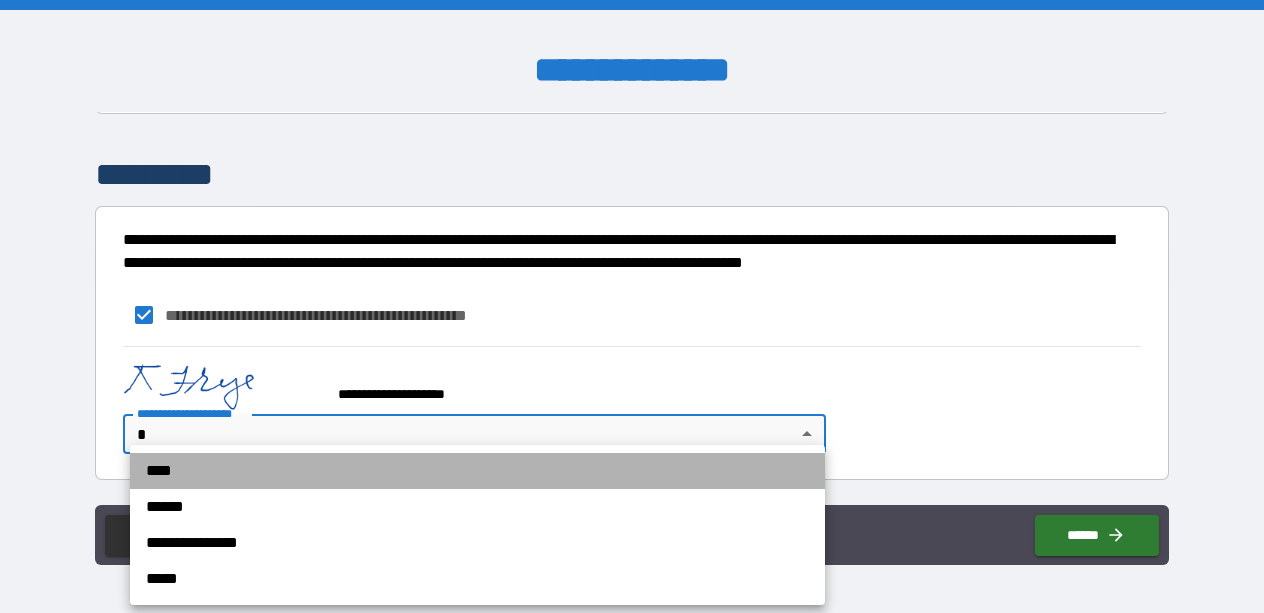 click on "****" at bounding box center (477, 471) 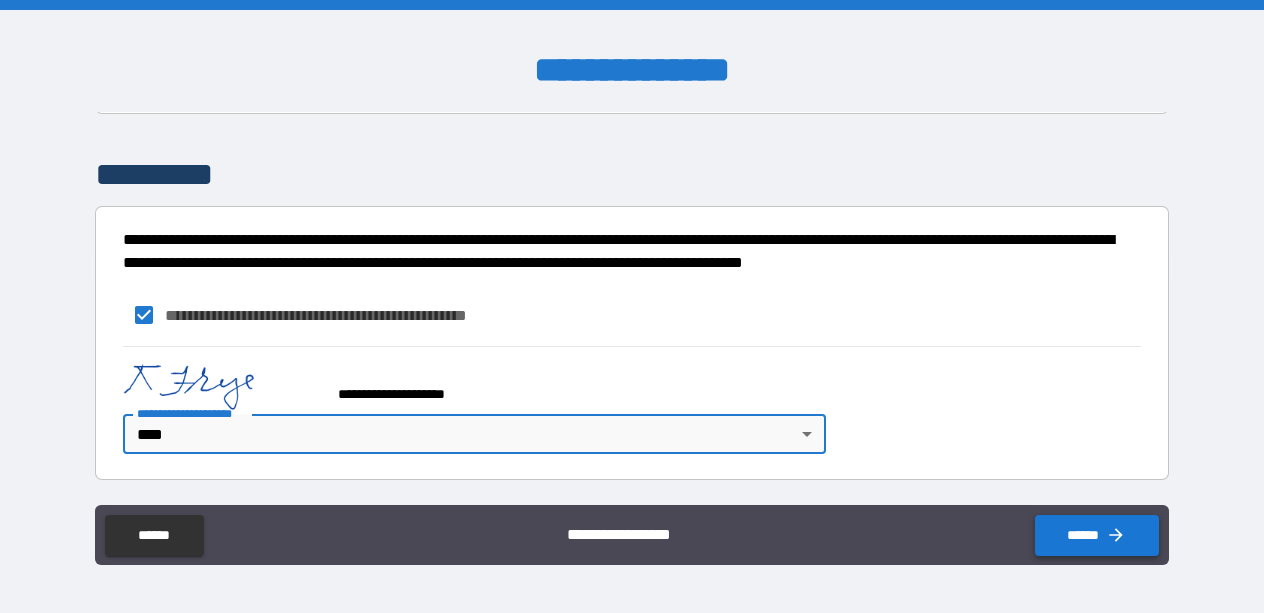 click on "******" at bounding box center [1097, 535] 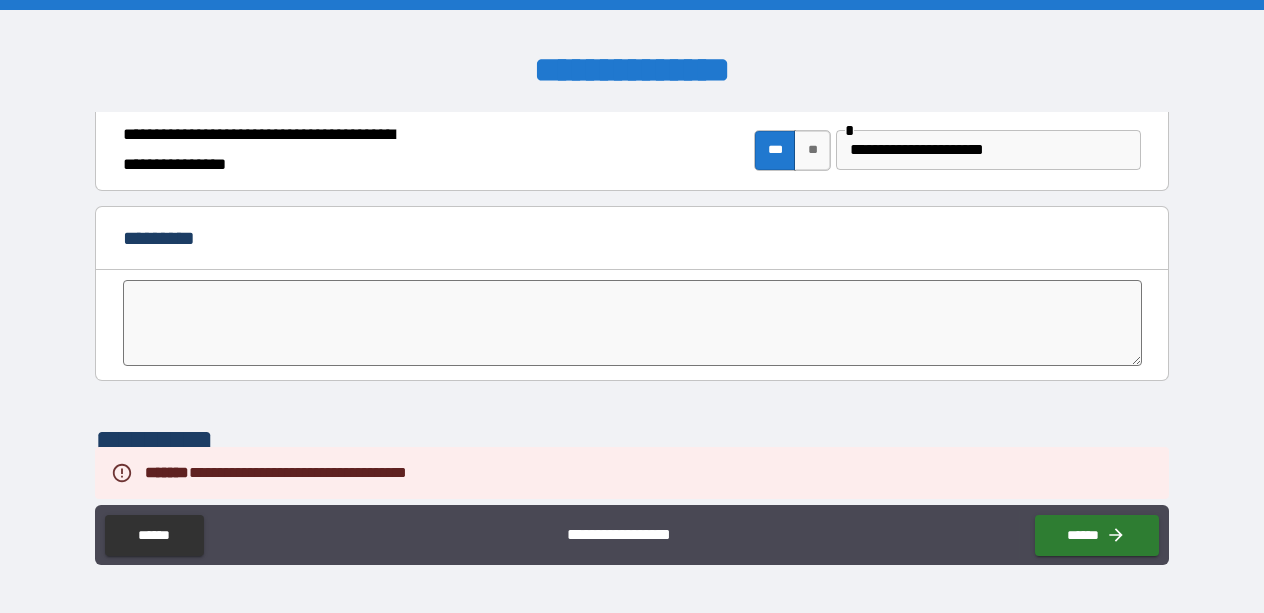 scroll, scrollTop: 3973, scrollLeft: 0, axis: vertical 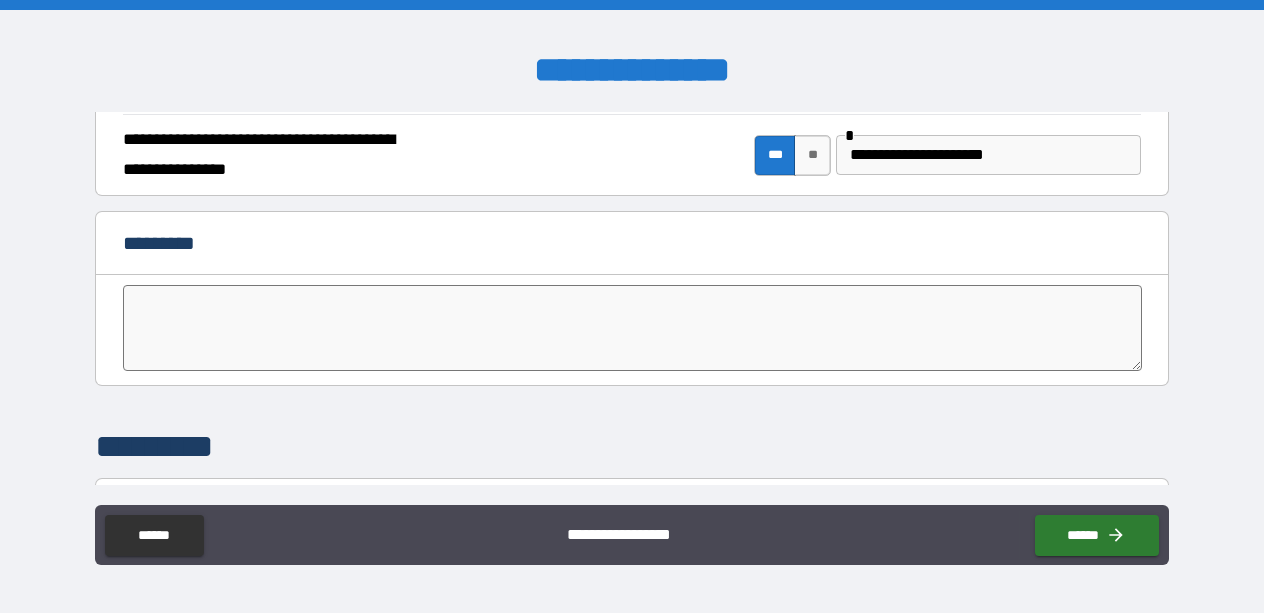 click at bounding box center [633, 328] 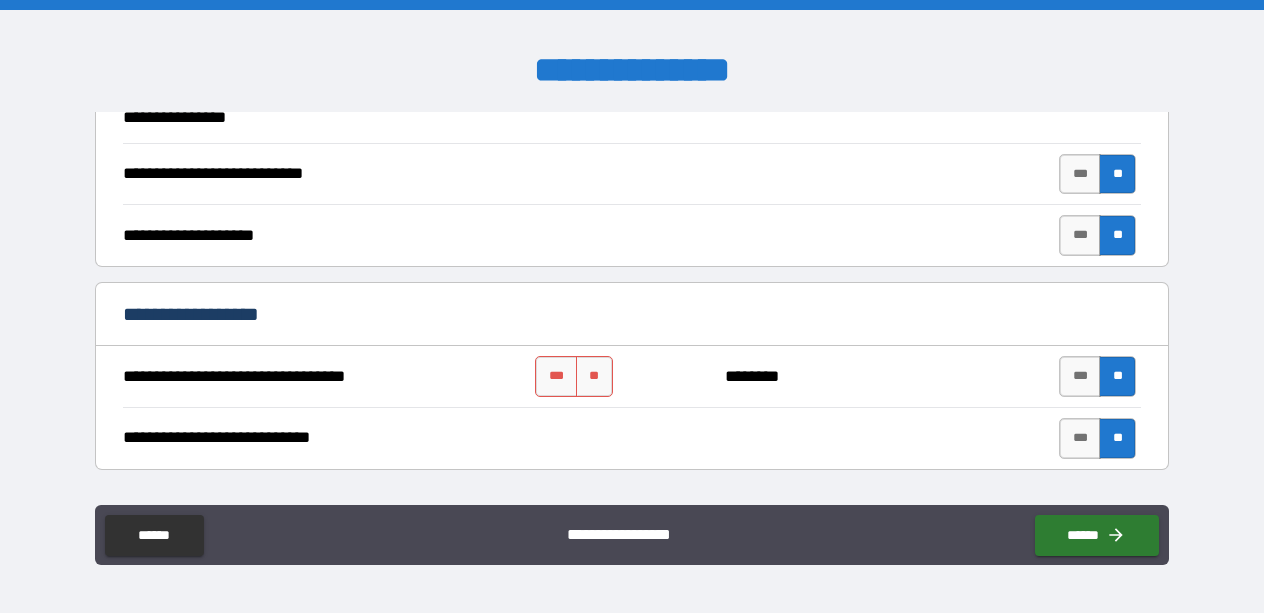 scroll, scrollTop: 681, scrollLeft: 0, axis: vertical 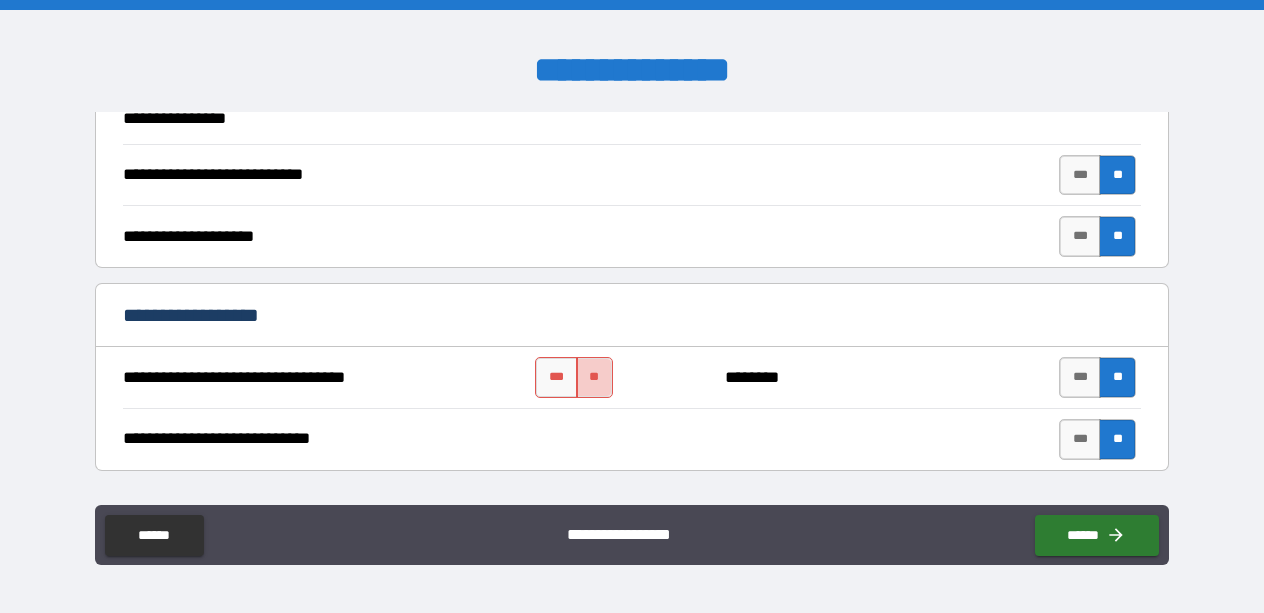 click on "**" at bounding box center [594, 377] 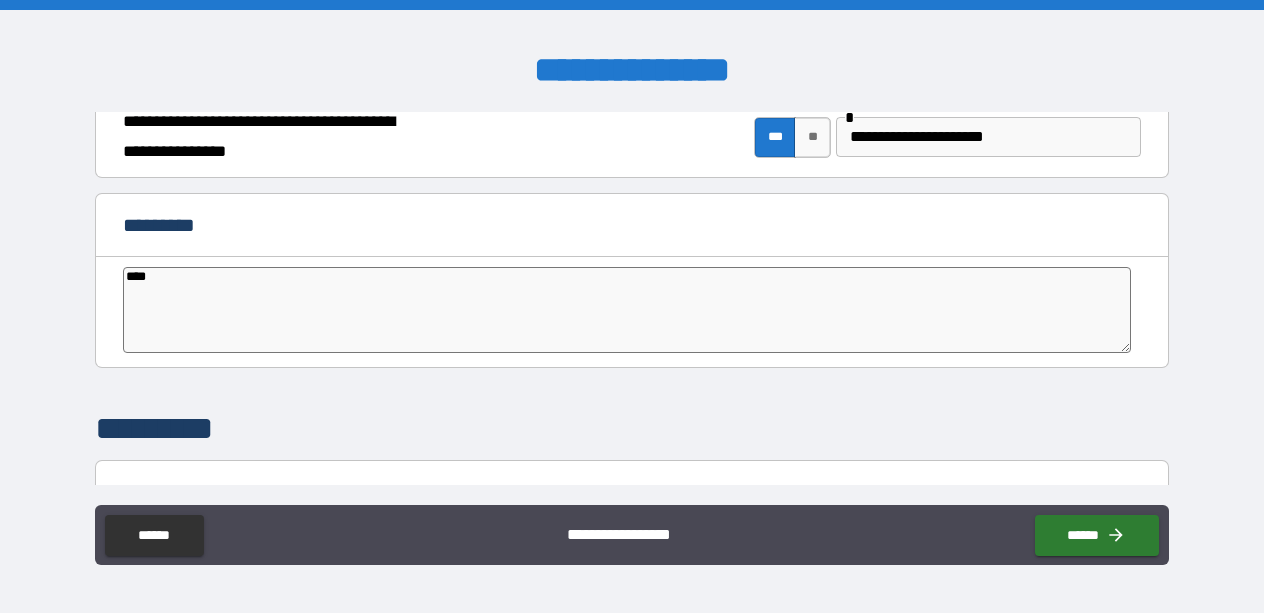 scroll, scrollTop: 4245, scrollLeft: 0, axis: vertical 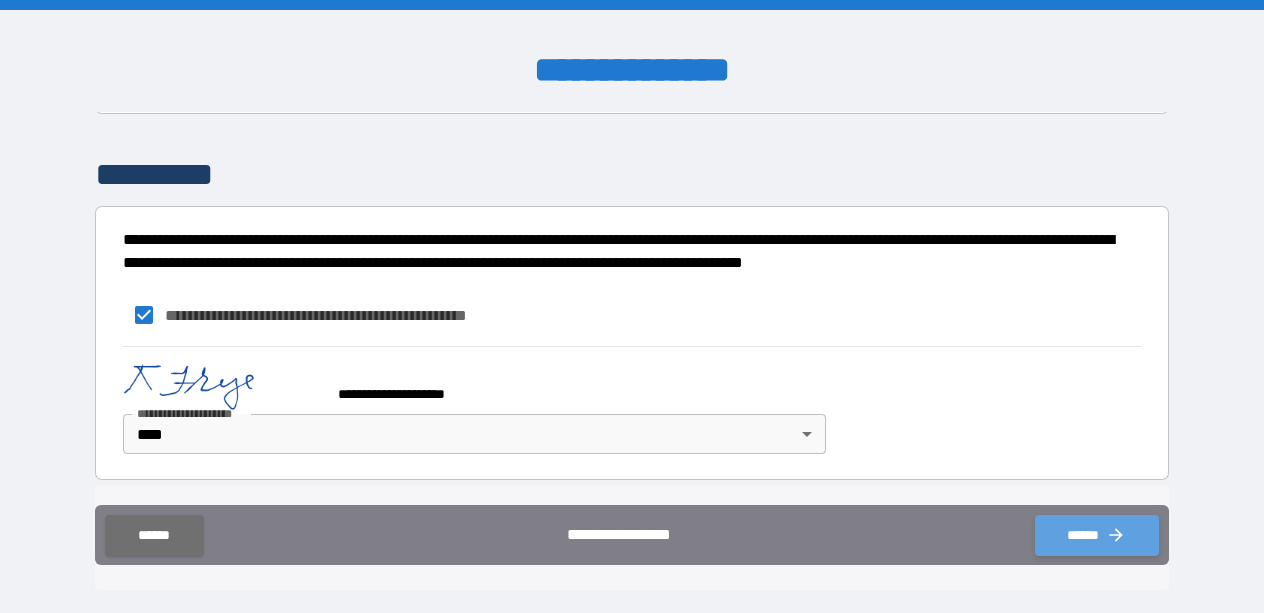 click on "******" at bounding box center [1097, 535] 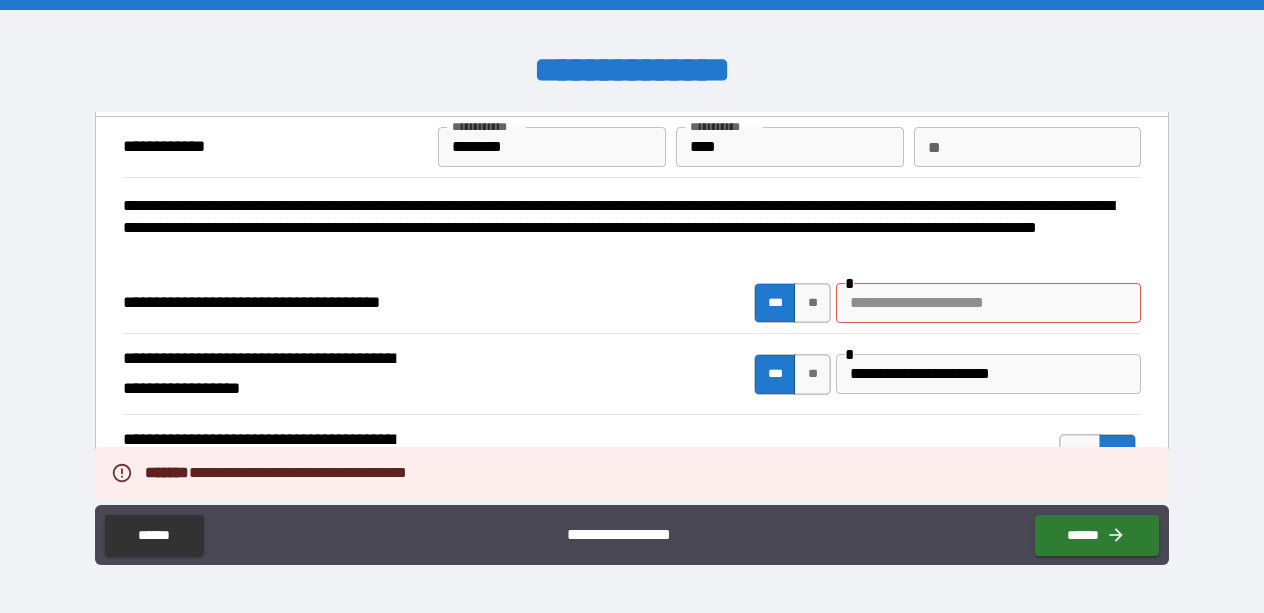 scroll, scrollTop: 60, scrollLeft: 0, axis: vertical 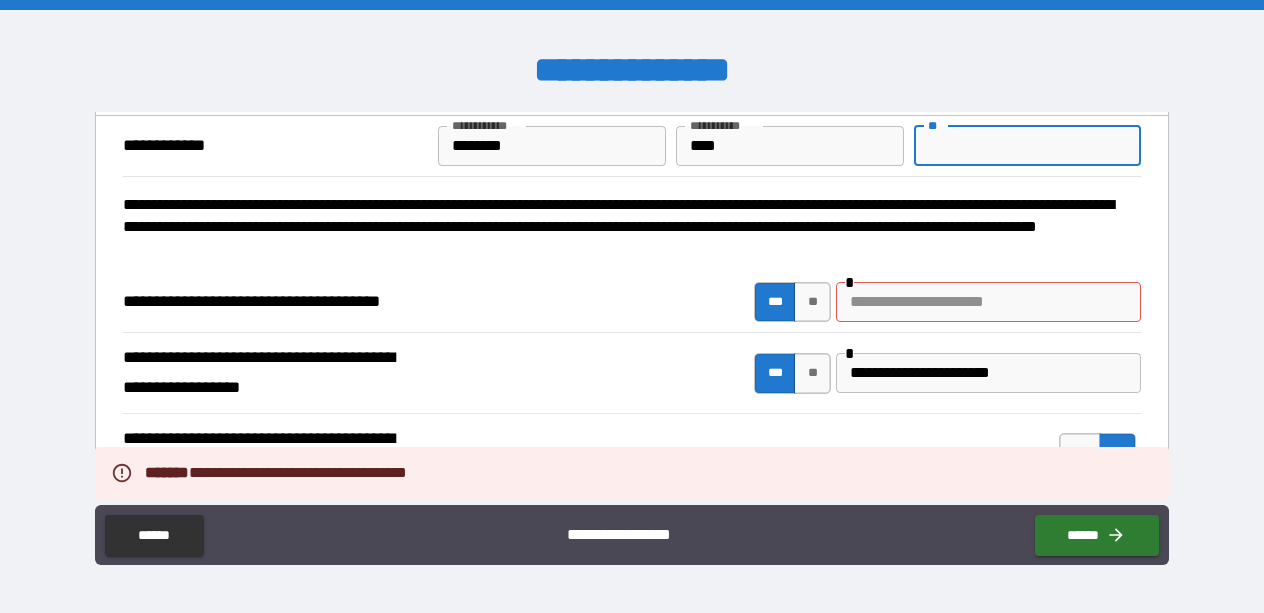 drag, startPoint x: 953, startPoint y: 143, endPoint x: 887, endPoint y: 142, distance: 66.007576 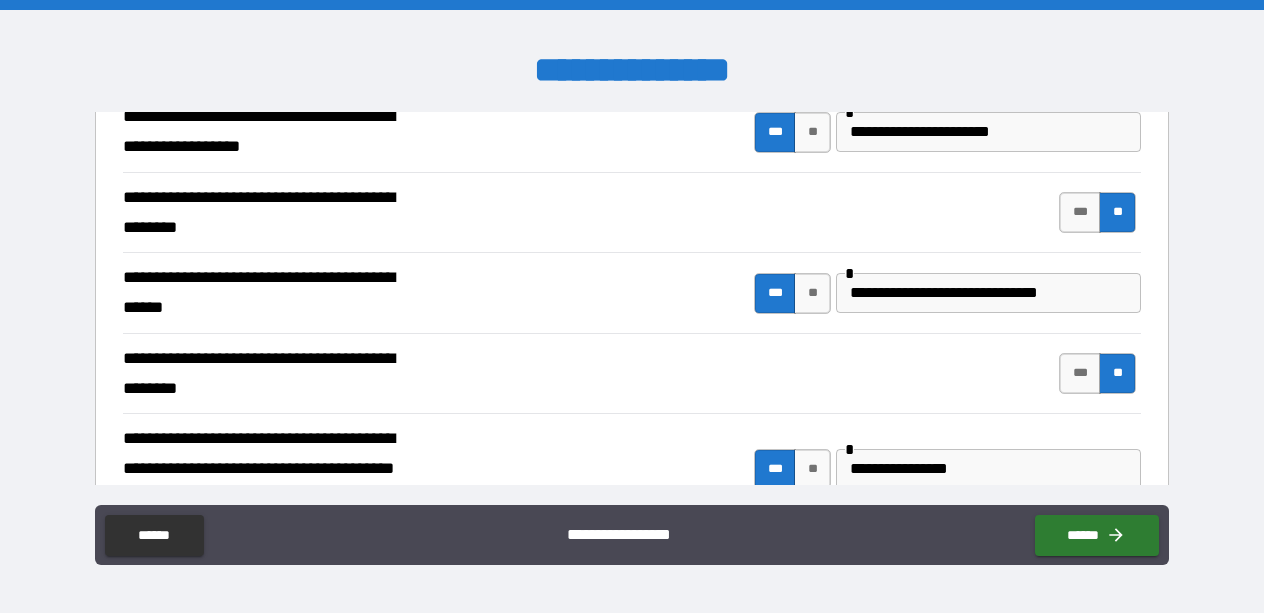 scroll, scrollTop: 257, scrollLeft: 0, axis: vertical 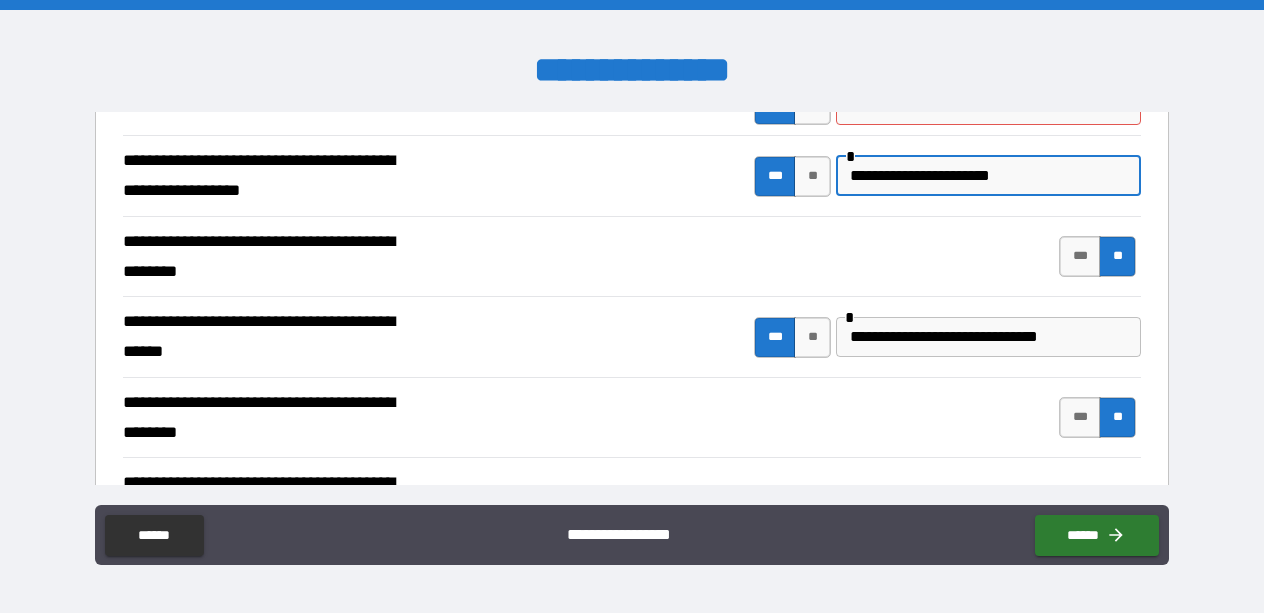 click on "**********" at bounding box center (988, 176) 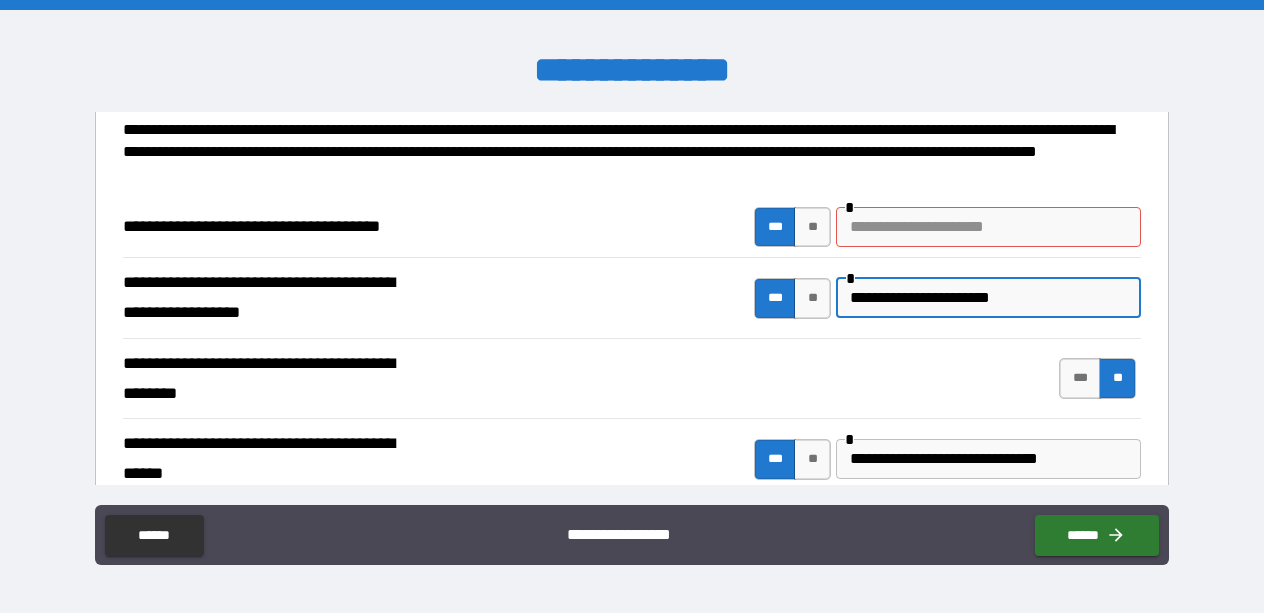 scroll, scrollTop: 136, scrollLeft: 0, axis: vertical 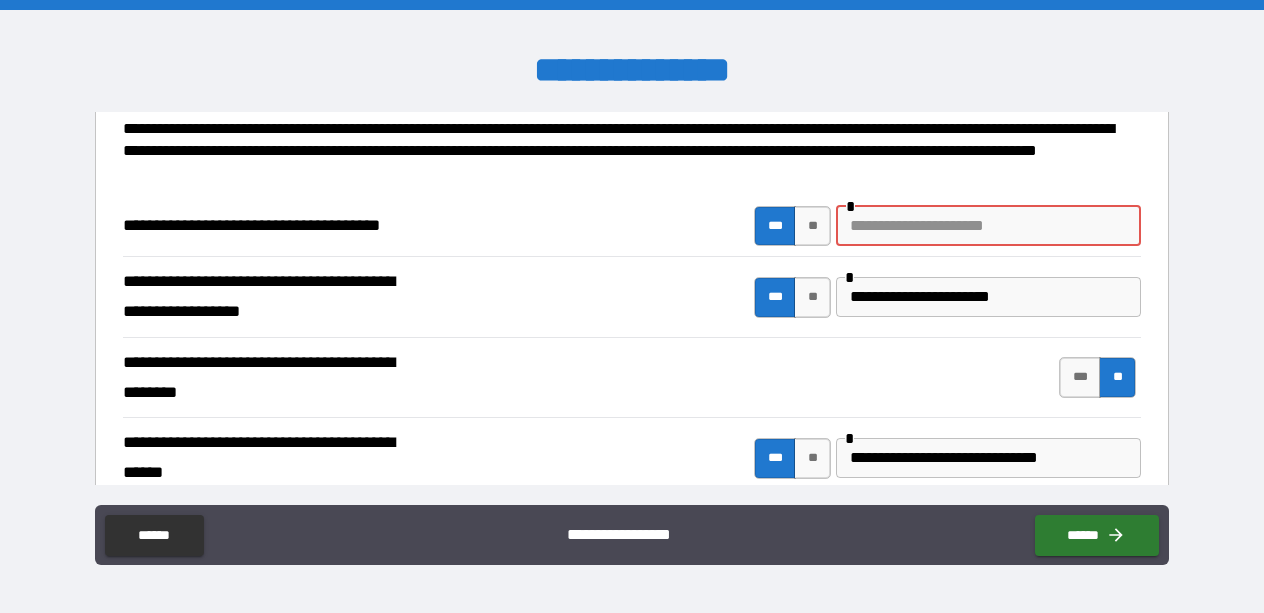 click at bounding box center (988, 226) 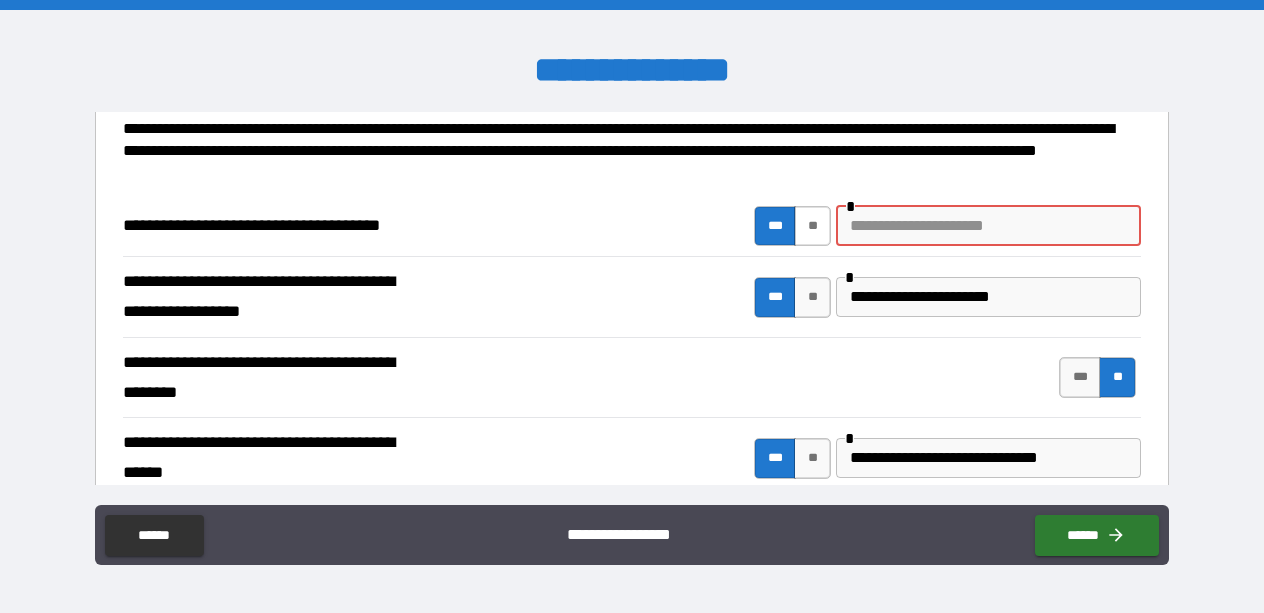 click on "**" at bounding box center (812, 226) 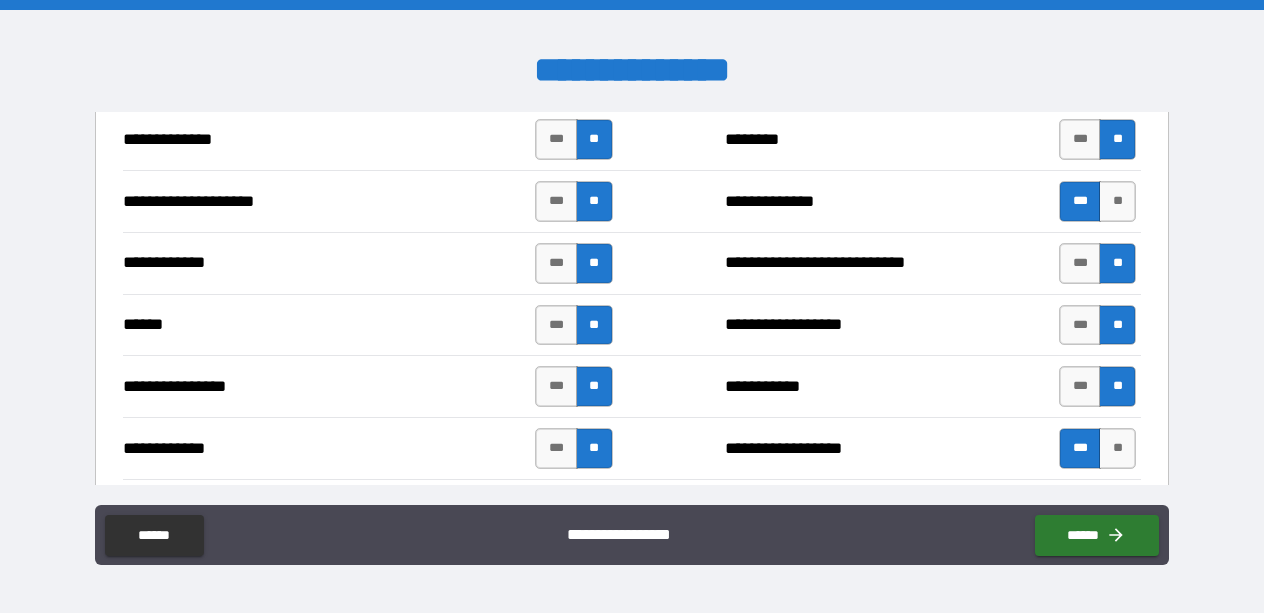 scroll, scrollTop: 4245, scrollLeft: 0, axis: vertical 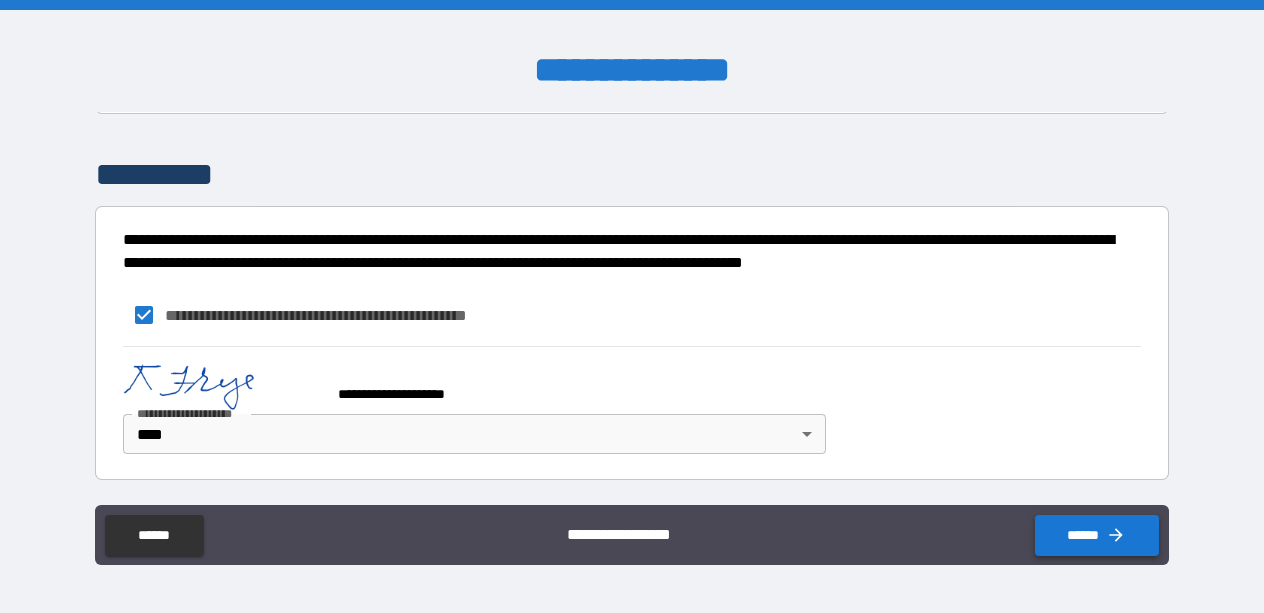 click on "******" at bounding box center [1097, 535] 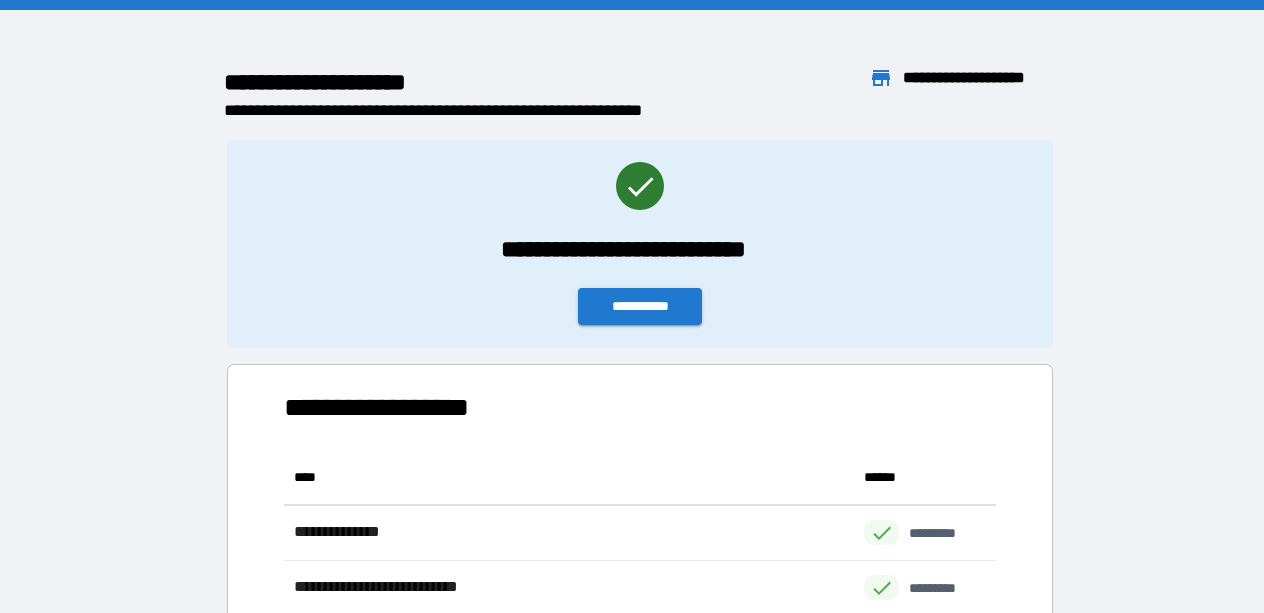 scroll, scrollTop: 1, scrollLeft: 1, axis: both 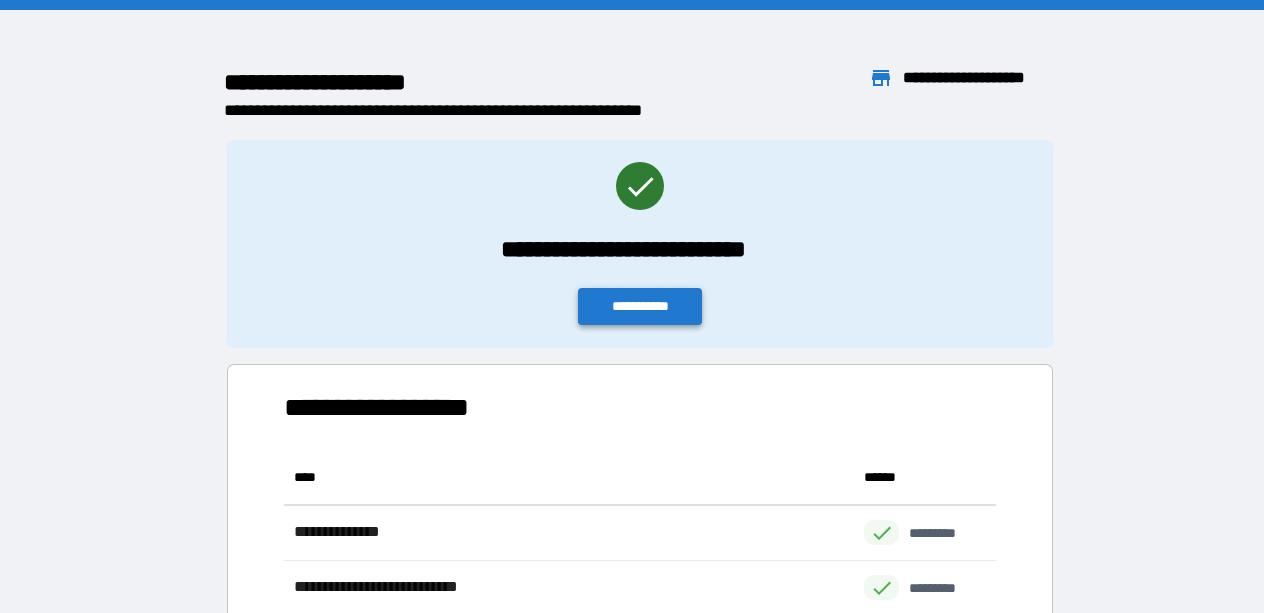 click on "**********" at bounding box center [640, 306] 